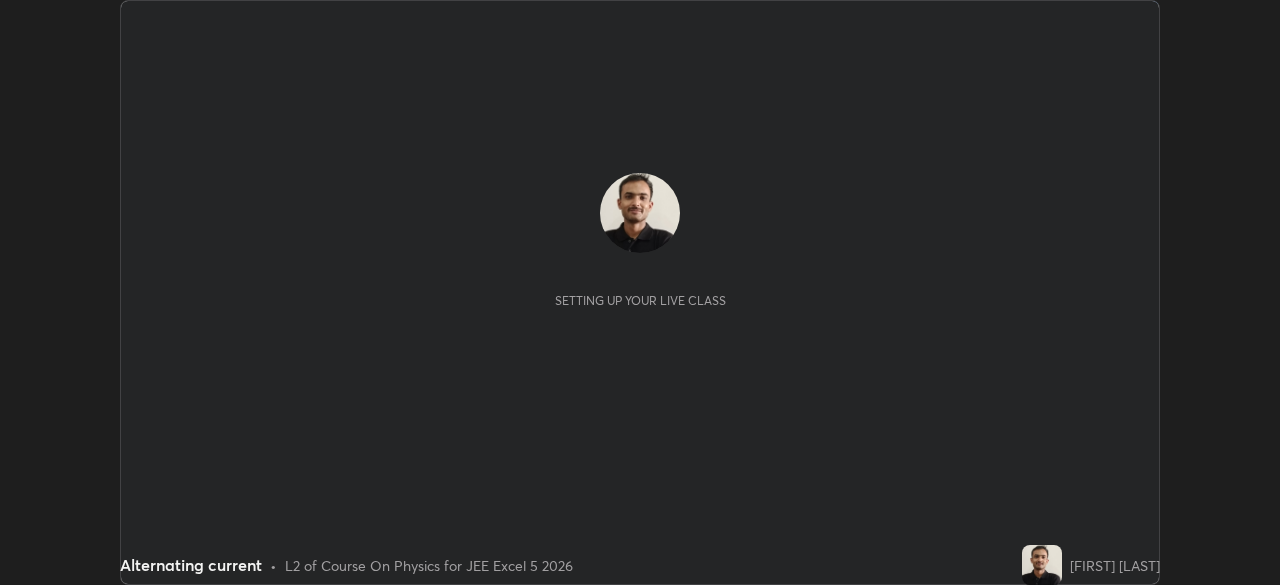 scroll, scrollTop: 0, scrollLeft: 0, axis: both 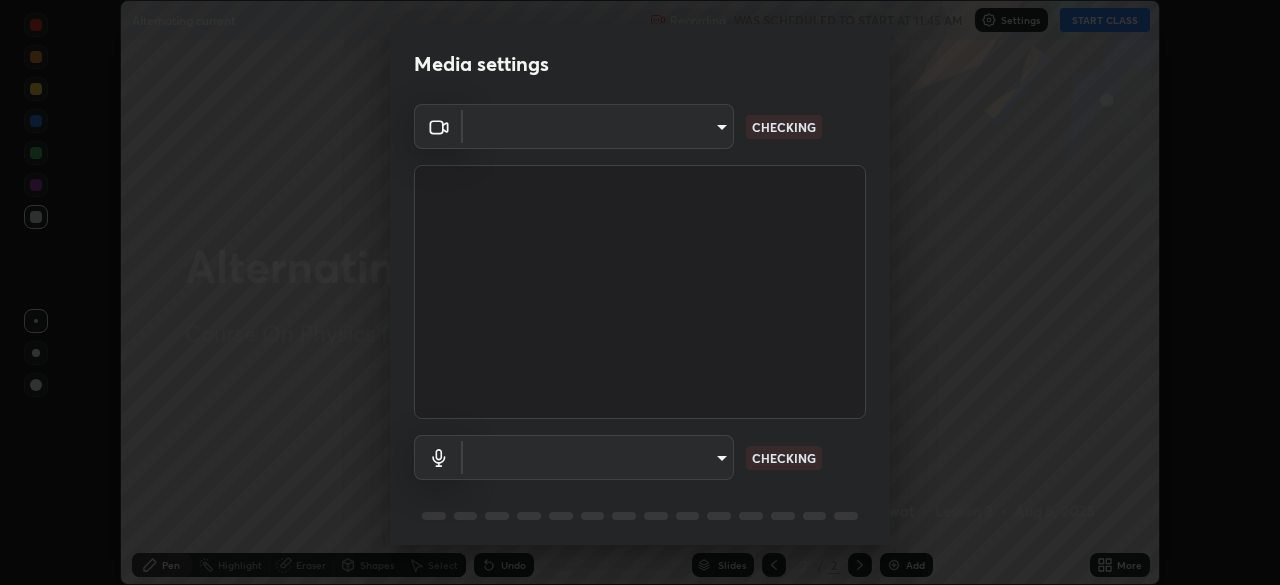 type on "05e465ff83a2709560b00517cc20afcec0d8c6759013130505a18faaf77a7109" 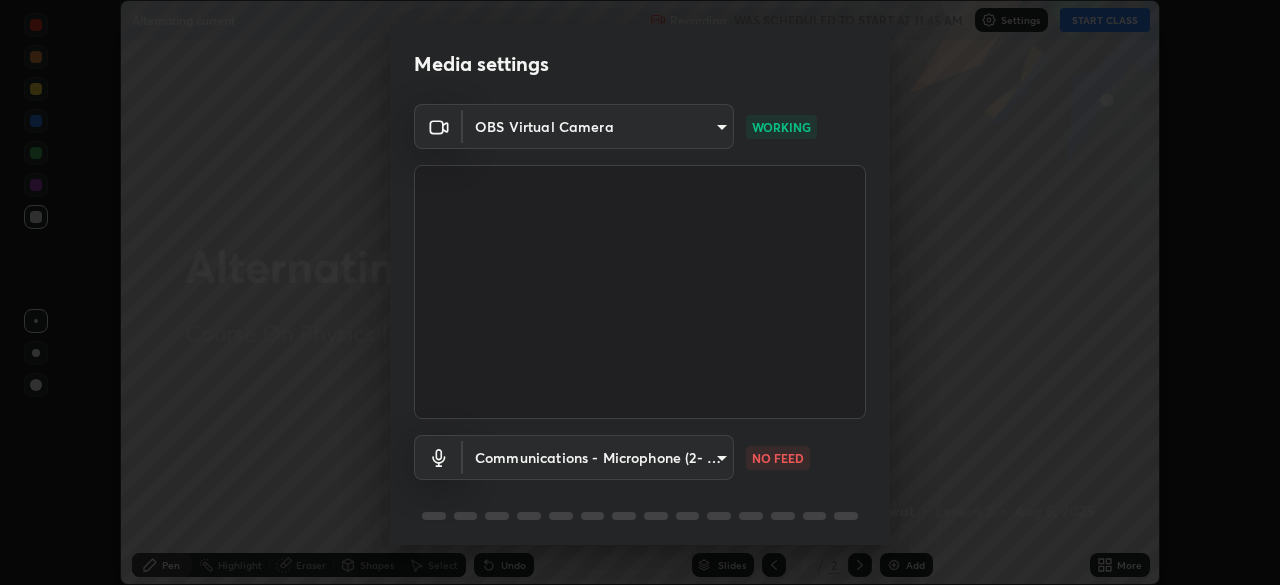 click on "Erase all Alternating current Recording WAS SCHEDULED TO START AT  11:45 AM Settings START CLASS Setting up your live class Alternating current • L2 of Course On Physics for JEE Excel 5 2026 [FIRST] [LAST] Pen Highlight Eraser Shapes Select Undo Slides 2 / 2 Add More No doubts shared Encourage your learners to ask a doubt for better clarity Report an issue Reason for reporting Buffering Chat not working Audio - Video sync issue Educator video quality low ​ Attach an image Report Media settings OBS Virtual Camera 05e465ff83a2709560b00517cc20afcec0d8c6759013130505a18faaf77a7109 WORKING Communications - Microphone (2- USB PnP Sound Device) communications NO FEED 1 / 5 Next" at bounding box center [640, 292] 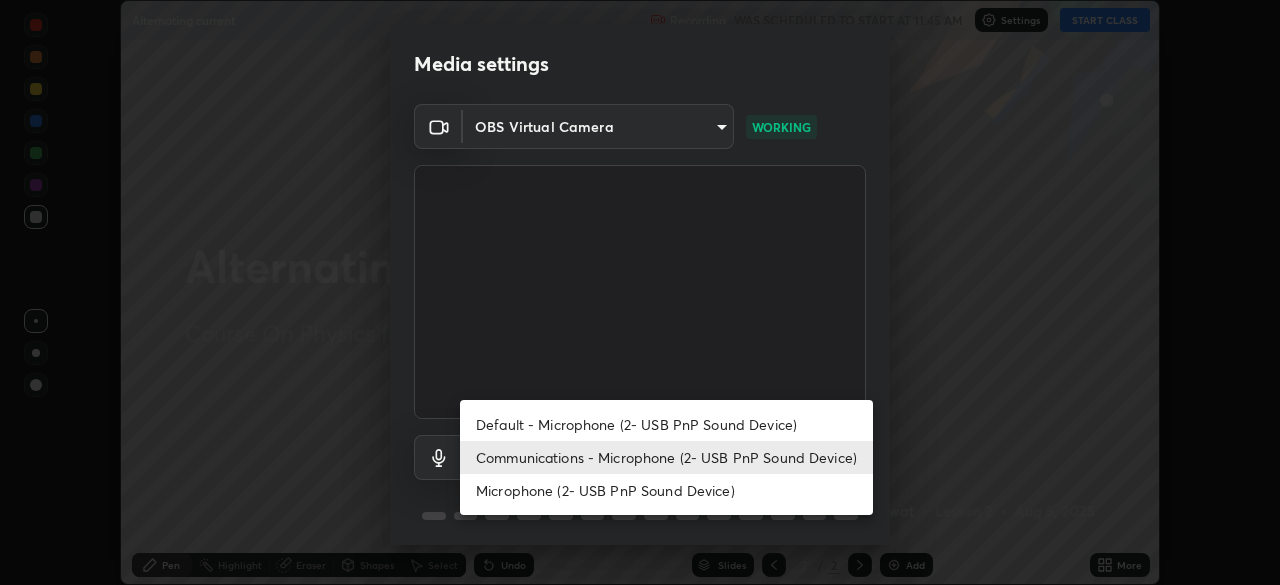 click on "Microphone (2- USB PnP Sound Device)" at bounding box center [666, 490] 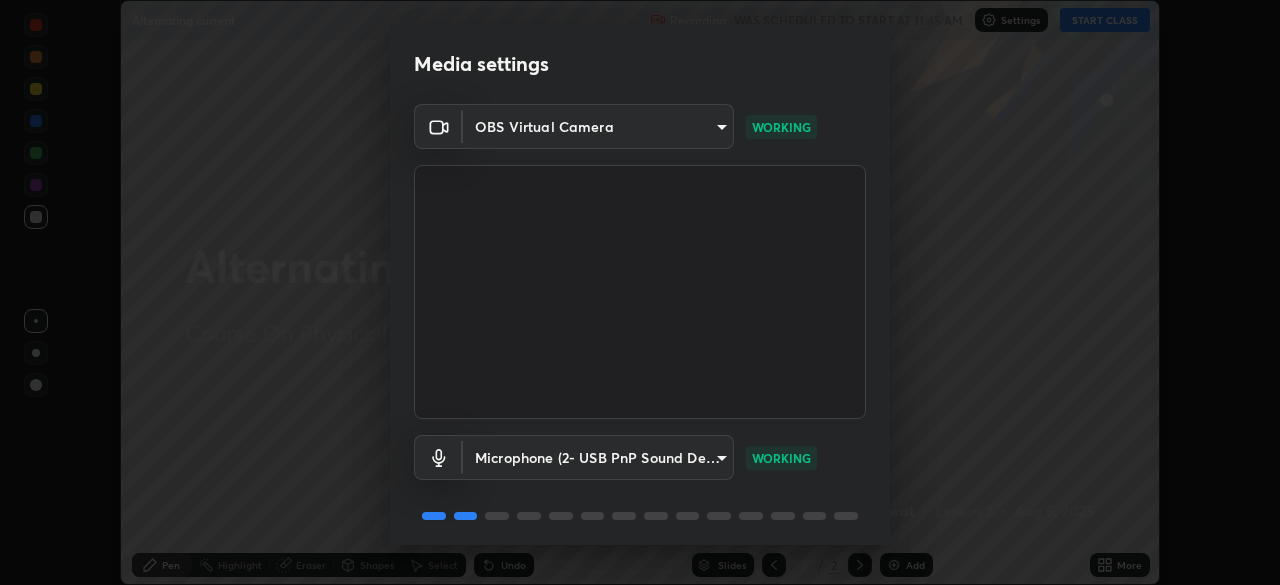 scroll, scrollTop: 71, scrollLeft: 0, axis: vertical 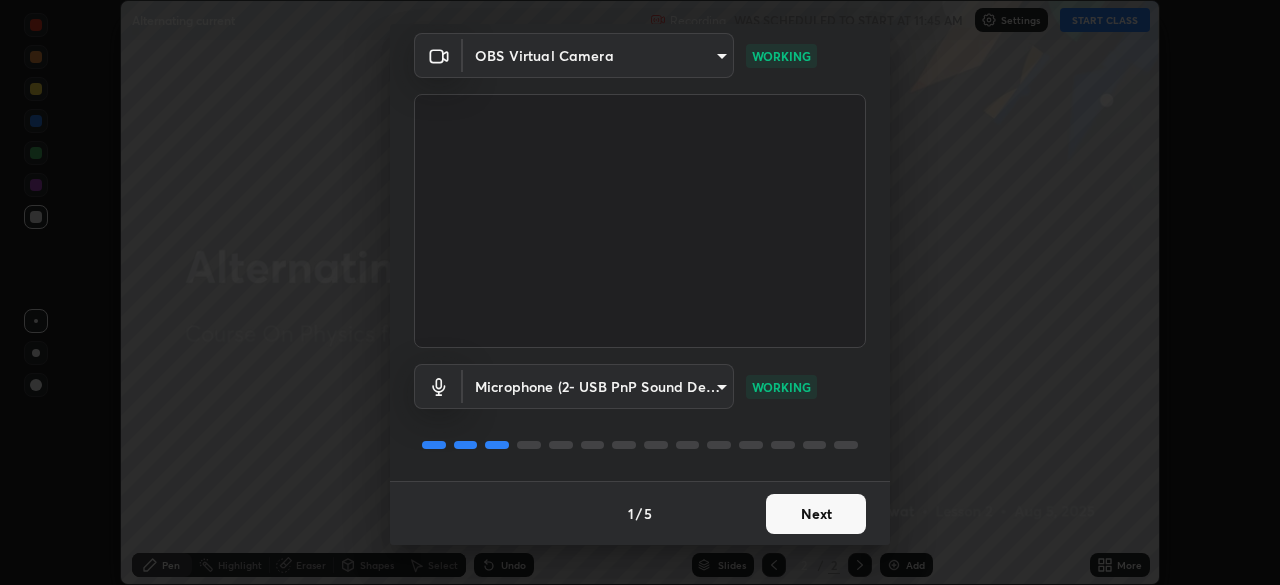 click on "Next" at bounding box center (816, 514) 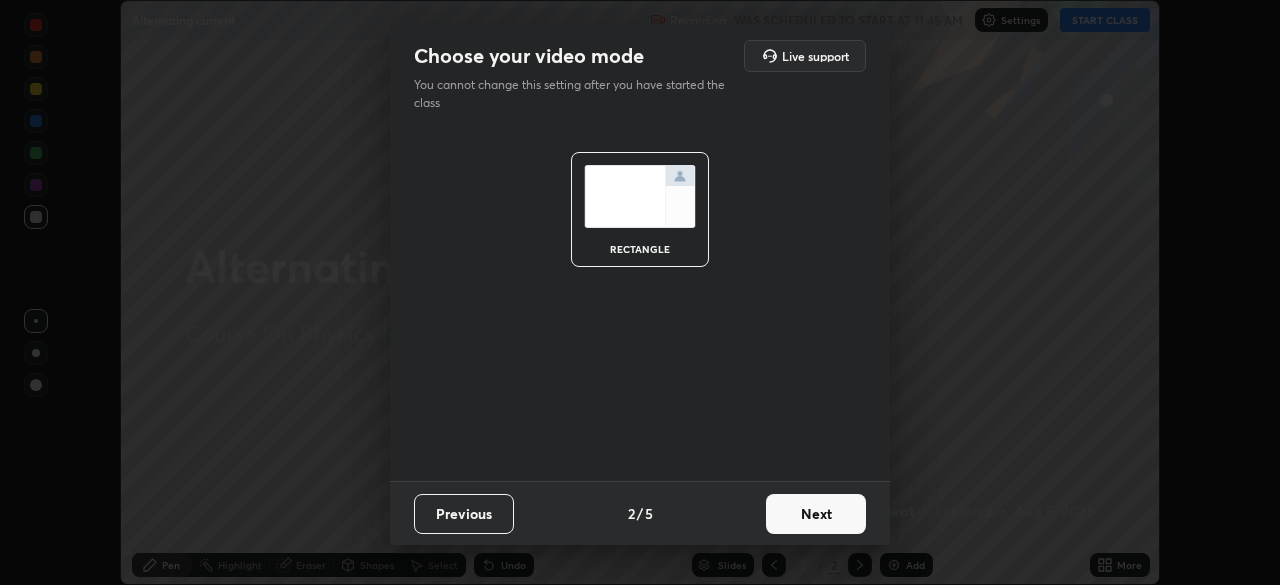 scroll, scrollTop: 0, scrollLeft: 0, axis: both 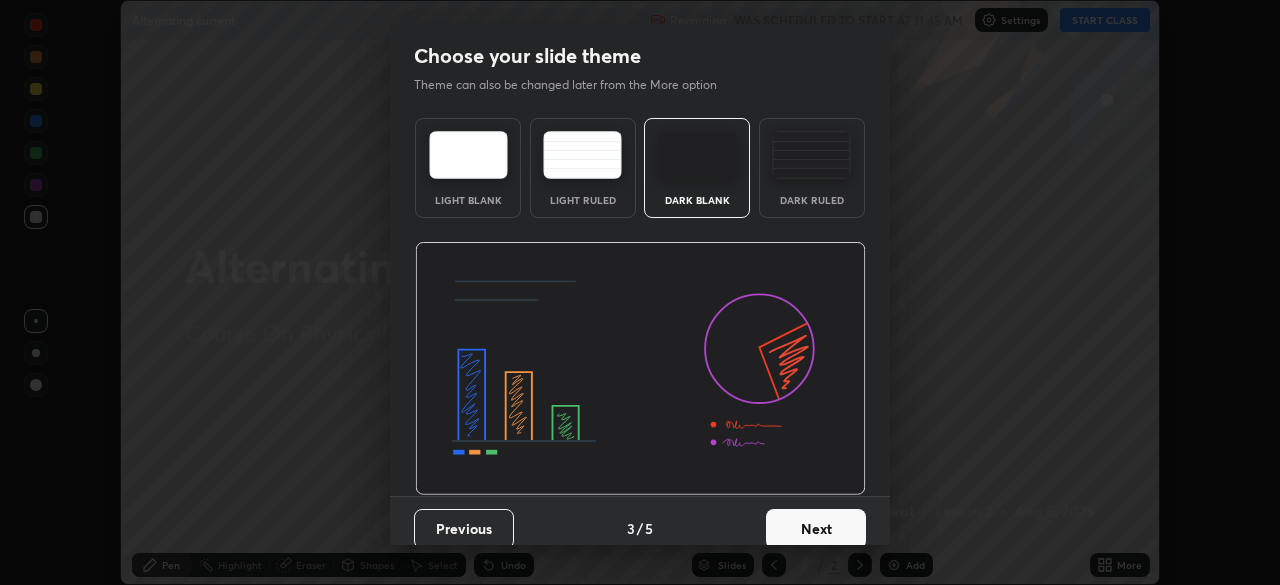 click on "Next" at bounding box center [816, 529] 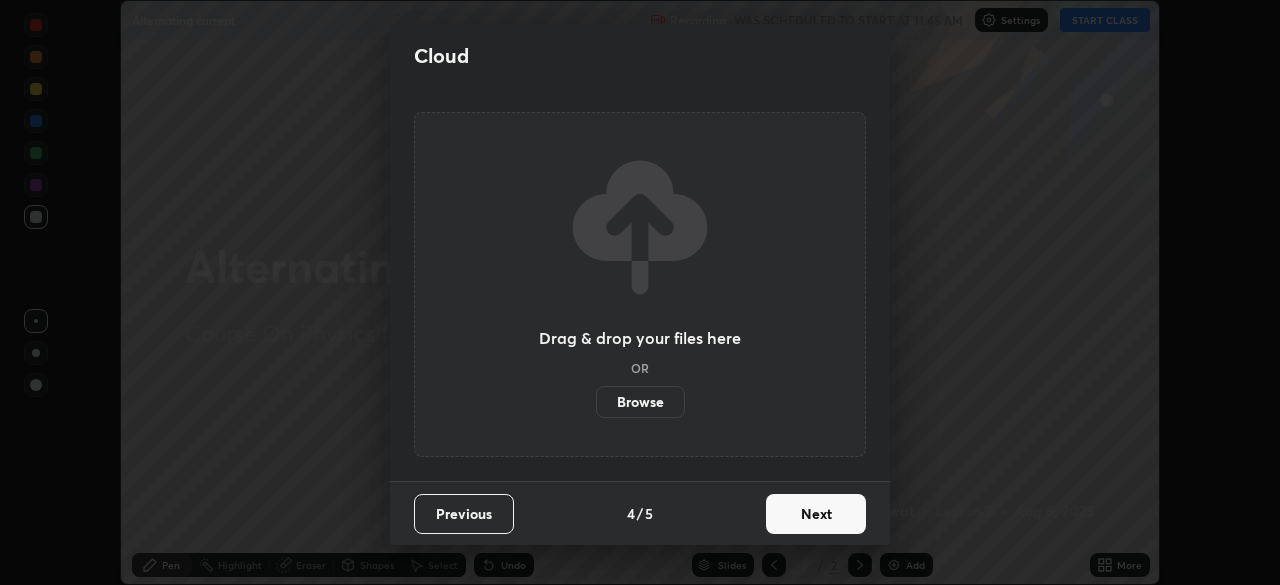 click on "Next" at bounding box center [816, 514] 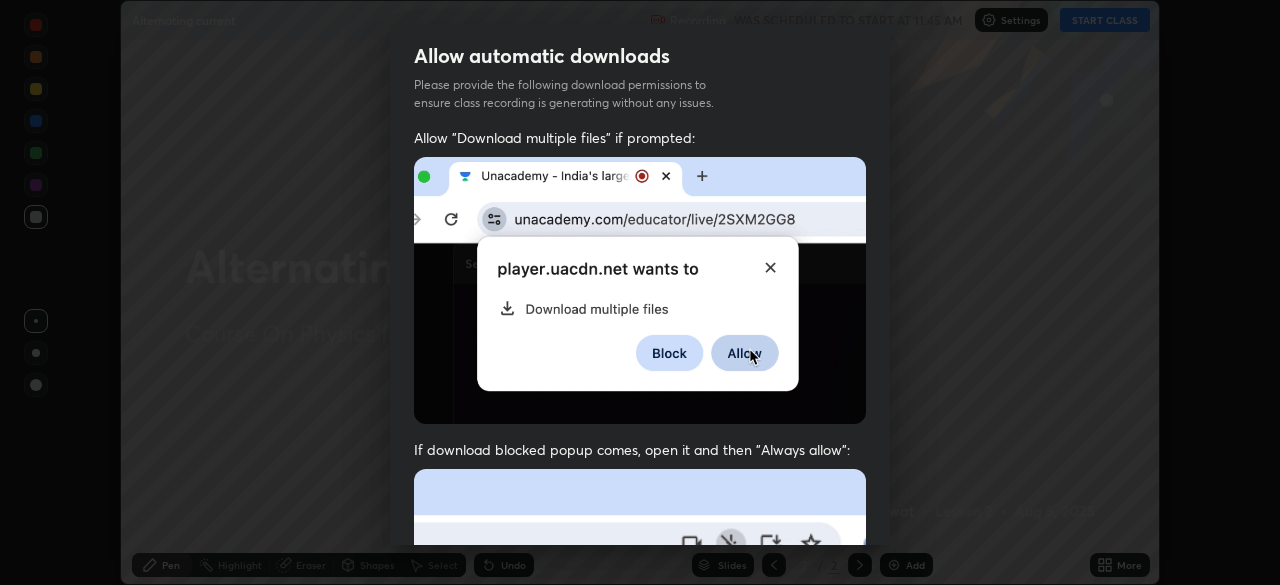 click at bounding box center [640, 687] 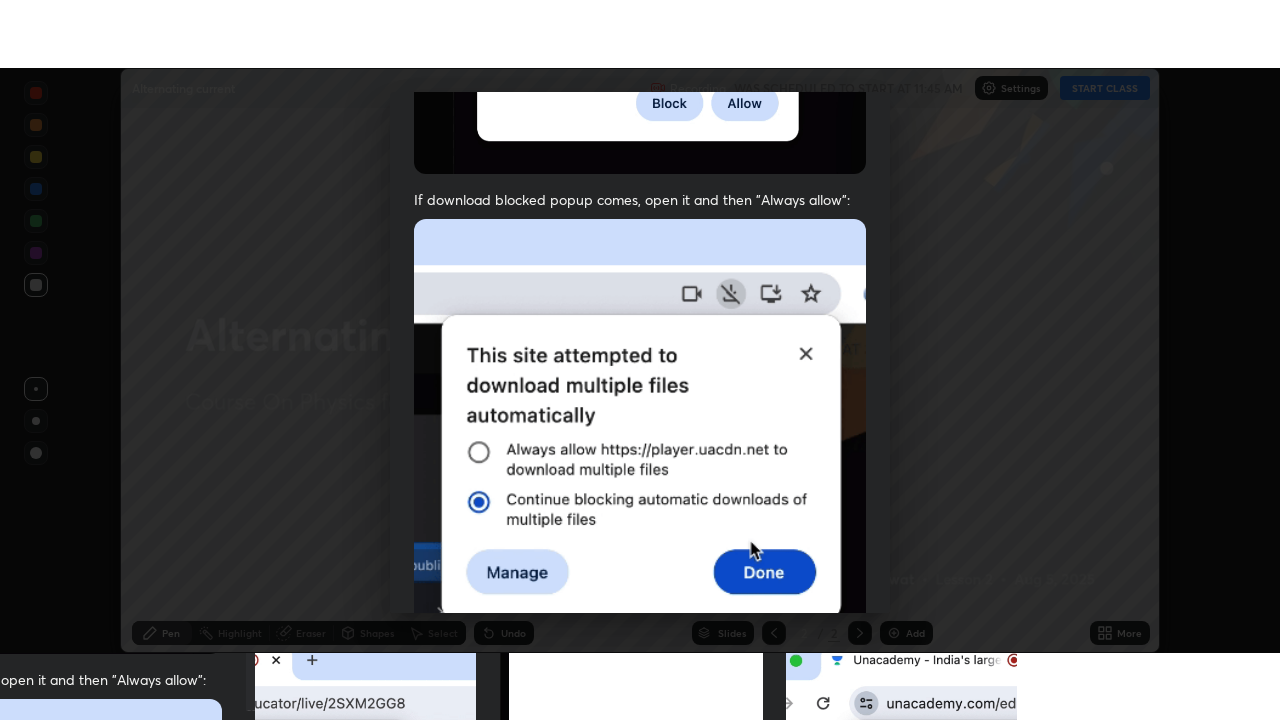 scroll, scrollTop: 479, scrollLeft: 0, axis: vertical 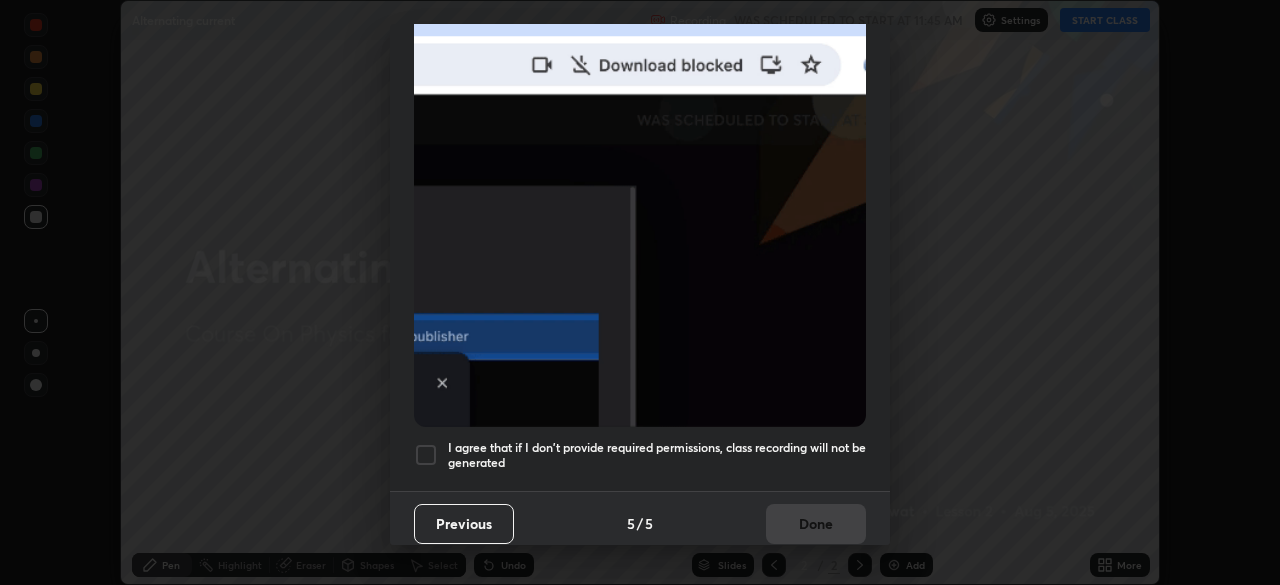 click at bounding box center [426, 455] 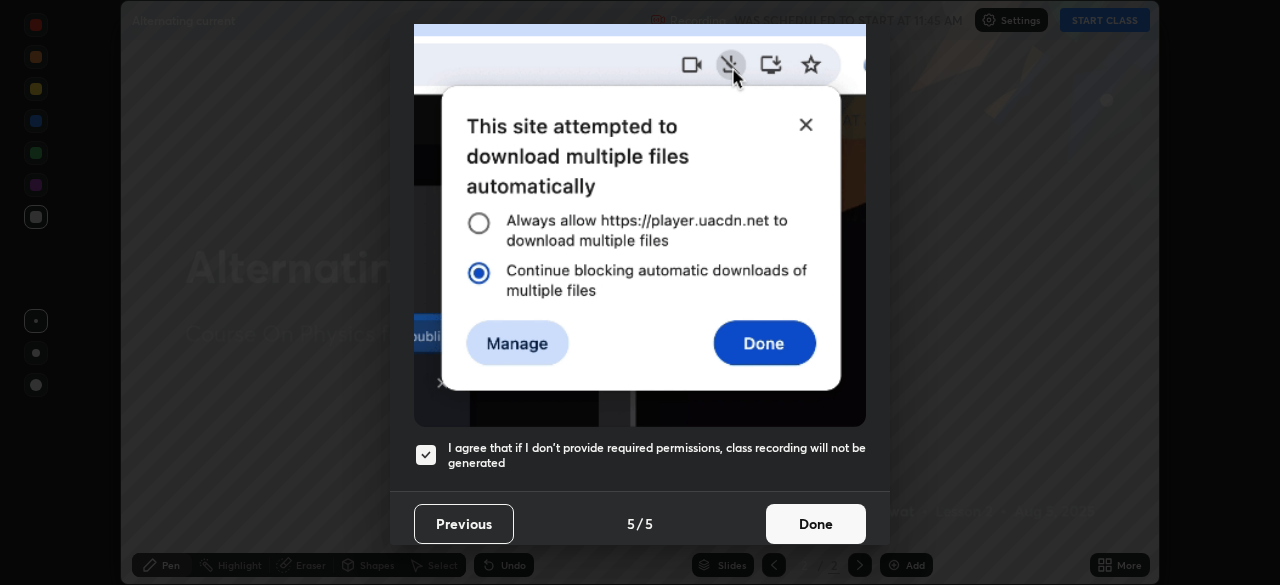 click on "Done" at bounding box center [816, 524] 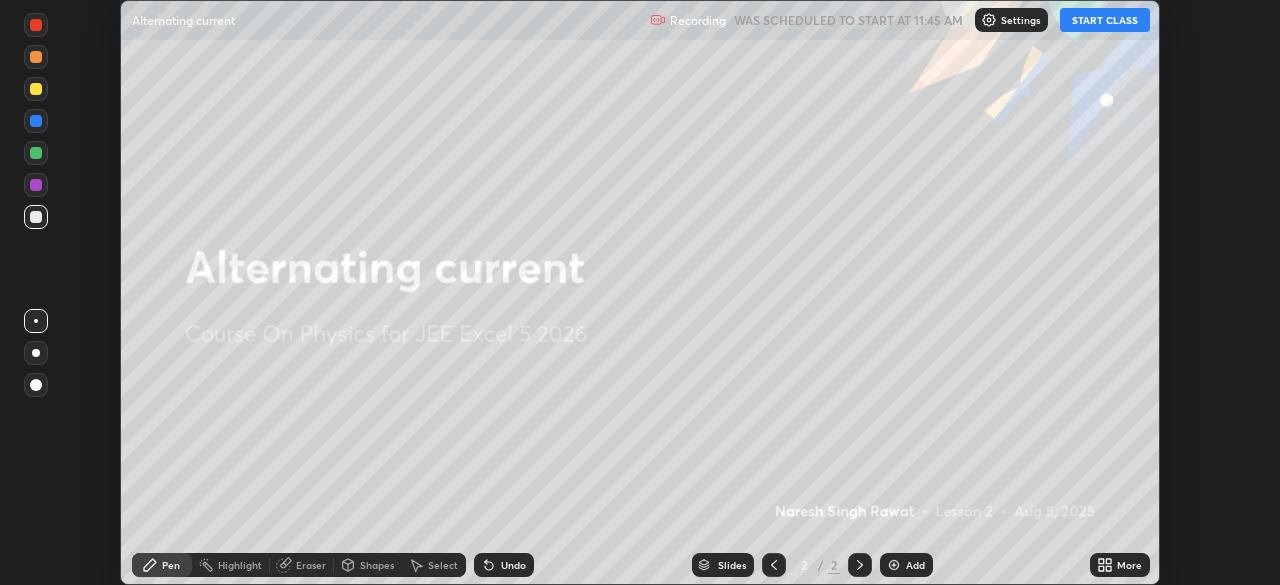 click 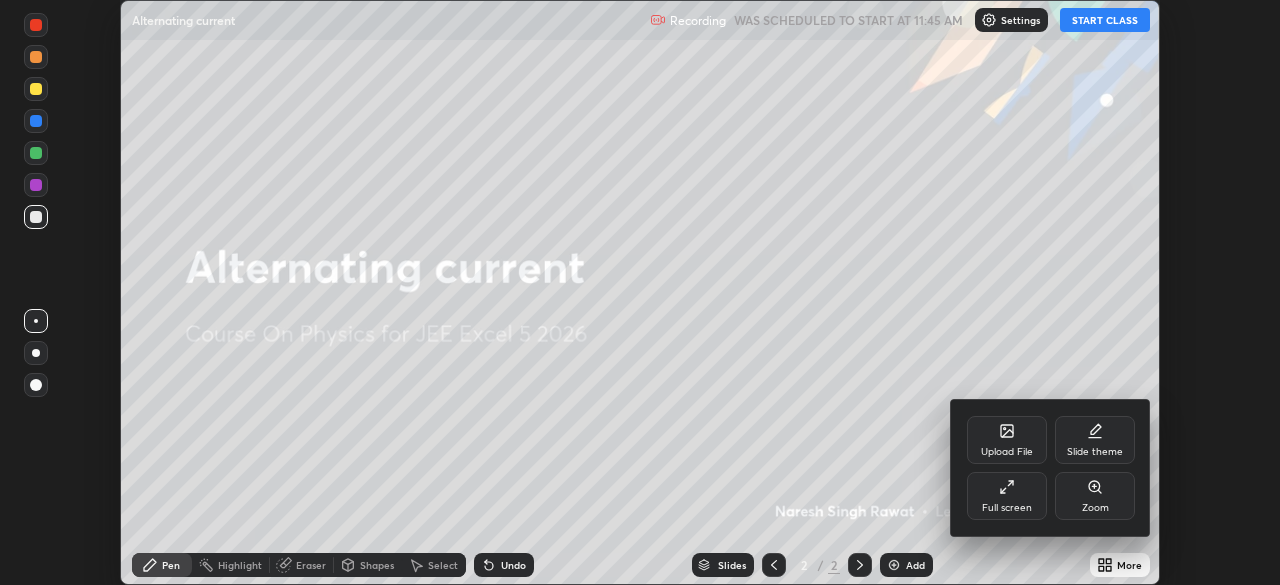 click on "Full screen" at bounding box center (1007, 496) 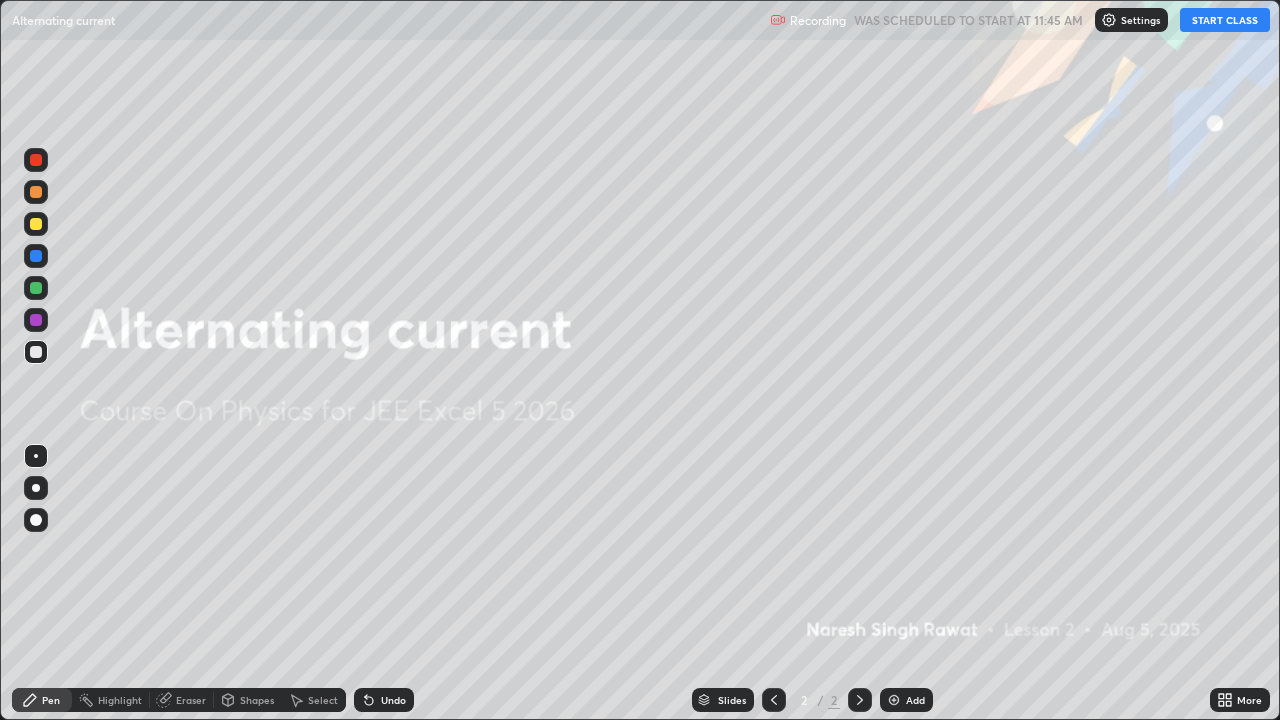 scroll, scrollTop: 99280, scrollLeft: 98720, axis: both 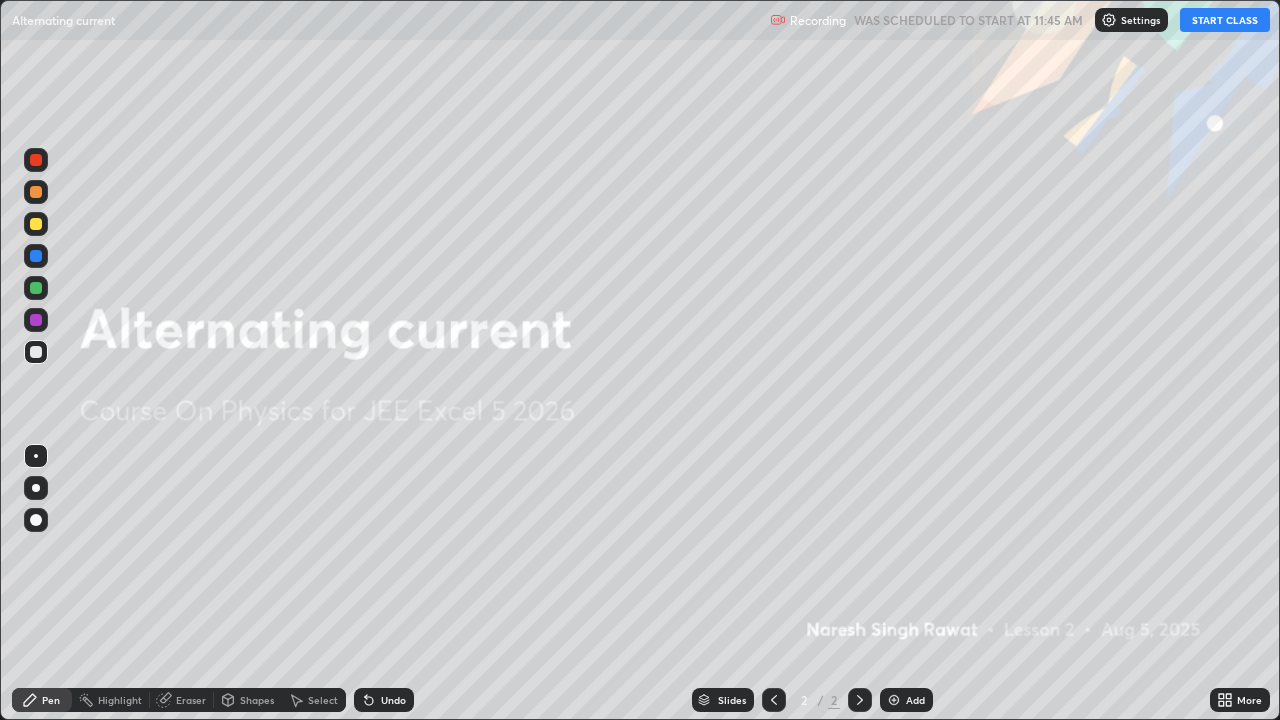 click 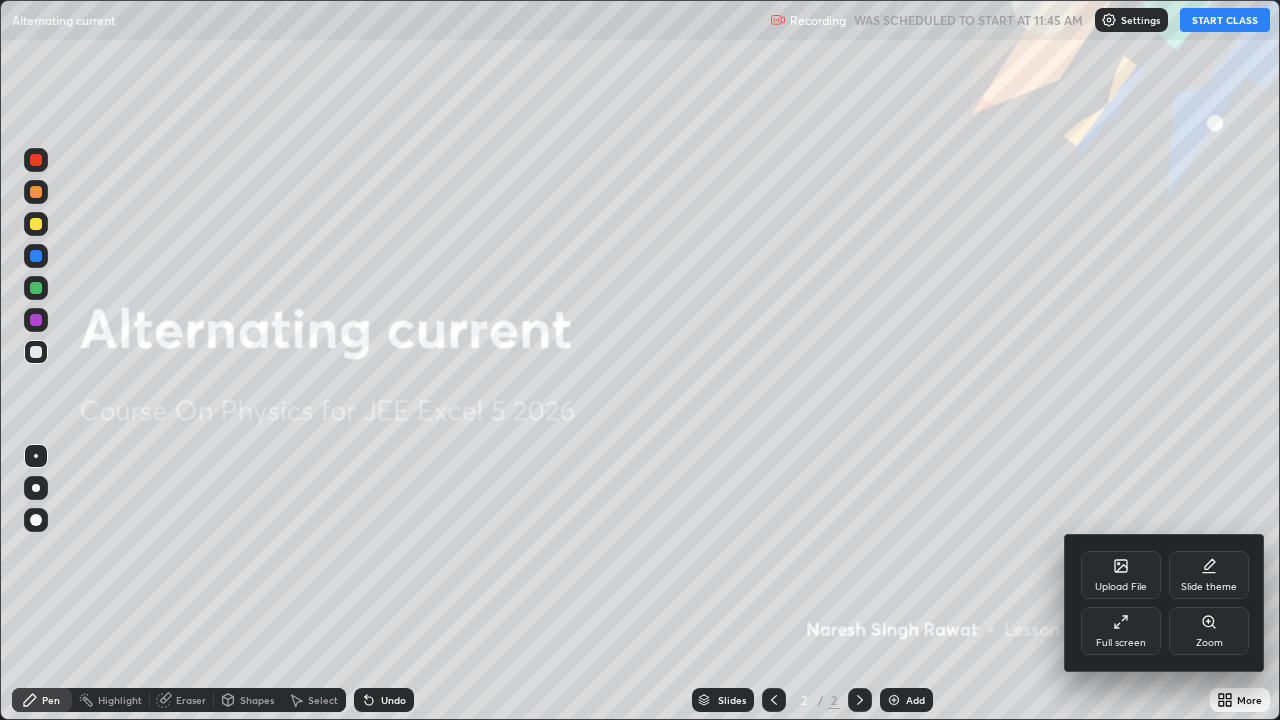 click on "Slide theme" at bounding box center (1209, 575) 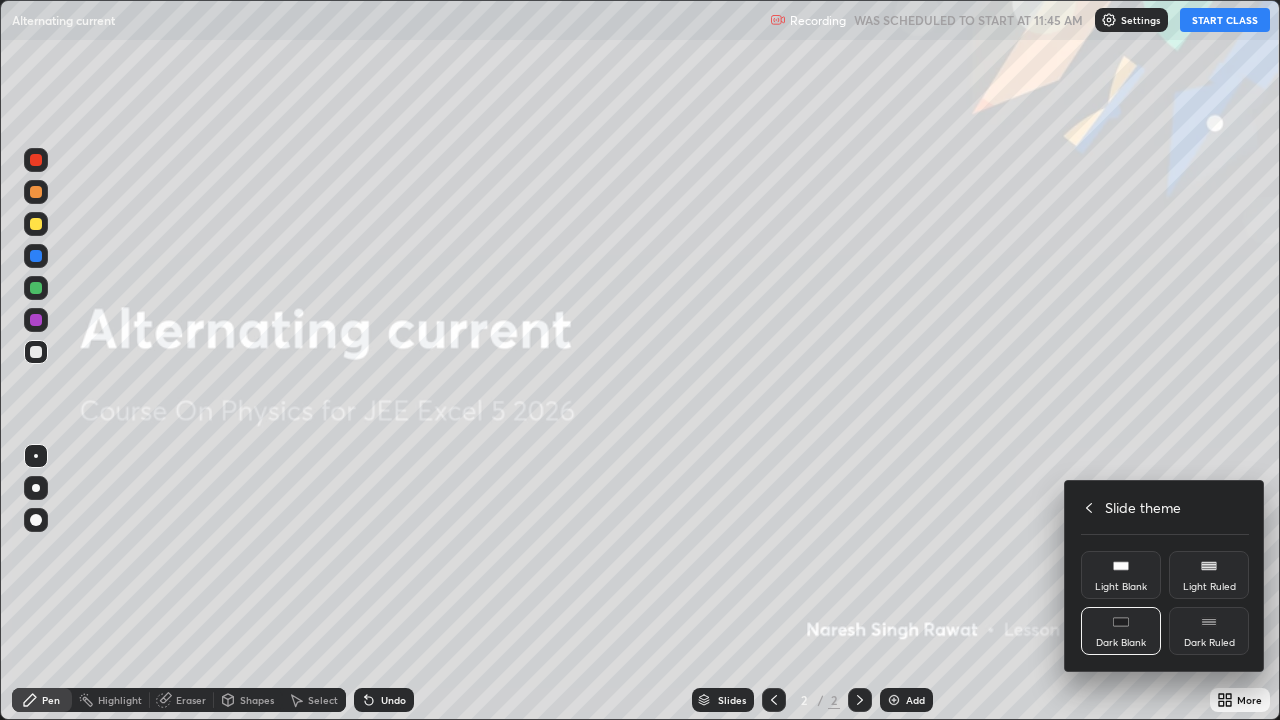 click on "Dark Ruled" at bounding box center (1209, 631) 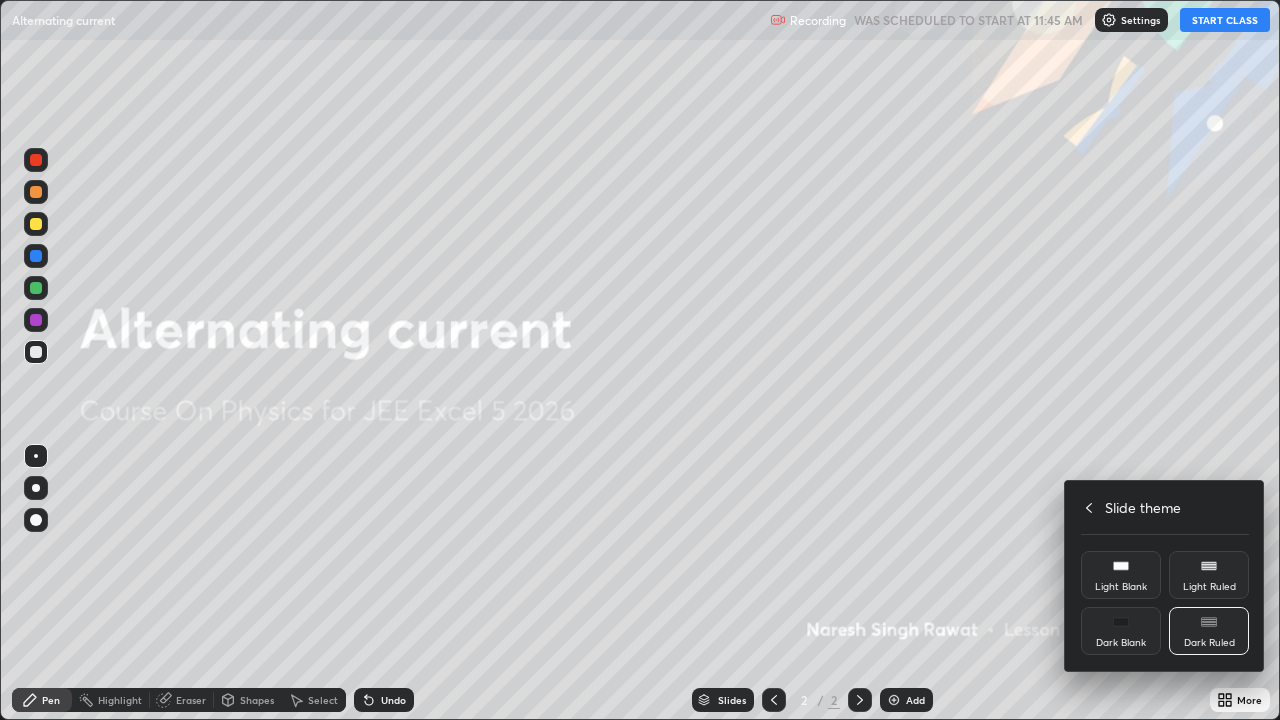 click 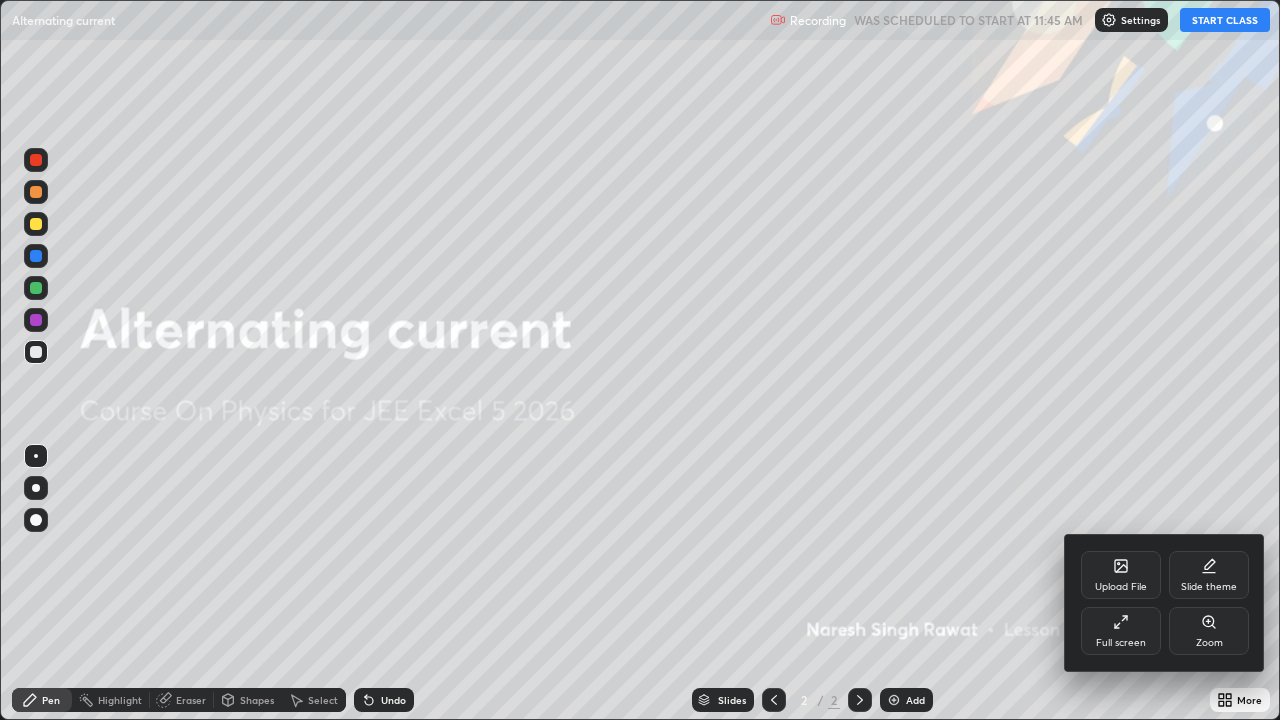 click at bounding box center (640, 360) 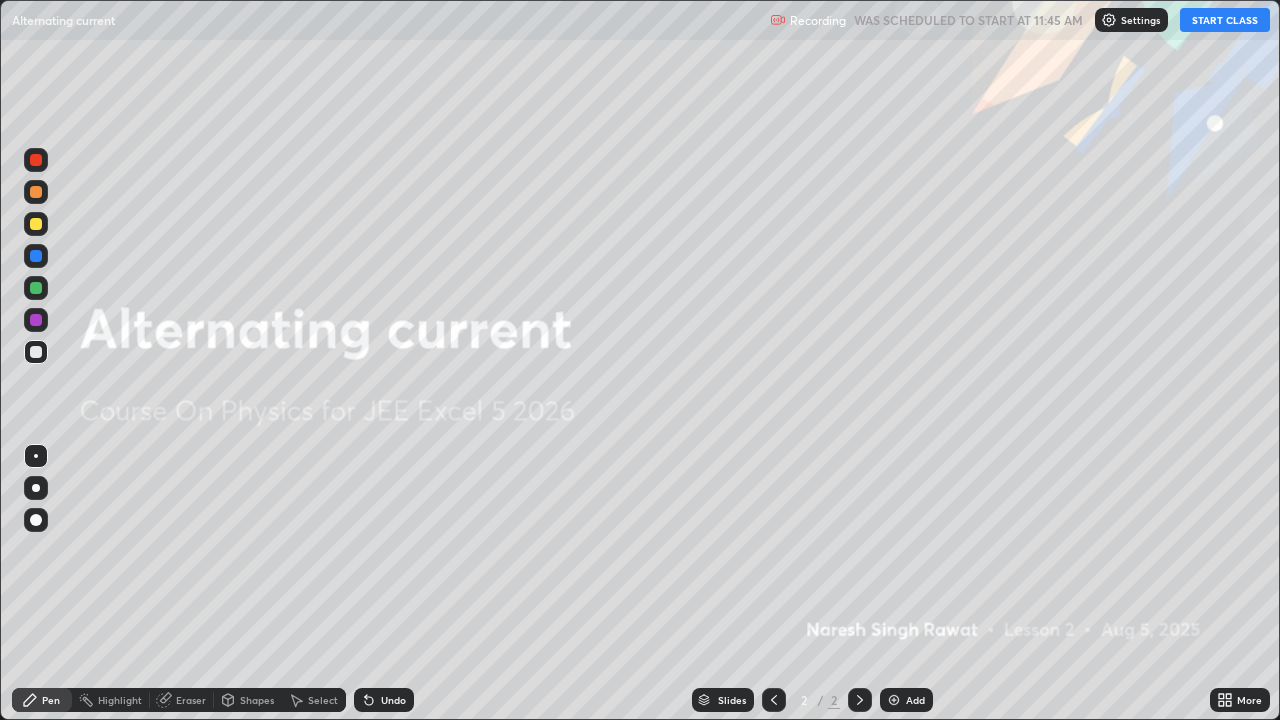 click at bounding box center (894, 700) 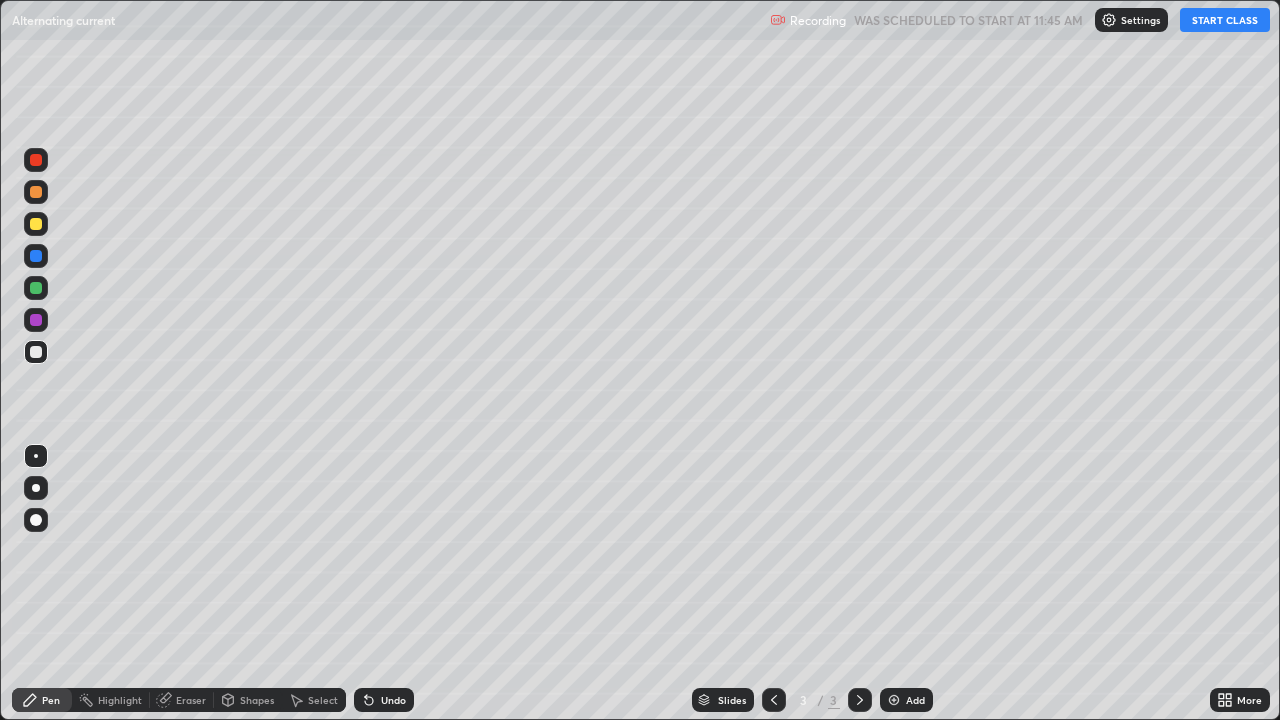 click on "START CLASS" at bounding box center [1225, 20] 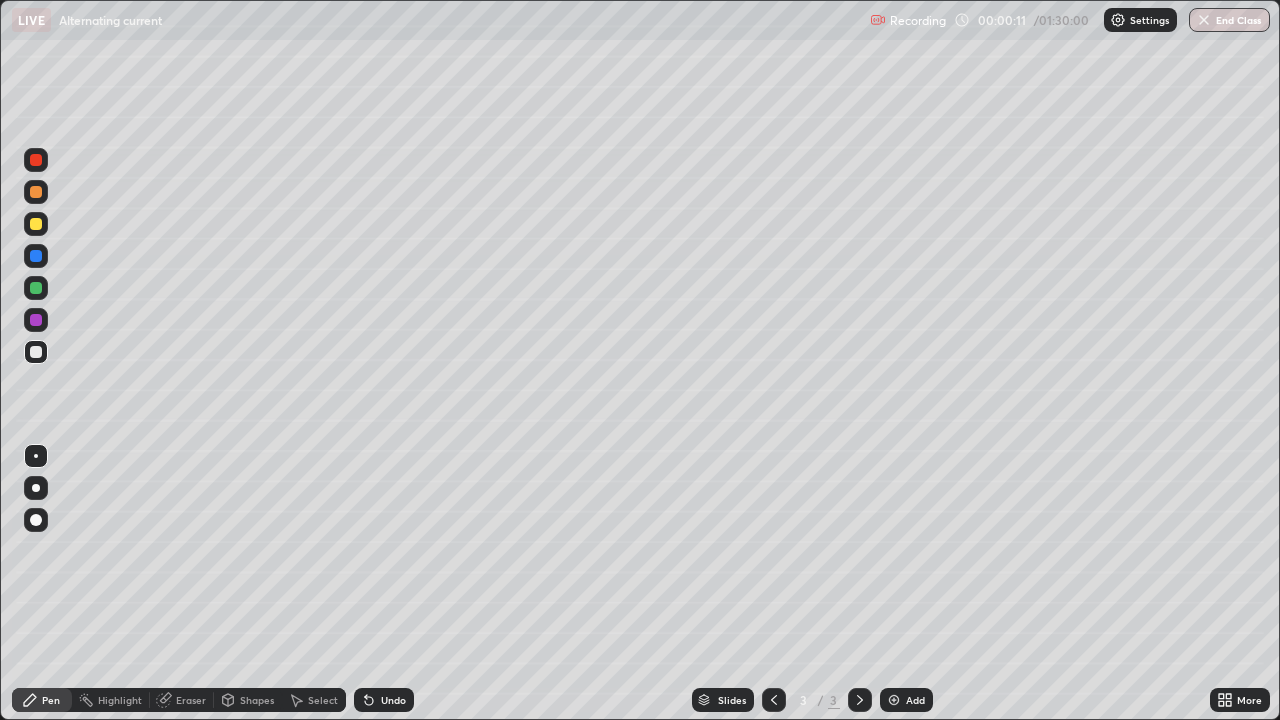 click at bounding box center (36, 192) 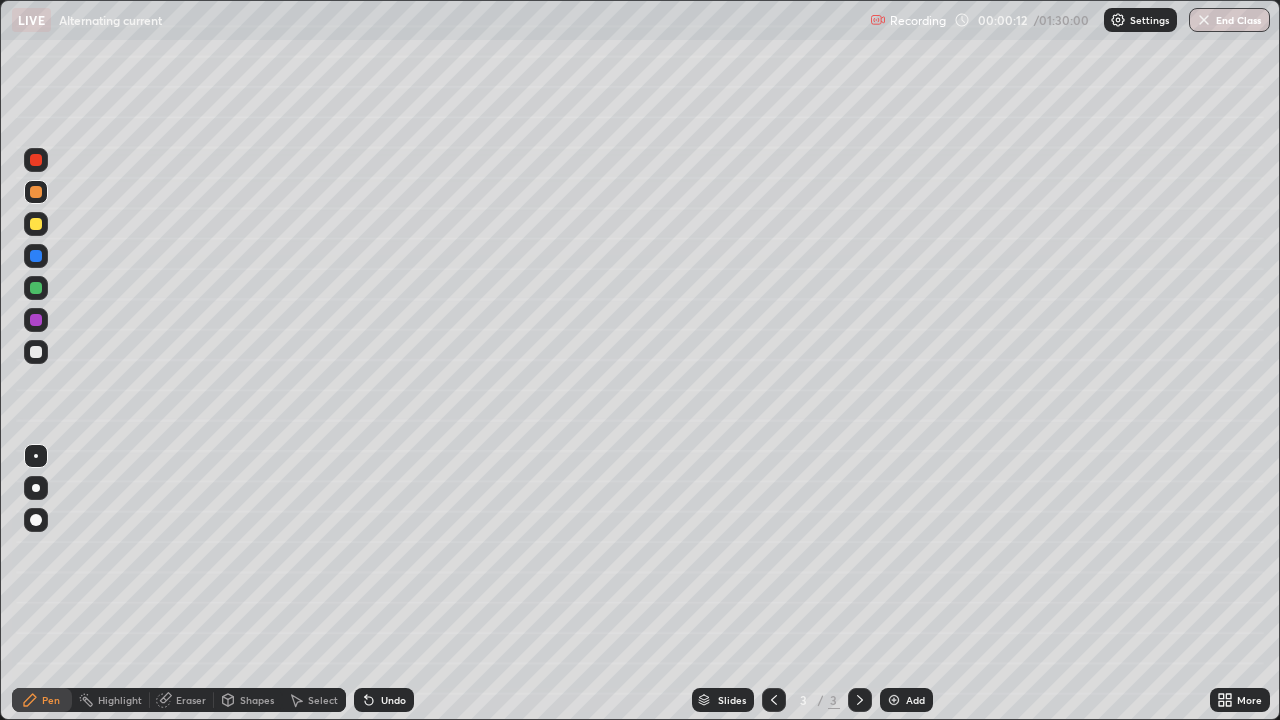 click 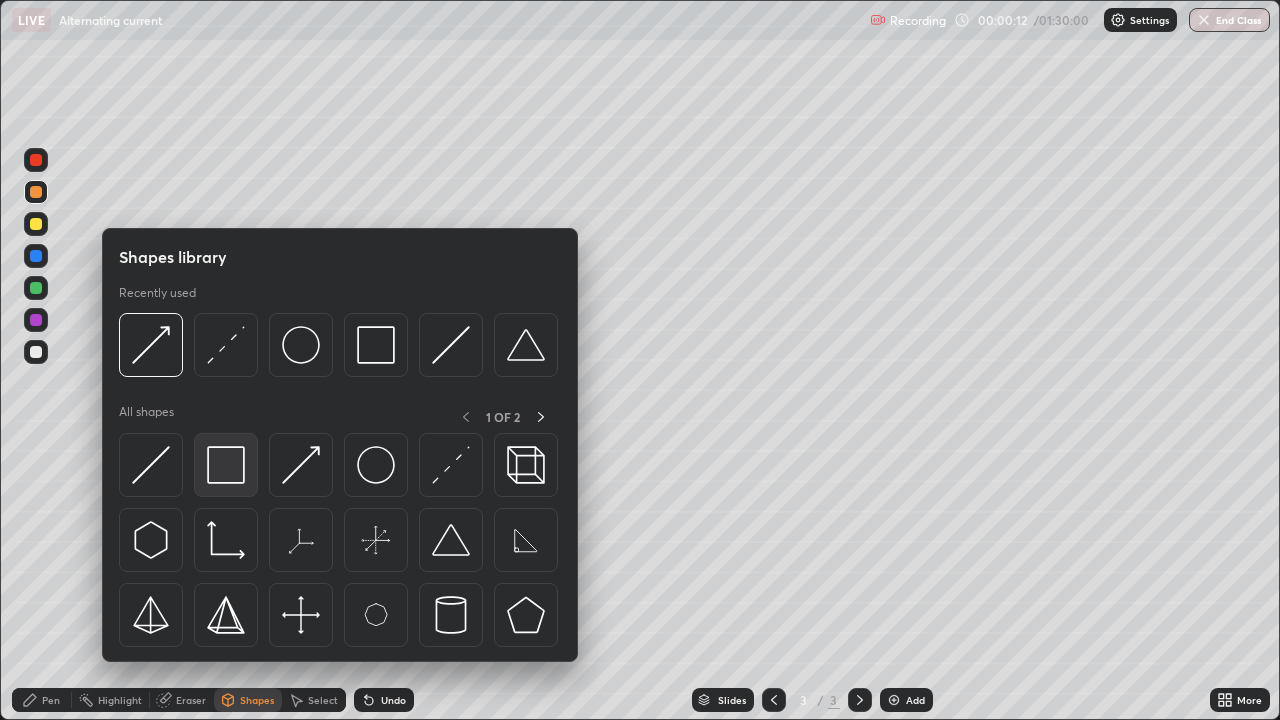 click at bounding box center (226, 465) 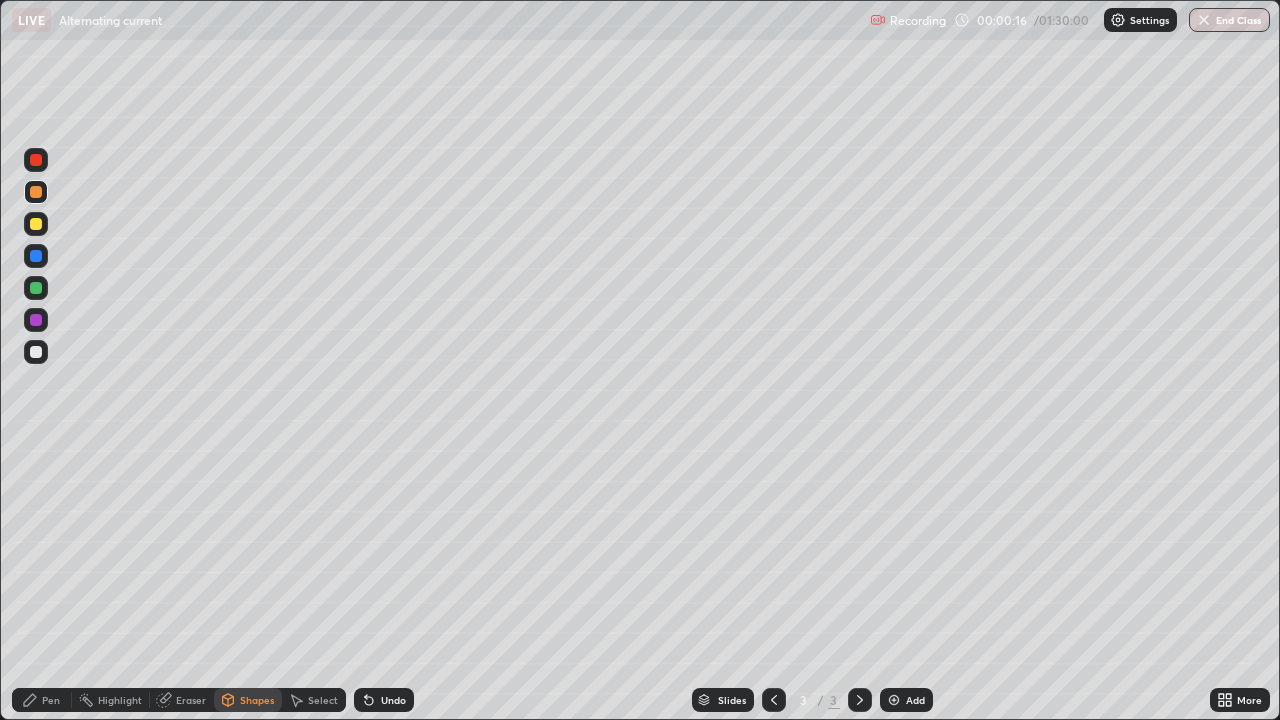 click 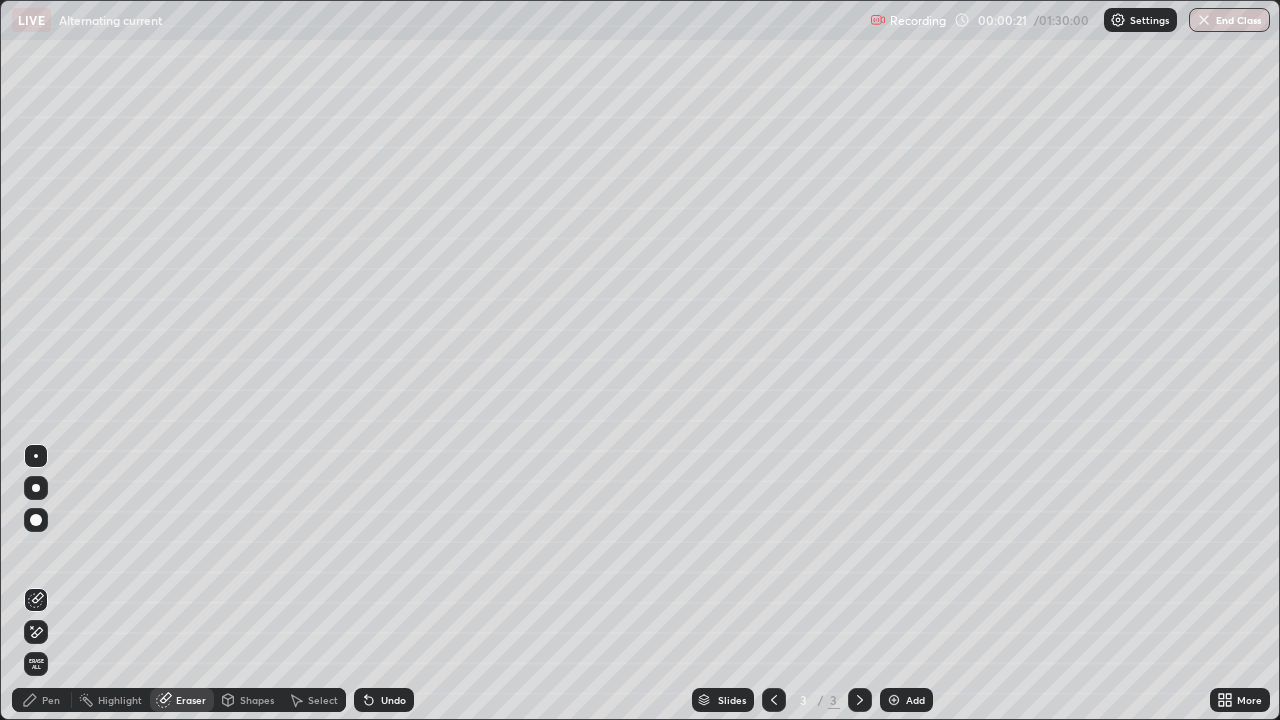 click on "Pen" at bounding box center [51, 700] 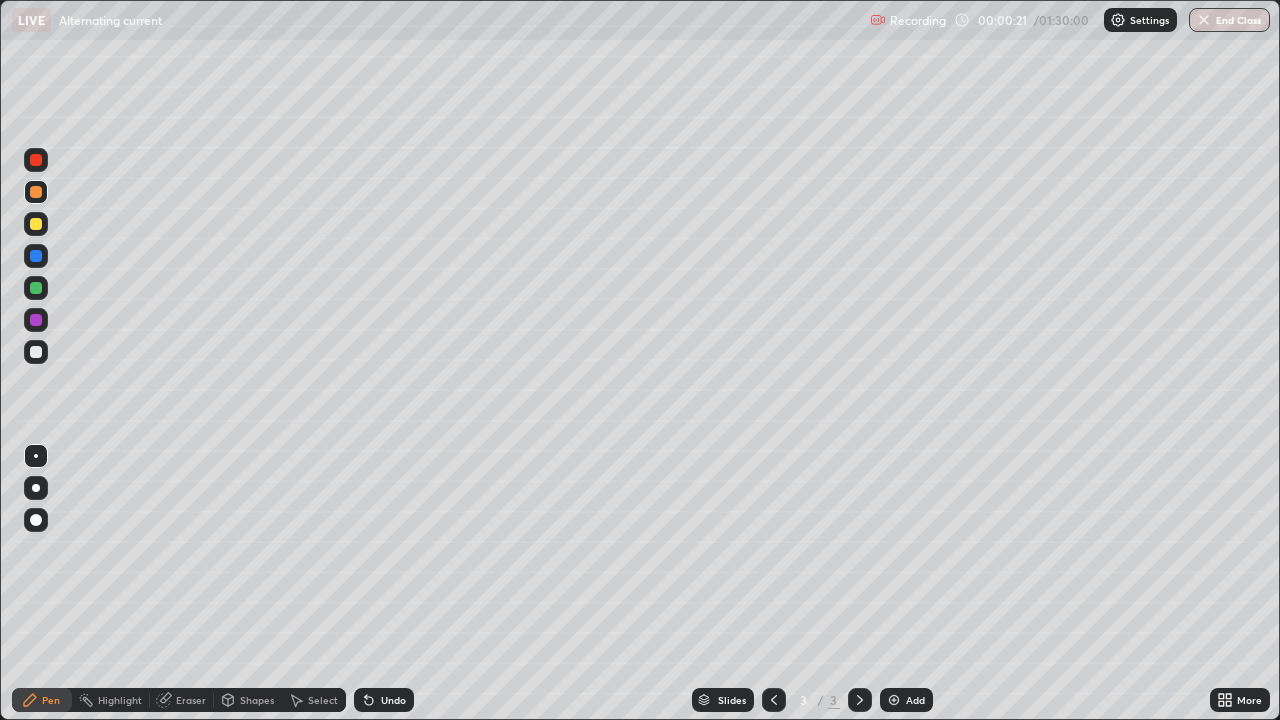 click at bounding box center [36, 352] 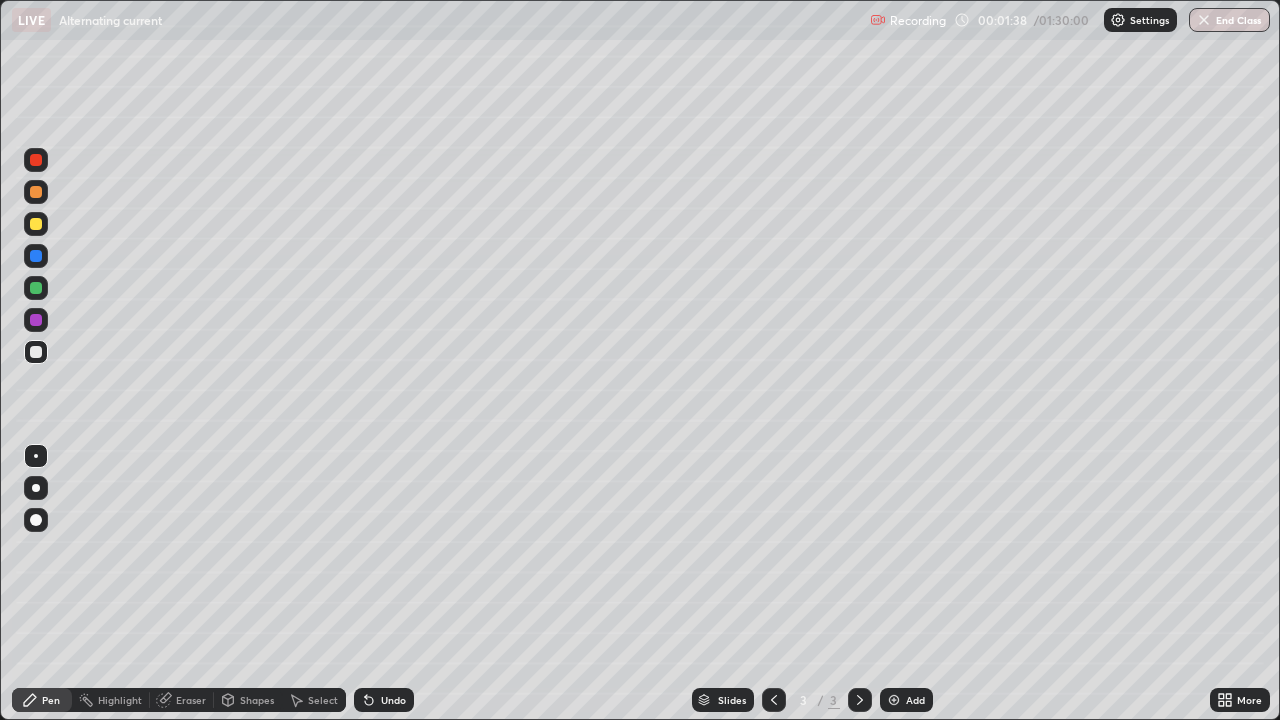 click on "Shapes" at bounding box center (257, 700) 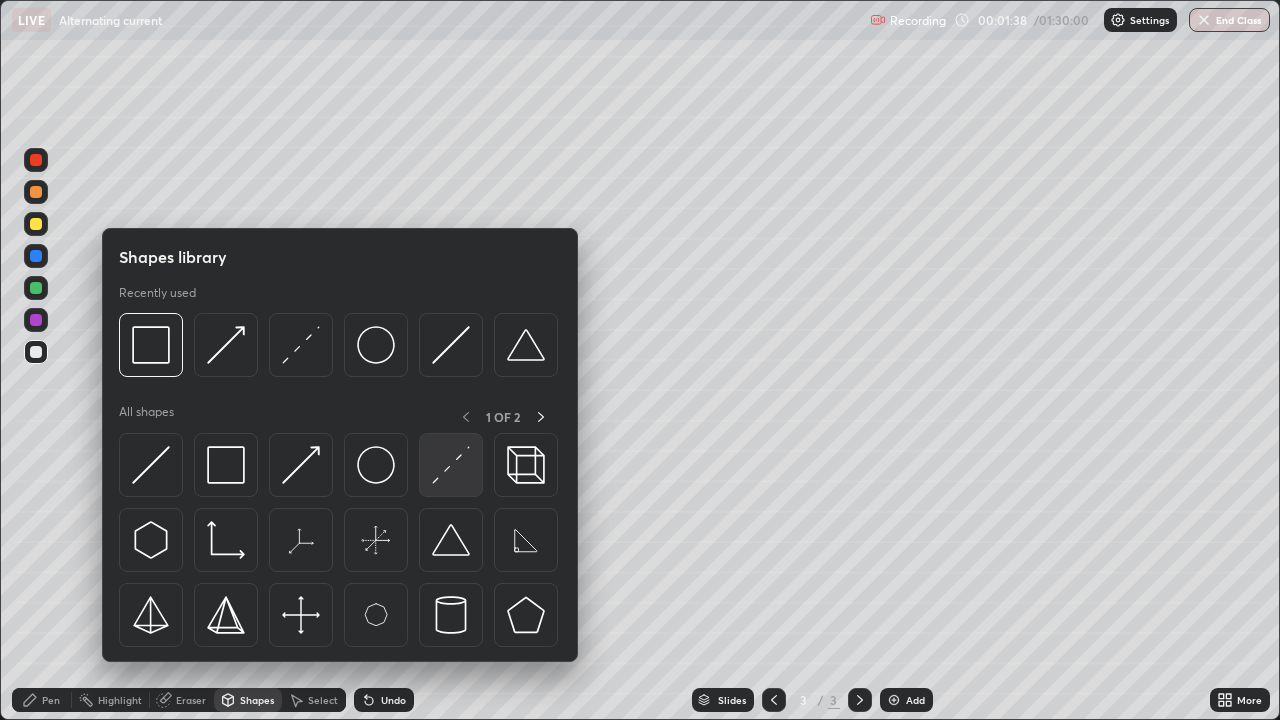 click at bounding box center (451, 465) 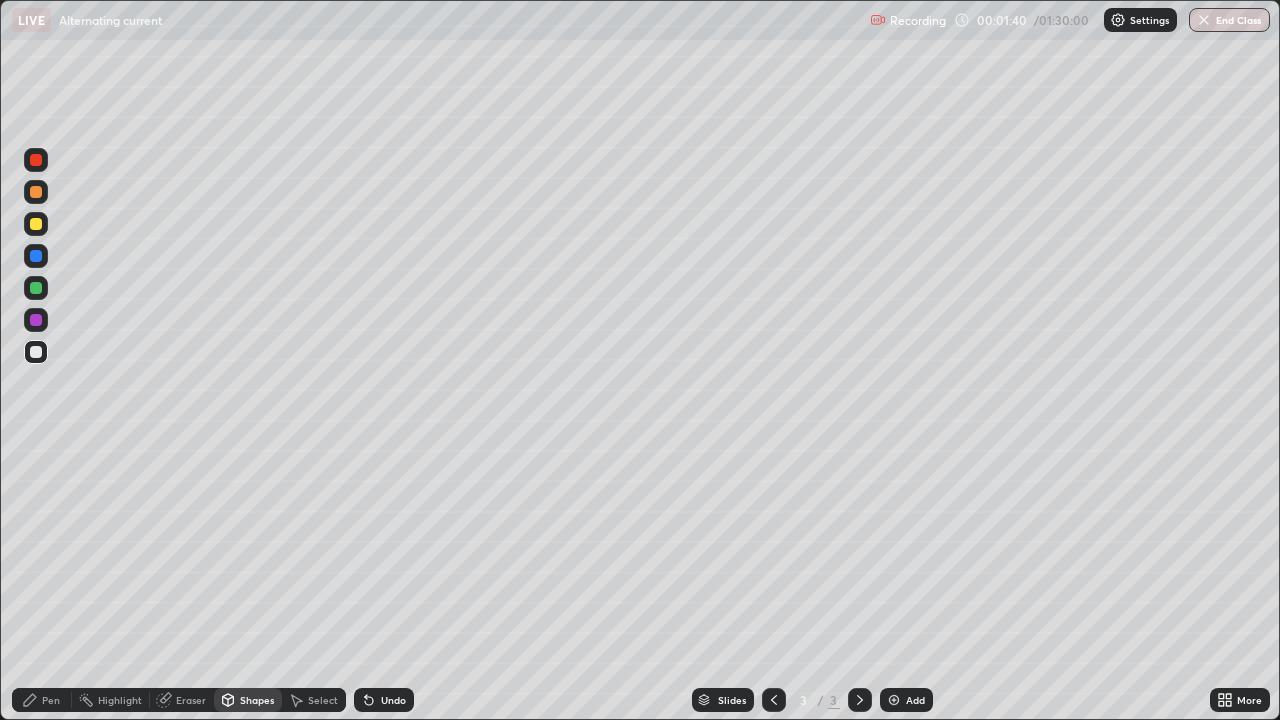 click 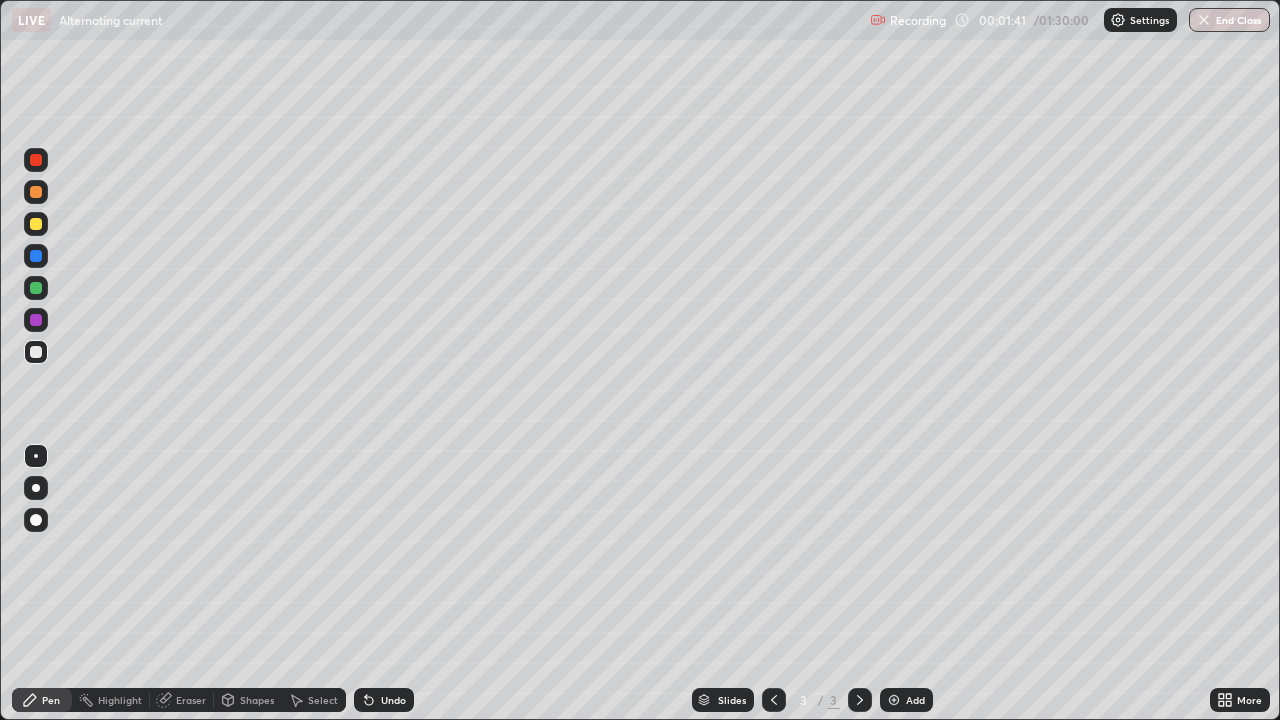 click at bounding box center (36, 224) 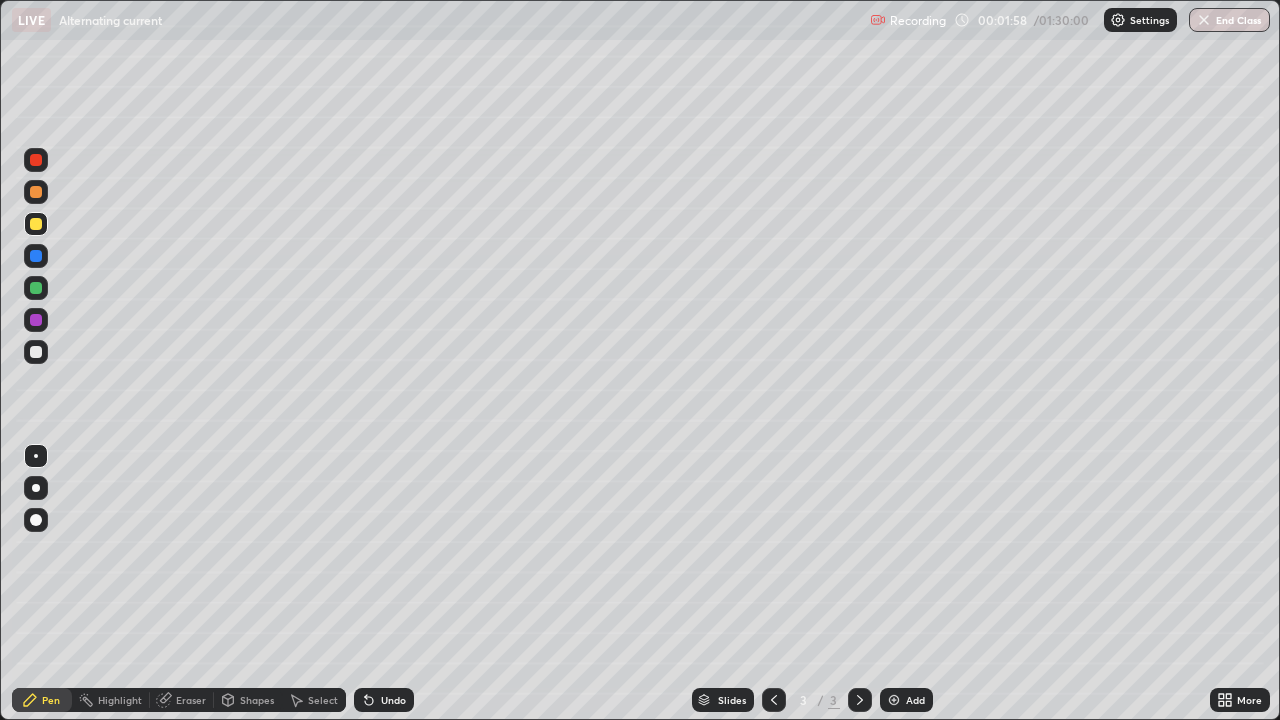 click on "Undo" at bounding box center (393, 700) 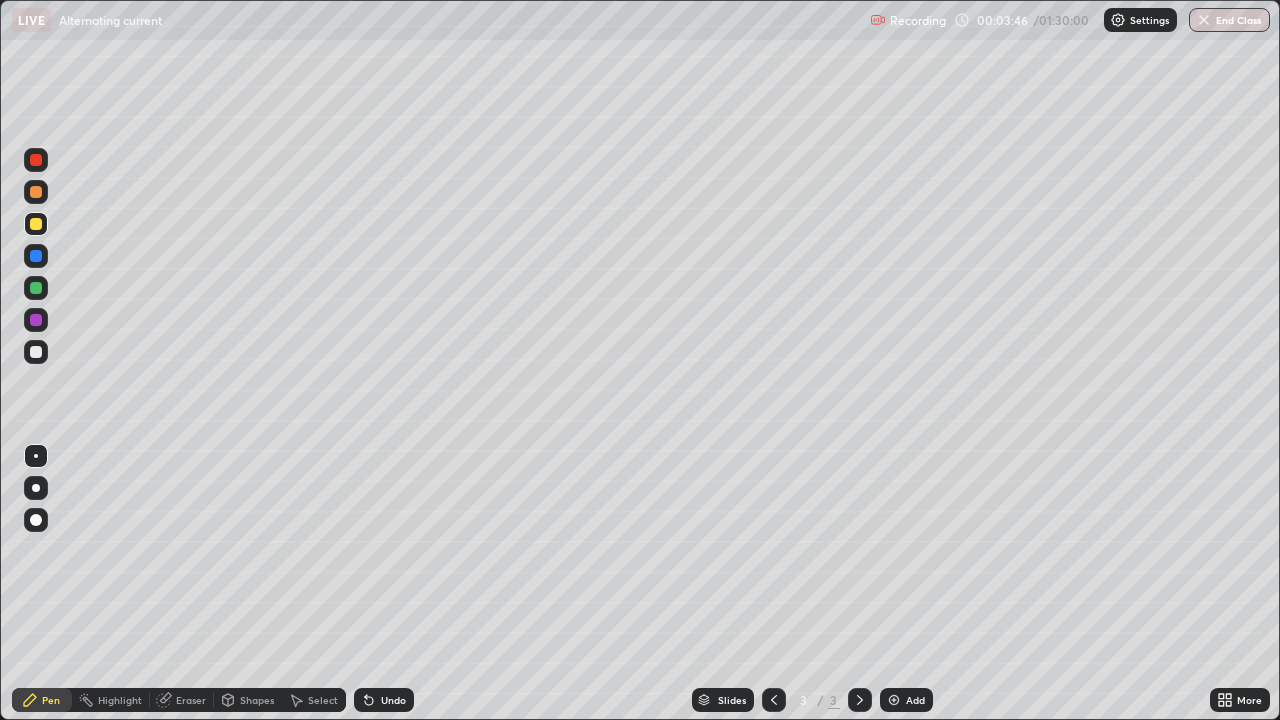 click 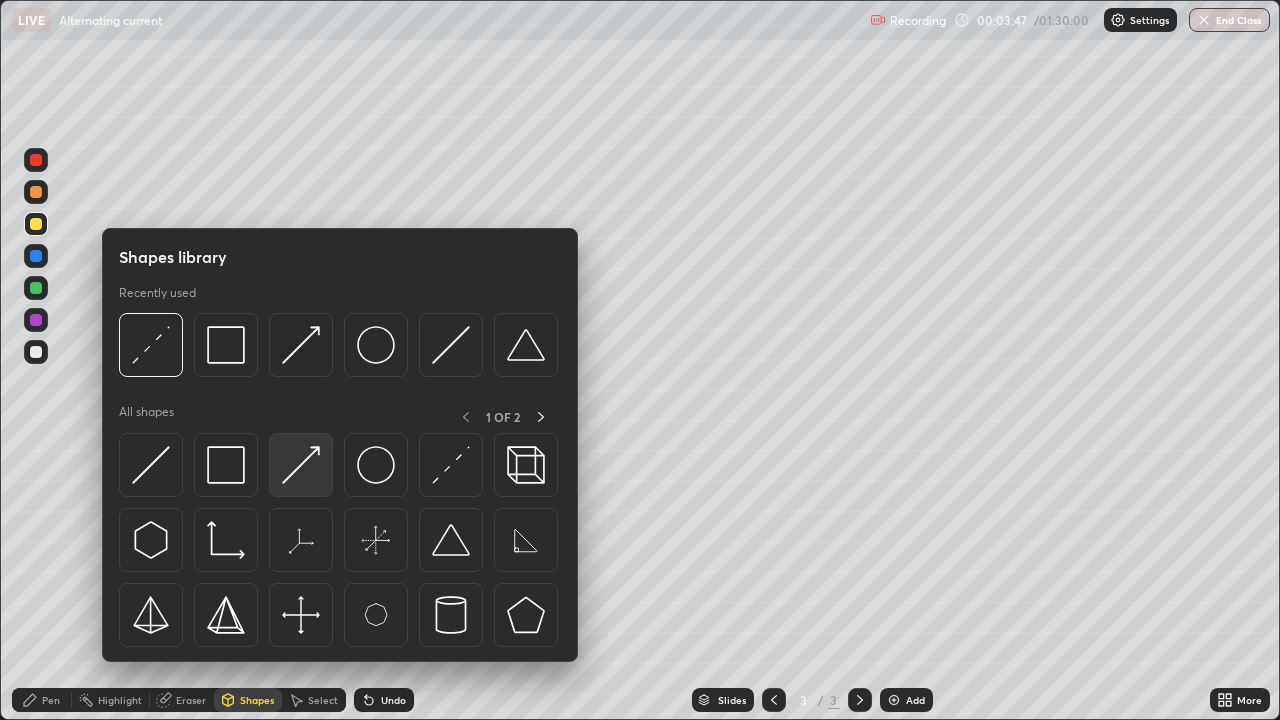 click at bounding box center [301, 465] 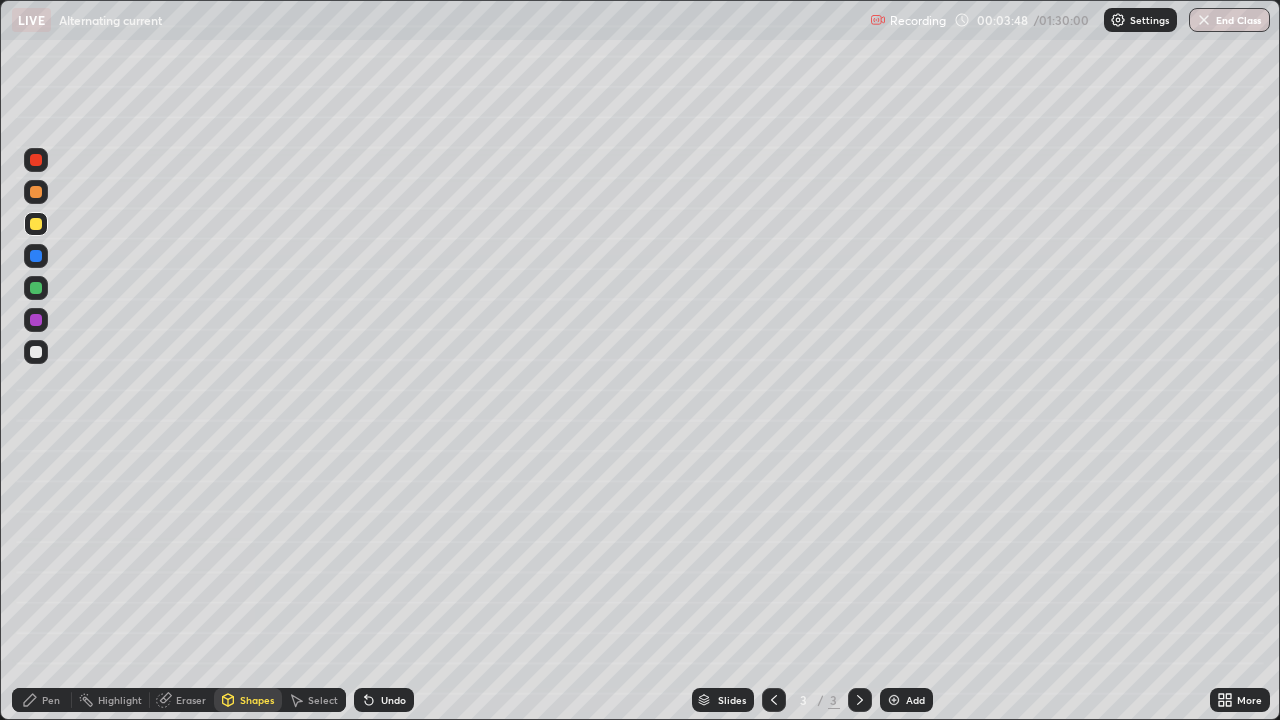 click at bounding box center (894, 700) 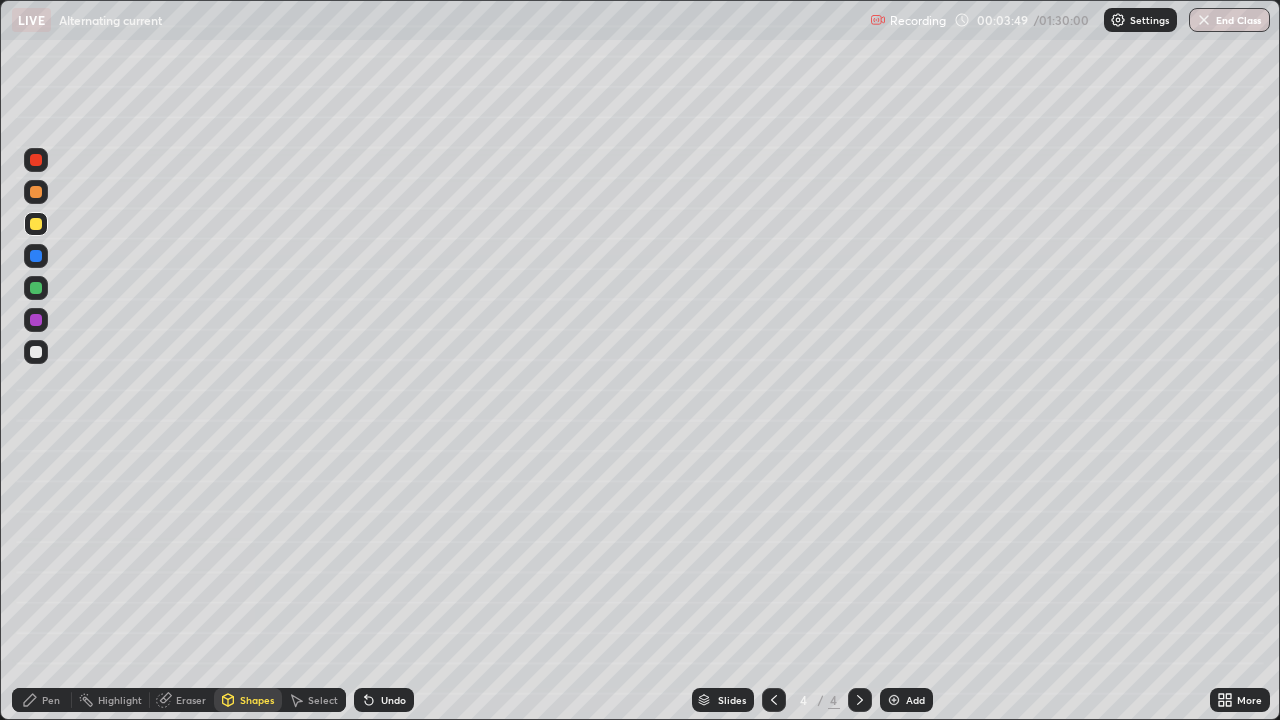 click on "Shapes" at bounding box center (248, 700) 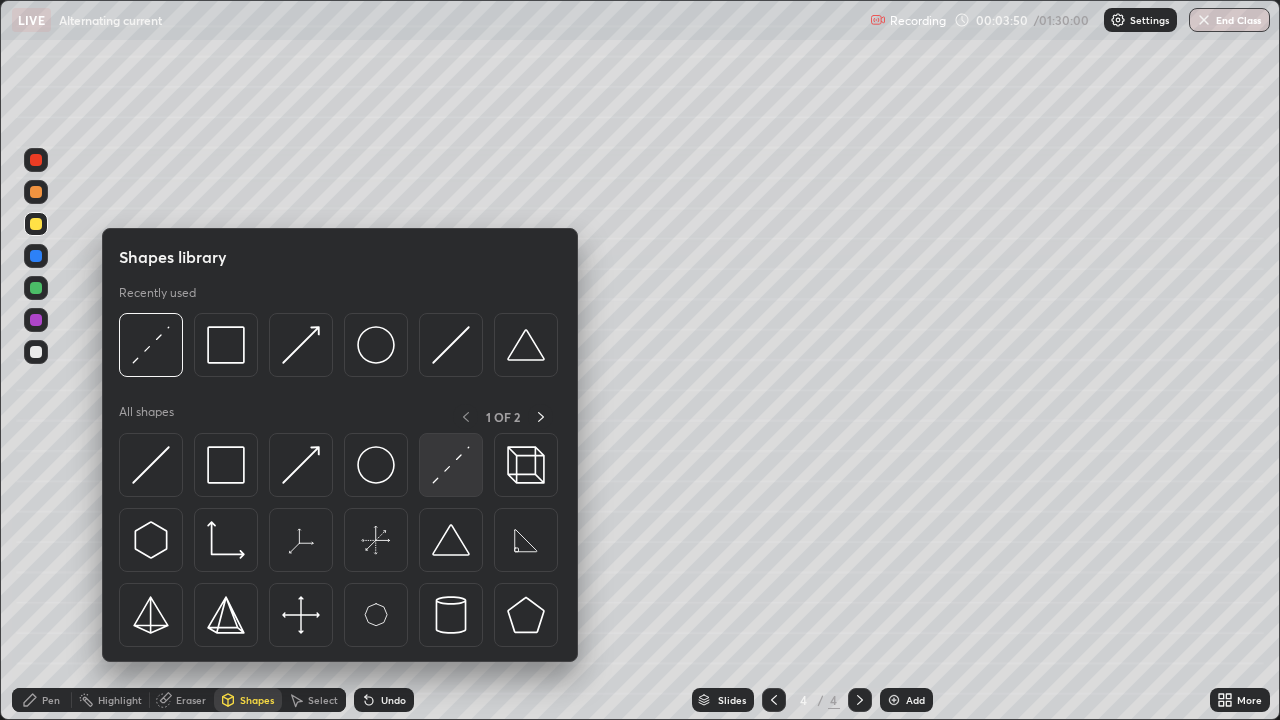 click at bounding box center [451, 465] 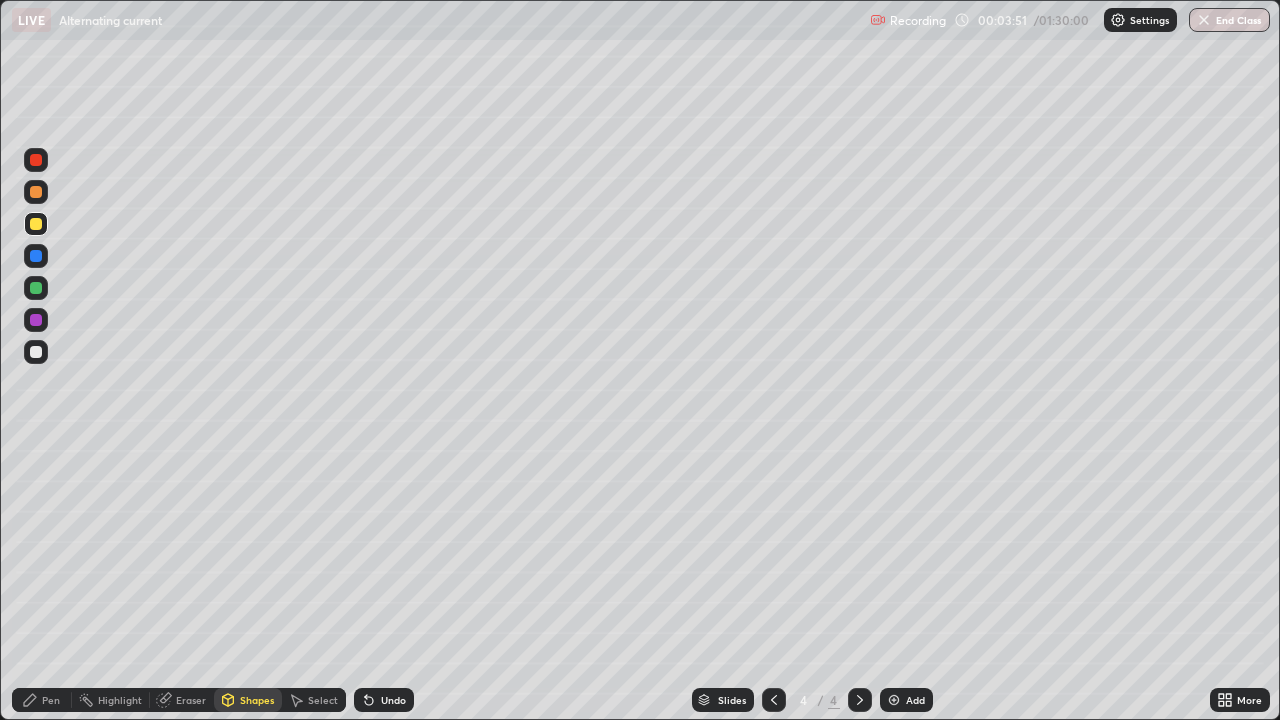 click at bounding box center [36, 320] 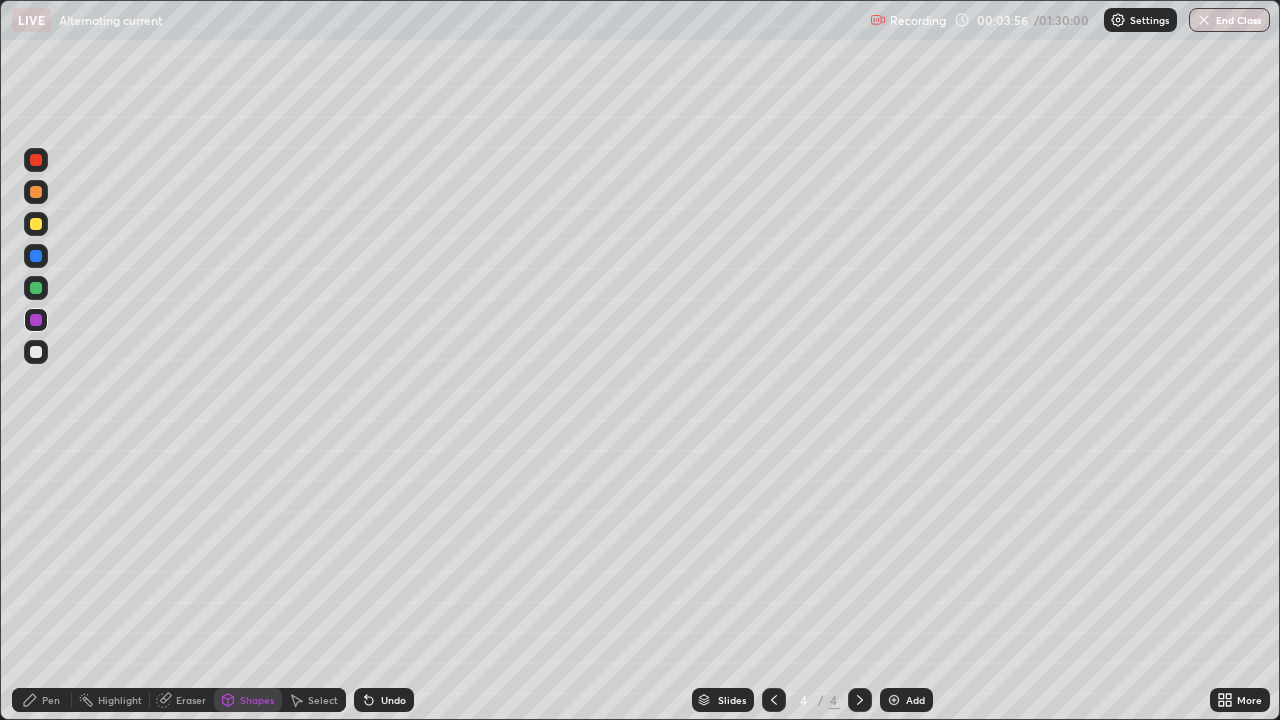 click 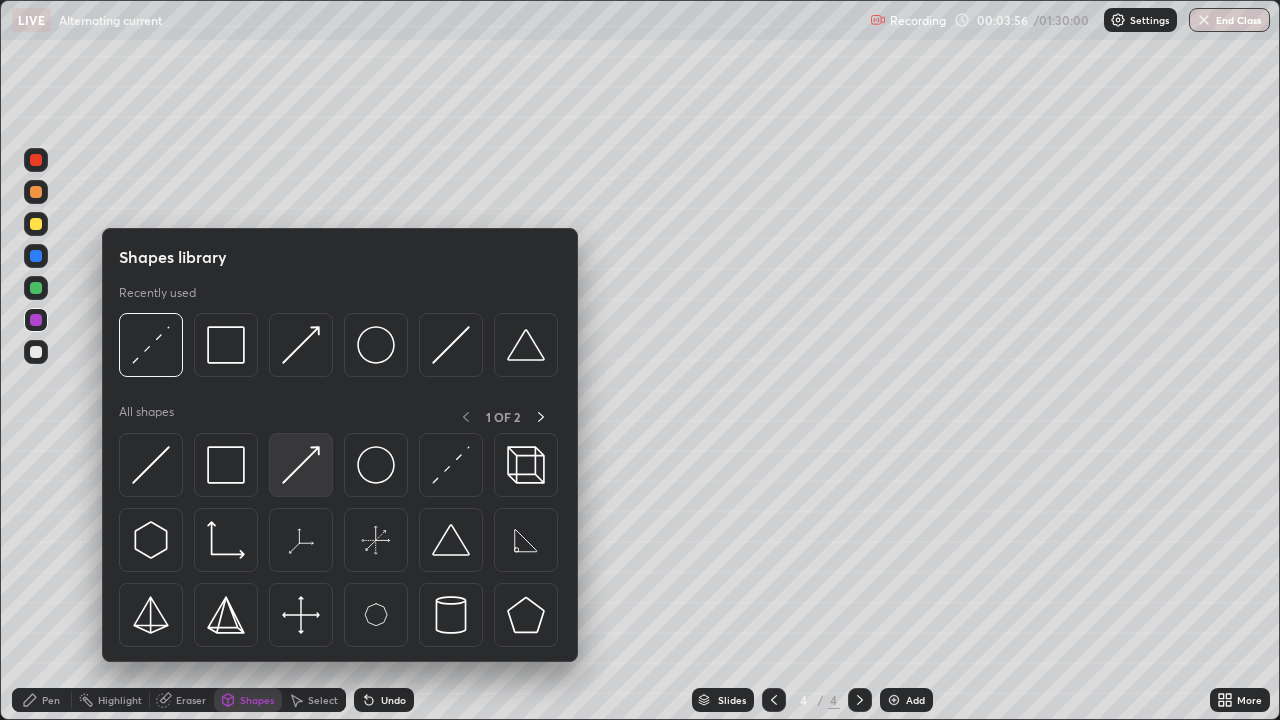 click at bounding box center [301, 465] 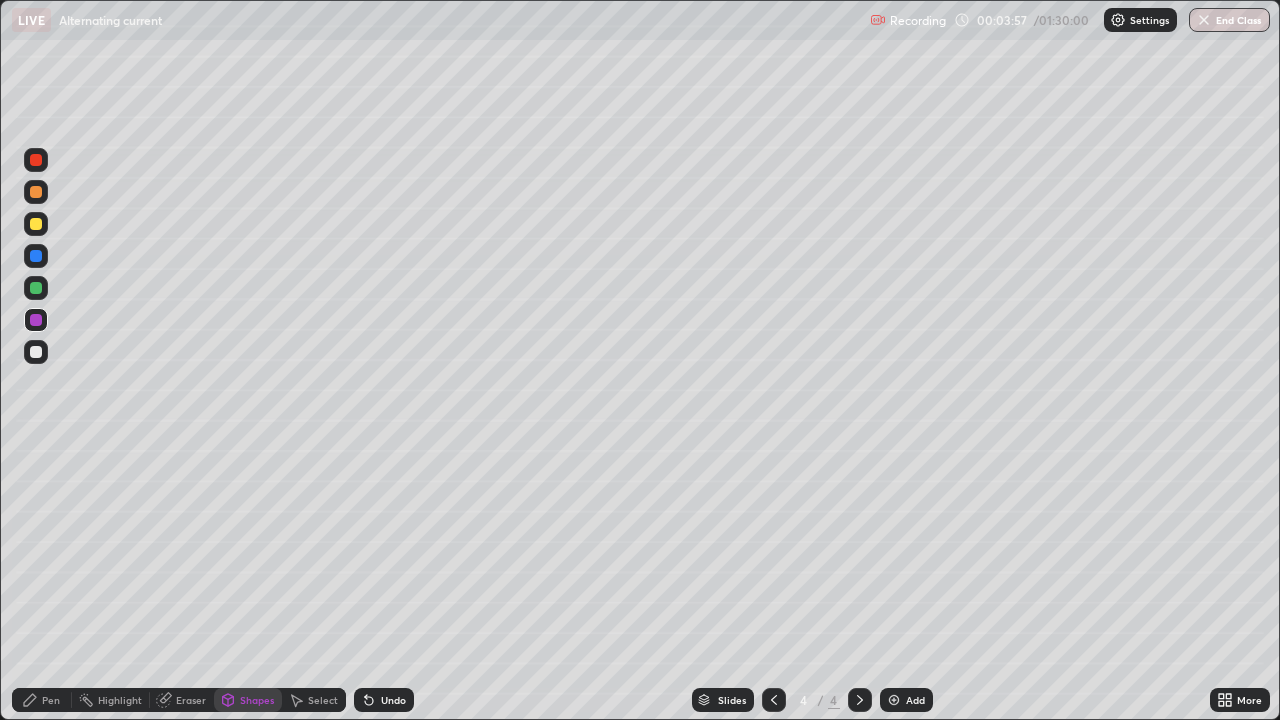 click at bounding box center (36, 224) 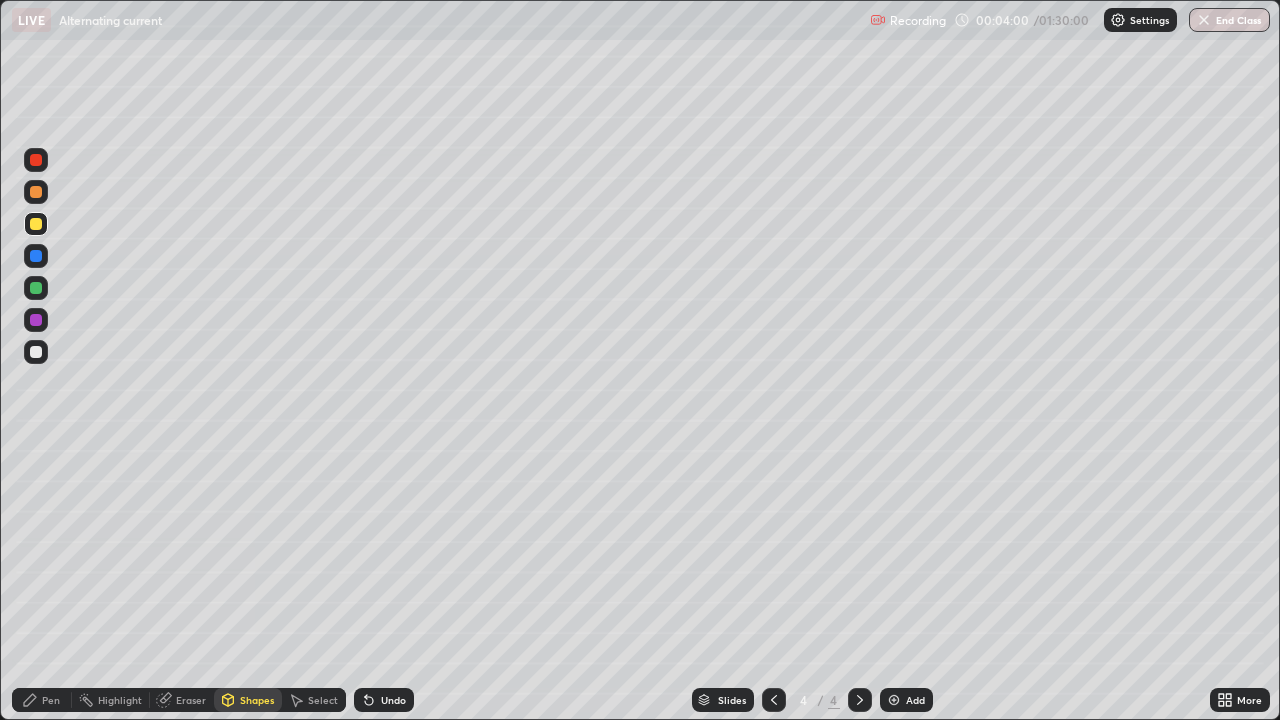click on "Pen" at bounding box center [42, 700] 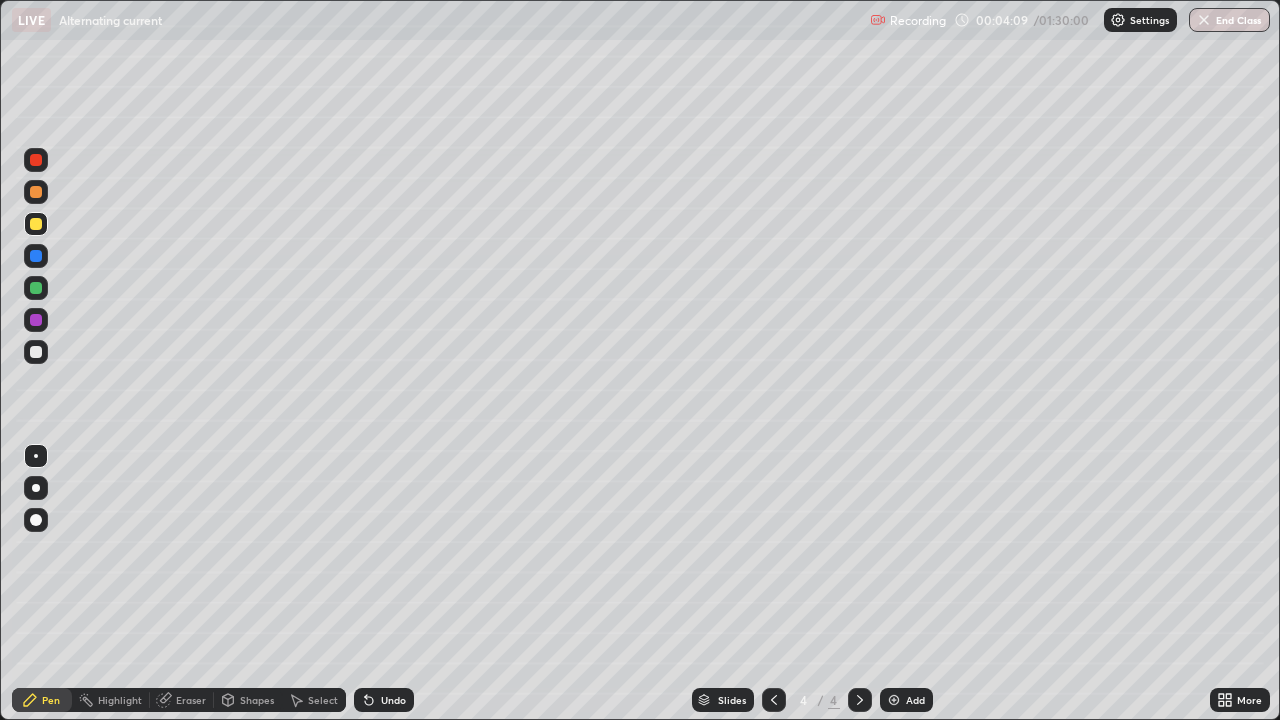 click 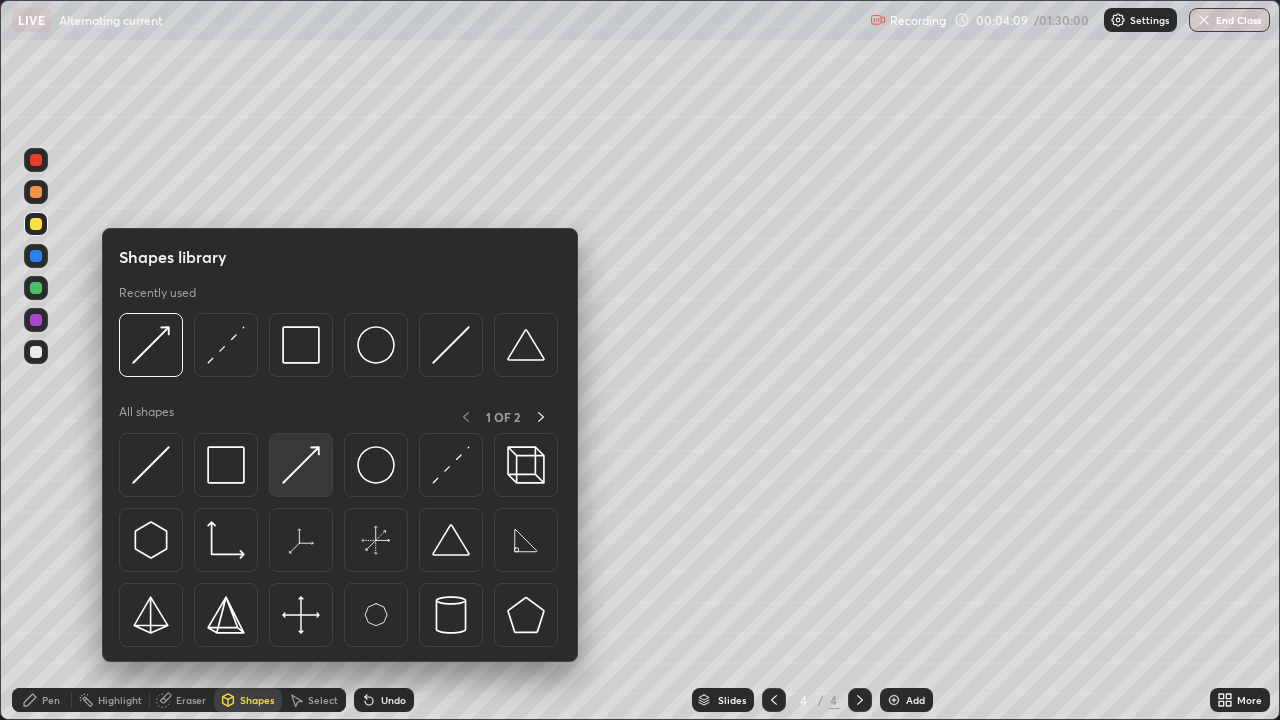 click at bounding box center (301, 465) 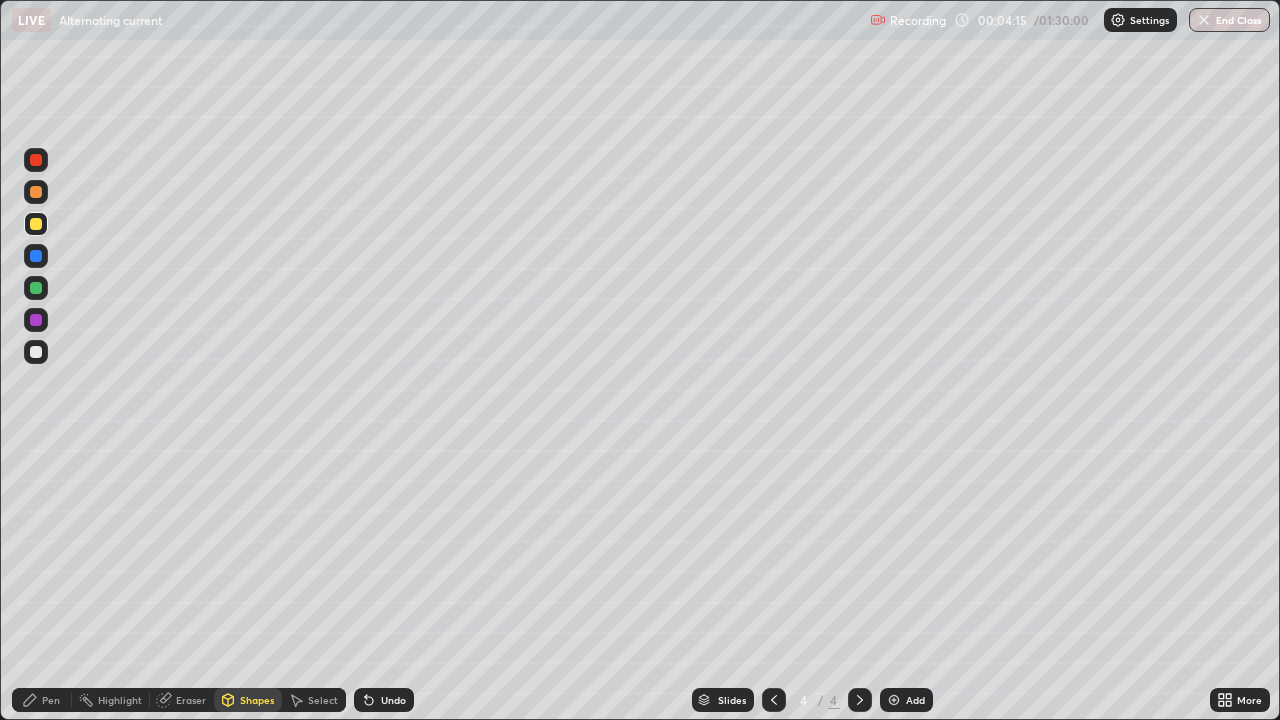 click 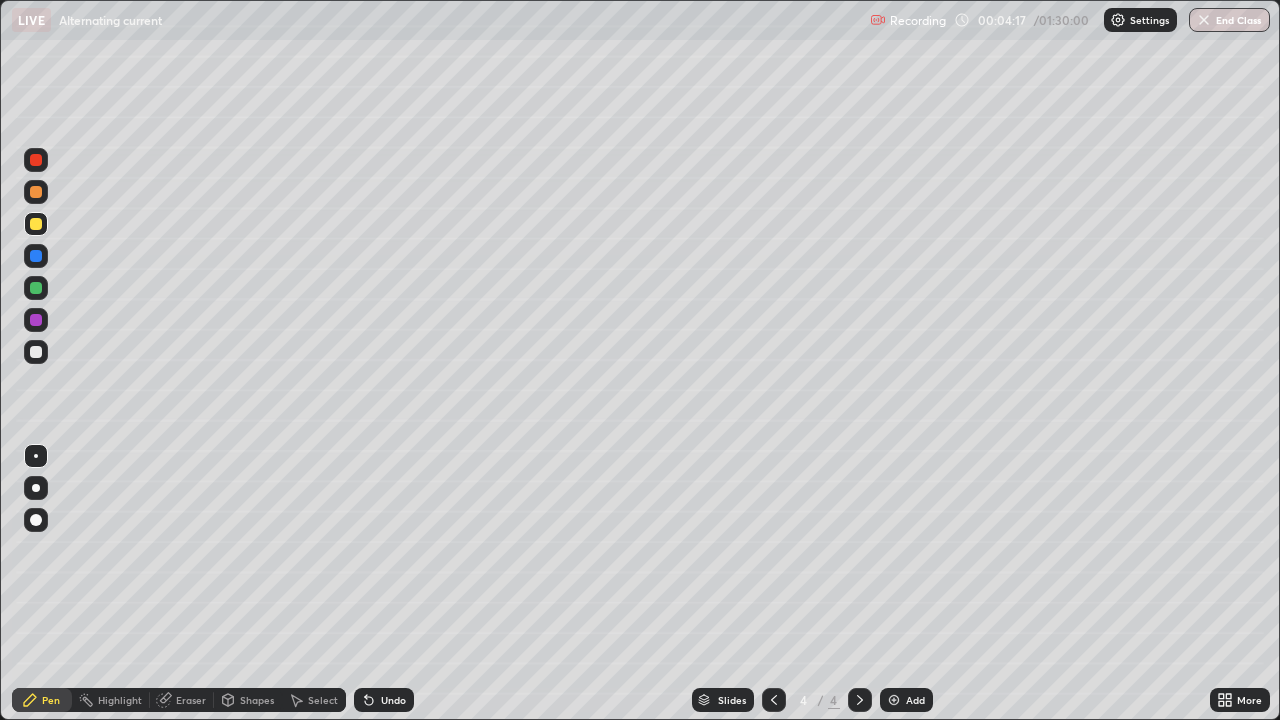 click on "Shapes" at bounding box center [257, 700] 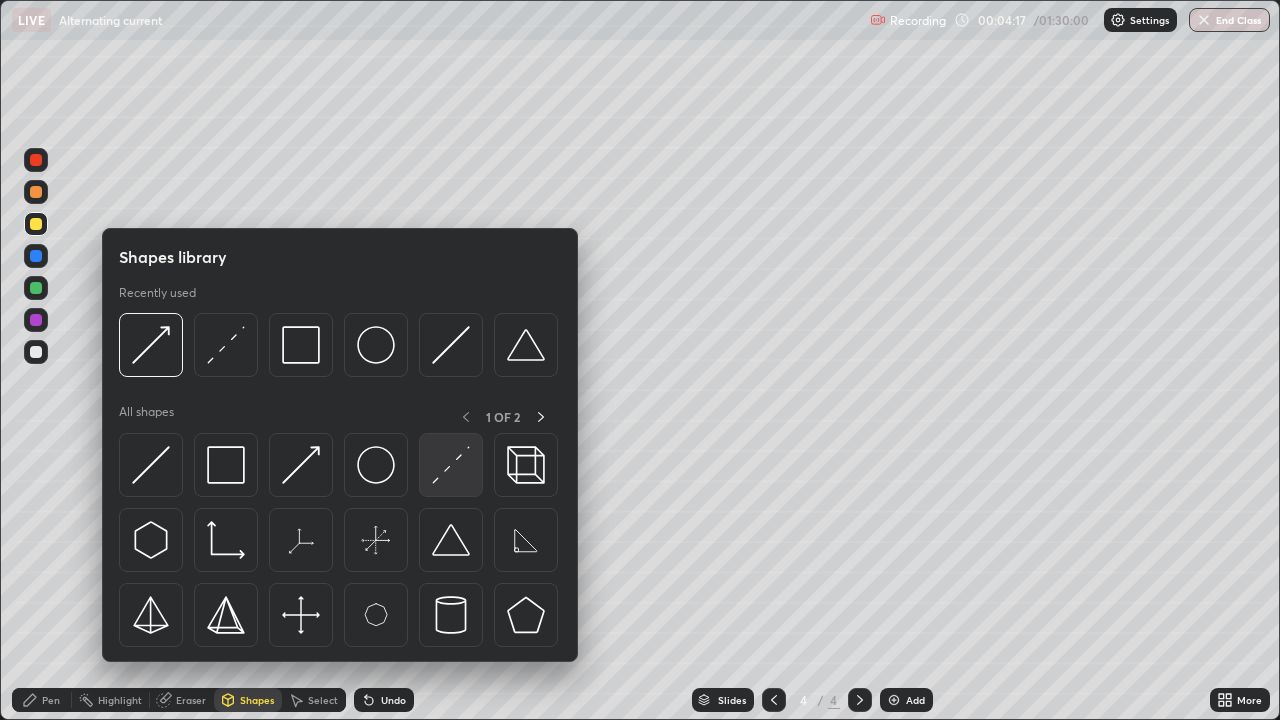 click at bounding box center (451, 465) 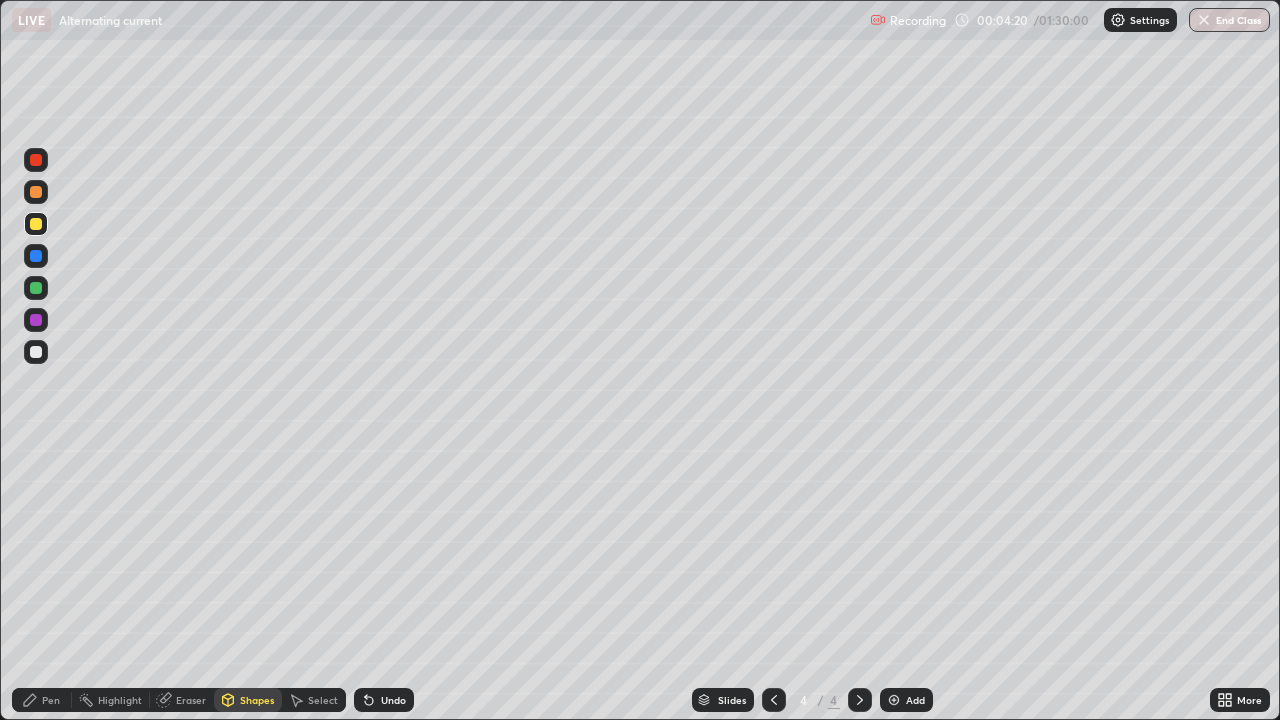 click 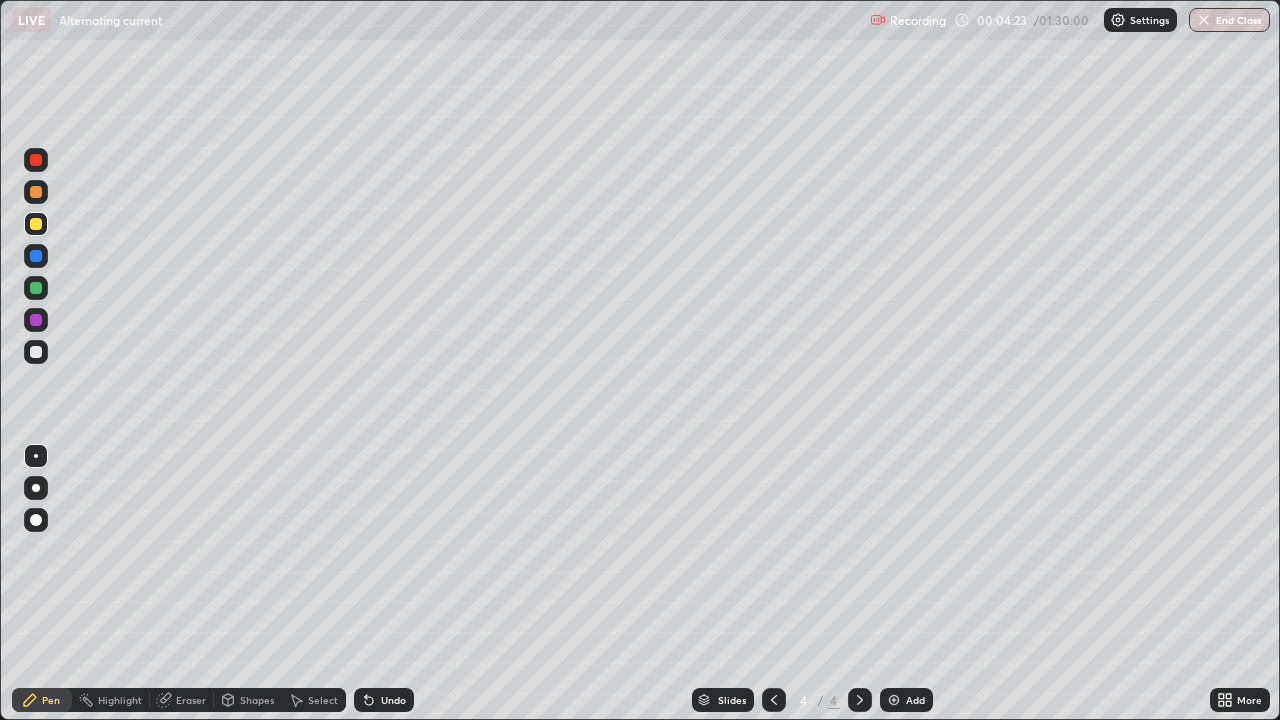 click on "Shapes" at bounding box center (248, 700) 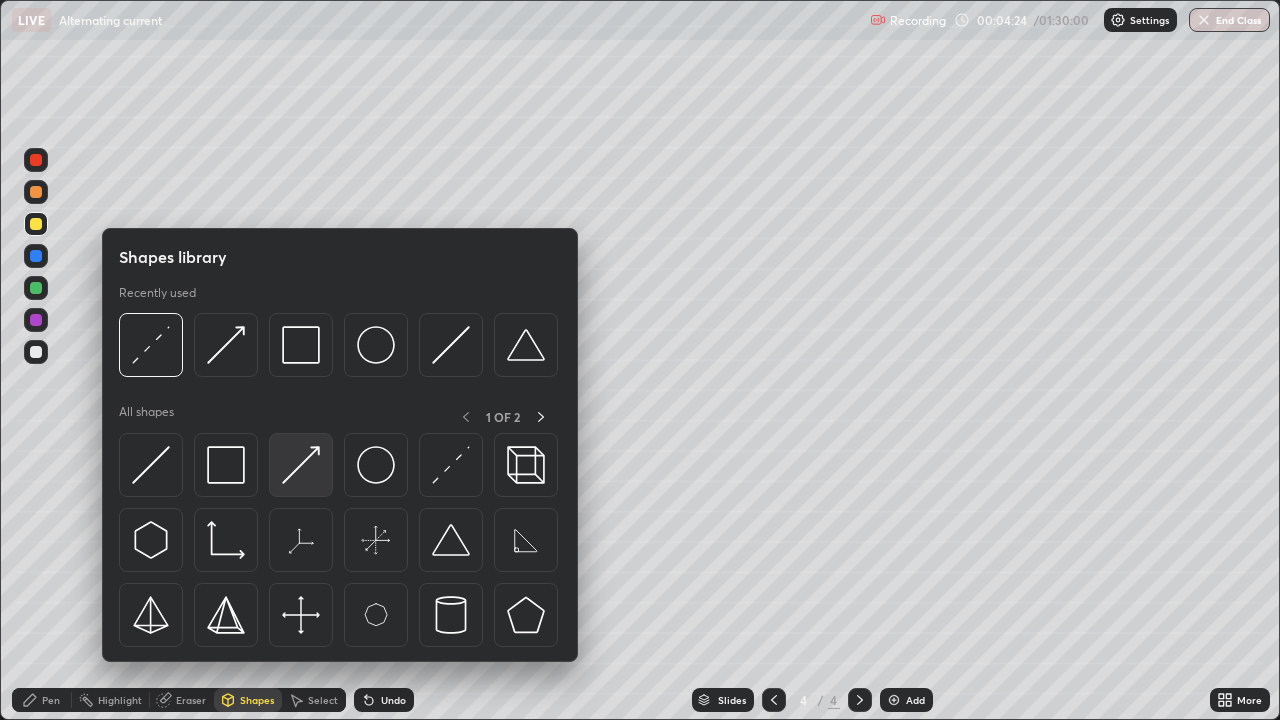 click at bounding box center (301, 465) 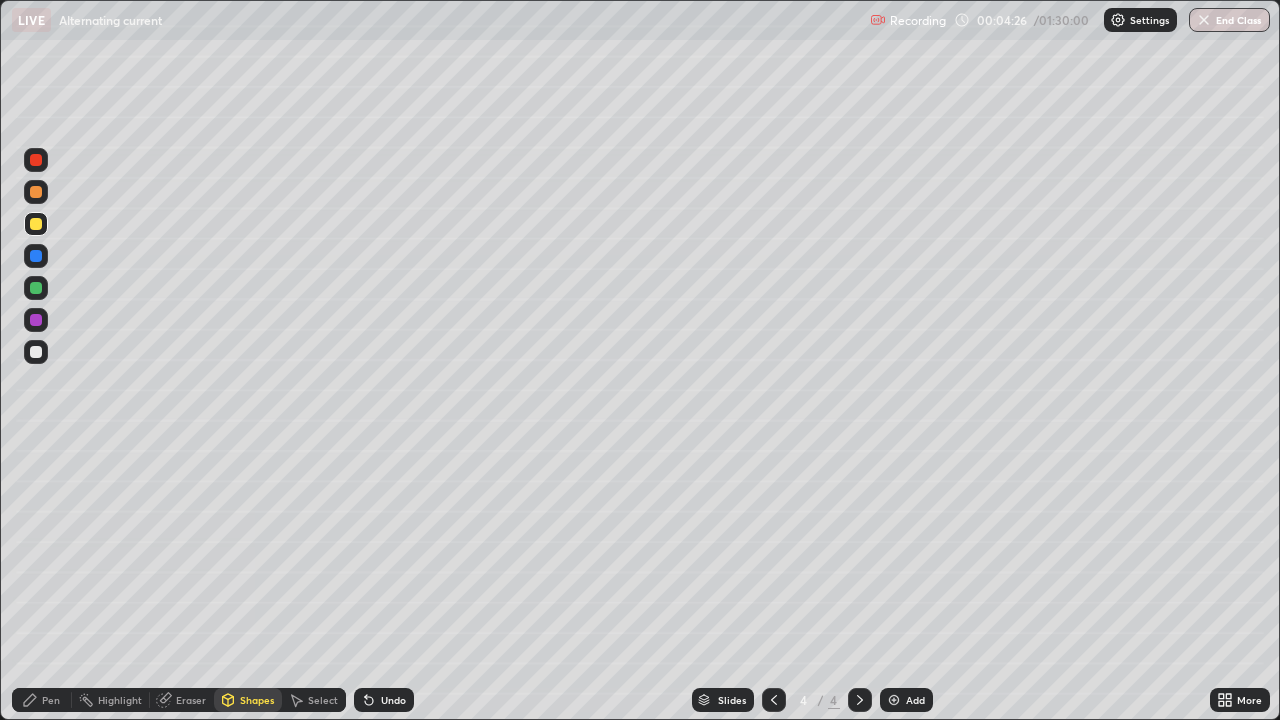 click at bounding box center [36, 192] 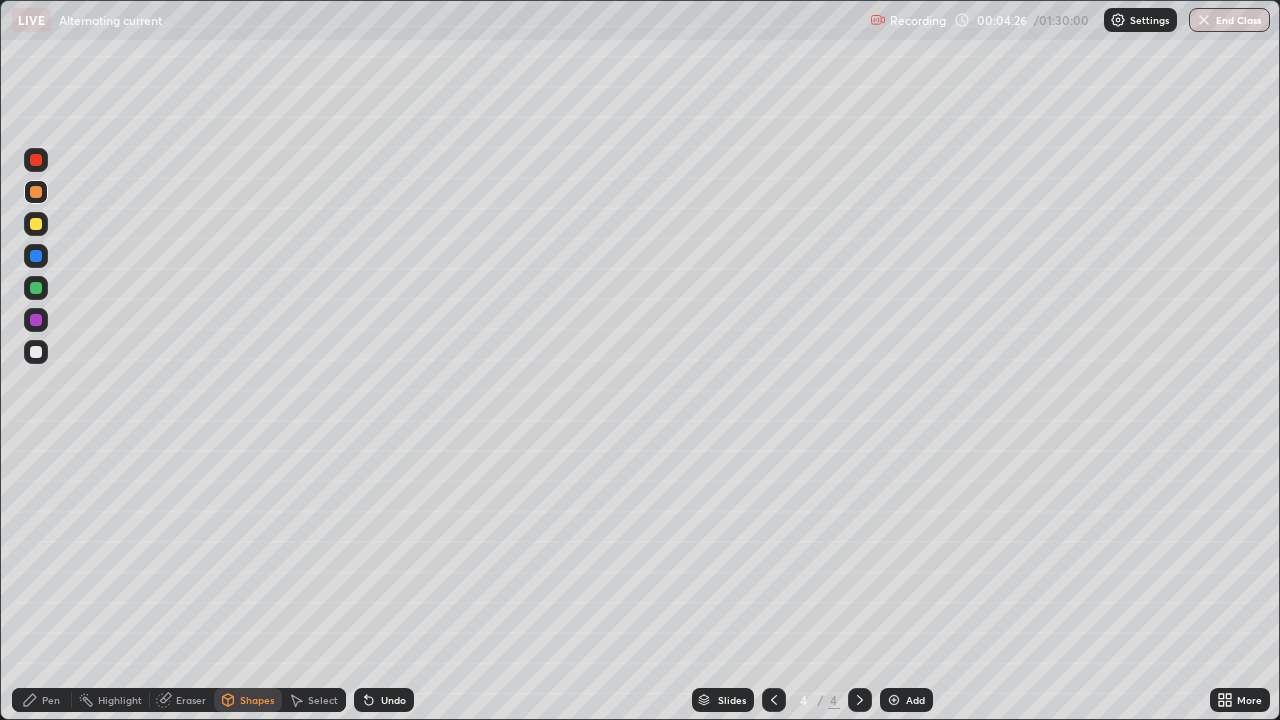 click on "Shapes" at bounding box center (257, 700) 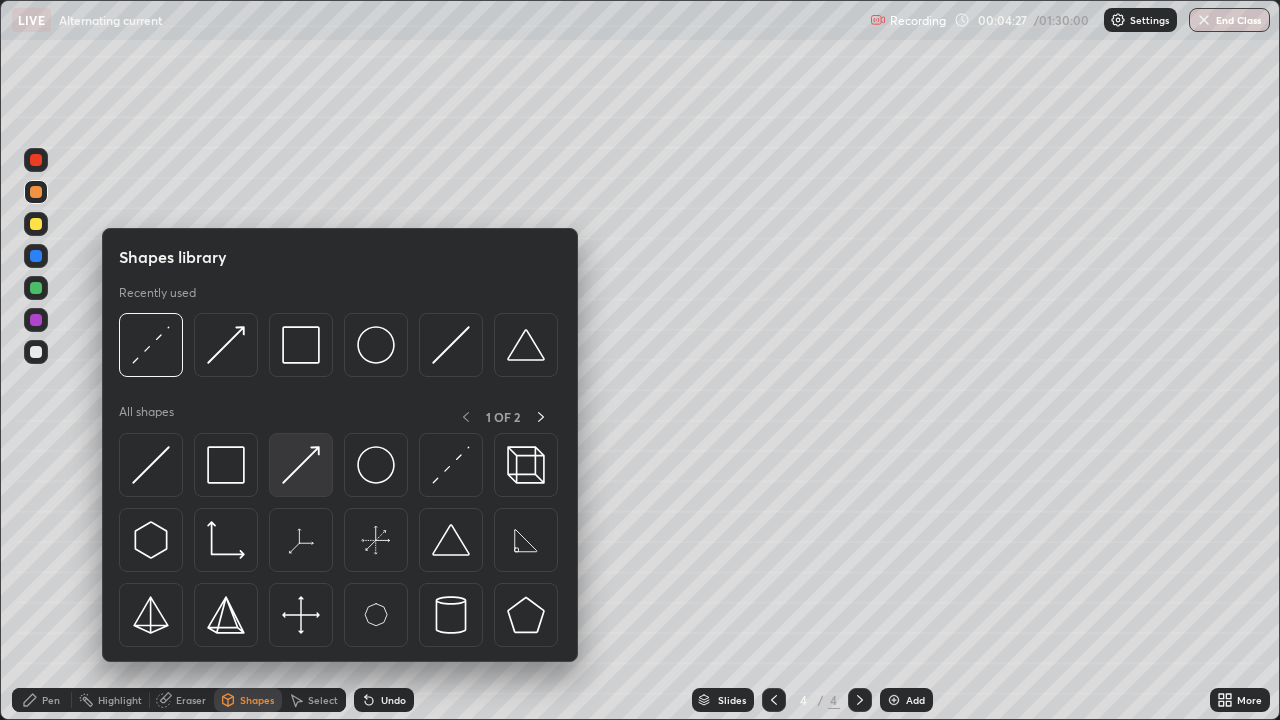 click at bounding box center [301, 465] 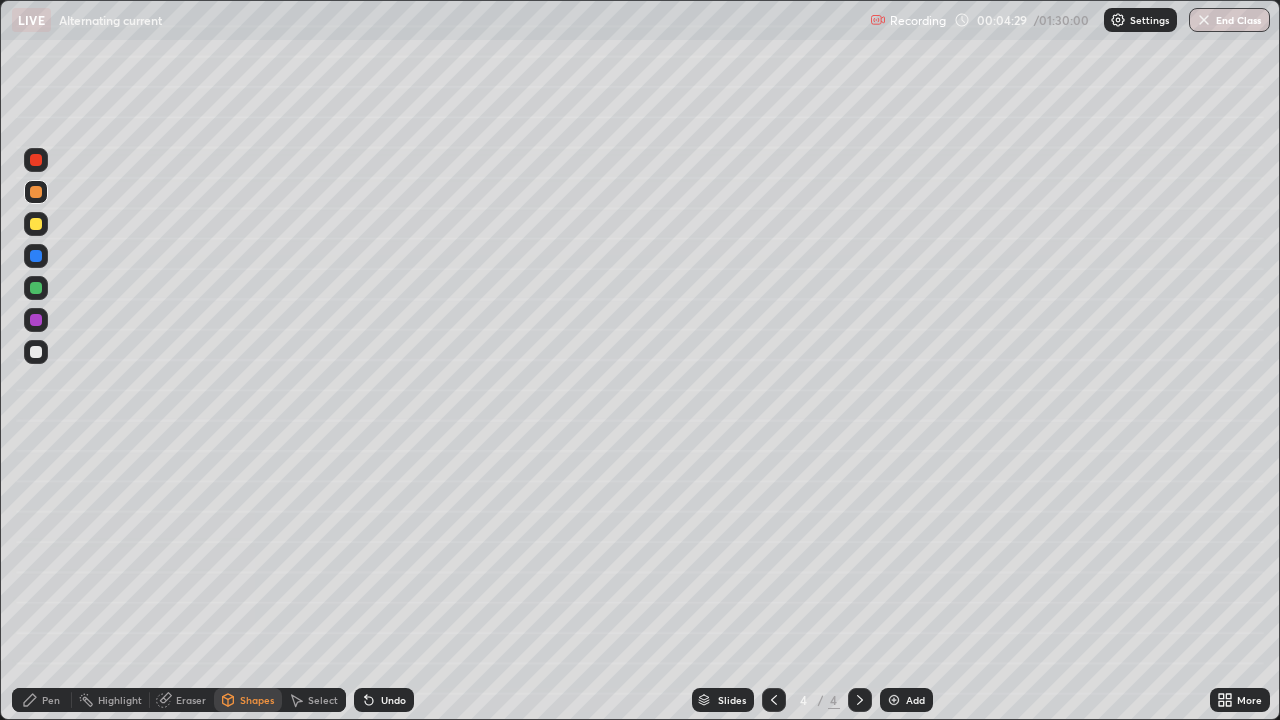 click 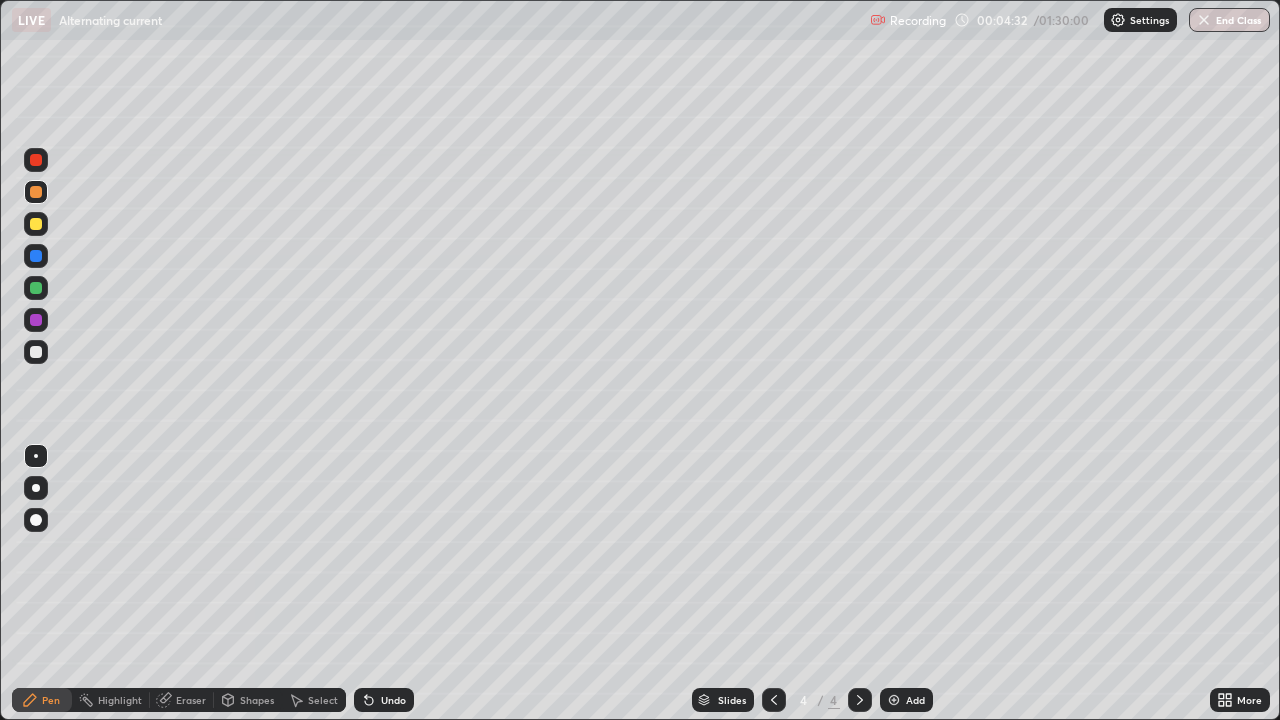 click on "Shapes" at bounding box center [257, 700] 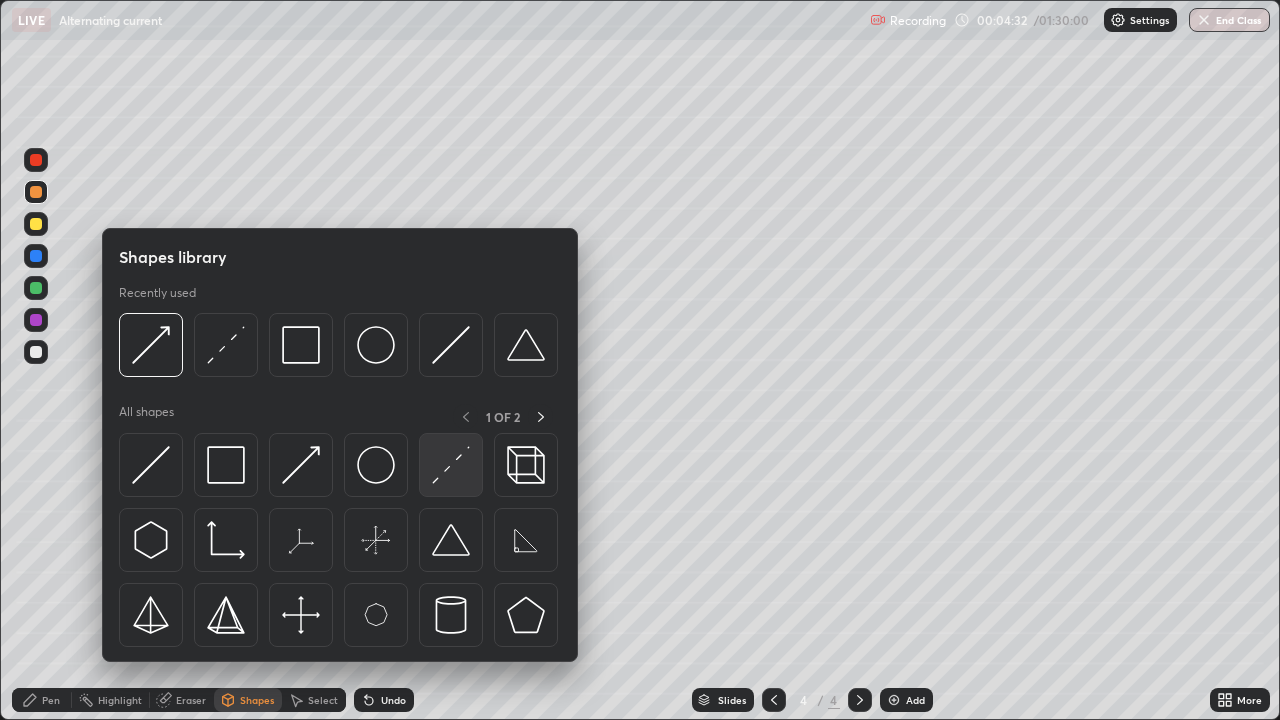 click at bounding box center (451, 465) 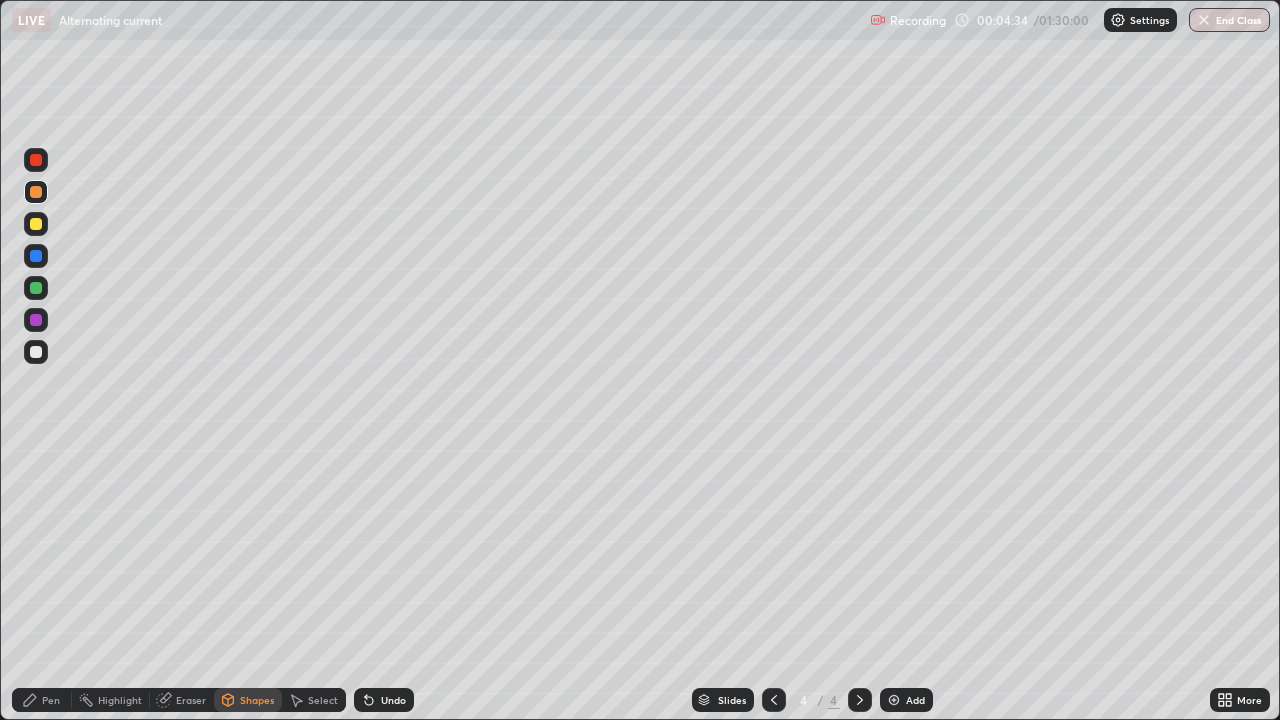click 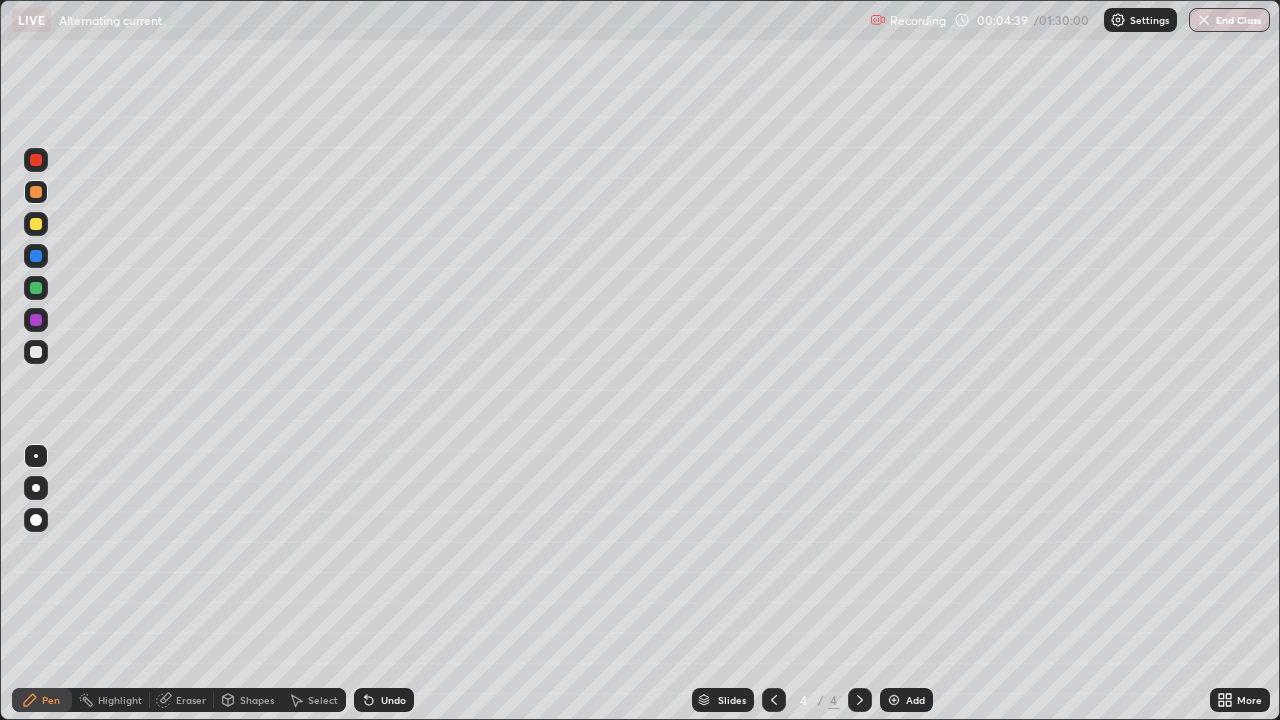 click 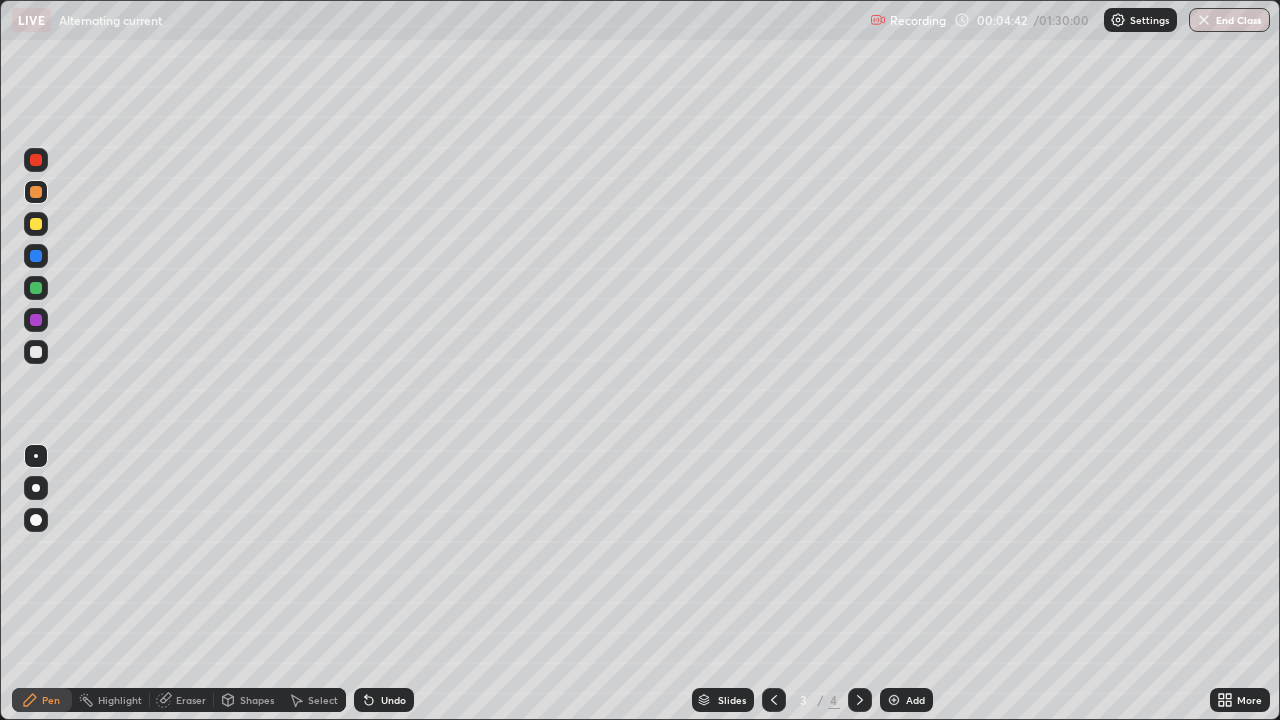 click 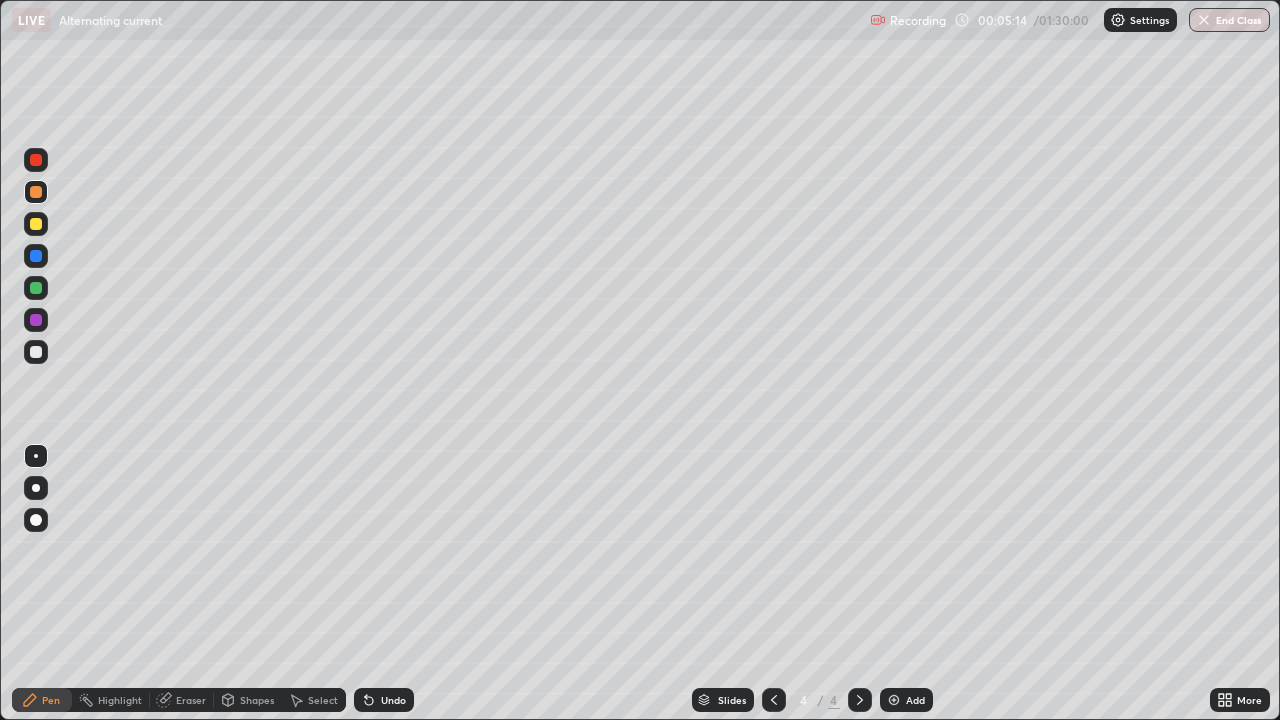 click on "Shapes" at bounding box center [248, 700] 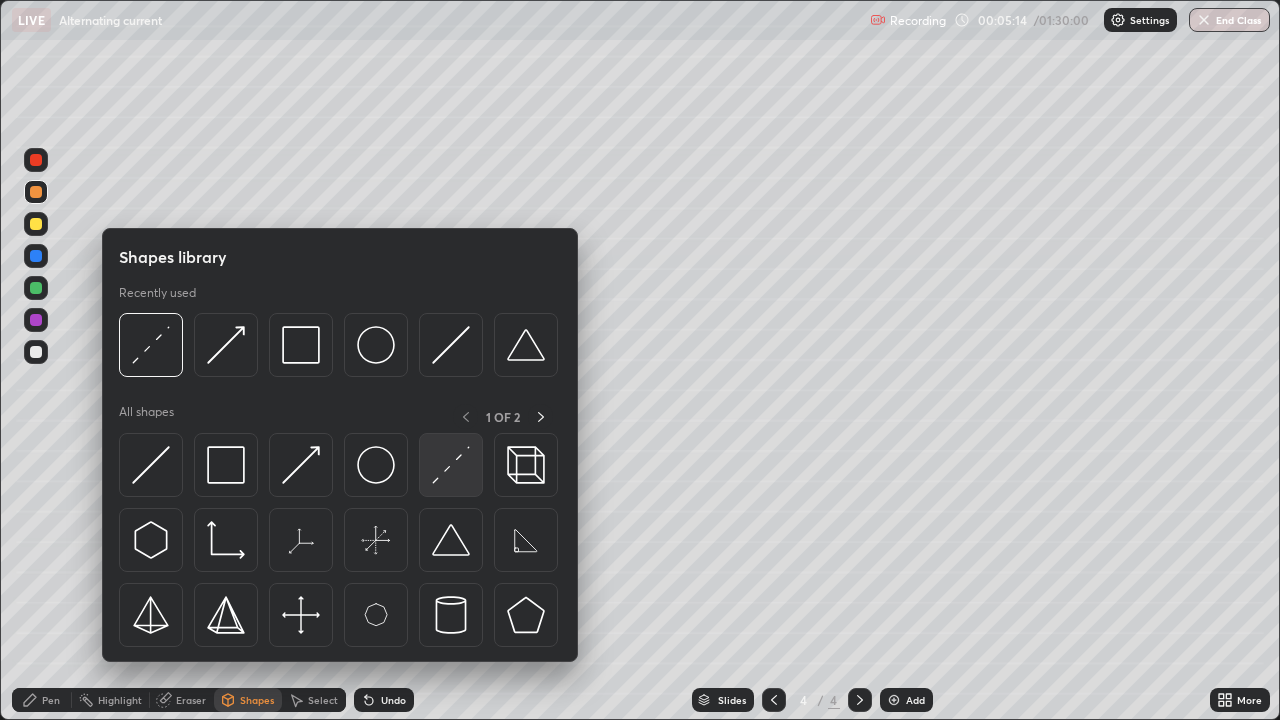 click at bounding box center (451, 465) 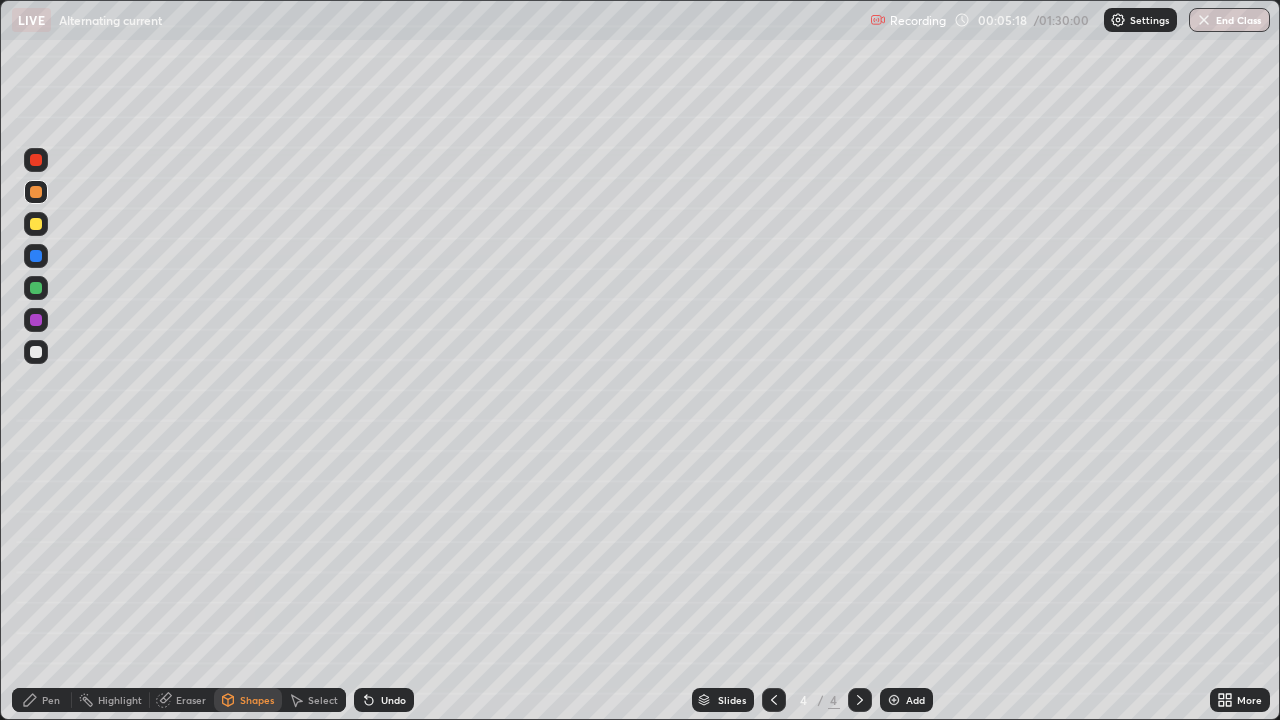 click at bounding box center (36, 288) 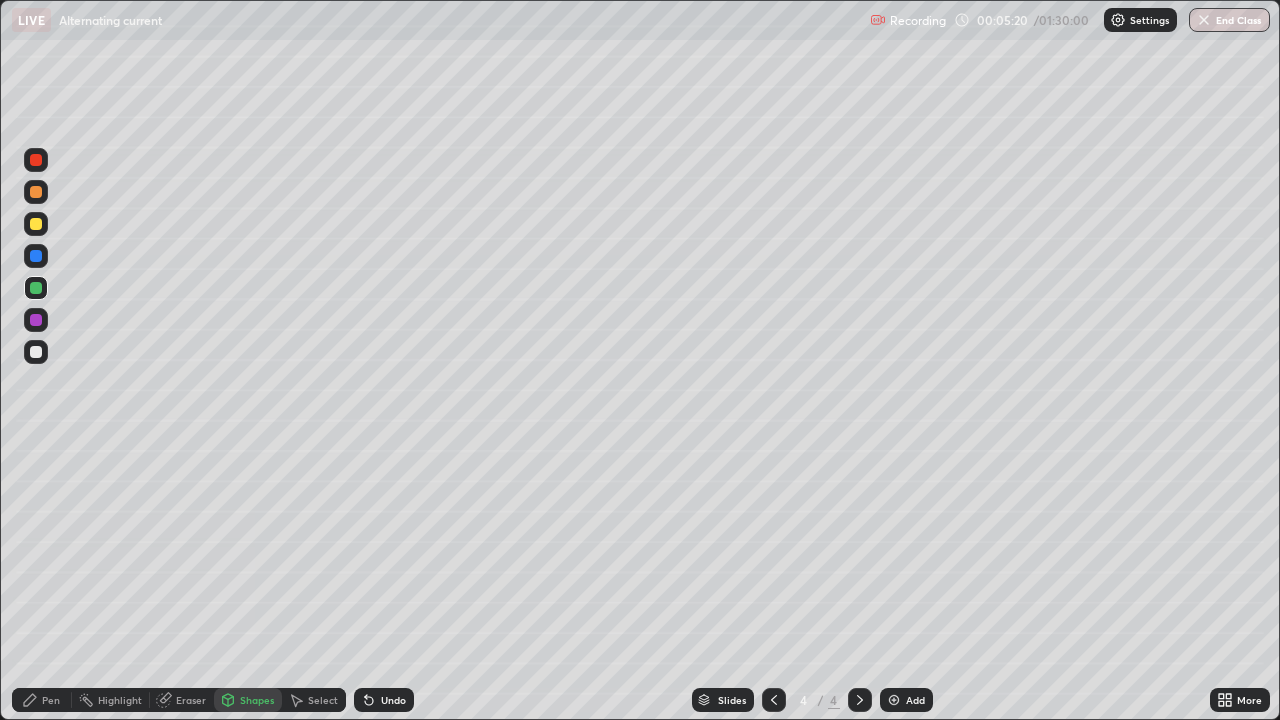 click on "Undo" at bounding box center (393, 700) 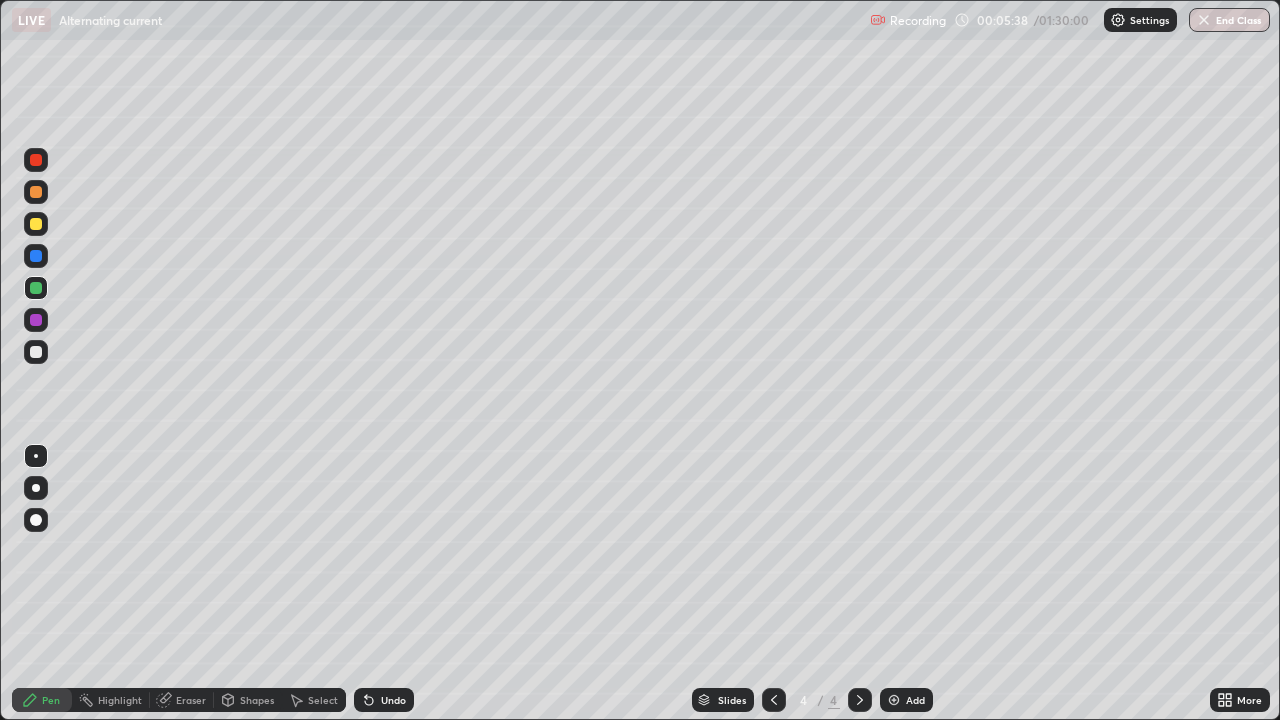 click 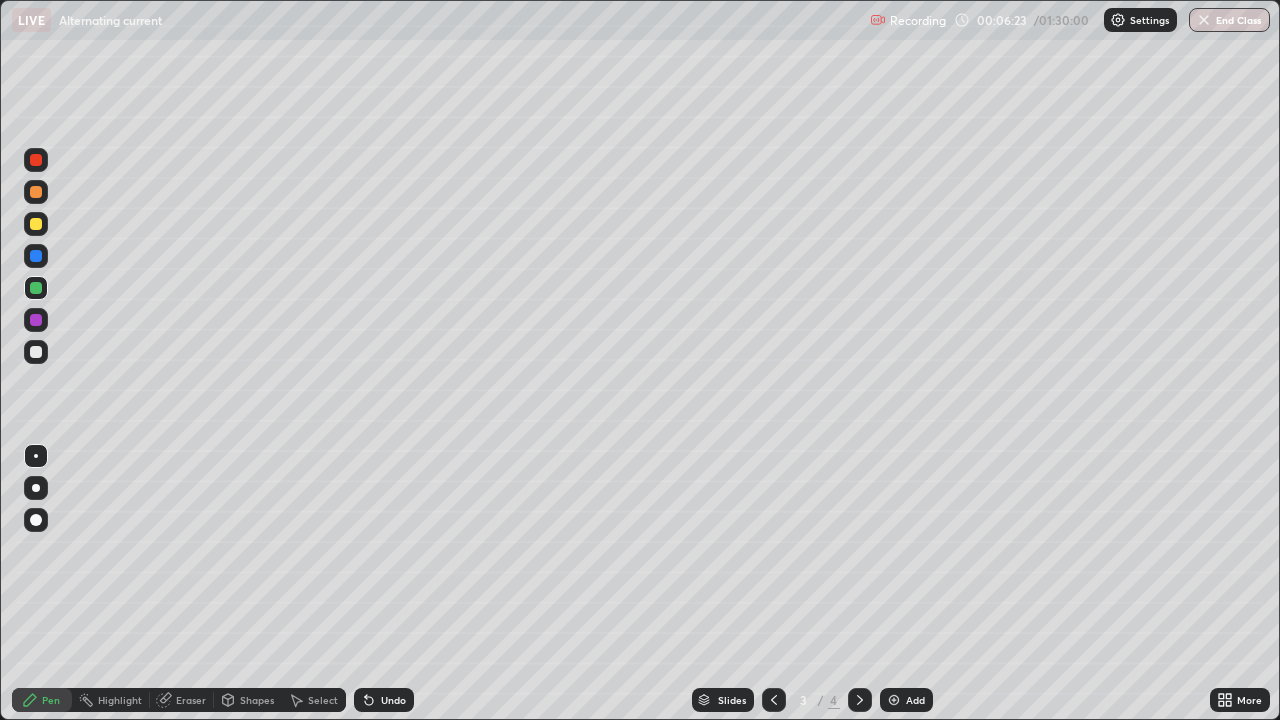 click on "Undo" at bounding box center [380, 700] 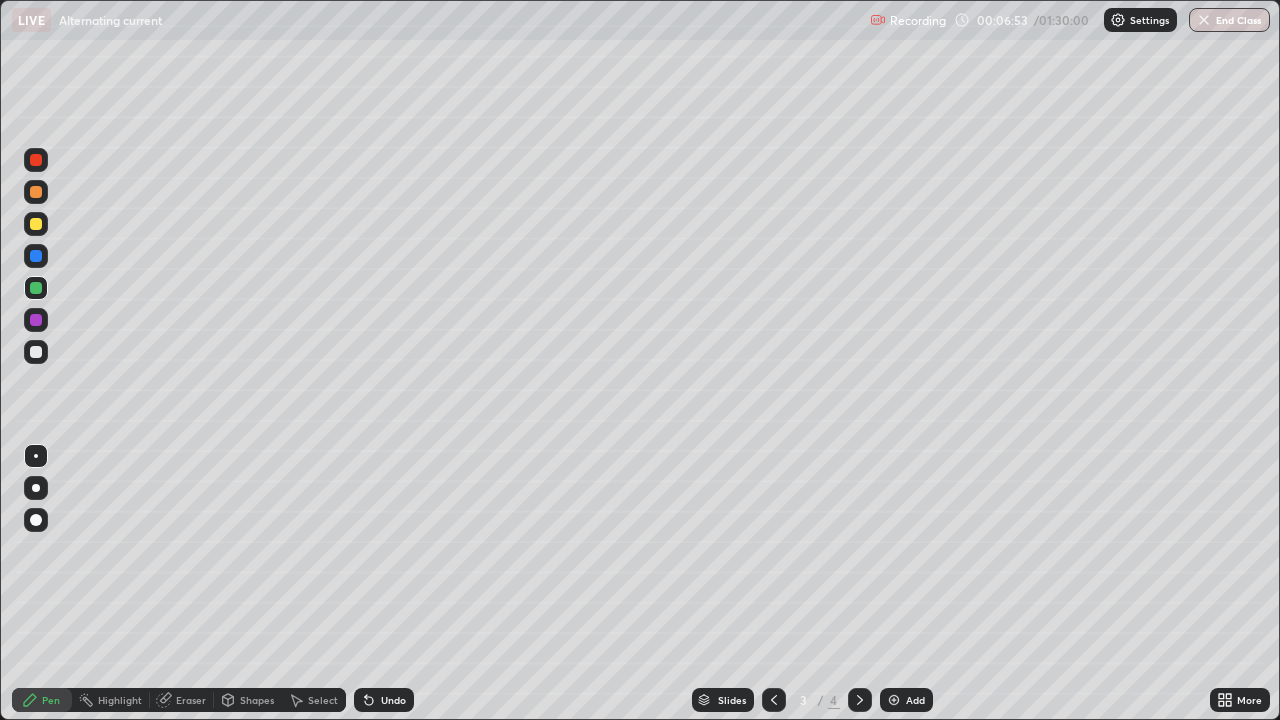 click 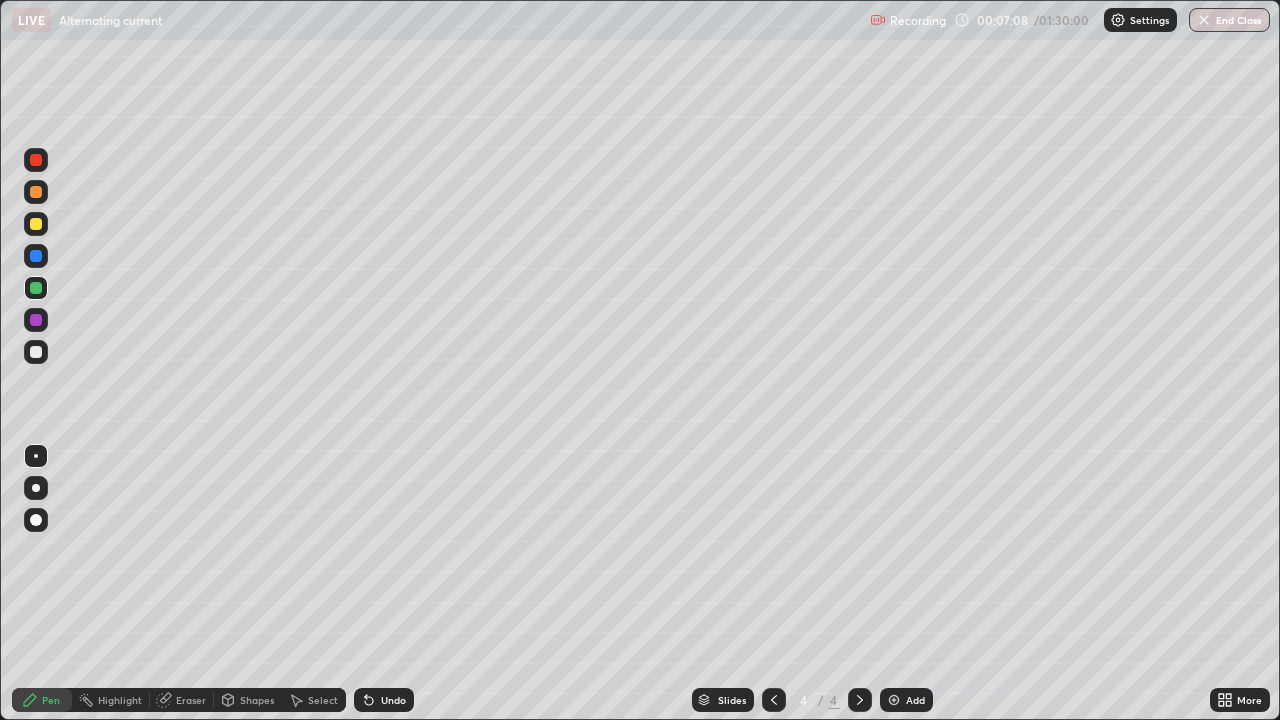 click 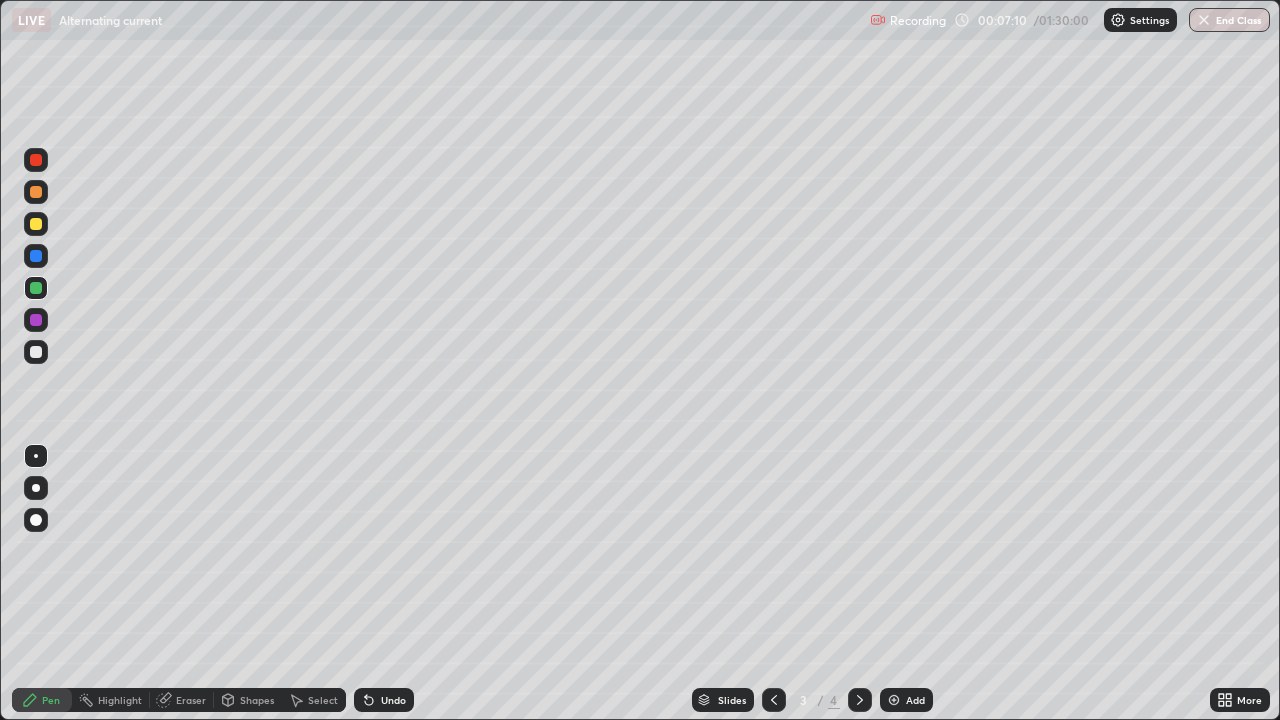 click 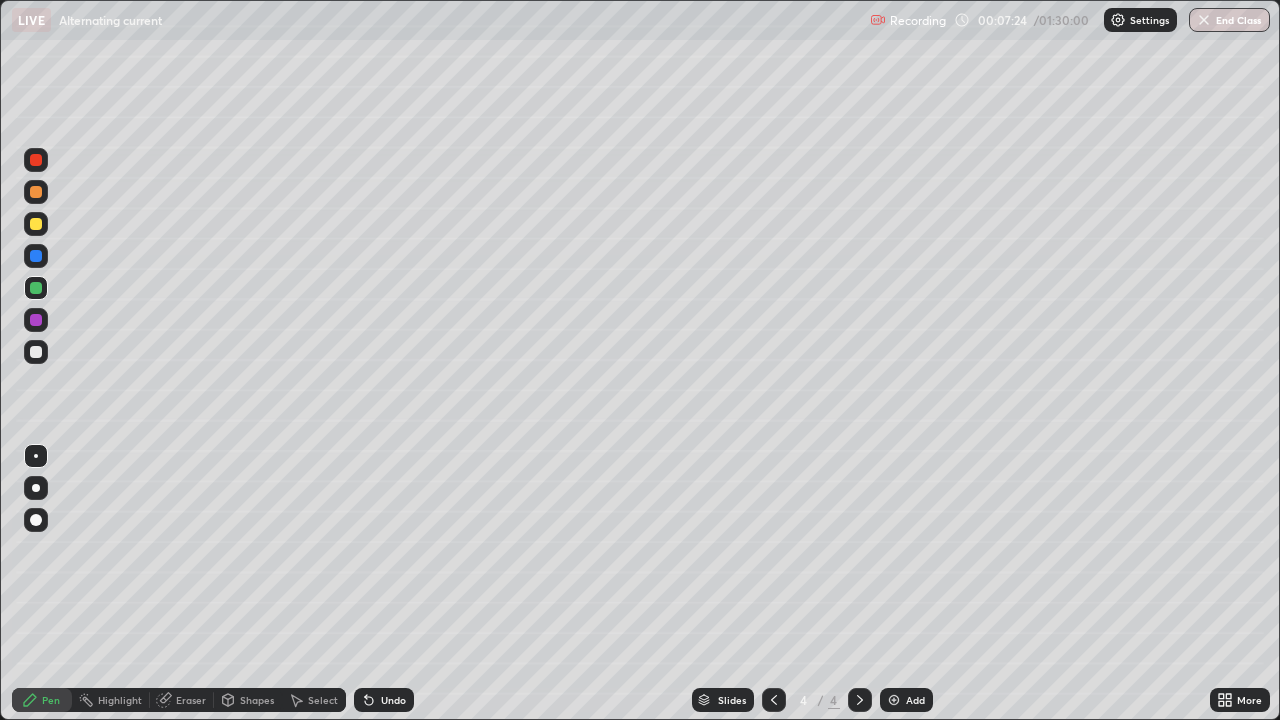 click 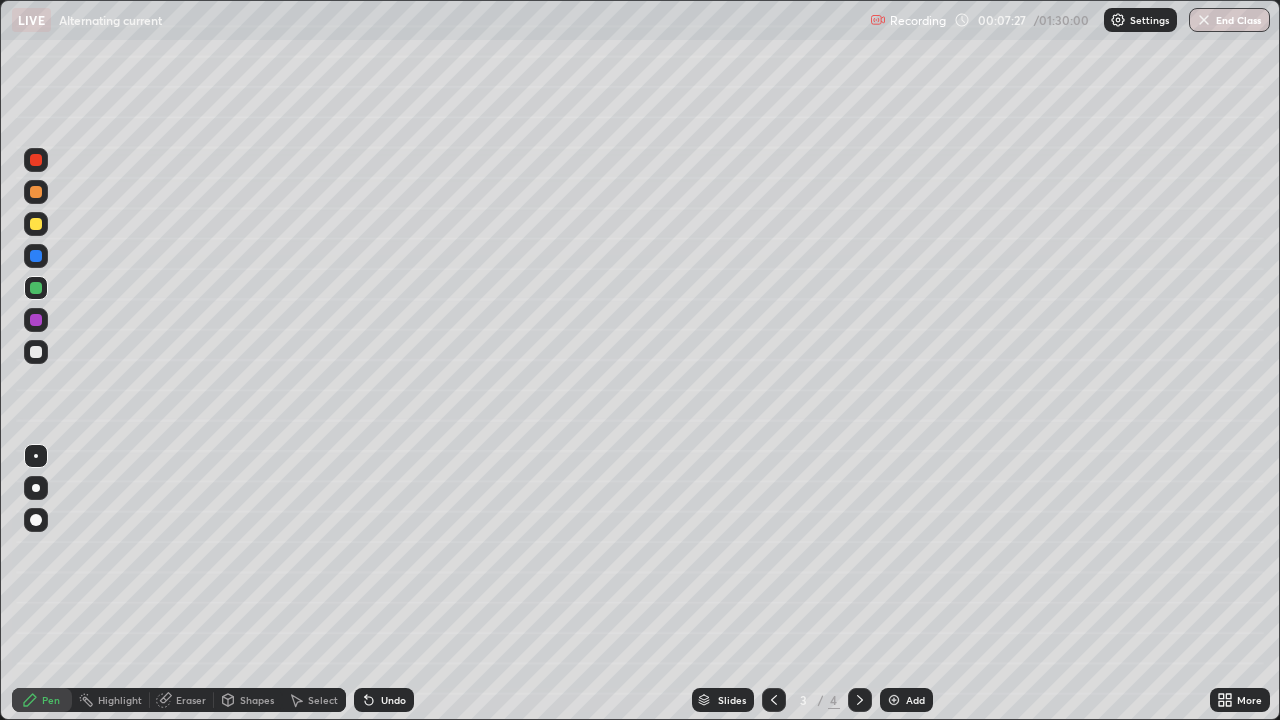 click 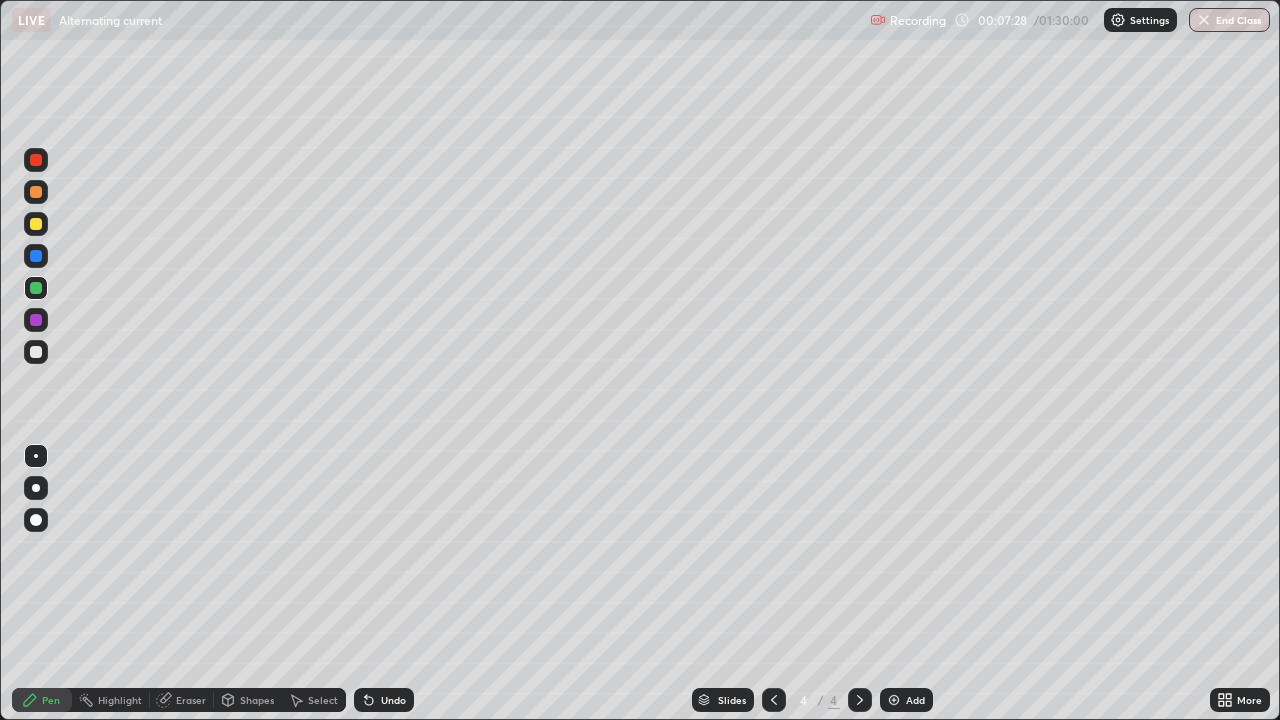 click on "Eraser" at bounding box center (191, 700) 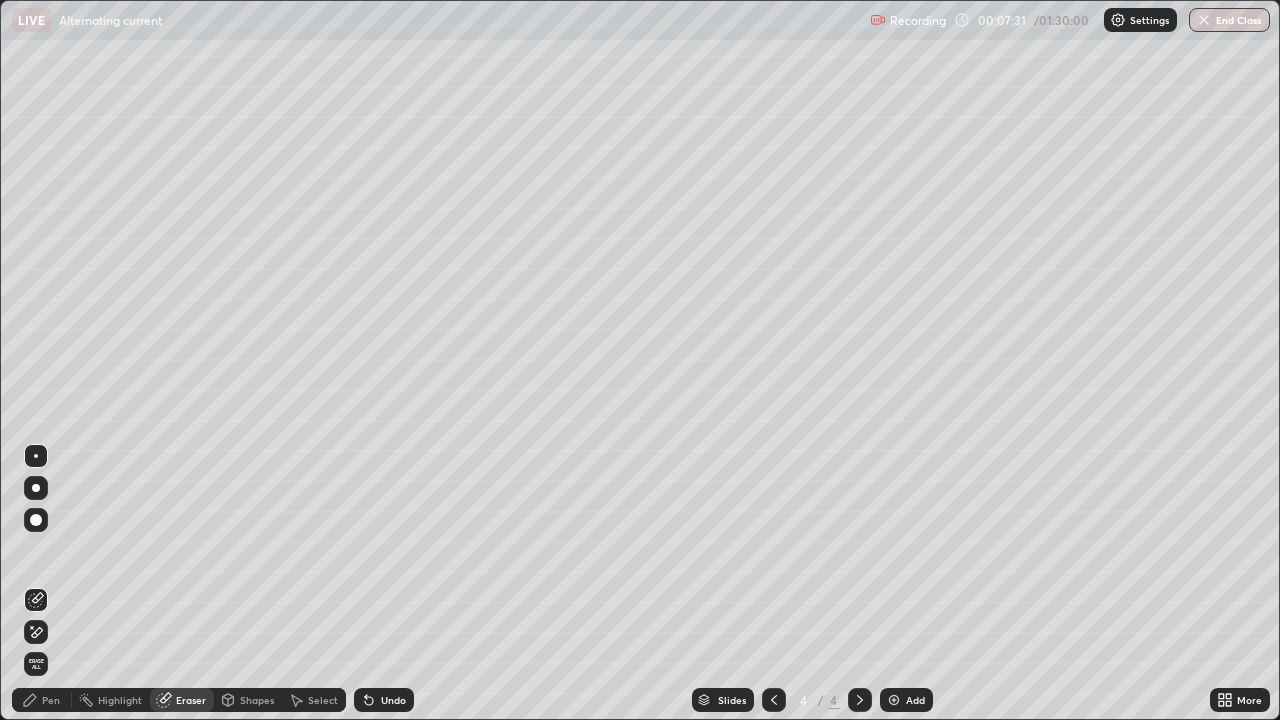 click on "Pen" at bounding box center (42, 700) 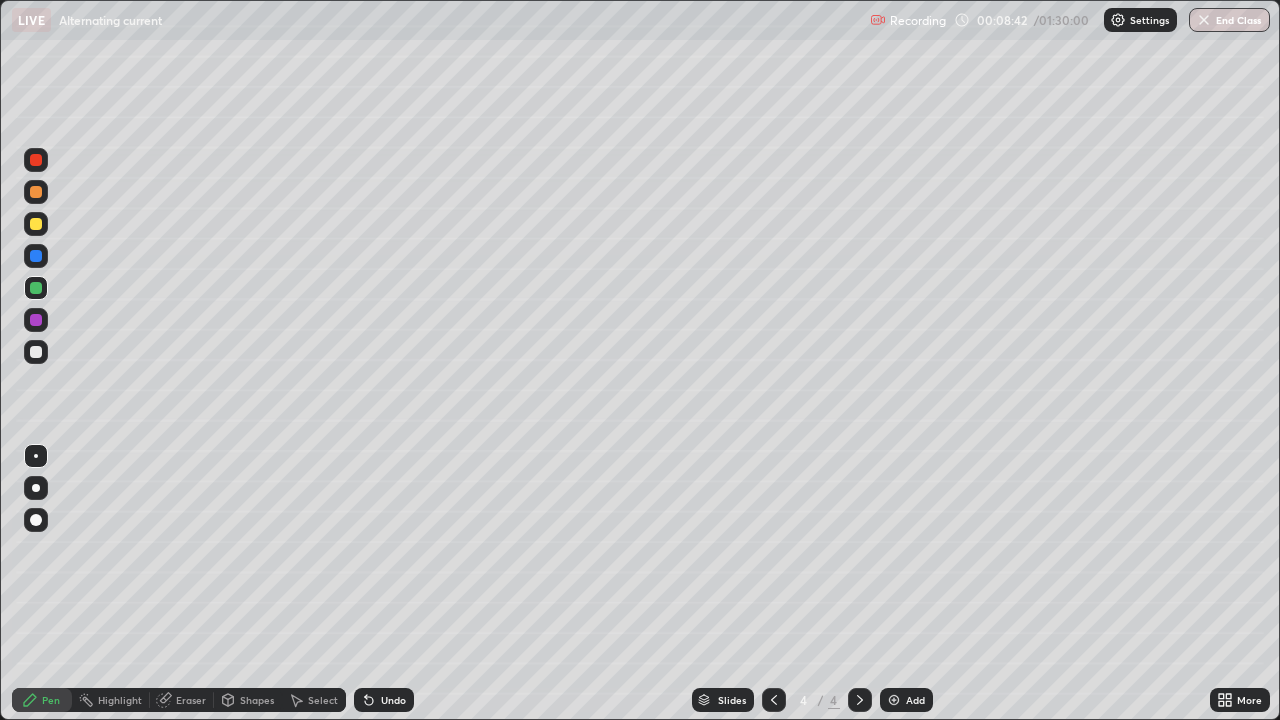 click at bounding box center [36, 192] 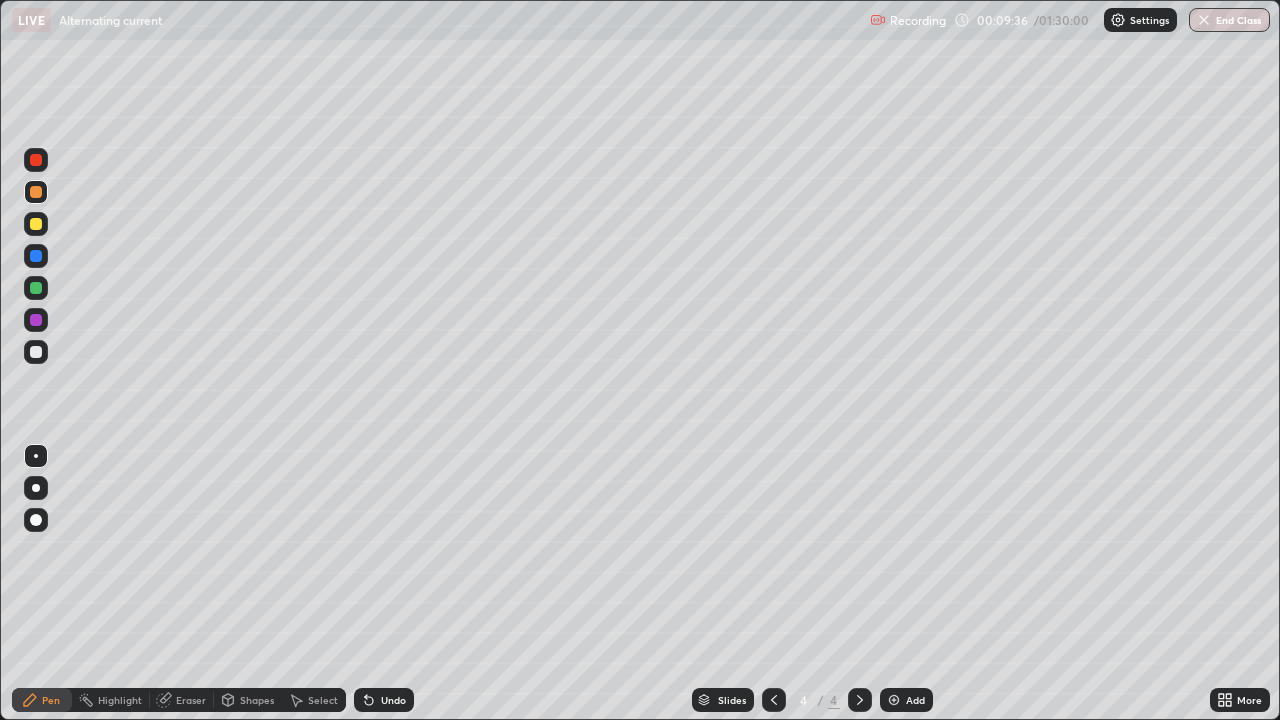 click 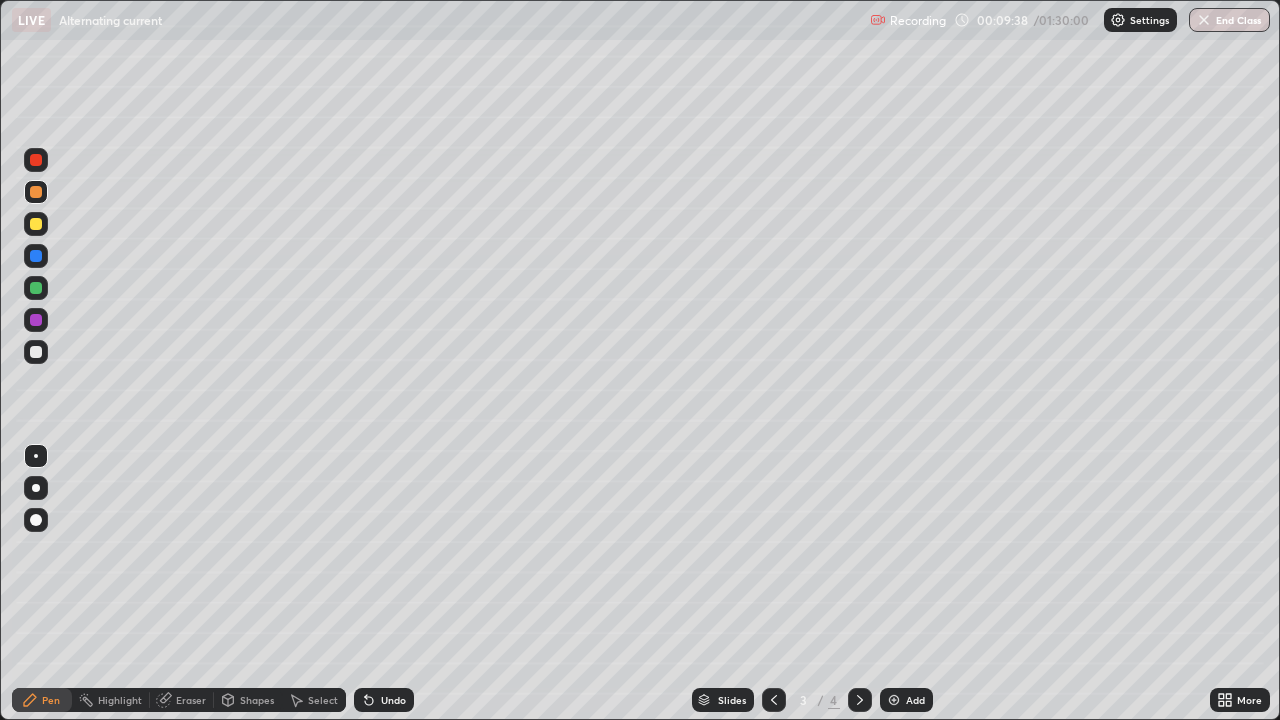 click 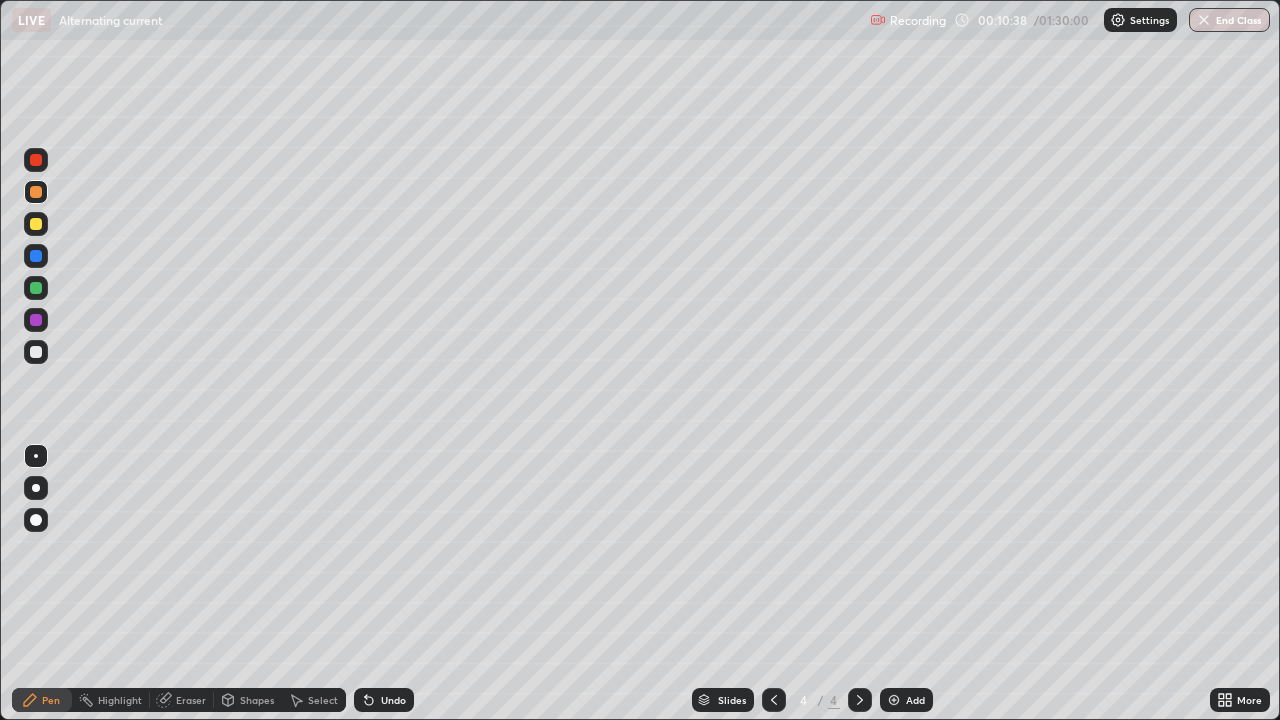 click 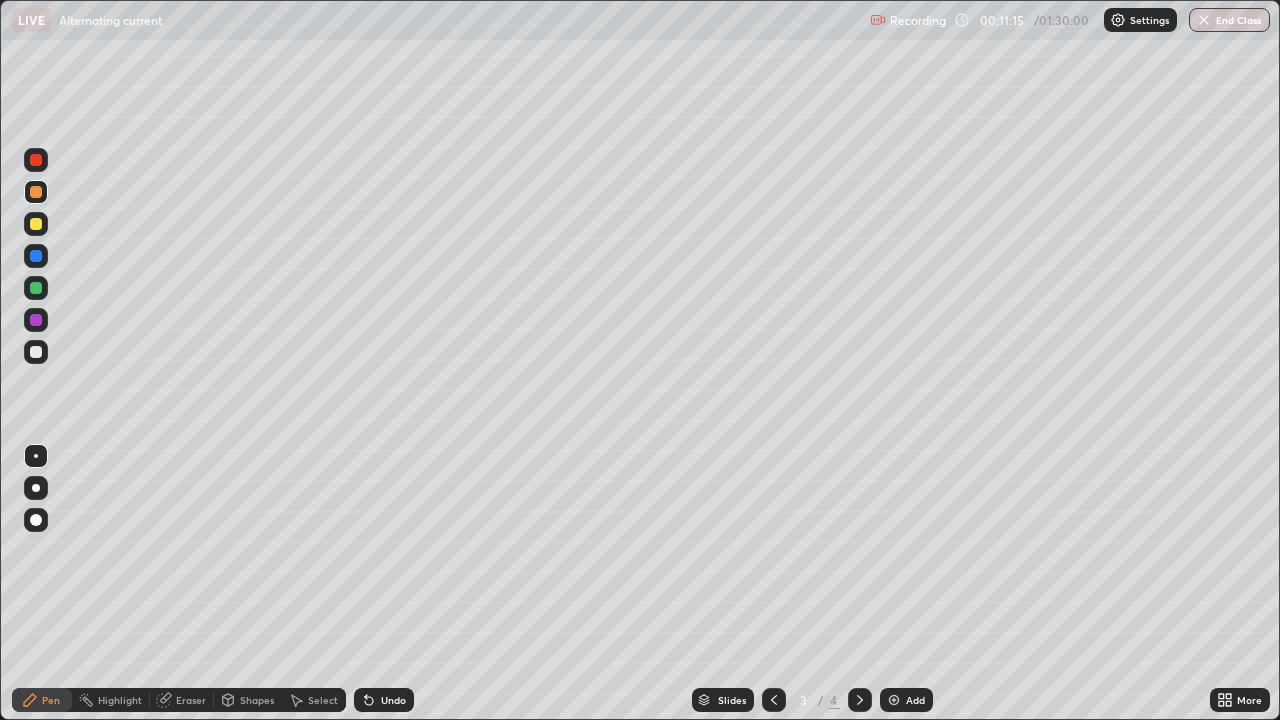 click 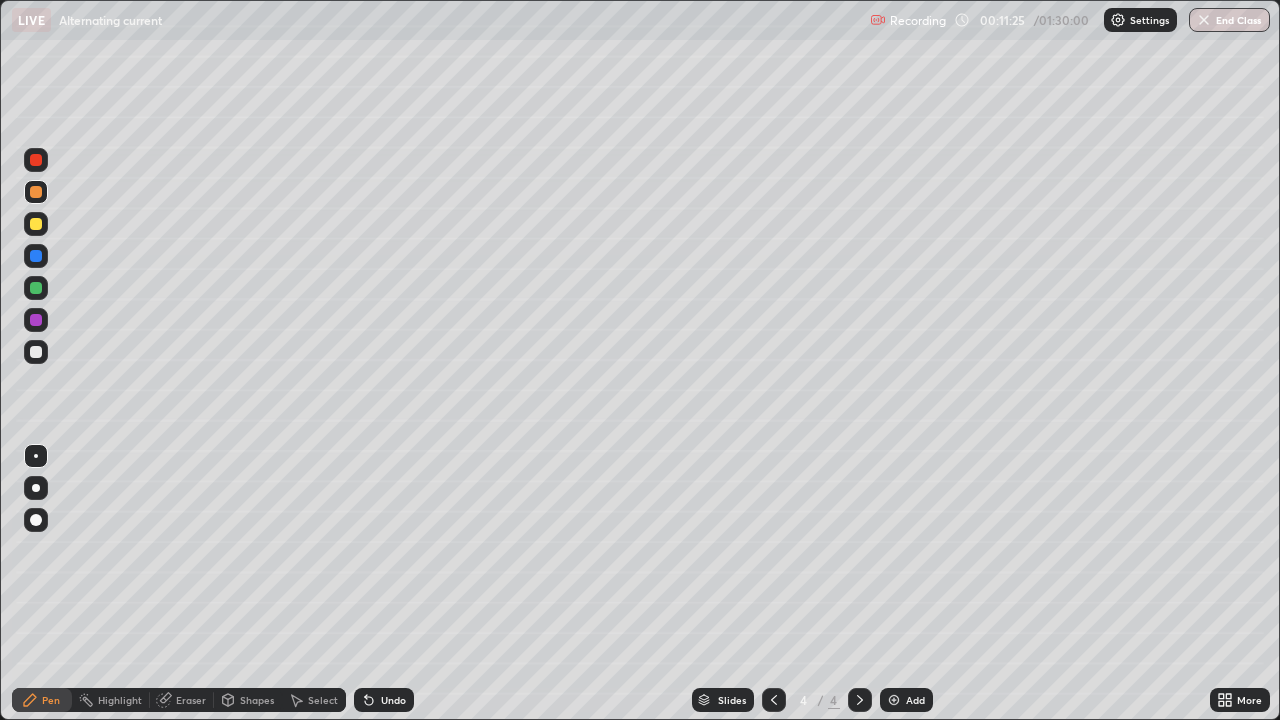 click 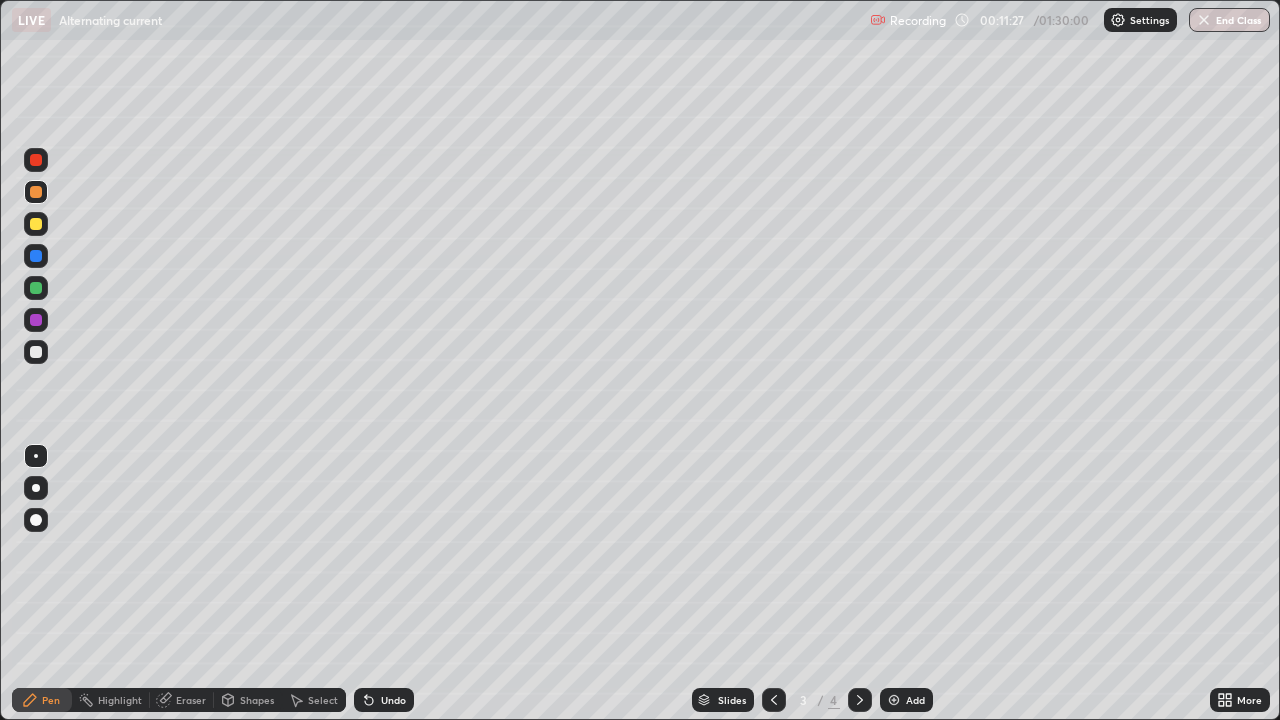 click 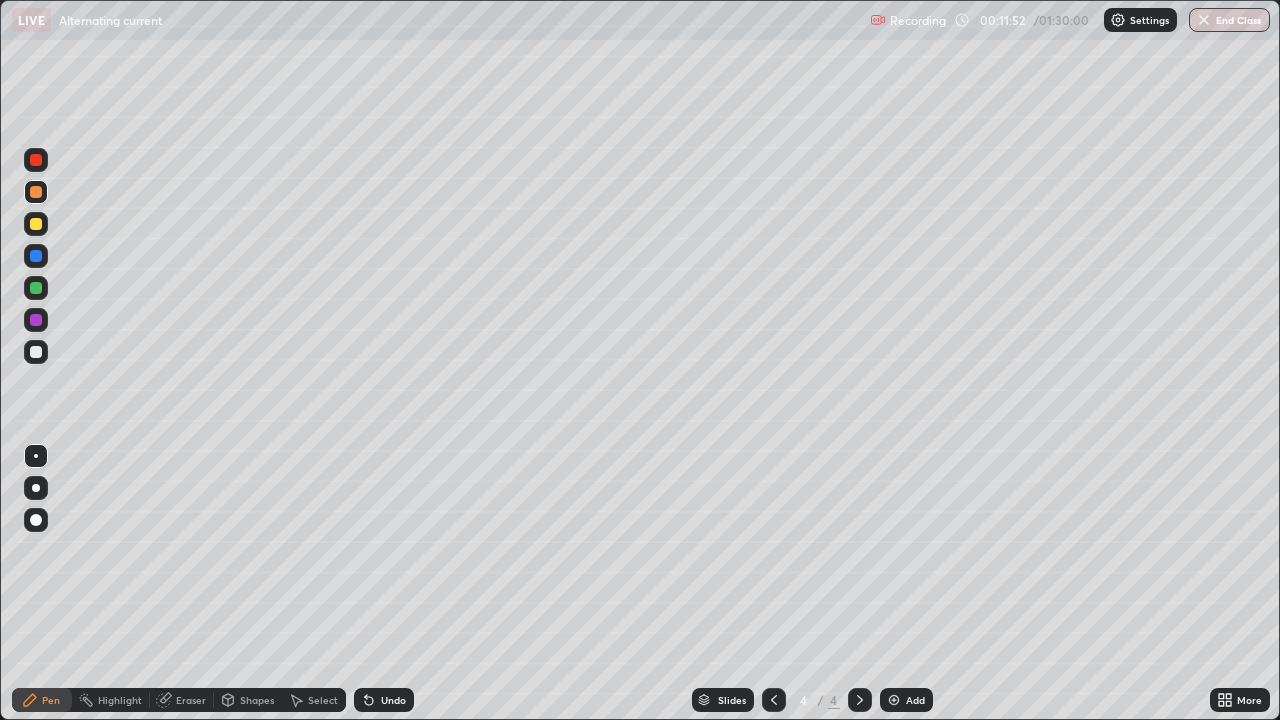 click 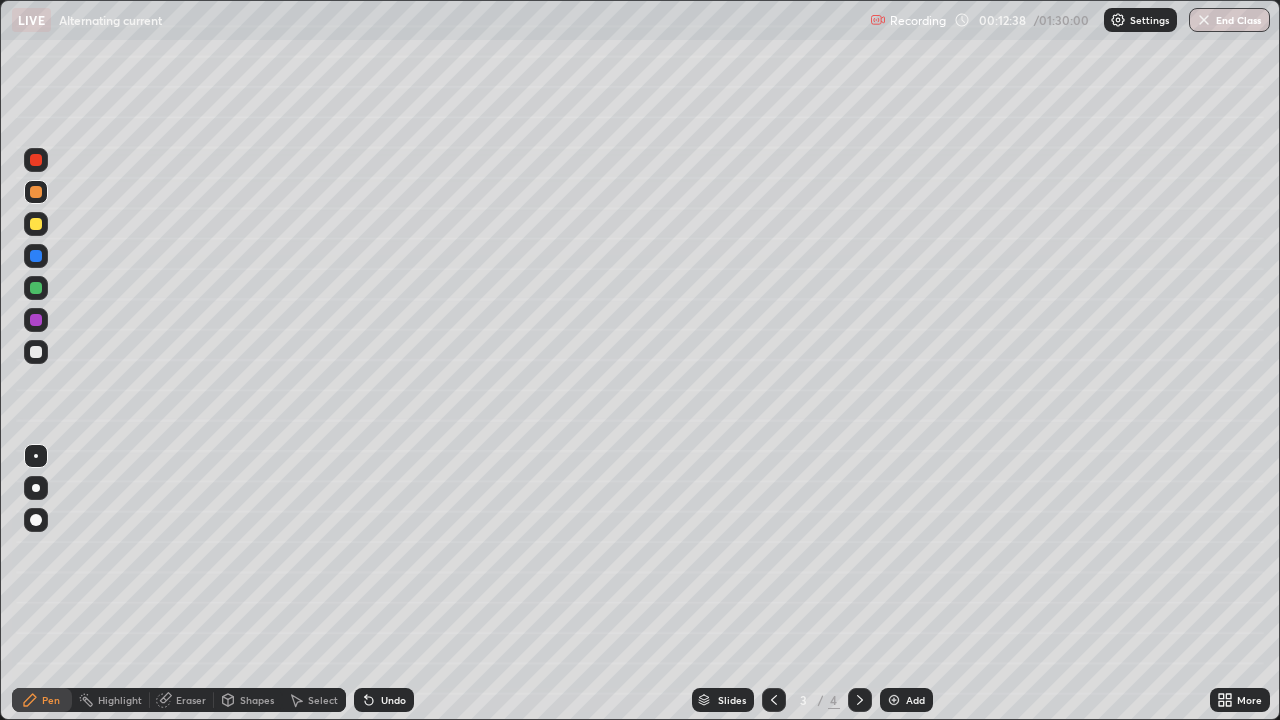 click 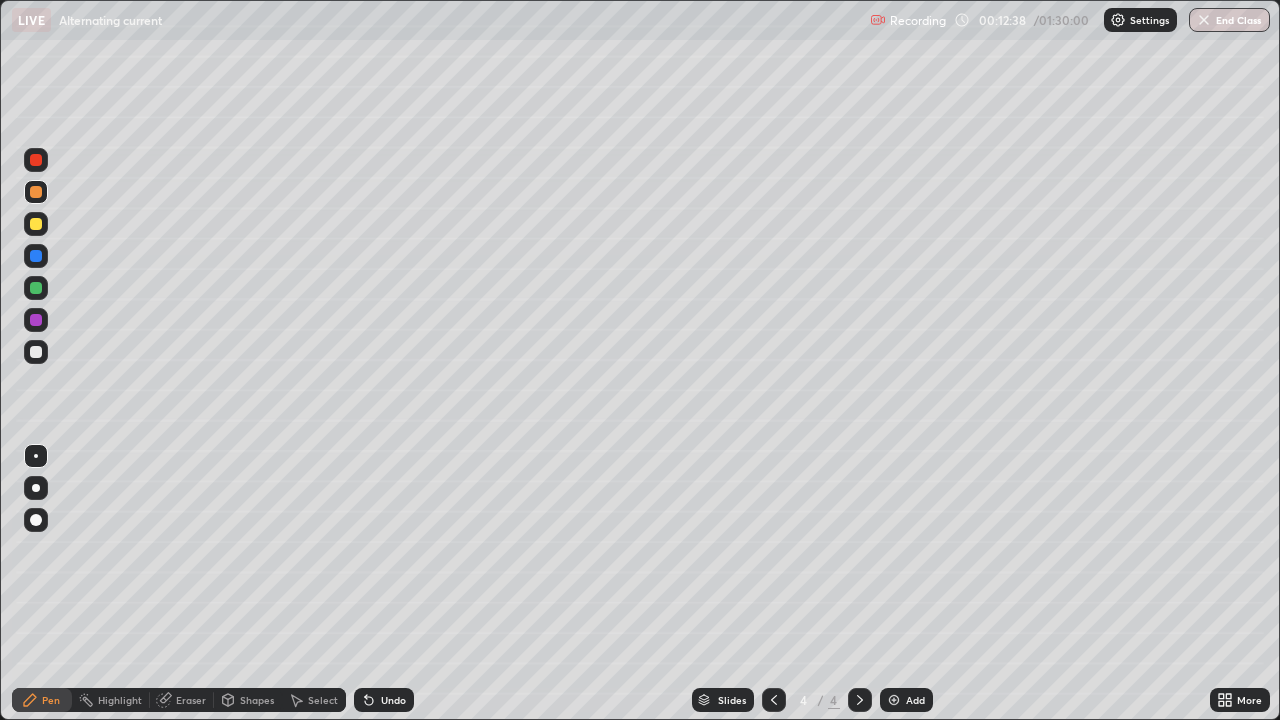 click 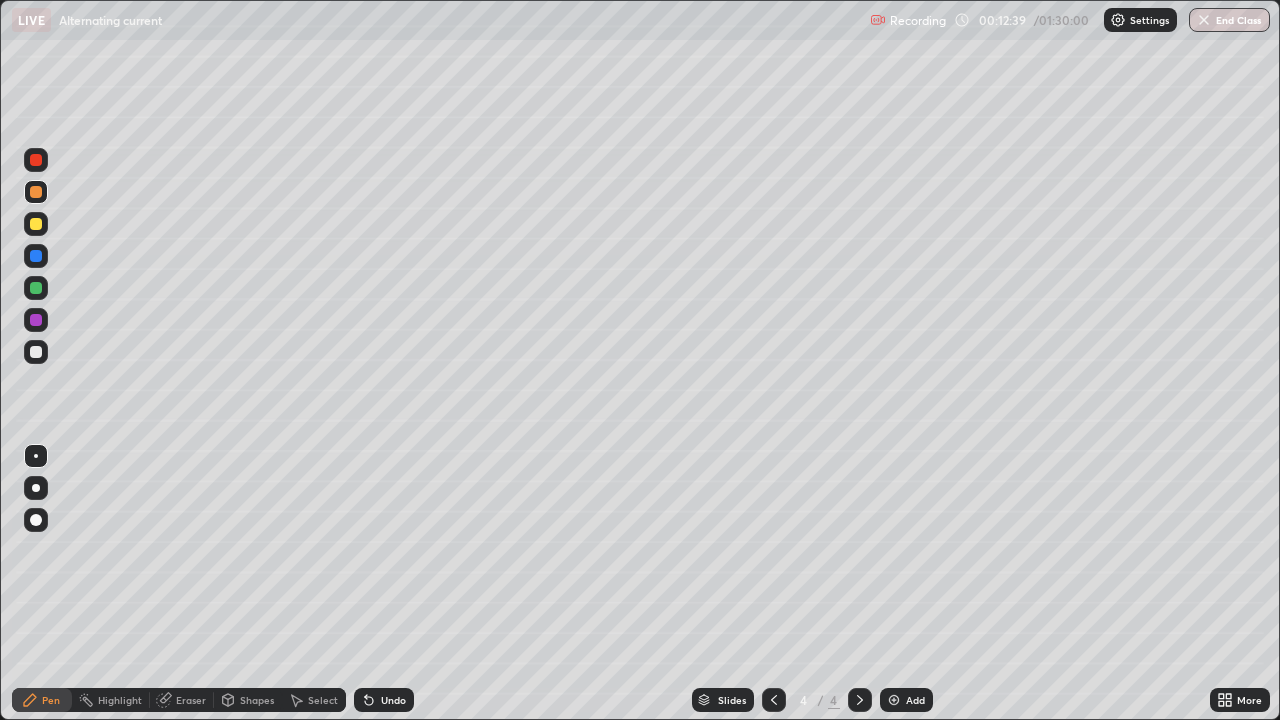 click 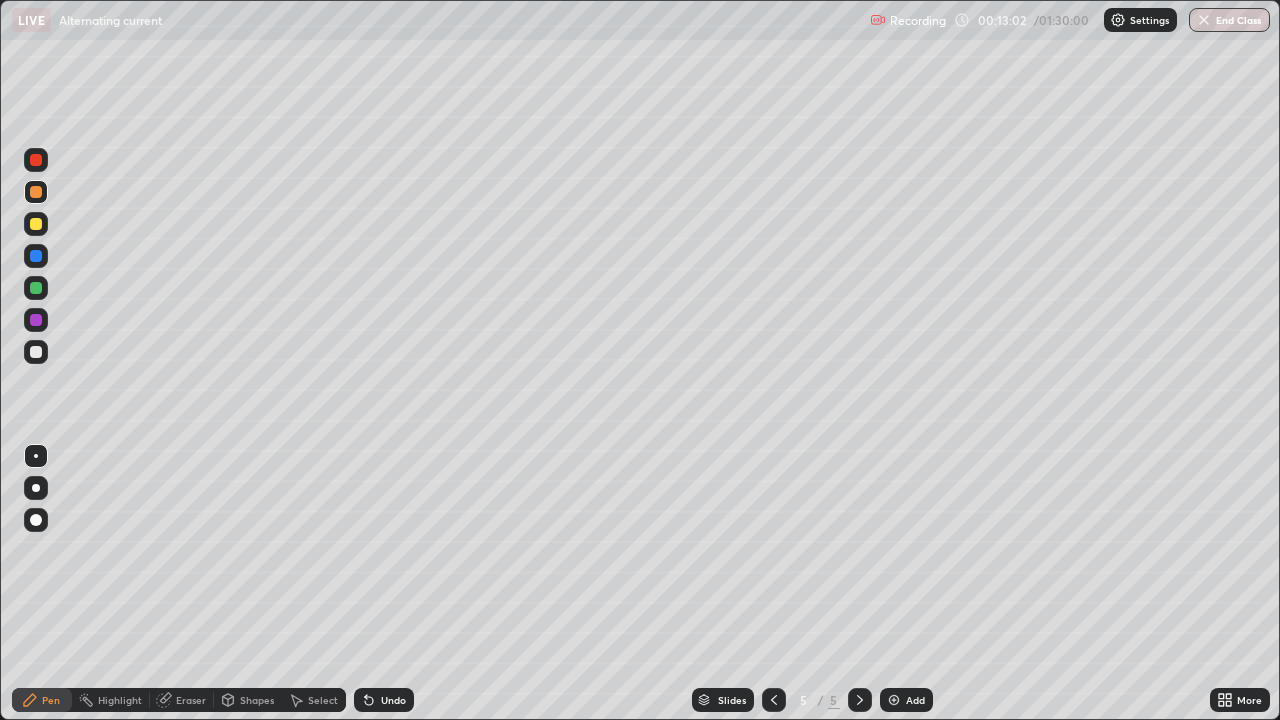 click at bounding box center [36, 288] 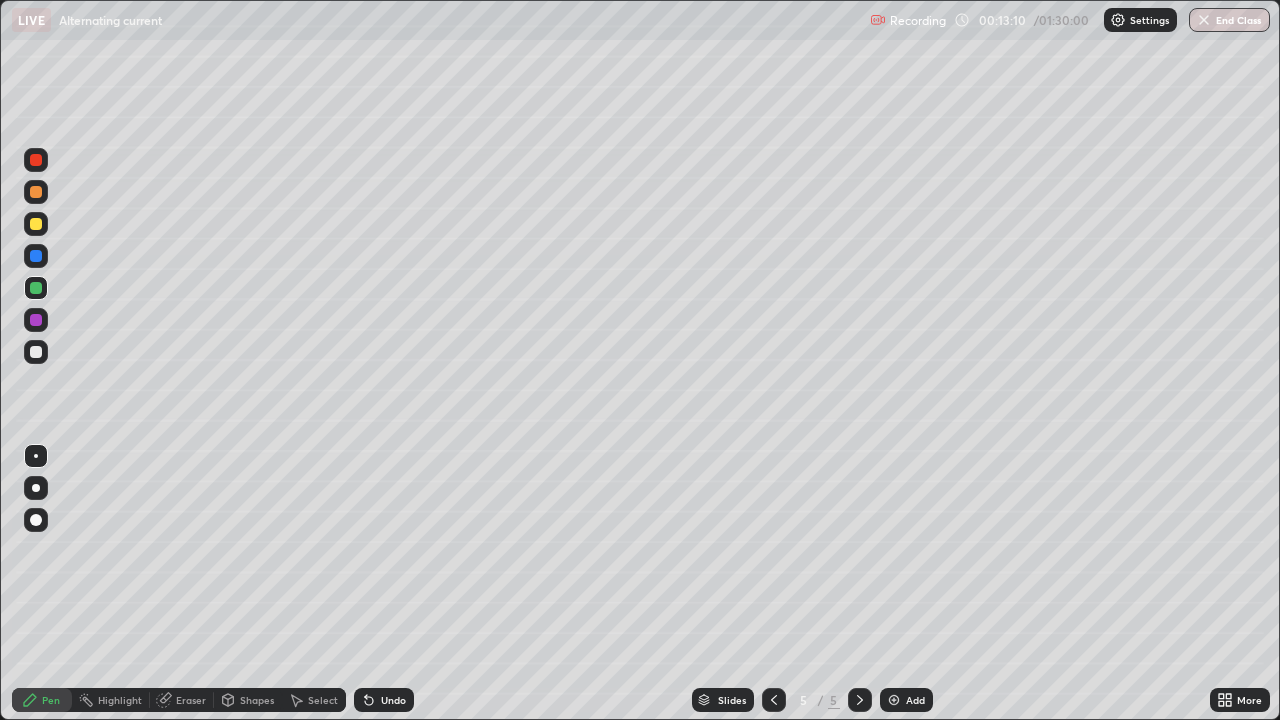 click on "Shapes" at bounding box center (248, 700) 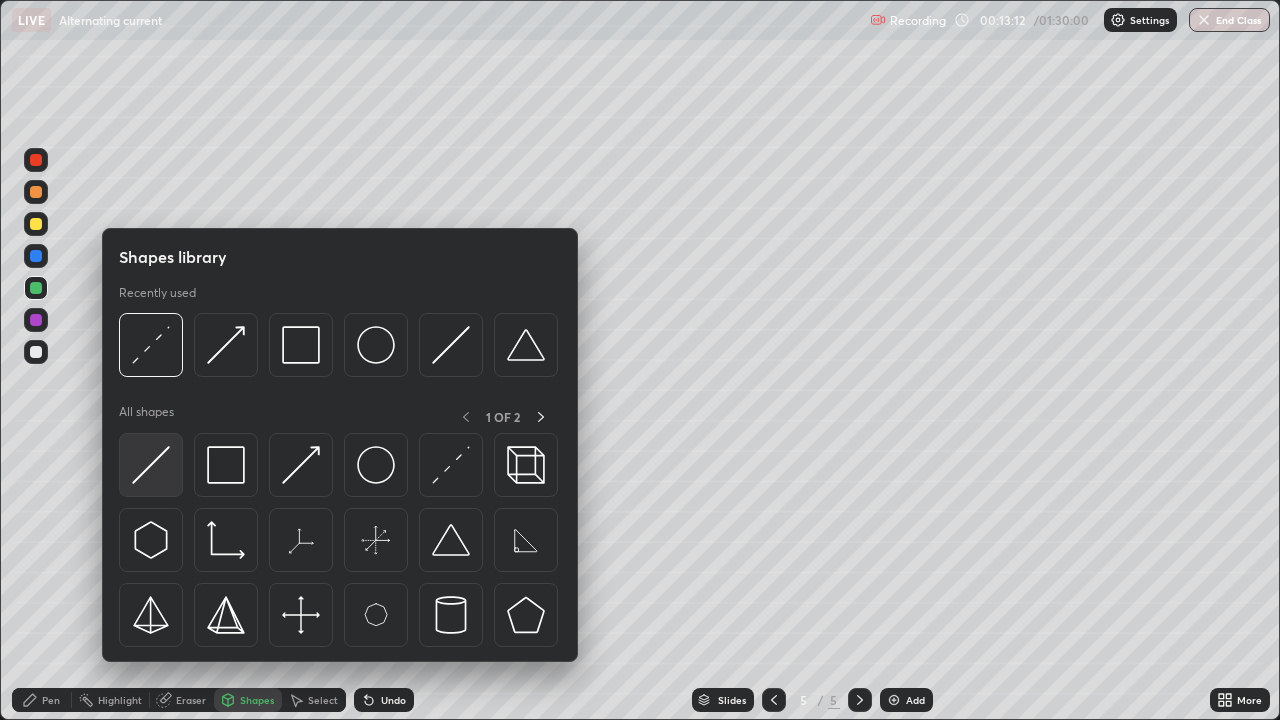 click at bounding box center (151, 465) 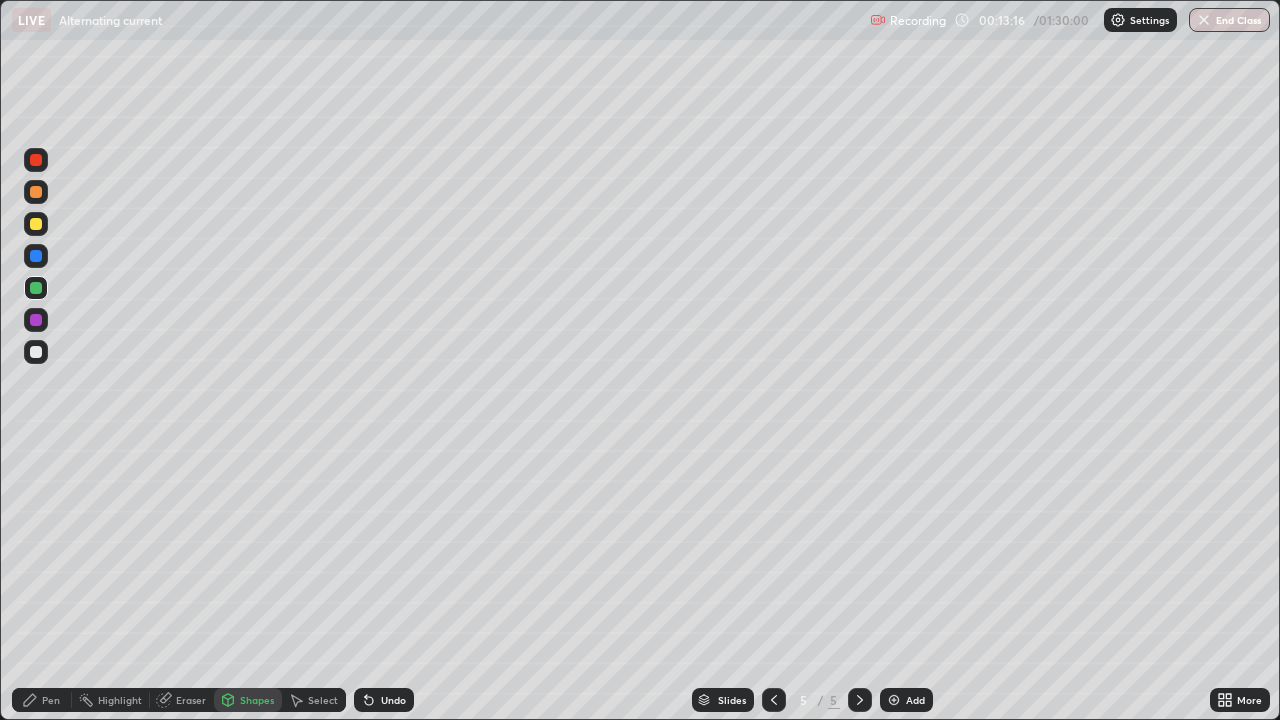 click on "Shapes" at bounding box center [248, 700] 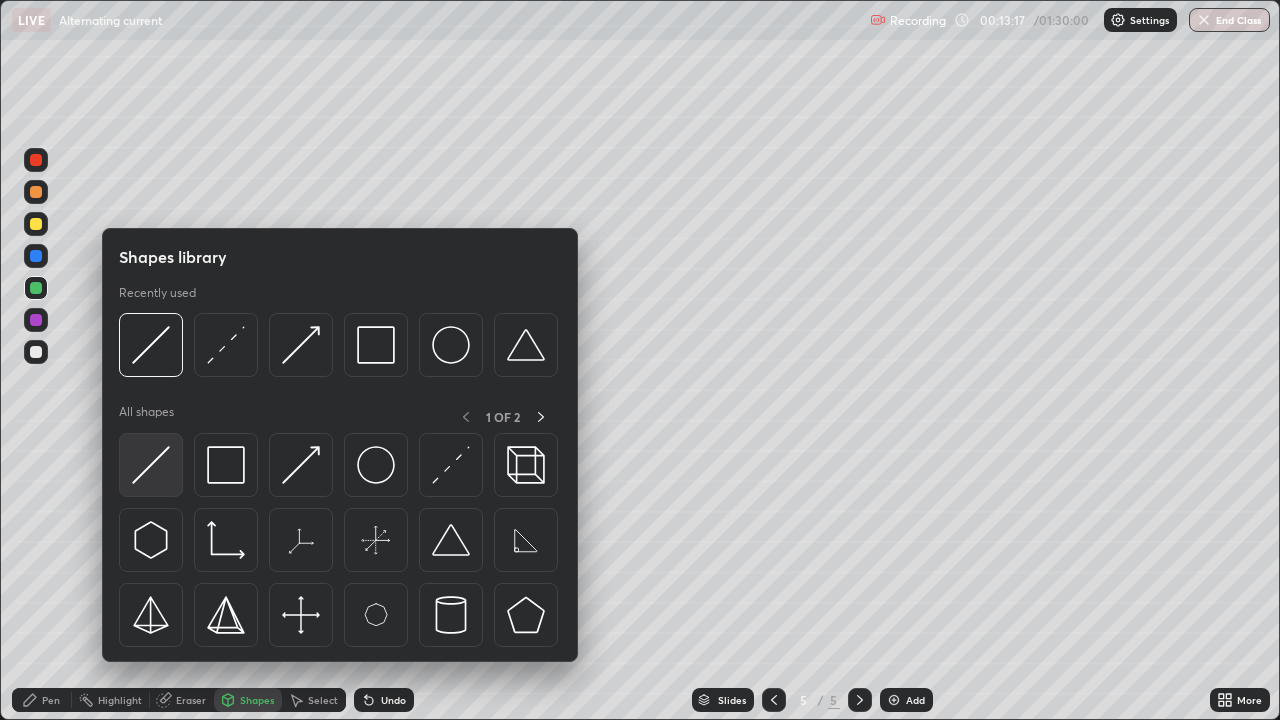 click at bounding box center (151, 465) 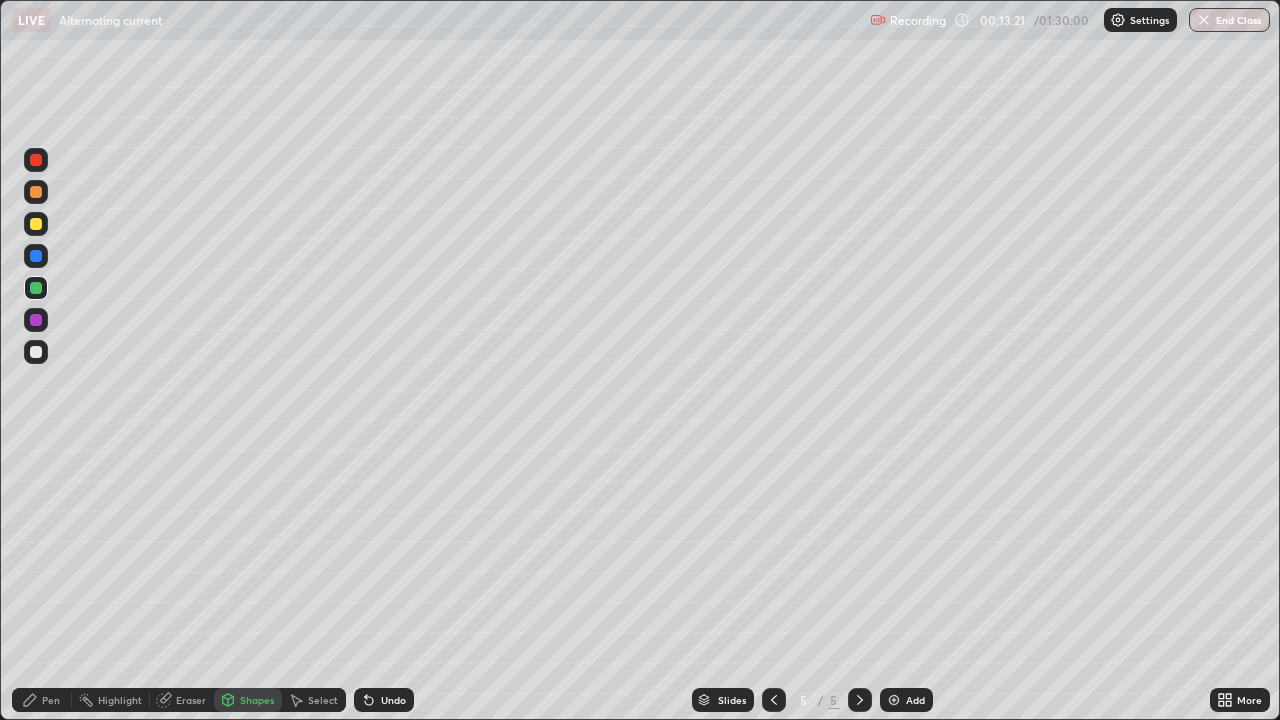 click on "Shapes" at bounding box center (257, 700) 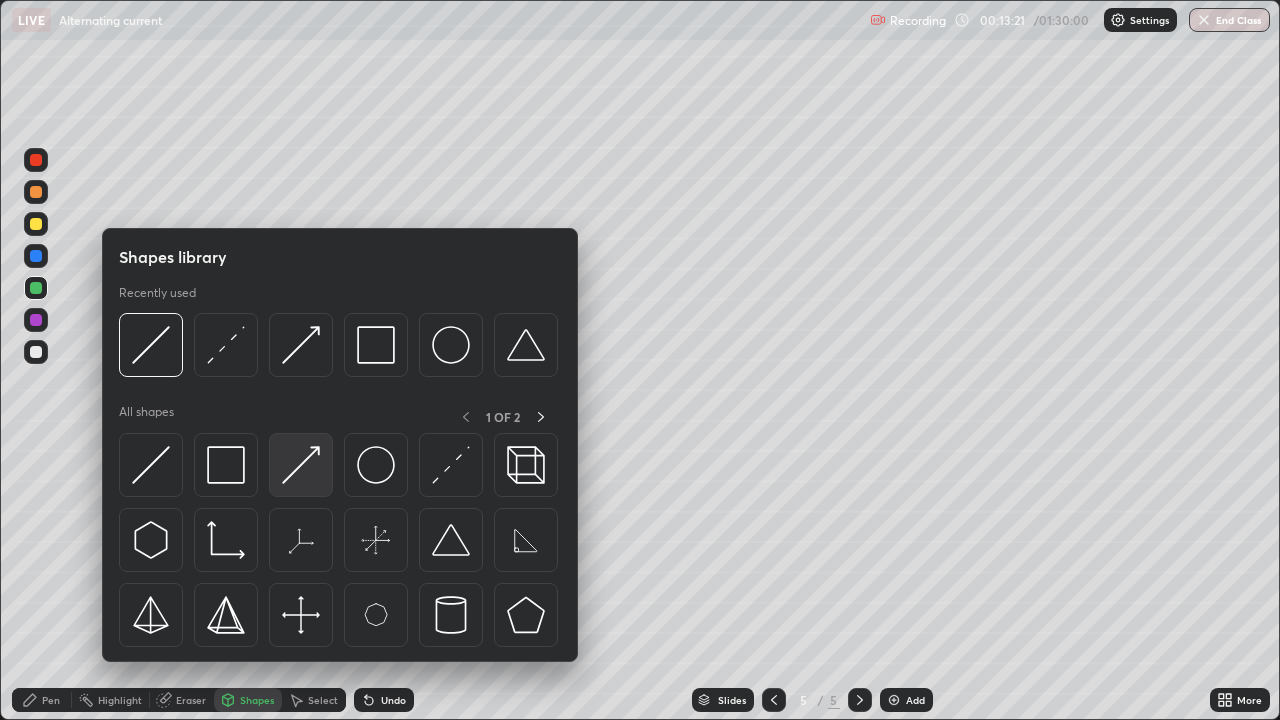 click at bounding box center [301, 465] 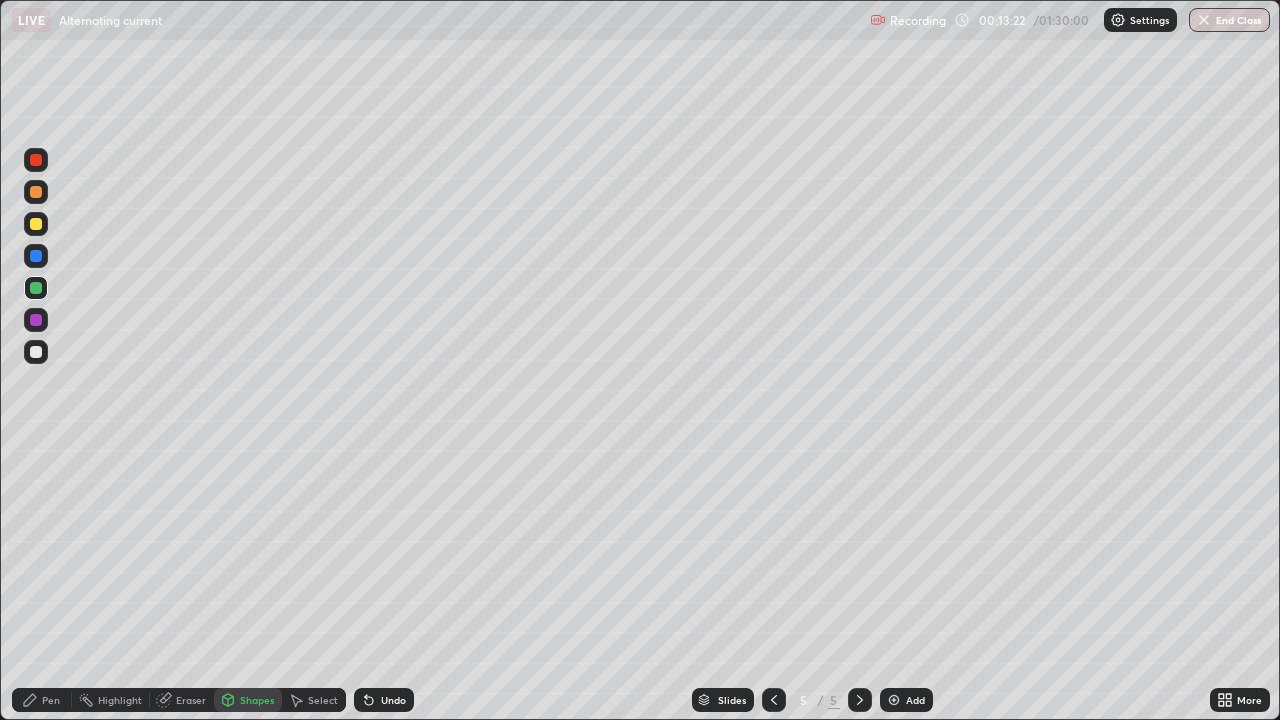 click at bounding box center [36, 256] 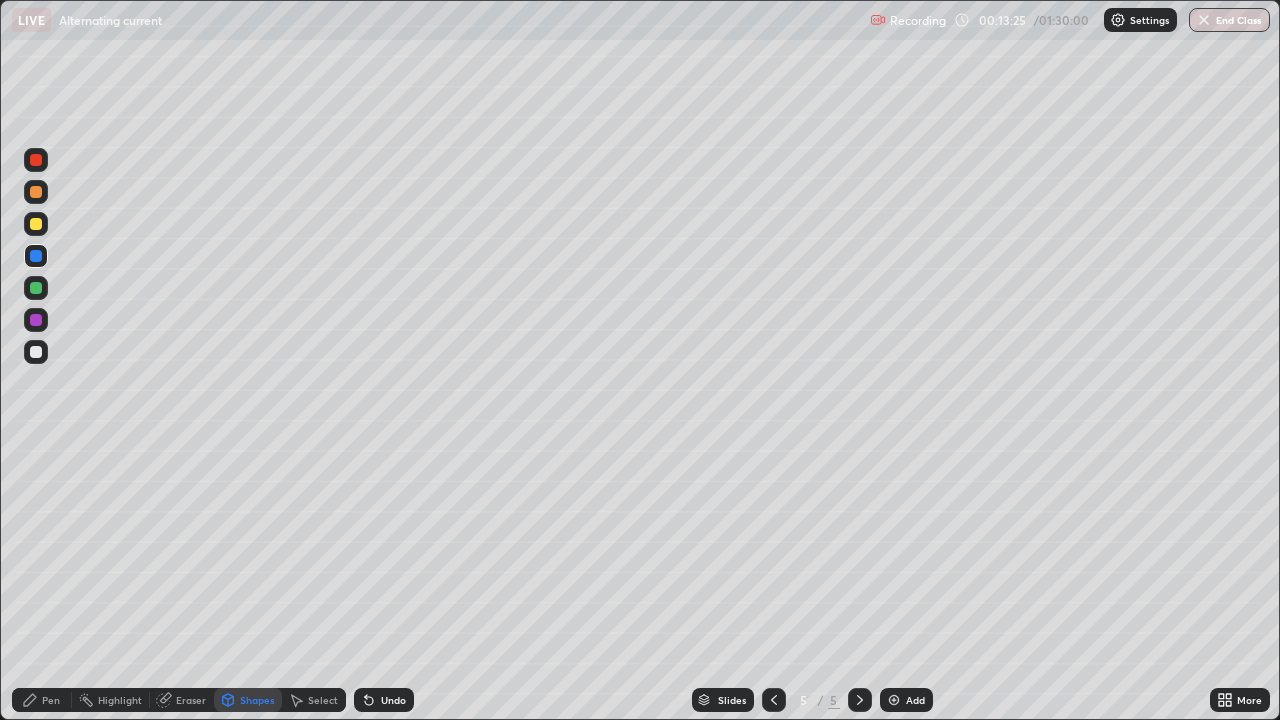 click at bounding box center (36, 352) 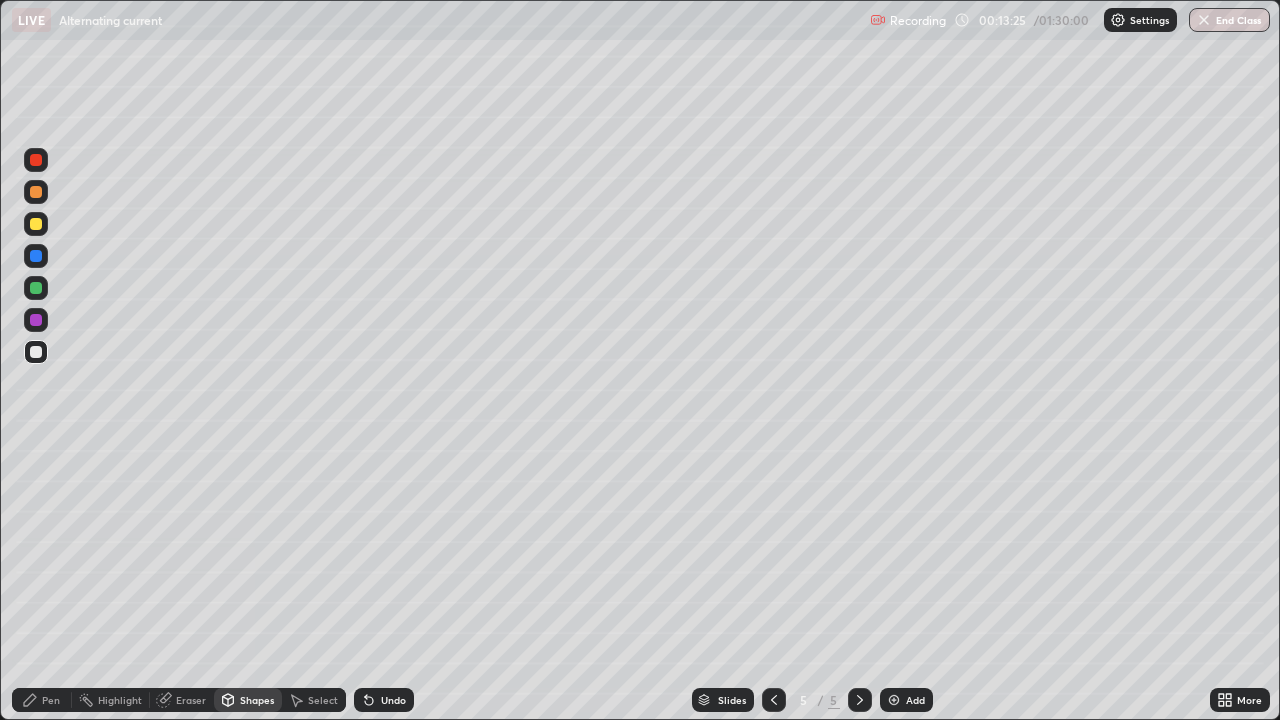click 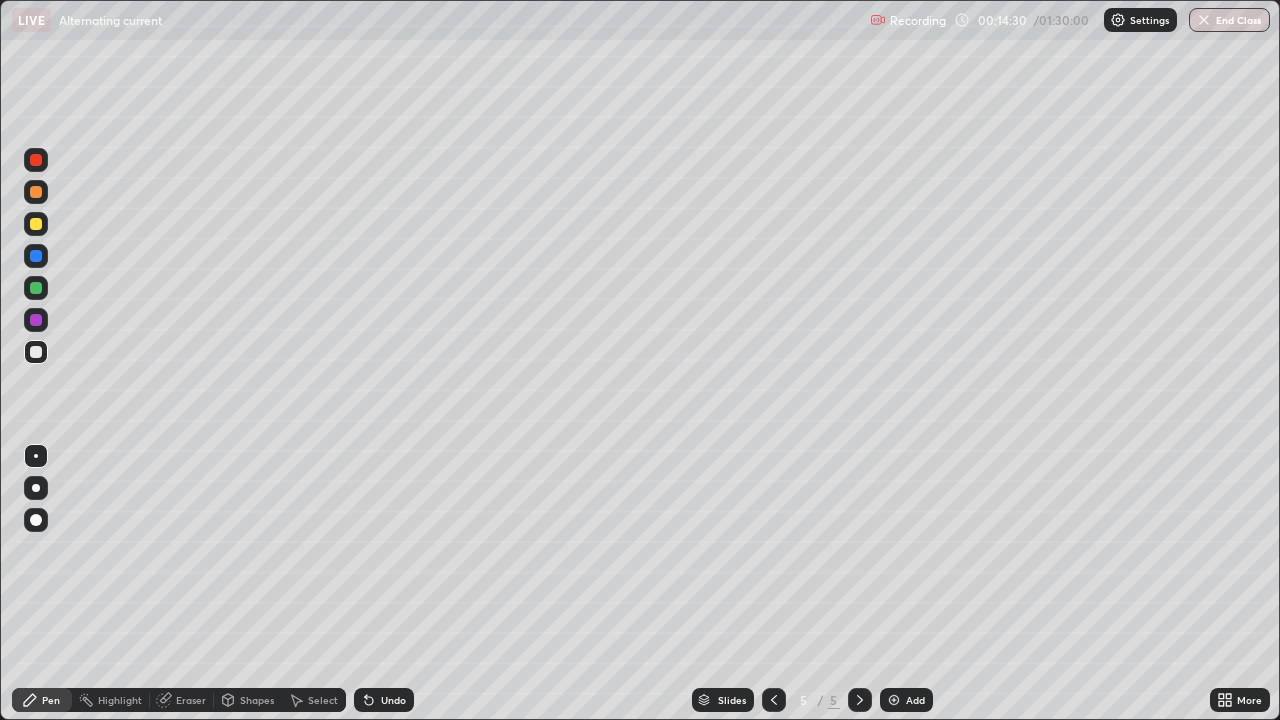 click on "Eraser" at bounding box center [191, 700] 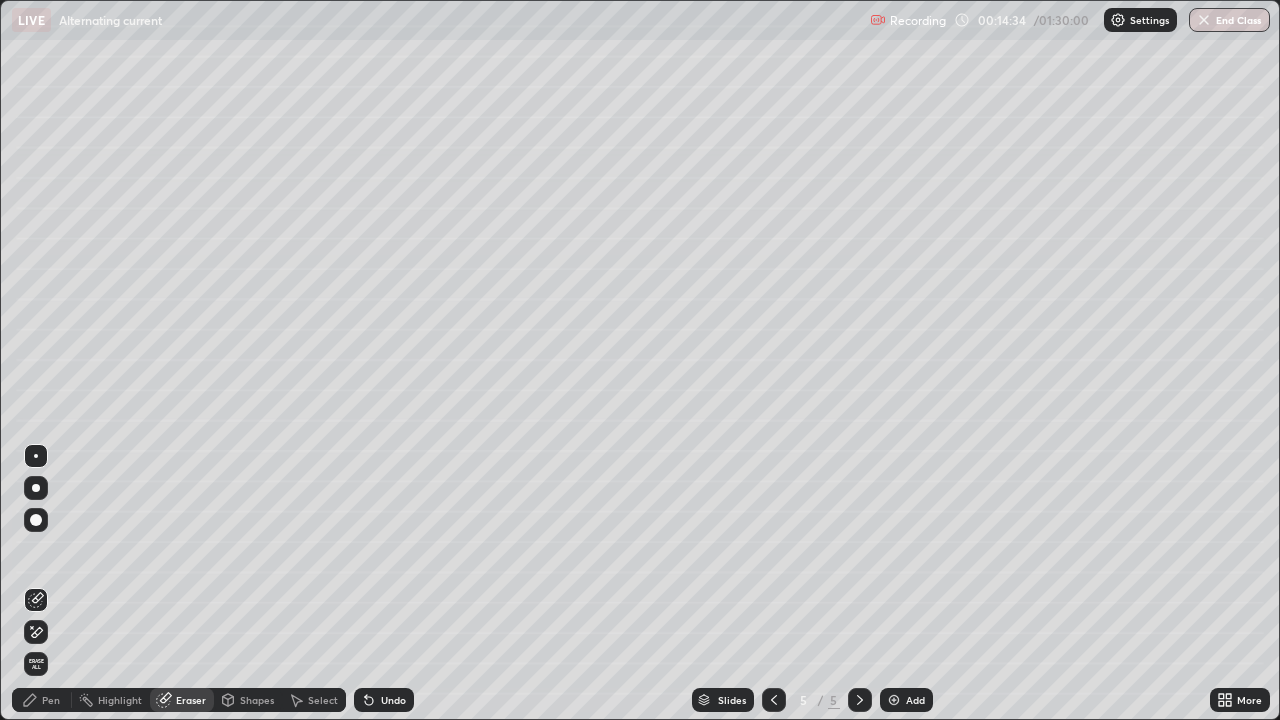 click on "Pen" at bounding box center [42, 700] 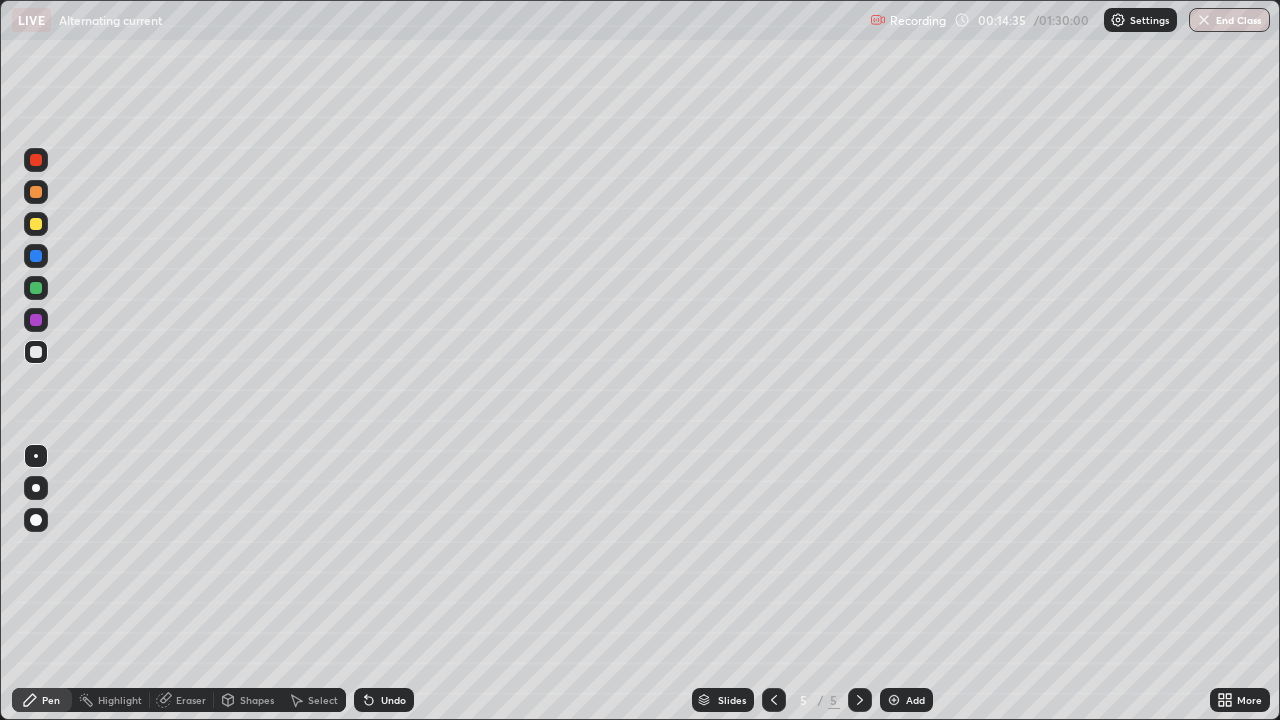 click at bounding box center [36, 192] 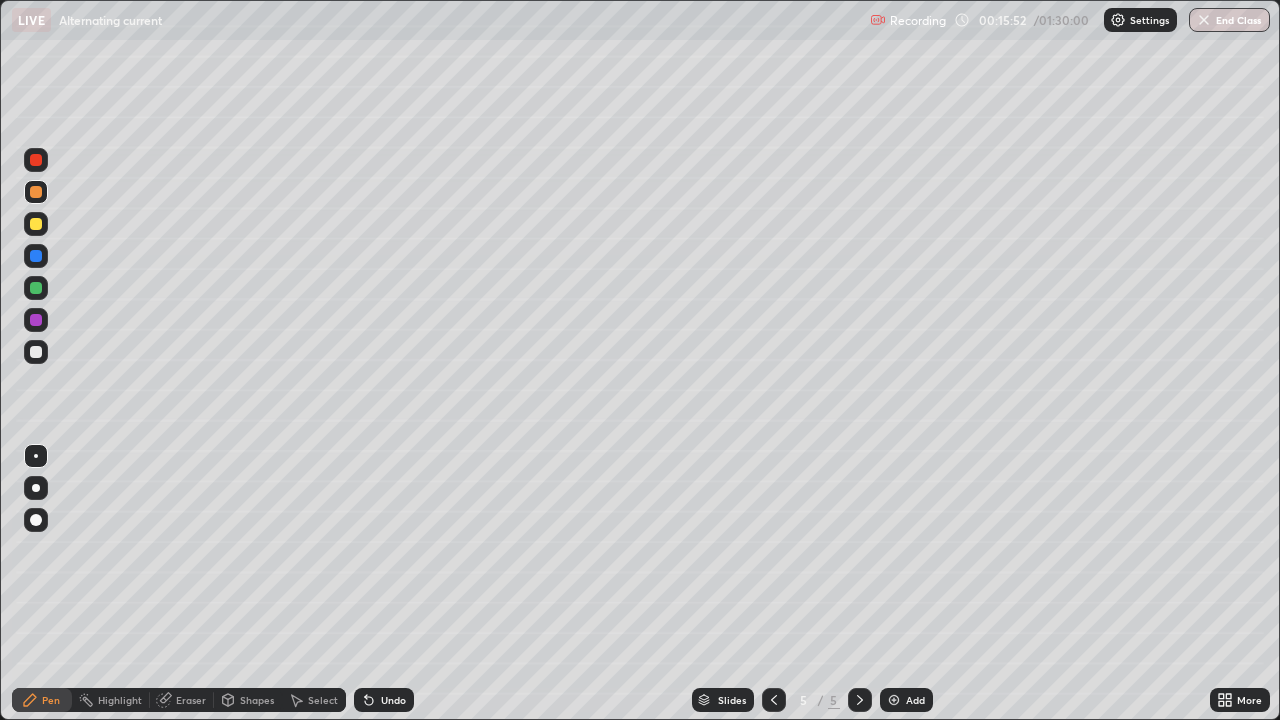 click at bounding box center [36, 288] 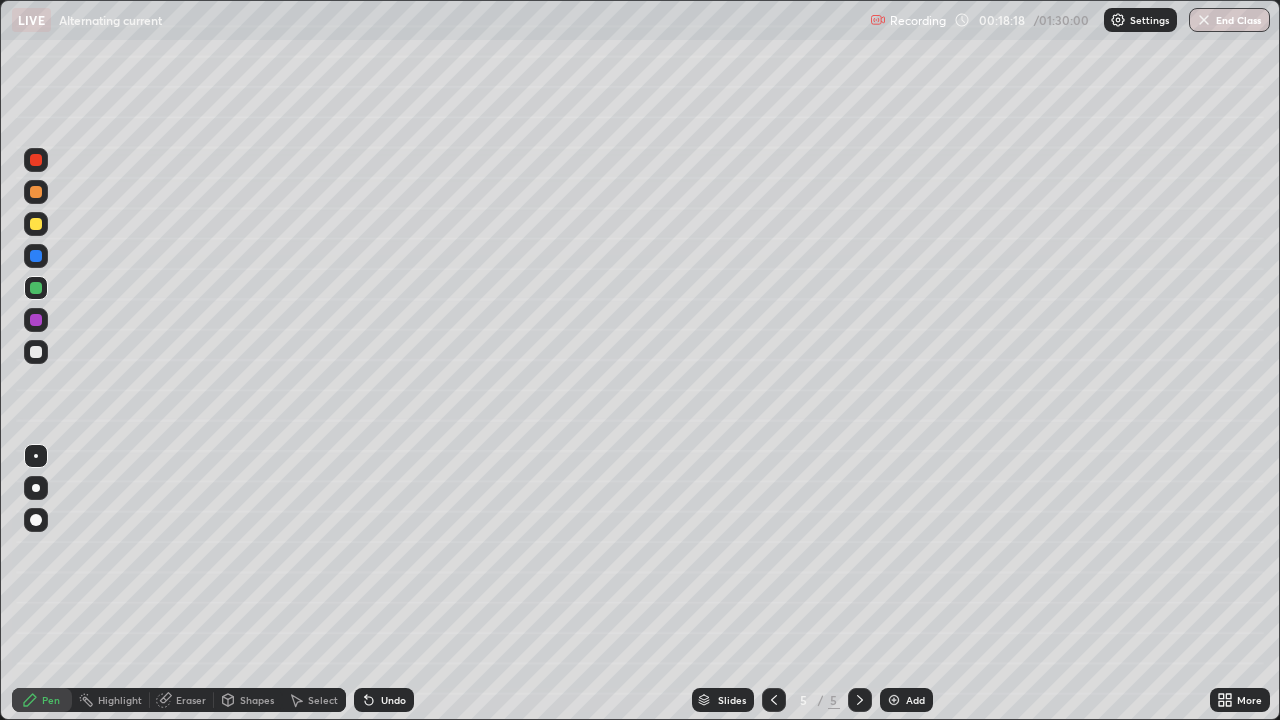 click 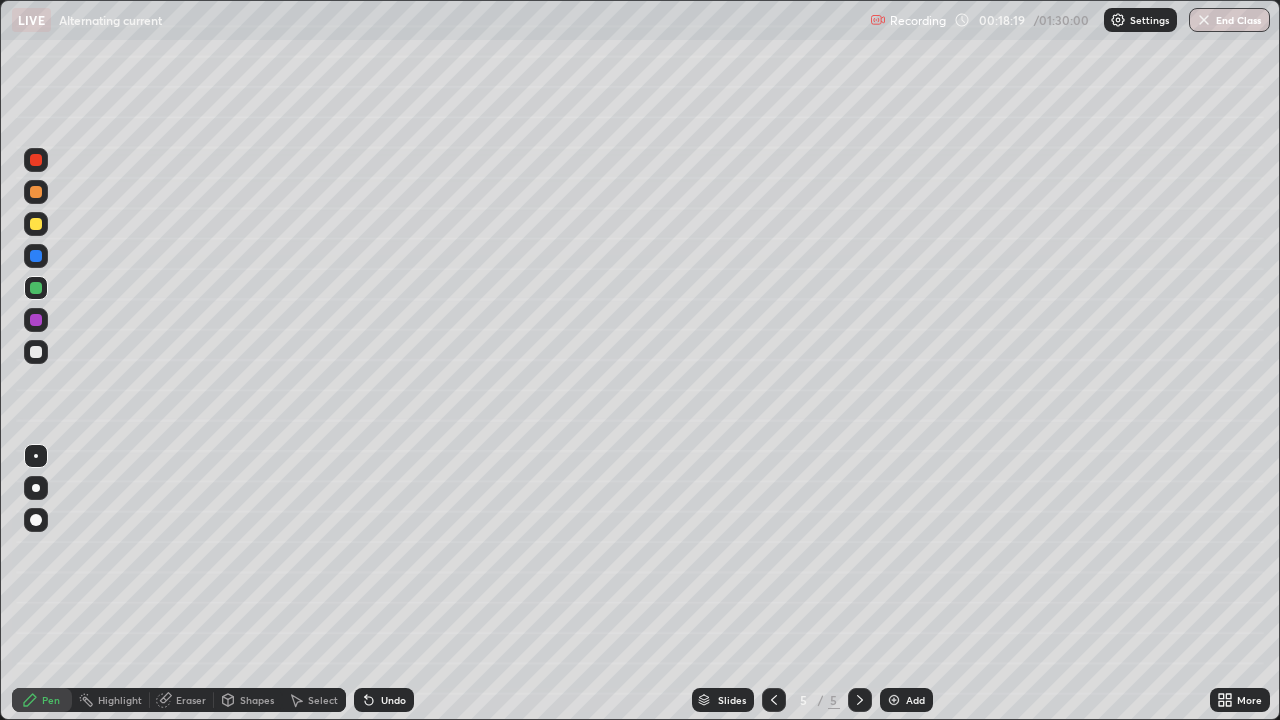 click at bounding box center [894, 700] 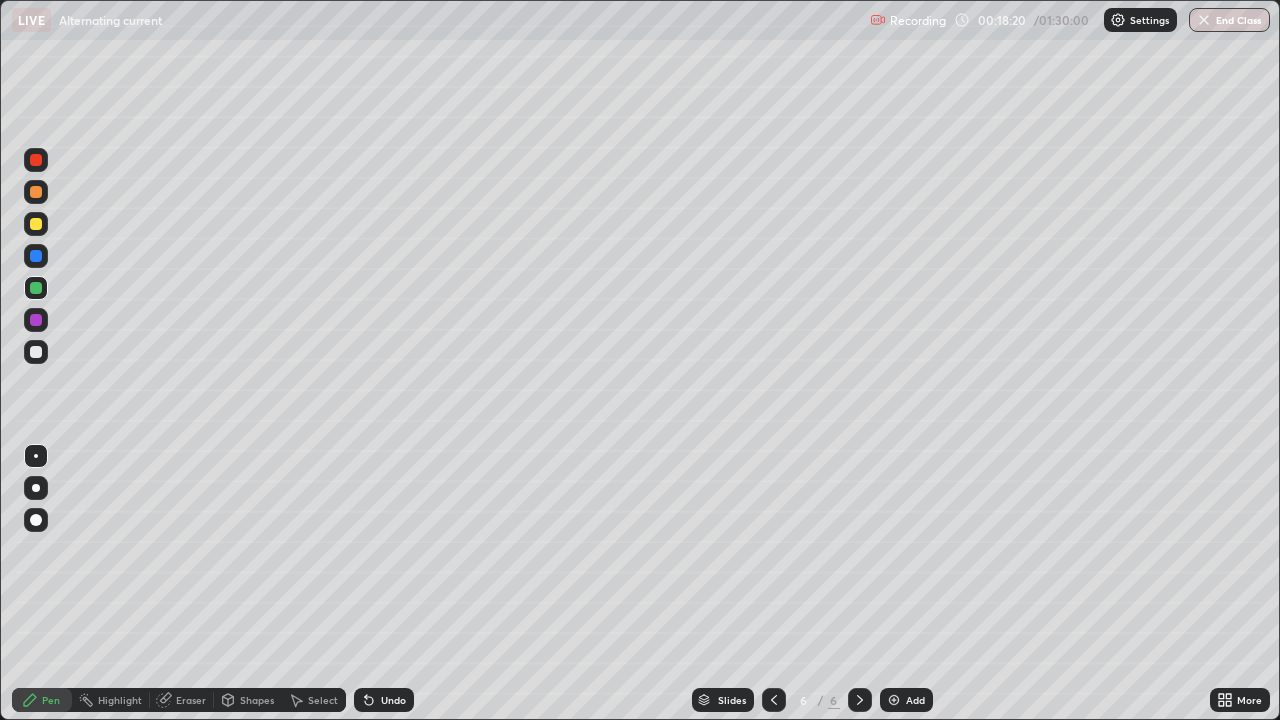 click on "Shapes" at bounding box center (248, 700) 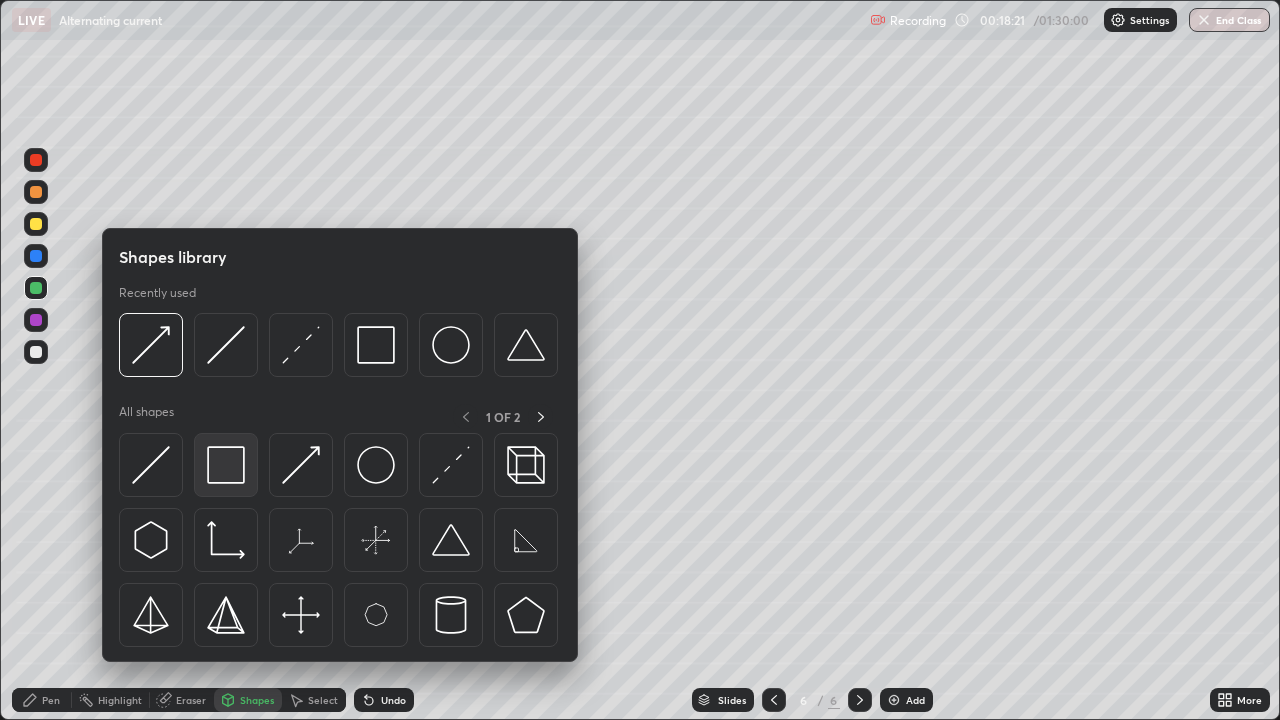 click at bounding box center [226, 465] 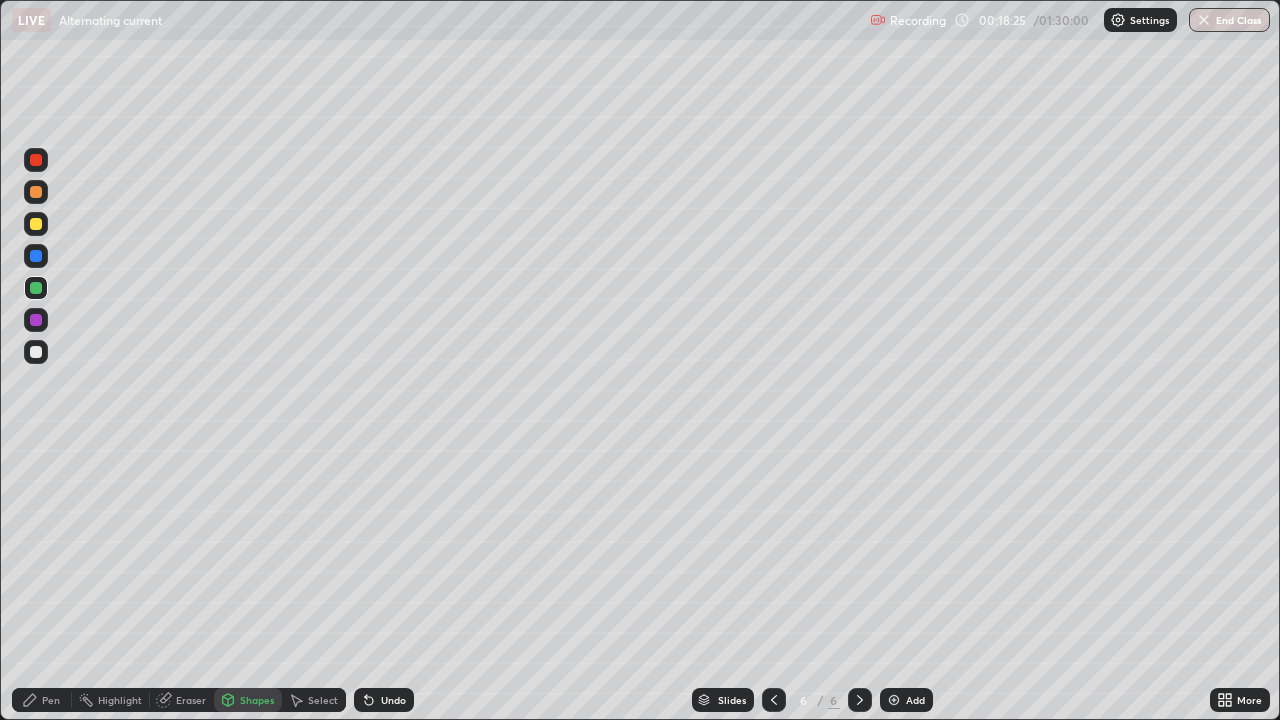 click on "Eraser" at bounding box center (191, 700) 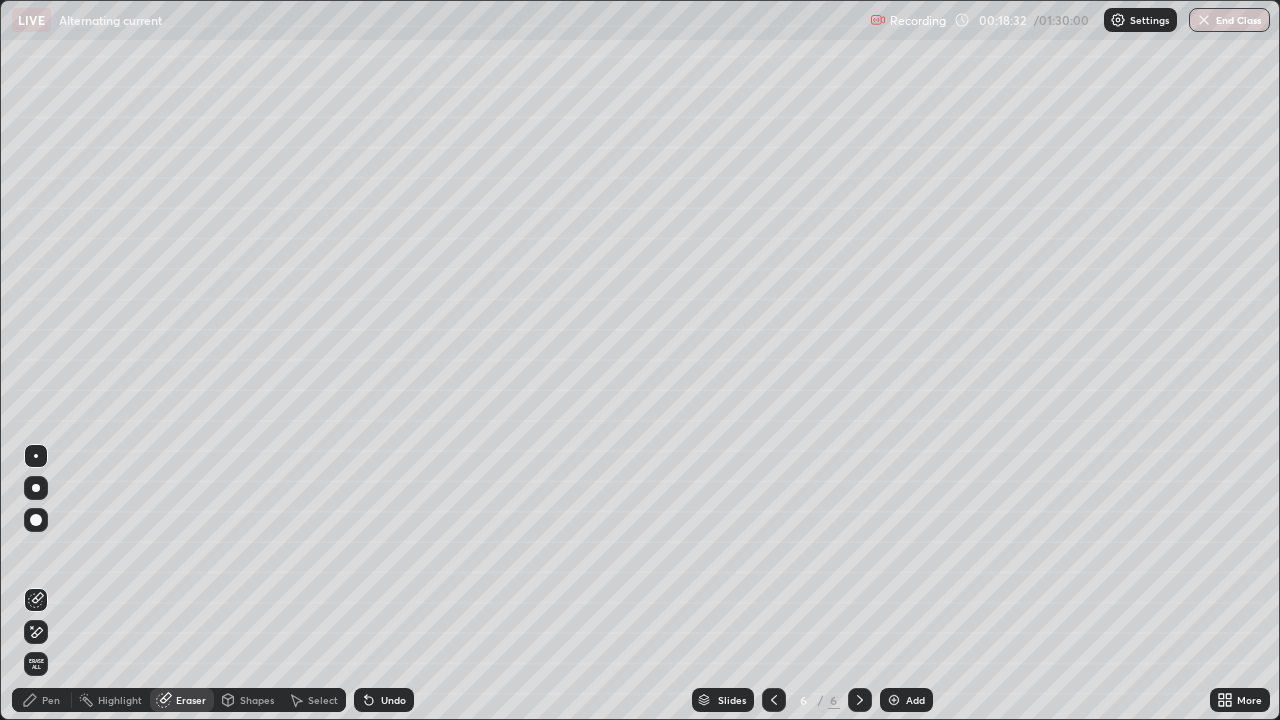 click 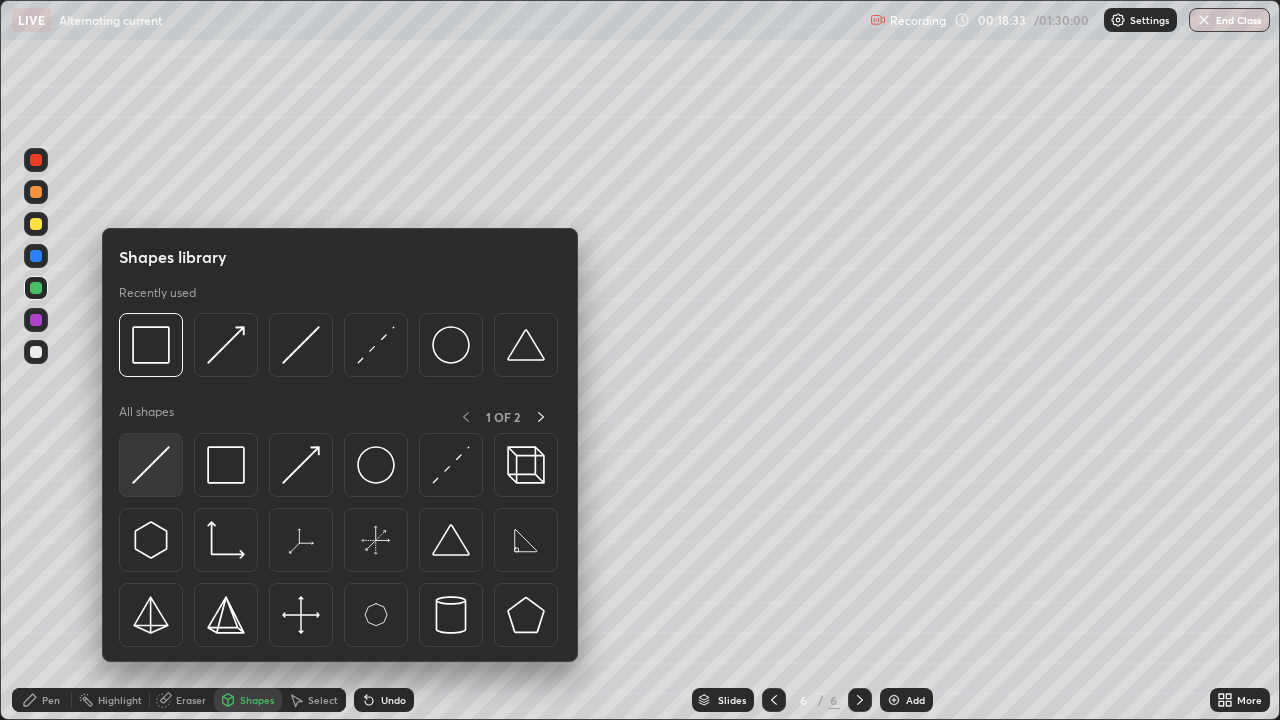 click at bounding box center [151, 465] 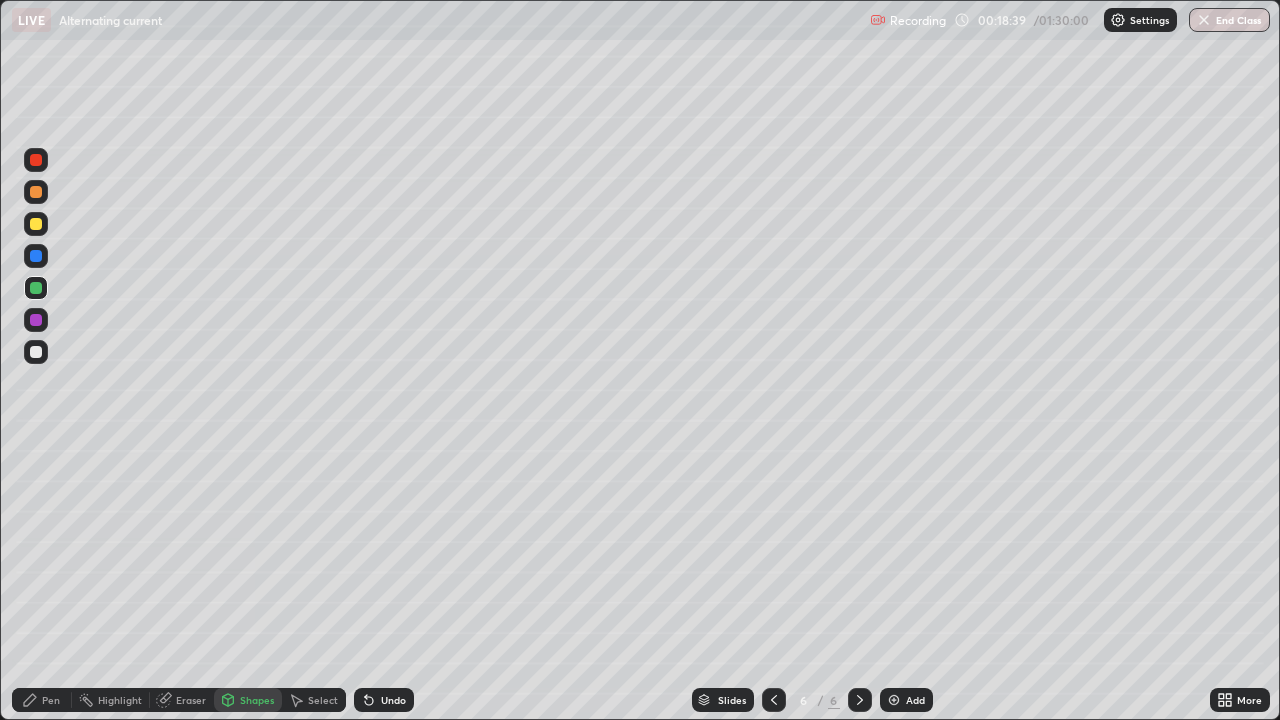 click on "Undo" at bounding box center (393, 700) 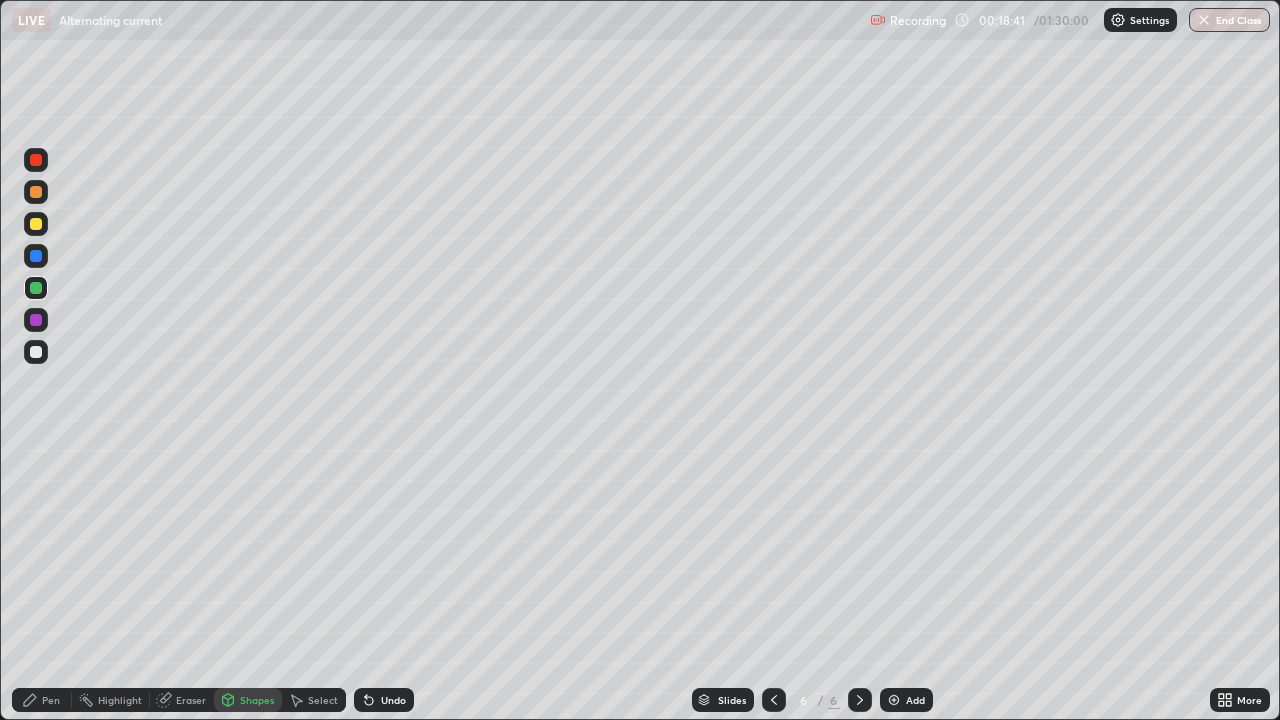 click on "Eraser" at bounding box center [182, 700] 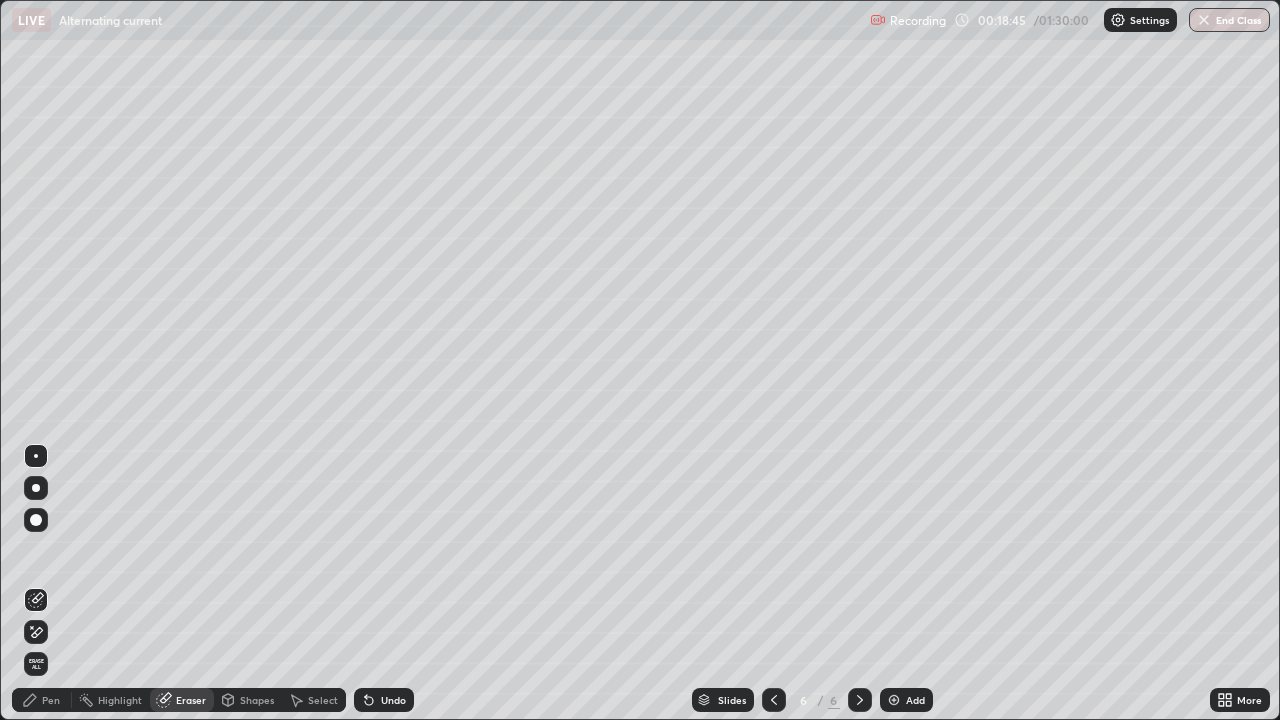 click on "Pen" at bounding box center (51, 700) 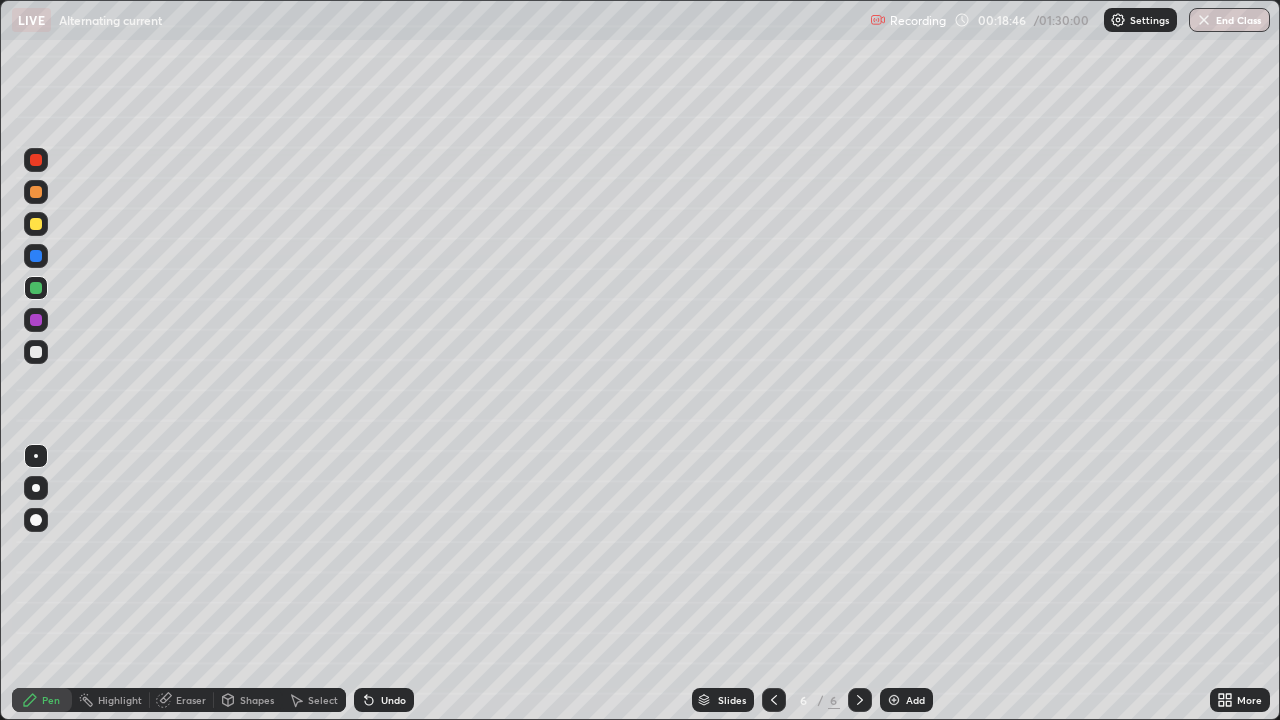 click at bounding box center [36, 352] 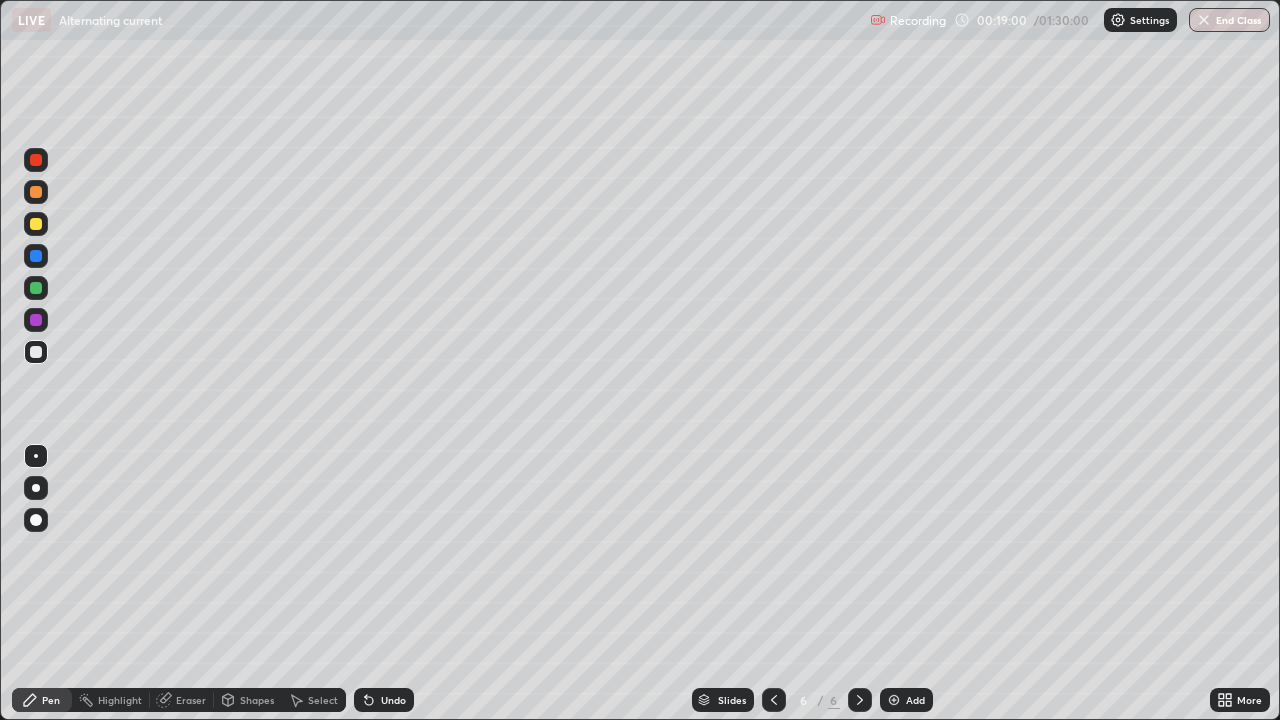 click 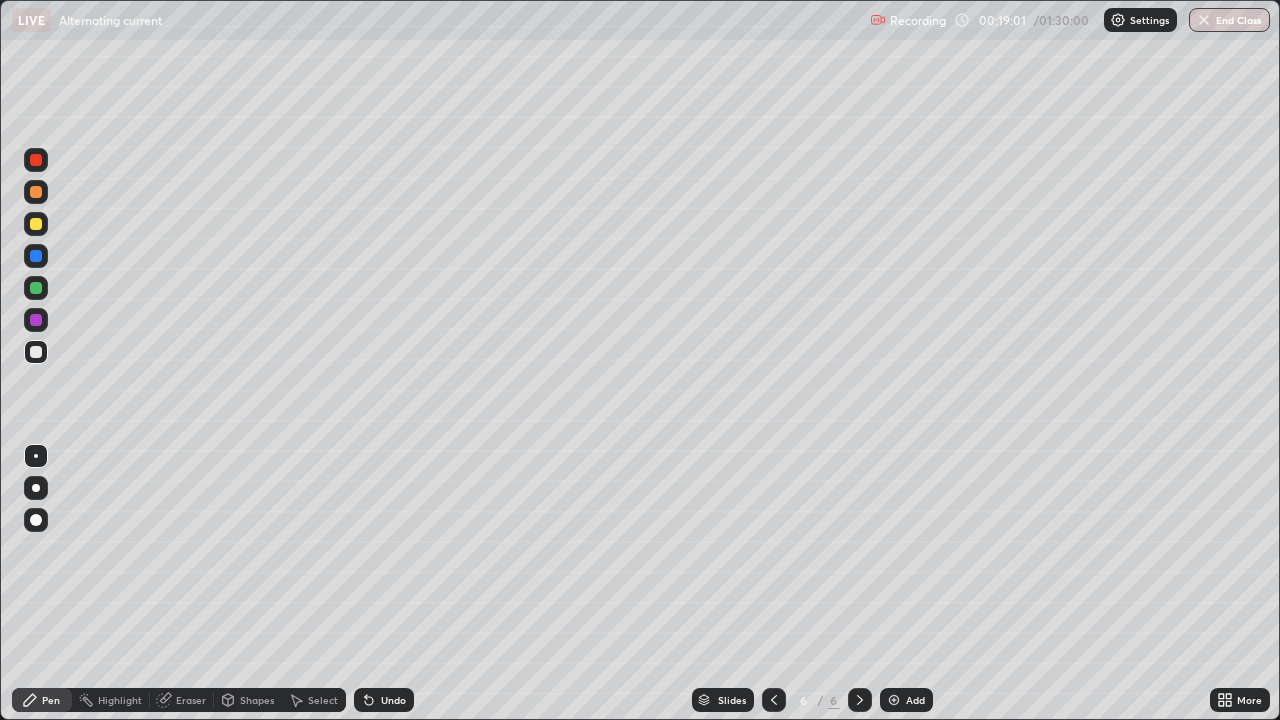 click on "Undo" at bounding box center (384, 700) 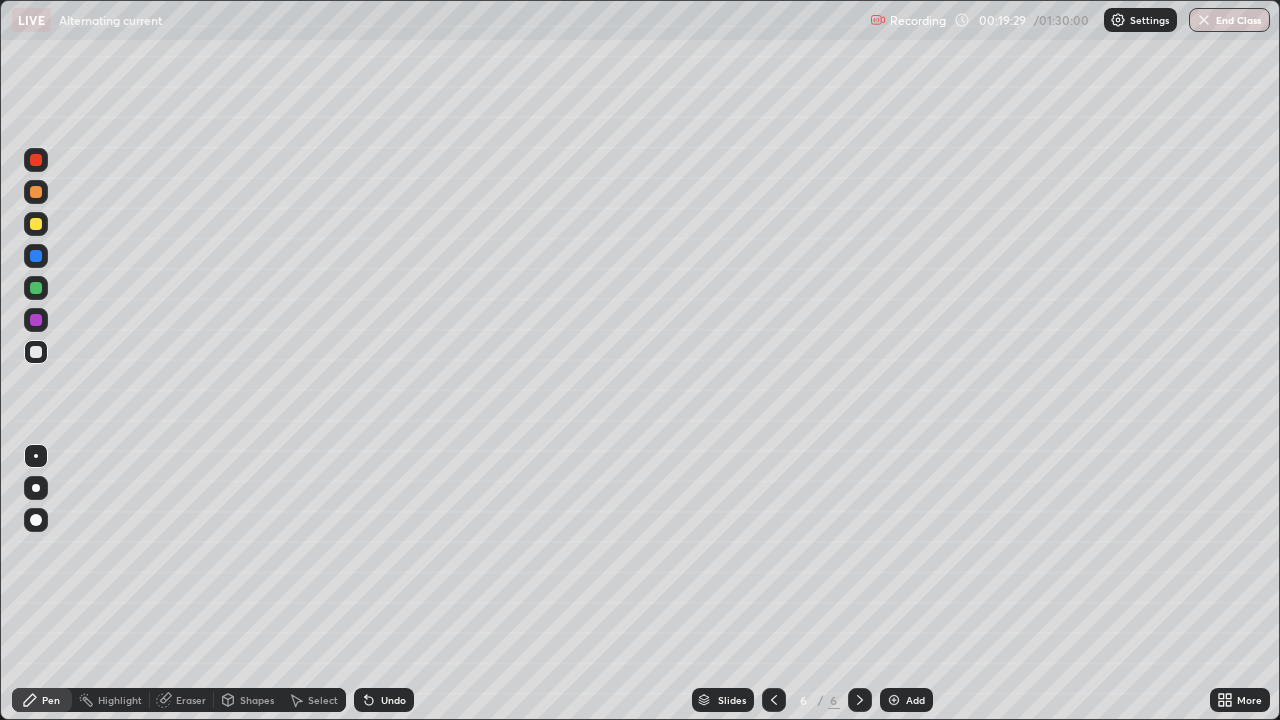 click on "Shapes" at bounding box center [257, 700] 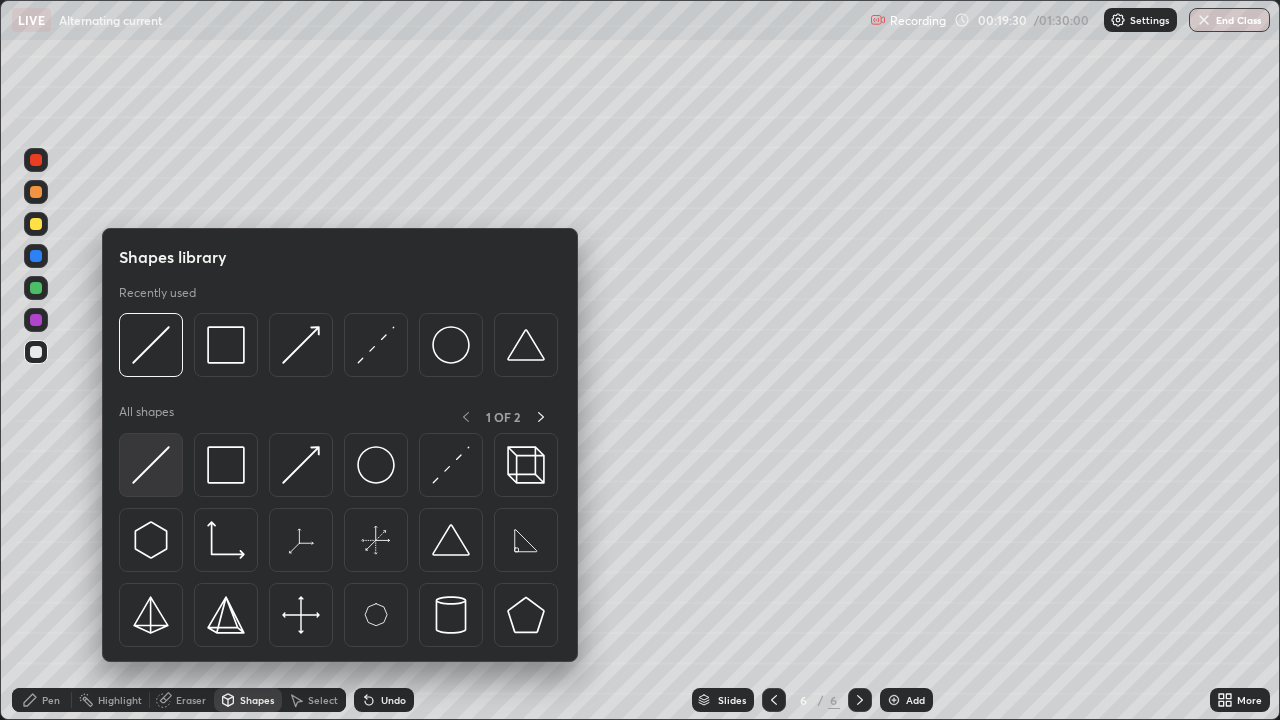 click at bounding box center [151, 465] 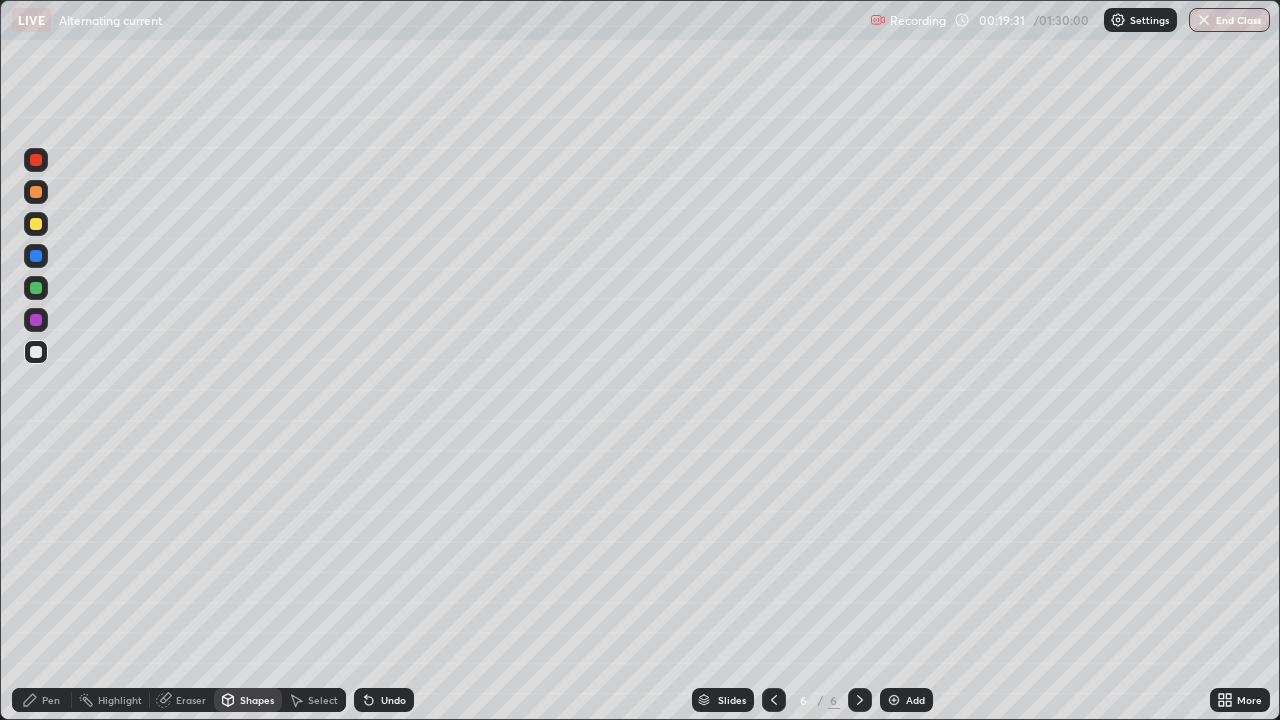 click at bounding box center [36, 288] 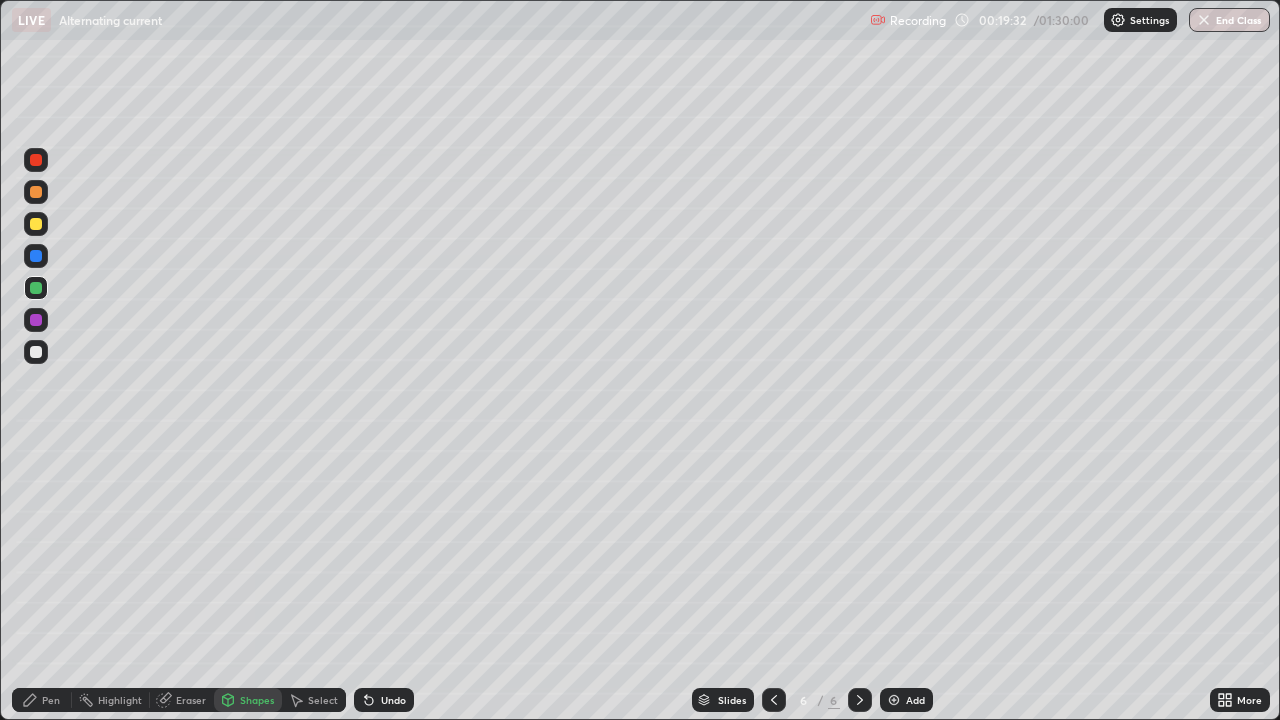 click at bounding box center [36, 192] 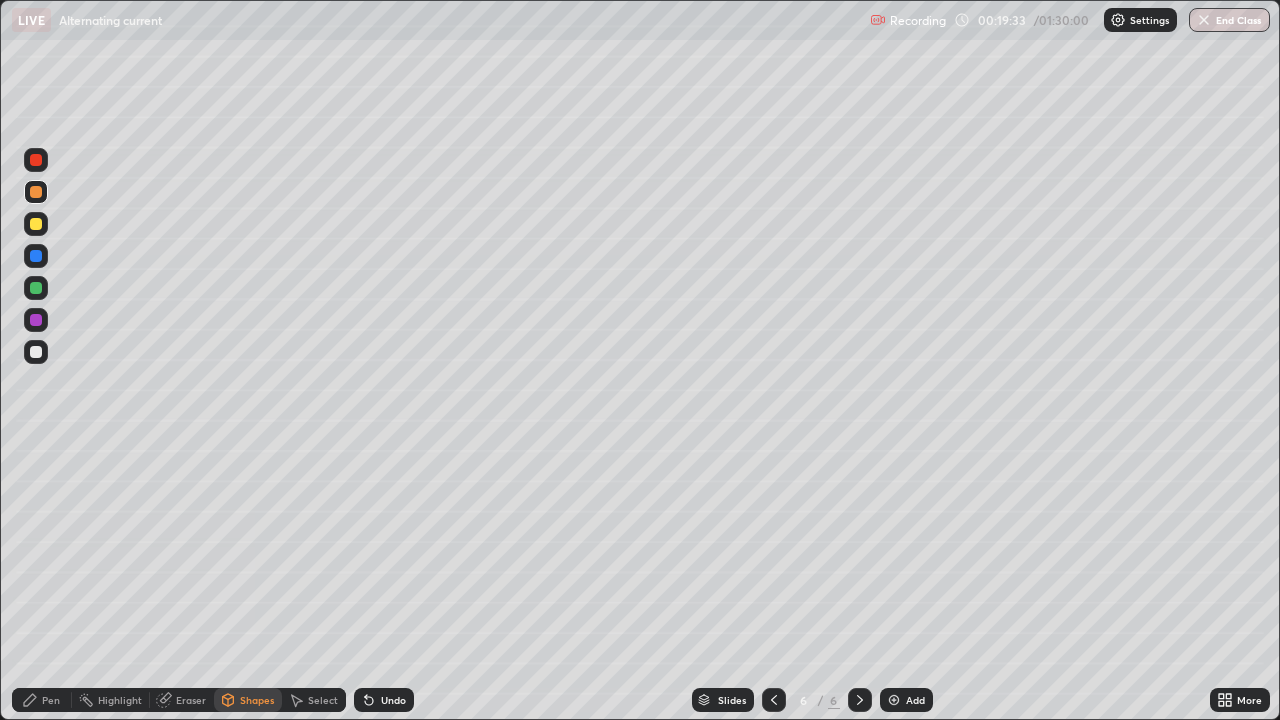 click 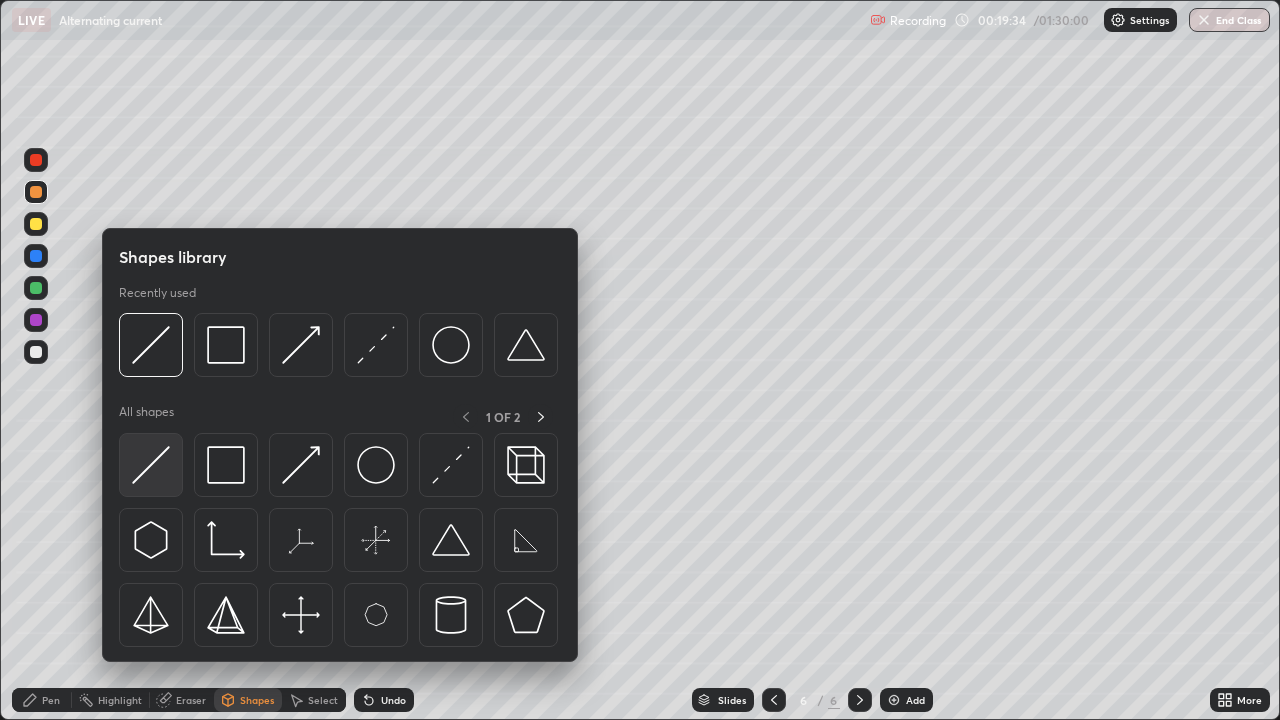 click at bounding box center [151, 465] 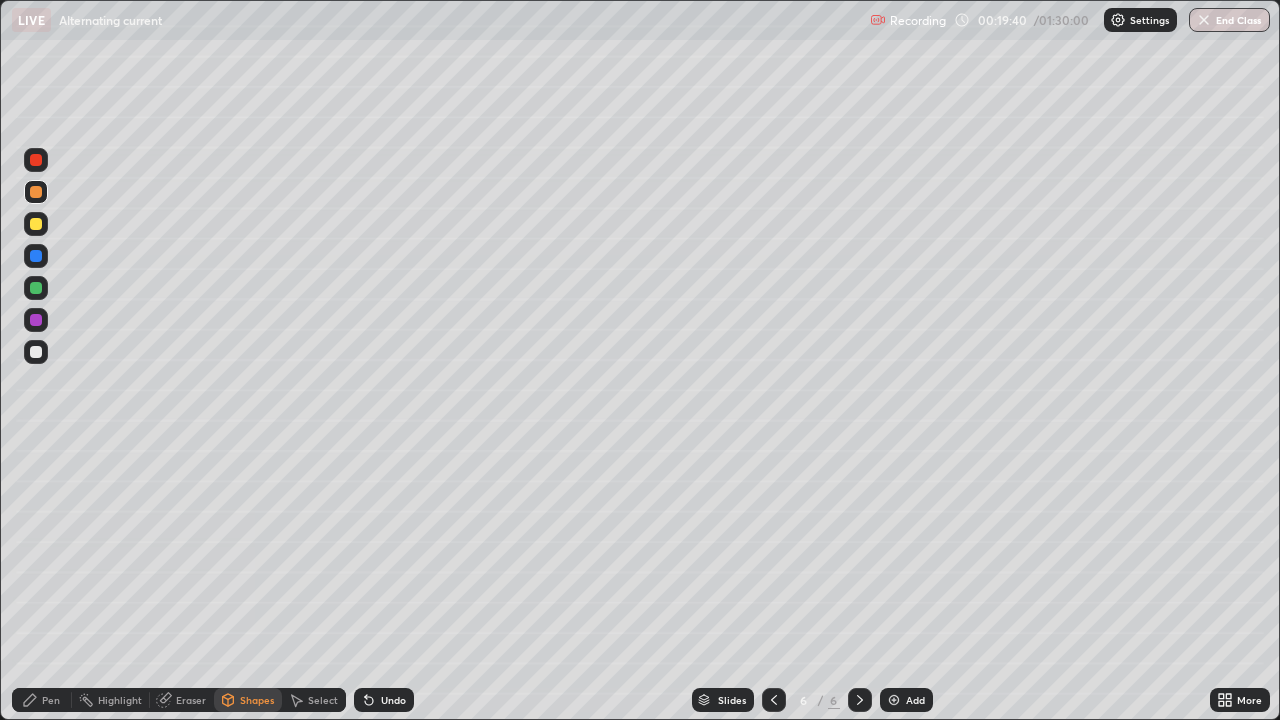 click on "Pen" at bounding box center (51, 700) 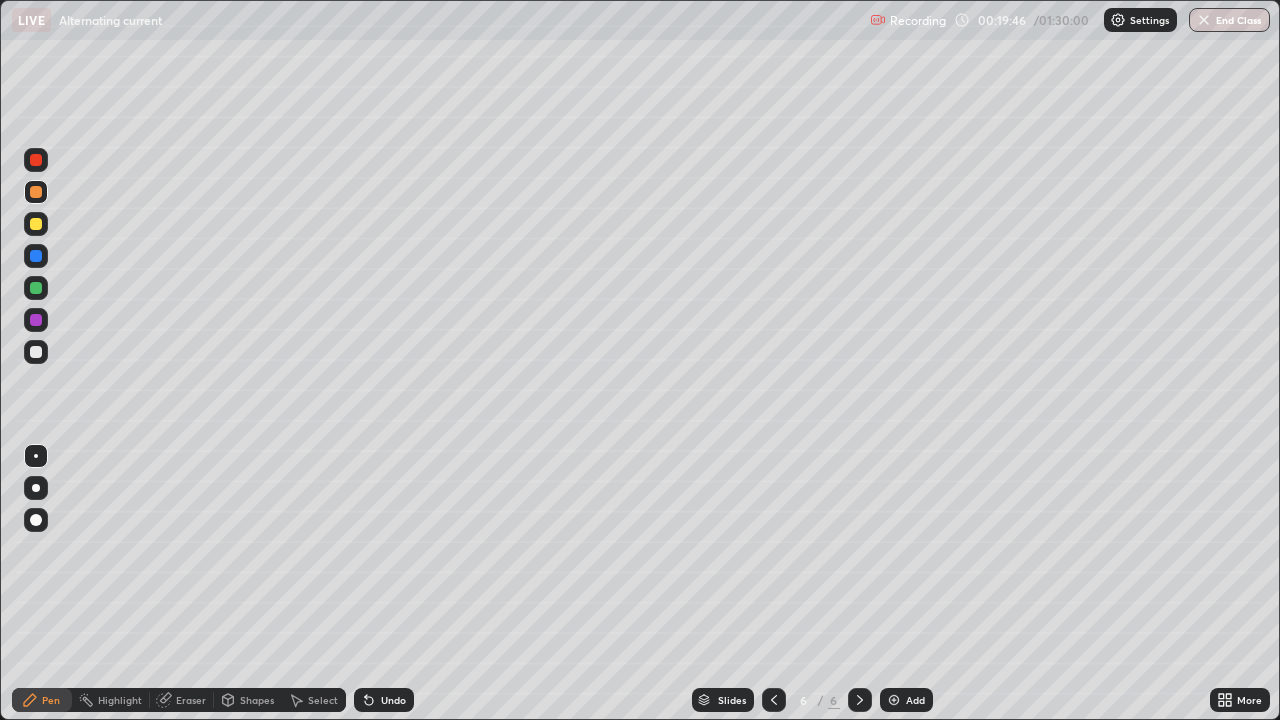 click on "Undo" at bounding box center (384, 700) 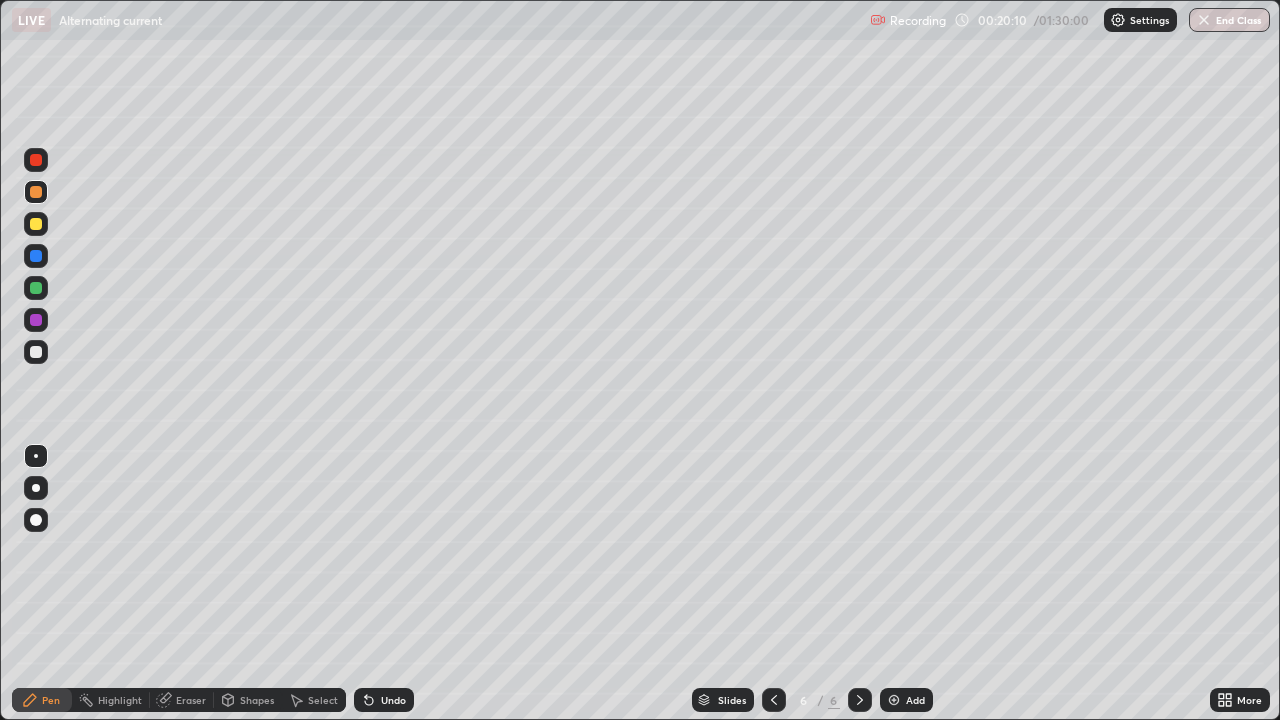 click on "Setting up your live class" at bounding box center (640, 360) 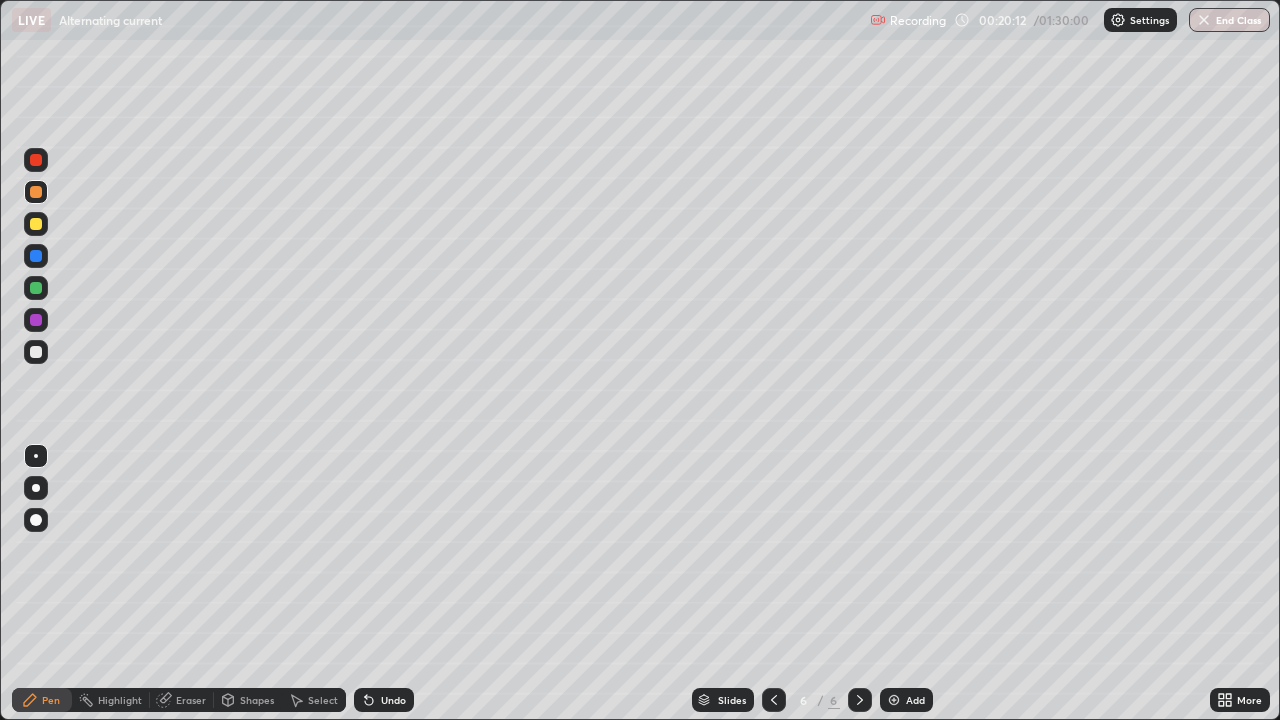 click on "Setting up your live class" at bounding box center (640, 360) 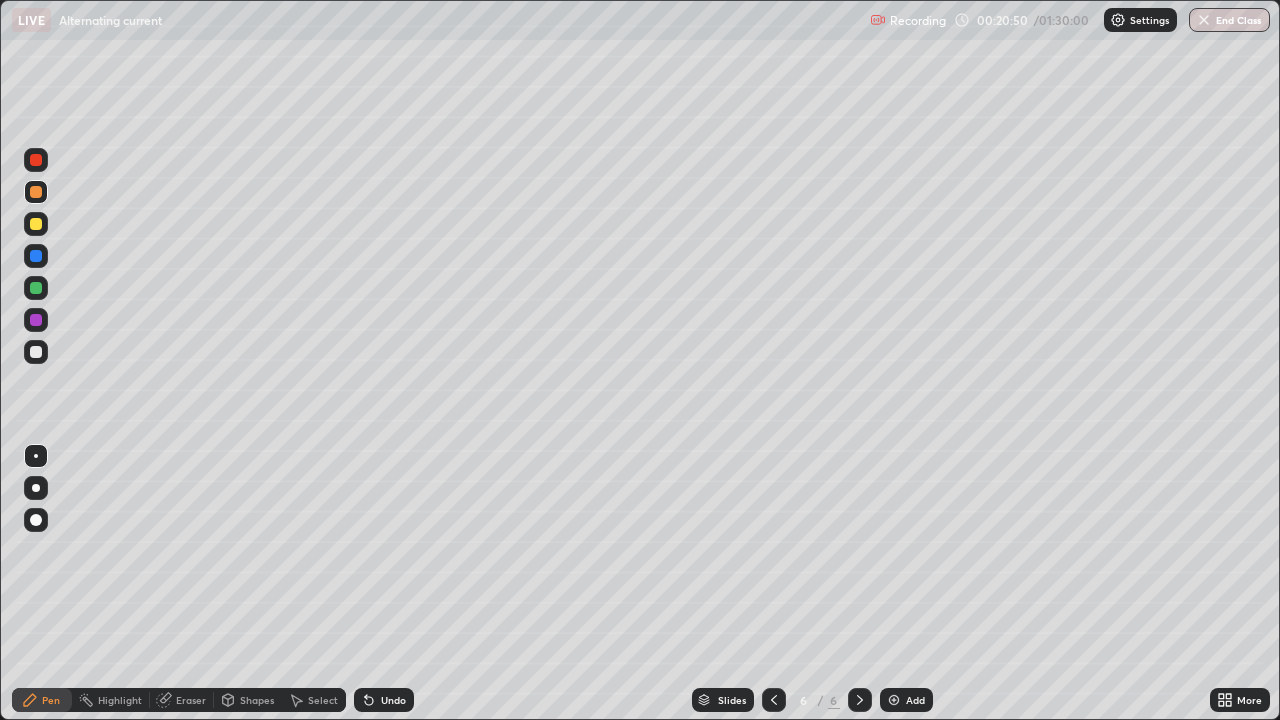 click at bounding box center [36, 288] 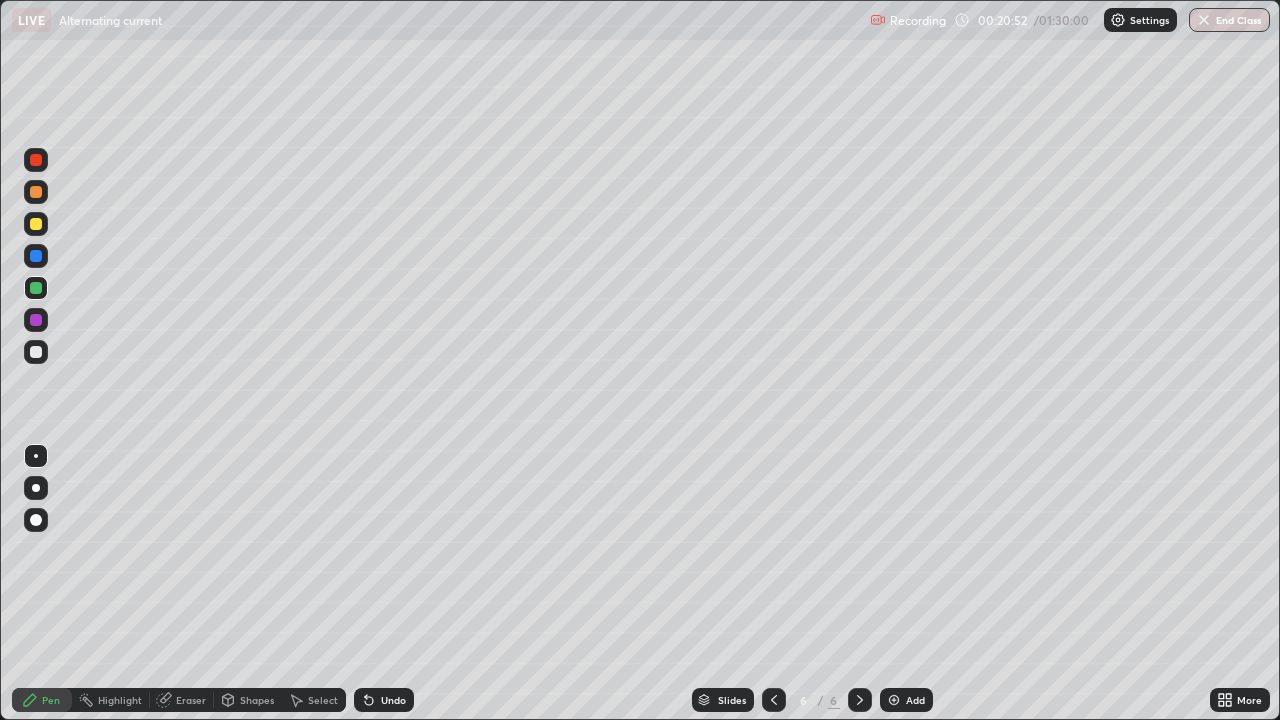 click at bounding box center (36, 192) 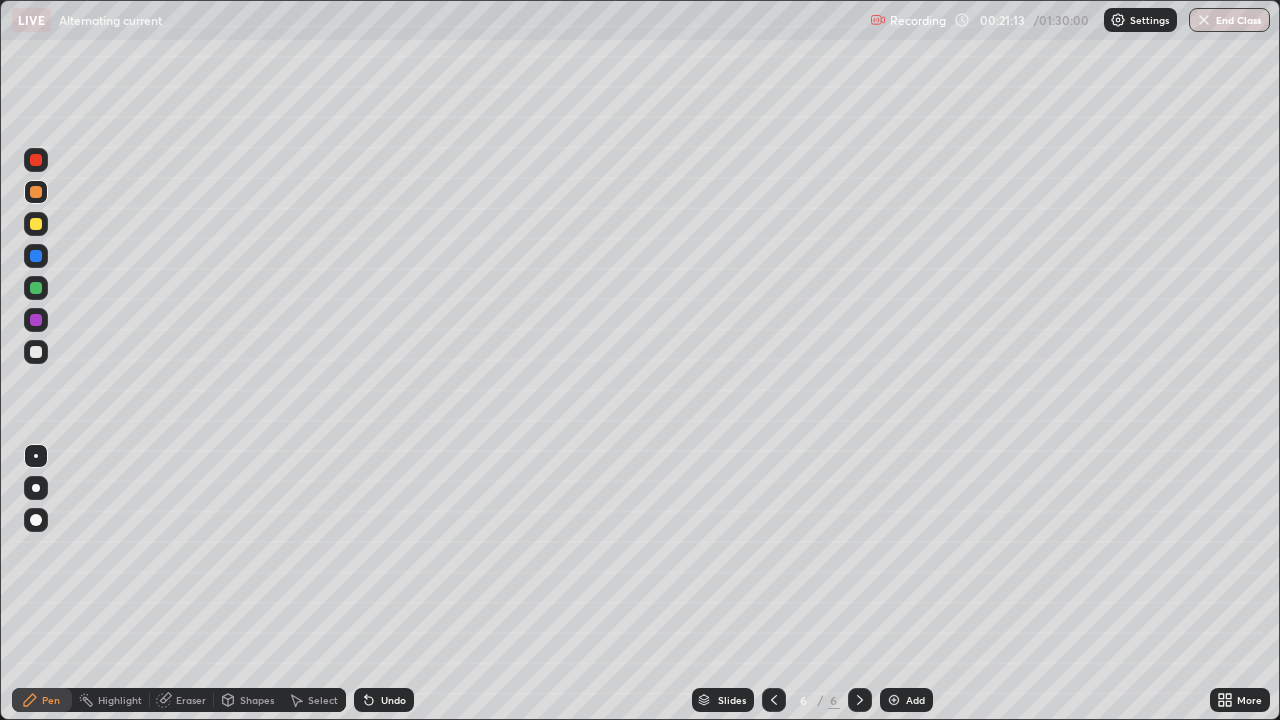 click on "Eraser" at bounding box center [191, 700] 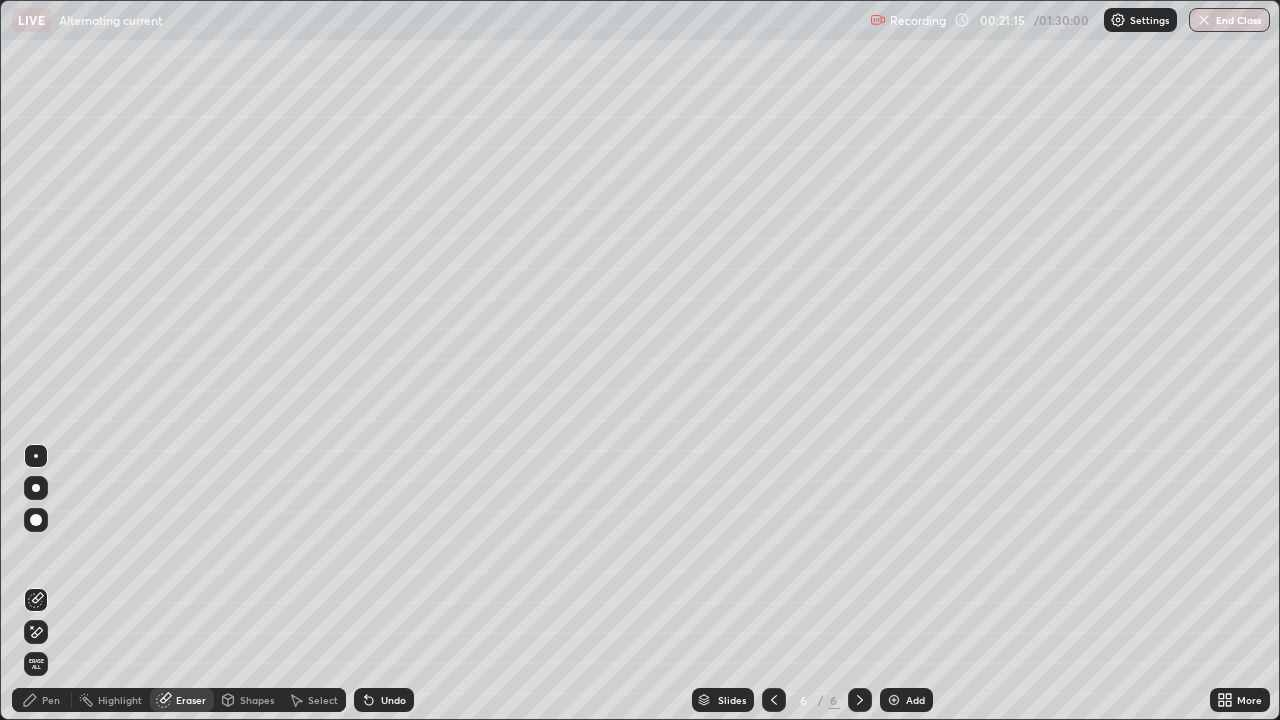 click on "Pen" at bounding box center [42, 700] 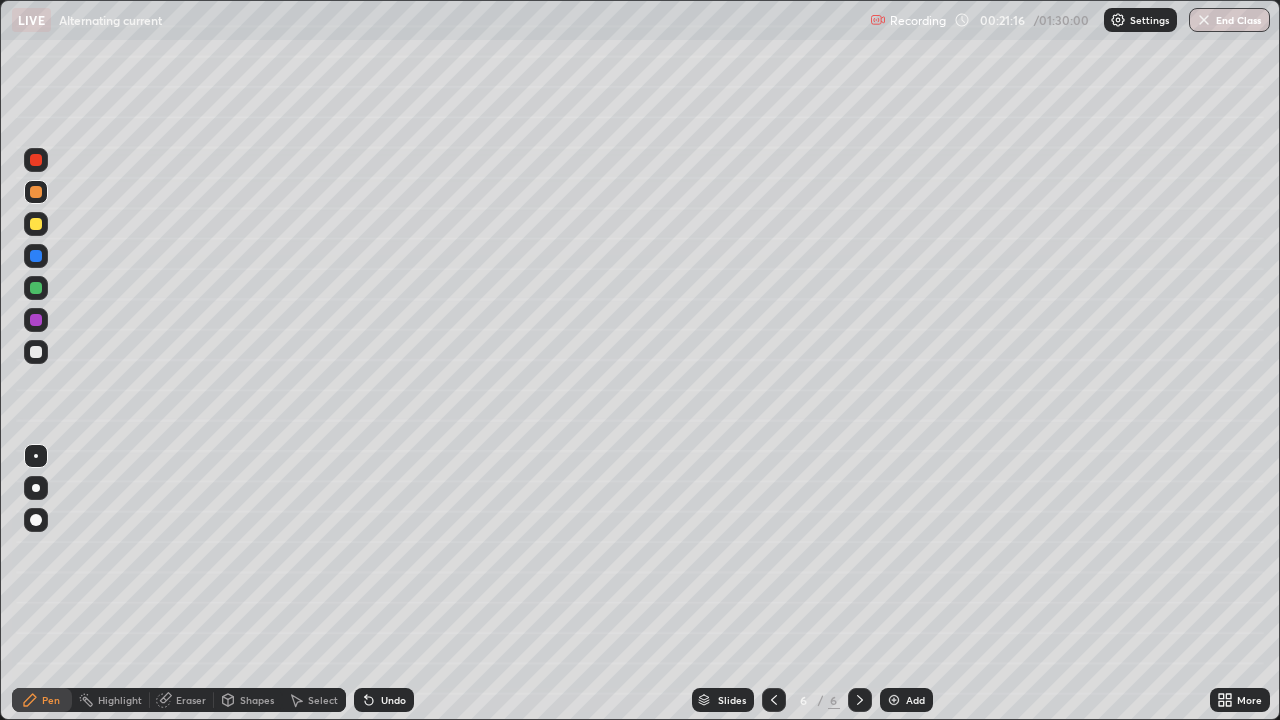 click at bounding box center (36, 352) 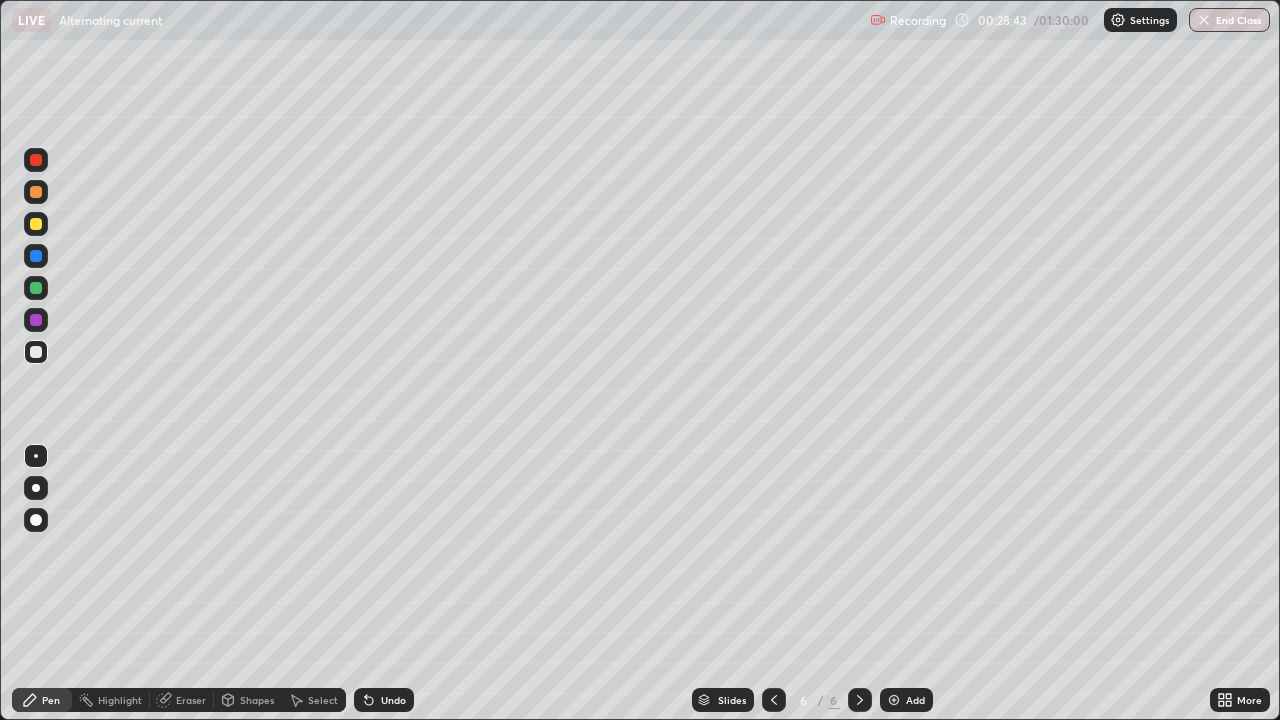 click 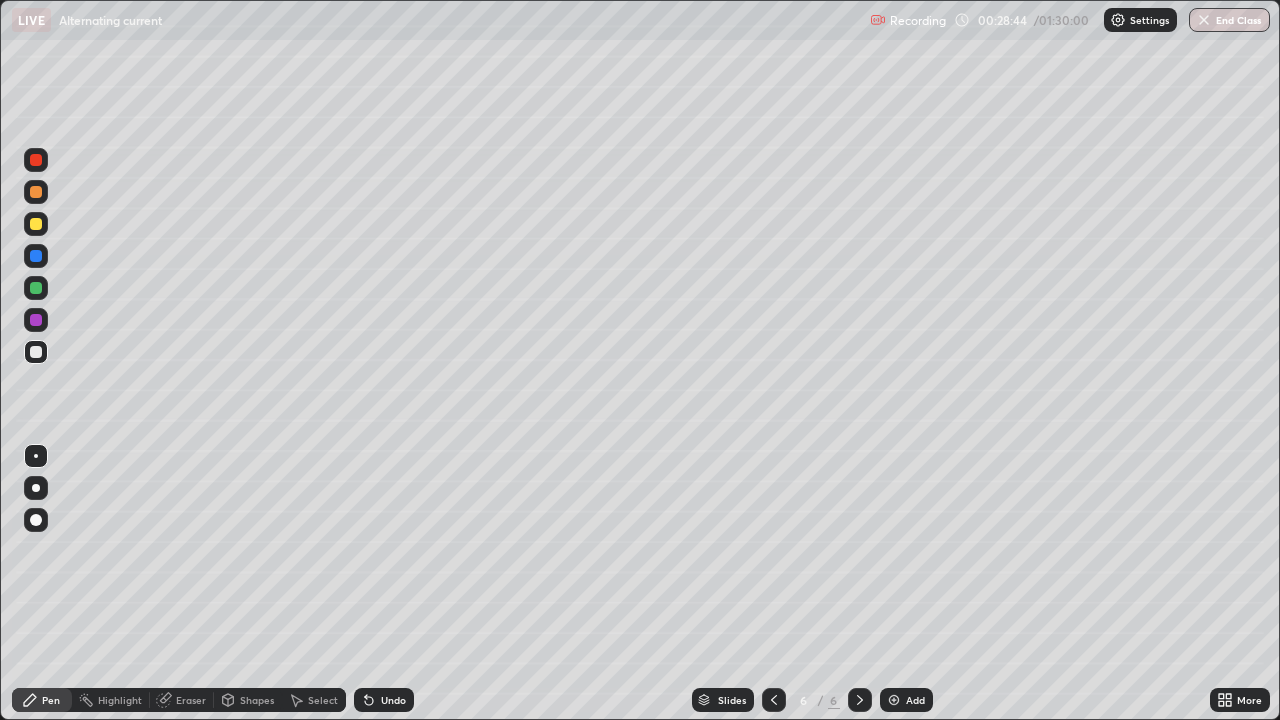 click at bounding box center [894, 700] 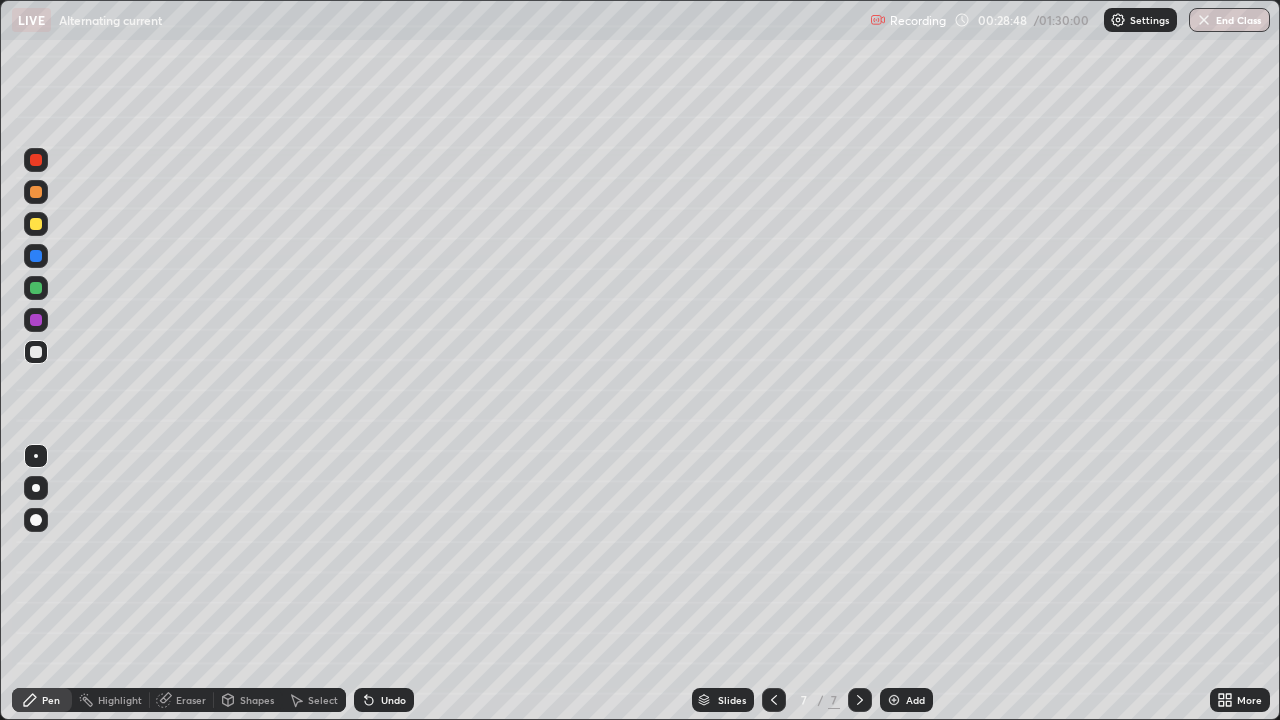 click at bounding box center (36, 288) 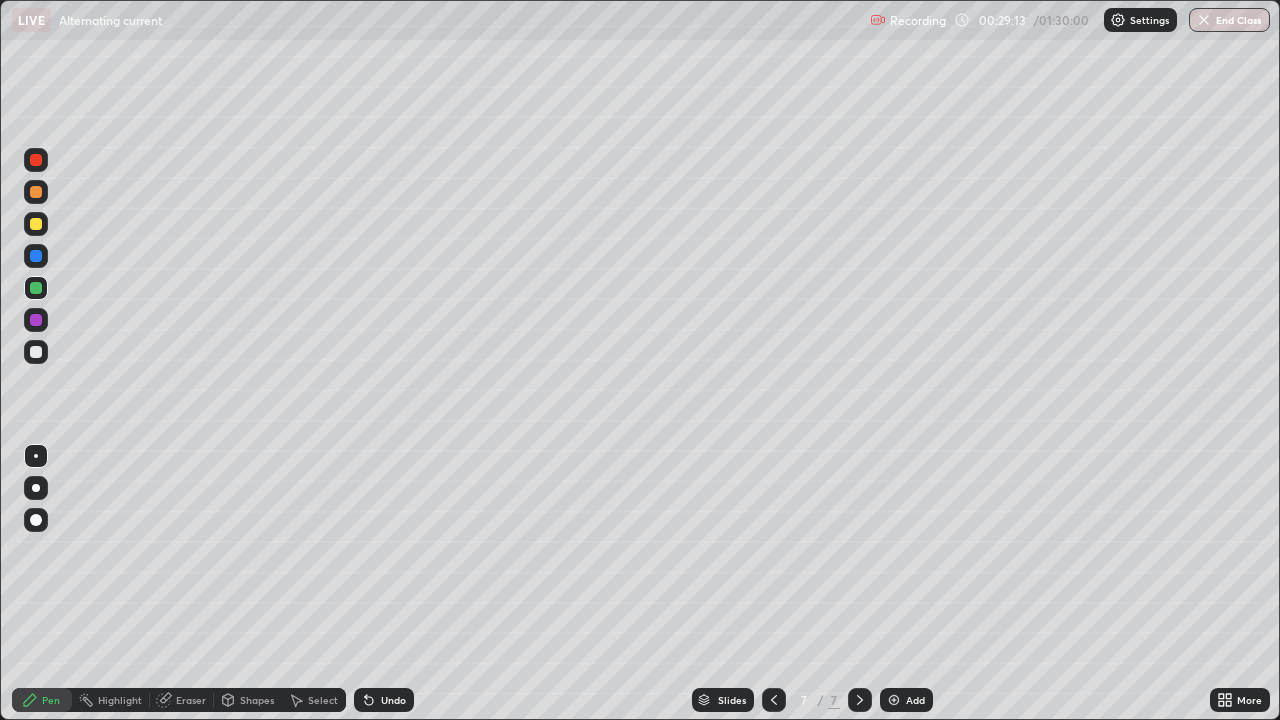 click on "Shapes" at bounding box center [257, 700] 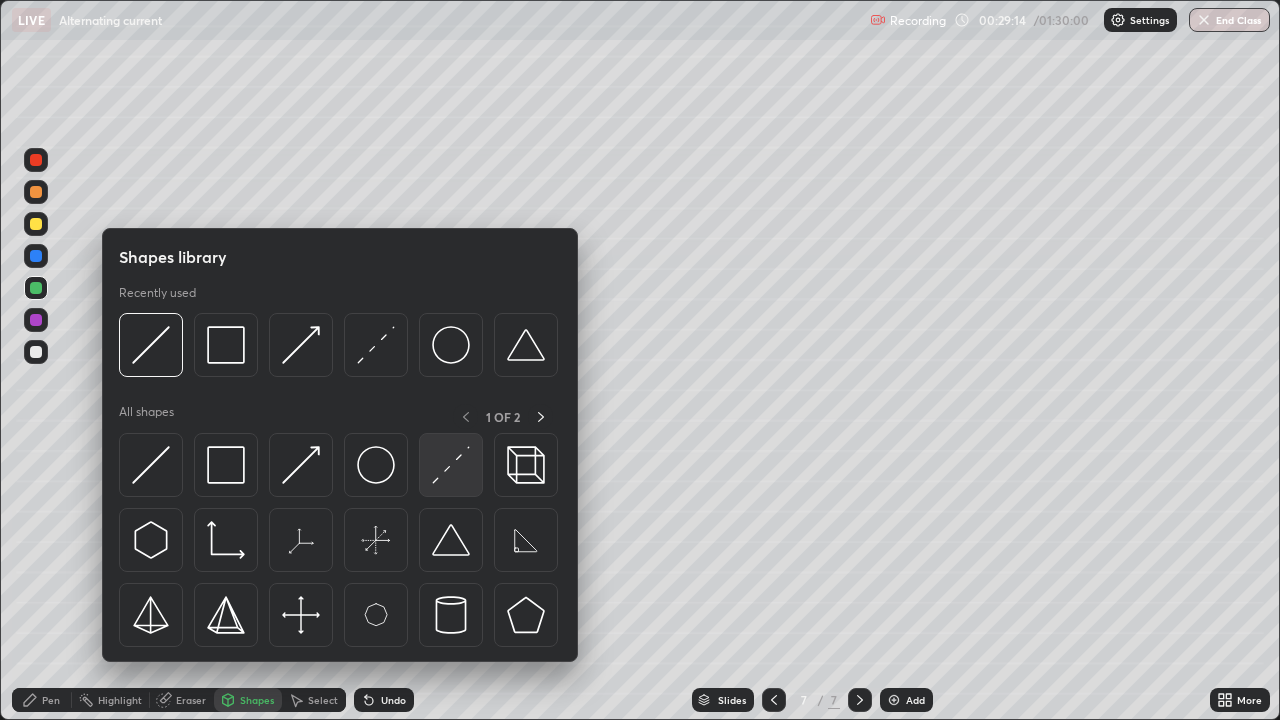 click at bounding box center [451, 465] 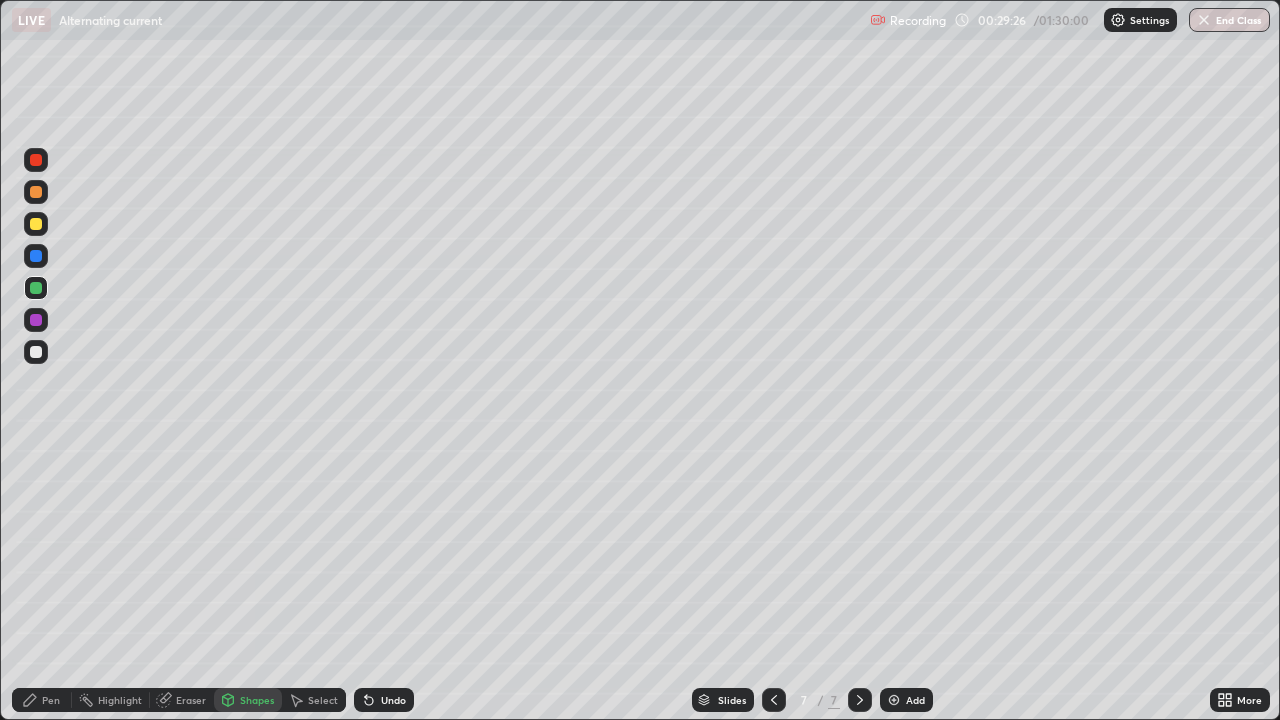 click 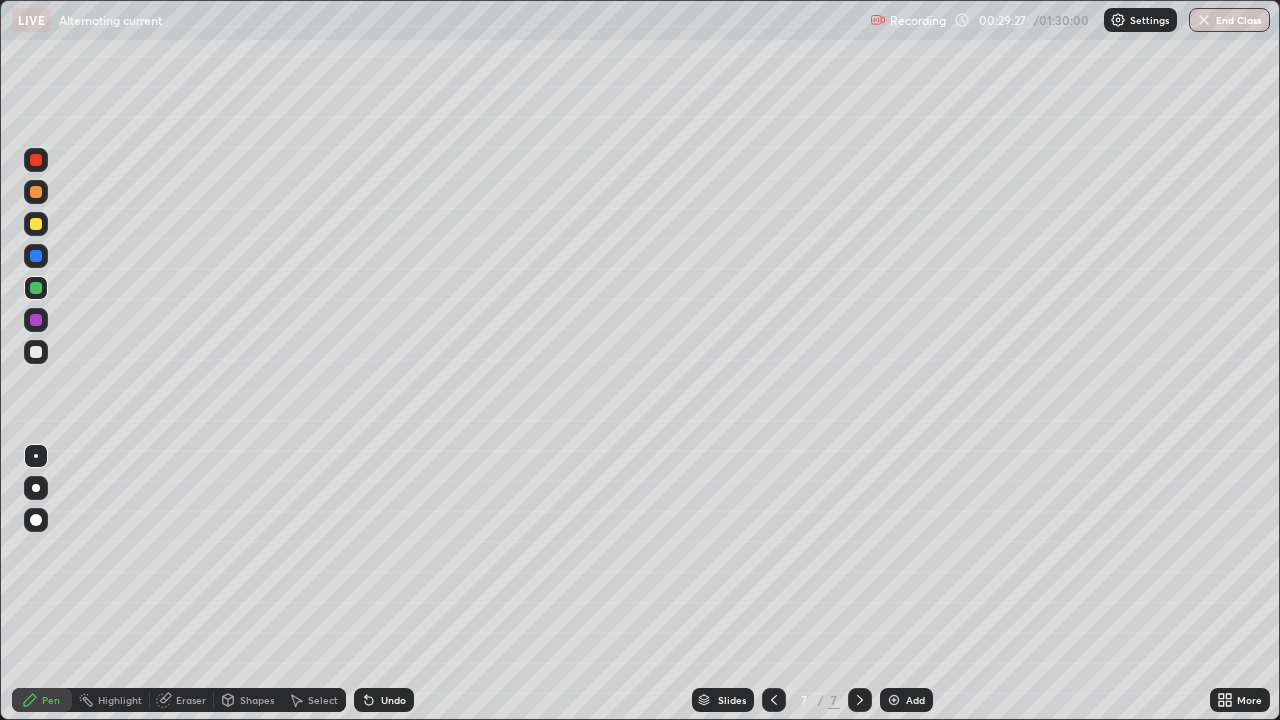 click at bounding box center [36, 352] 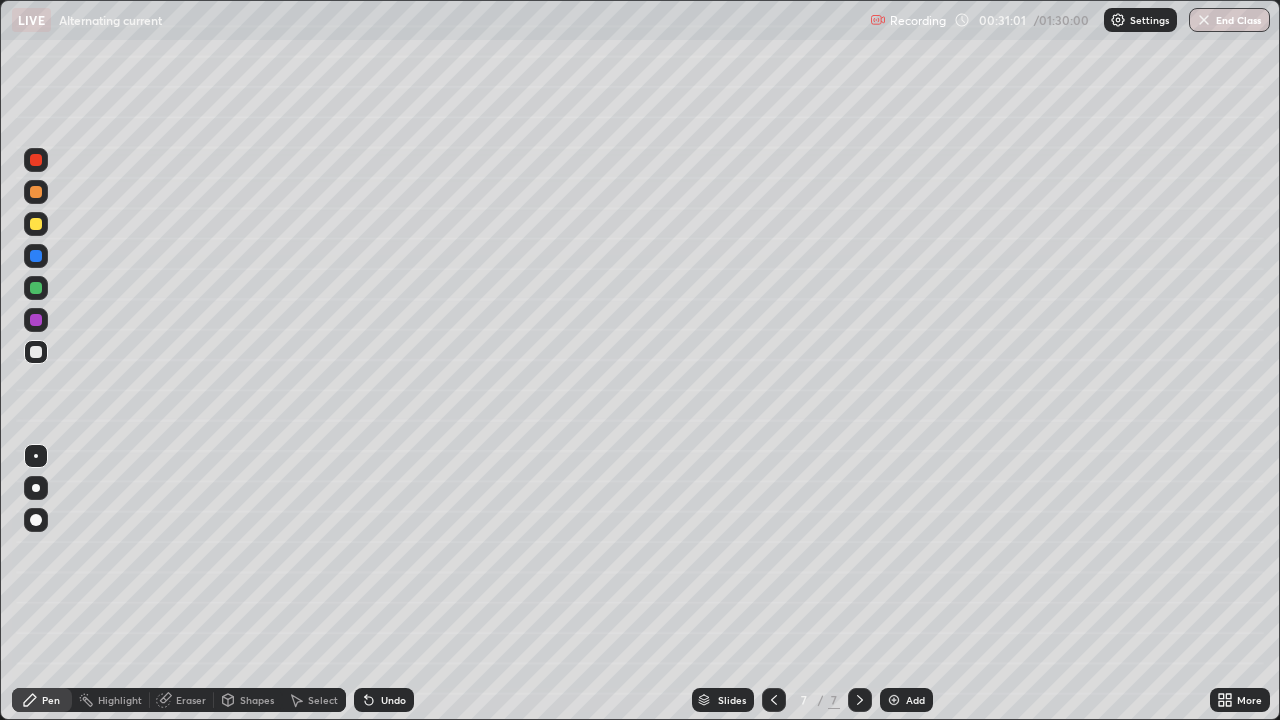 click at bounding box center [36, 224] 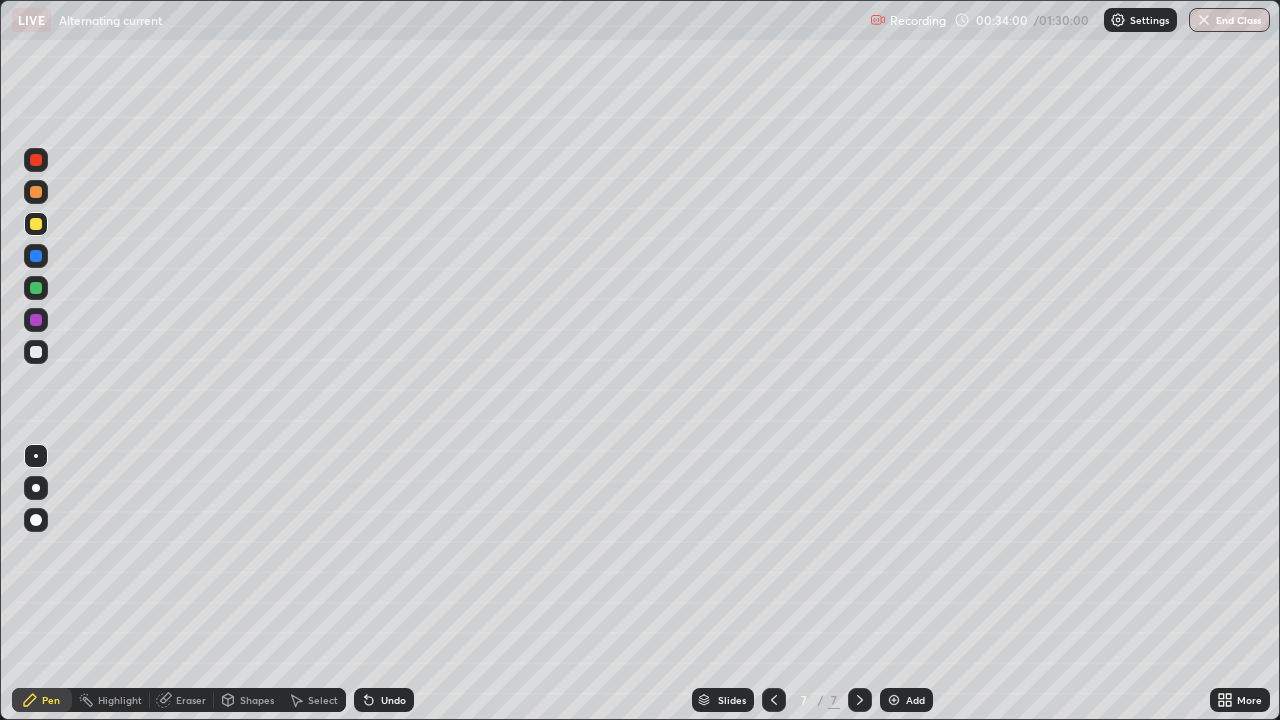 click 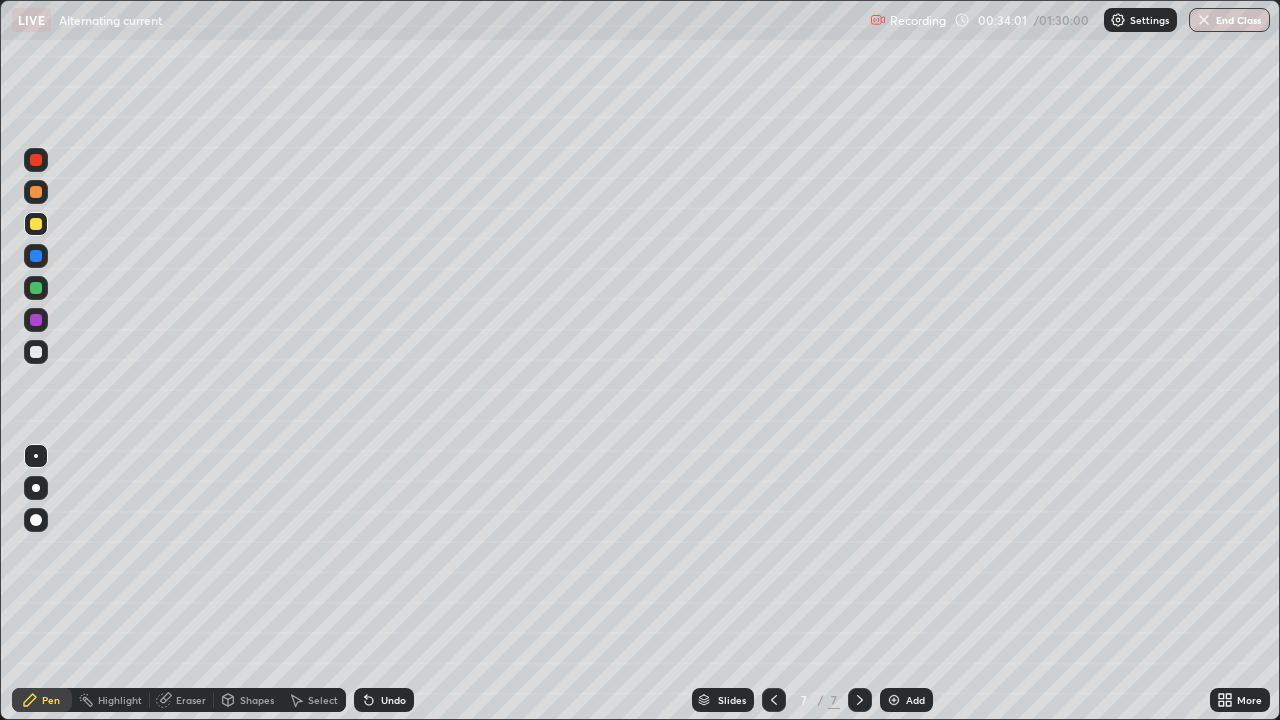 click at bounding box center (894, 700) 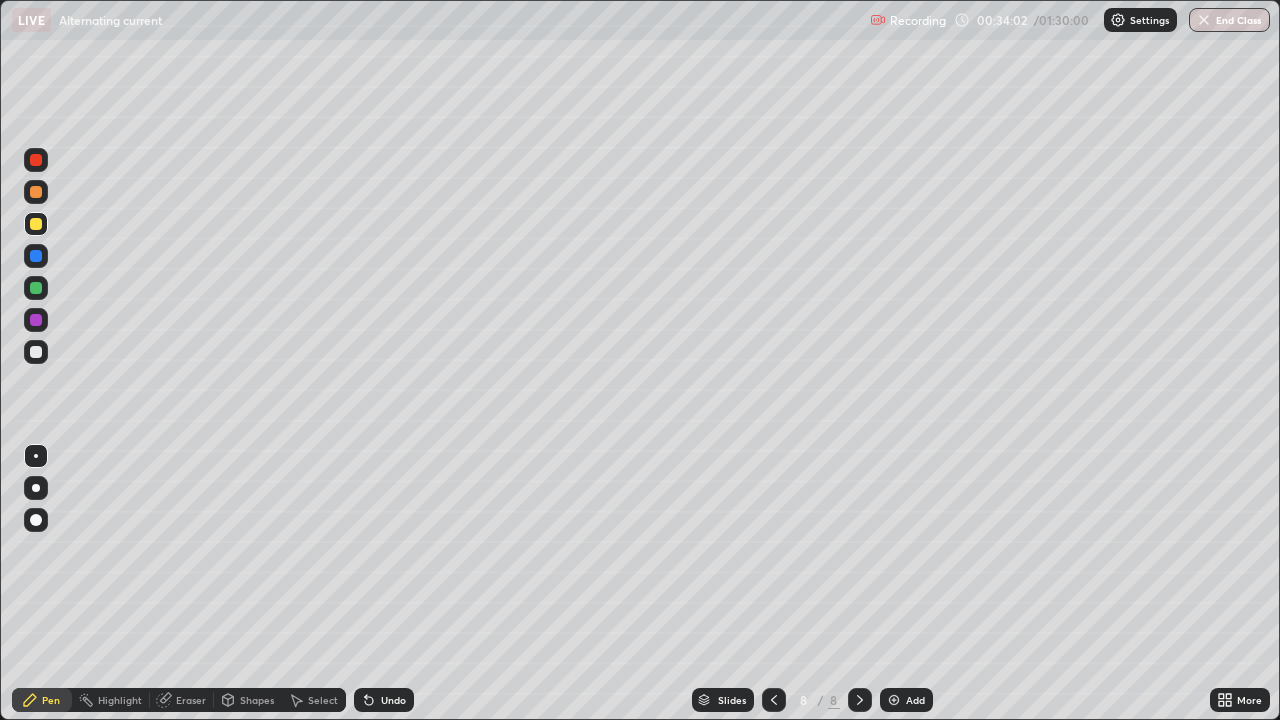 click at bounding box center (36, 352) 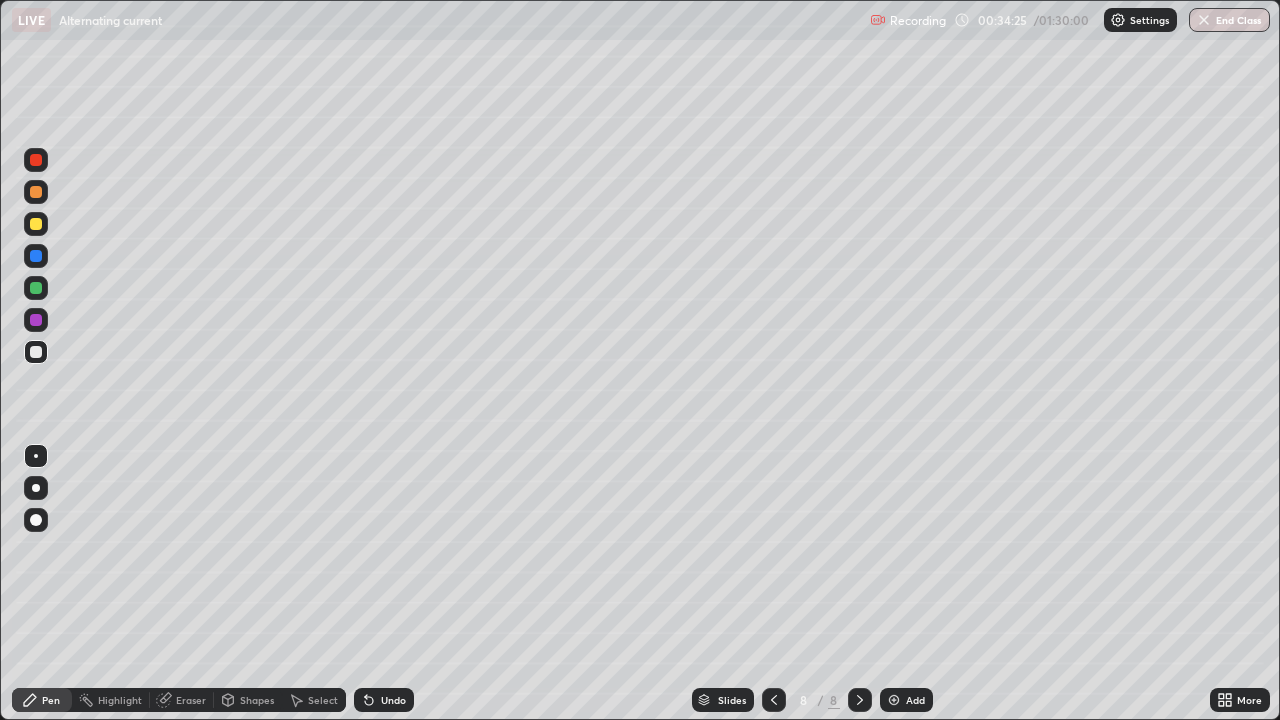 click at bounding box center [36, 192] 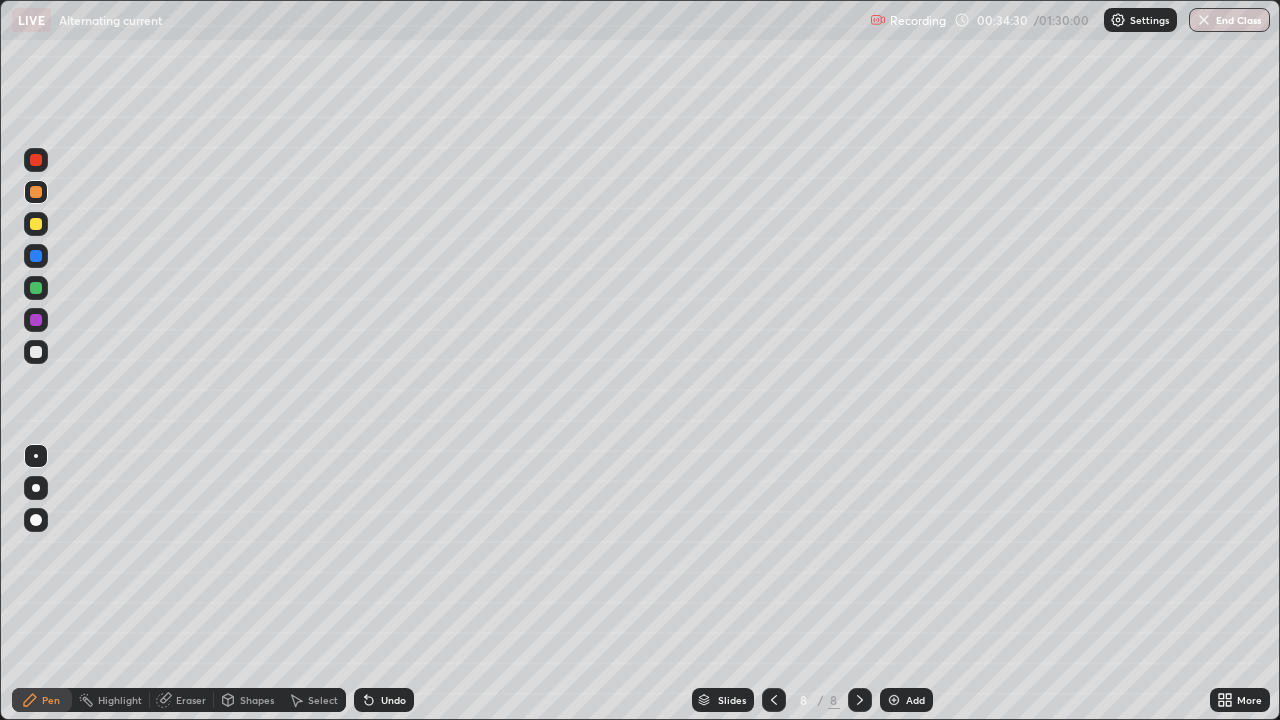 click on "Shapes" at bounding box center (257, 700) 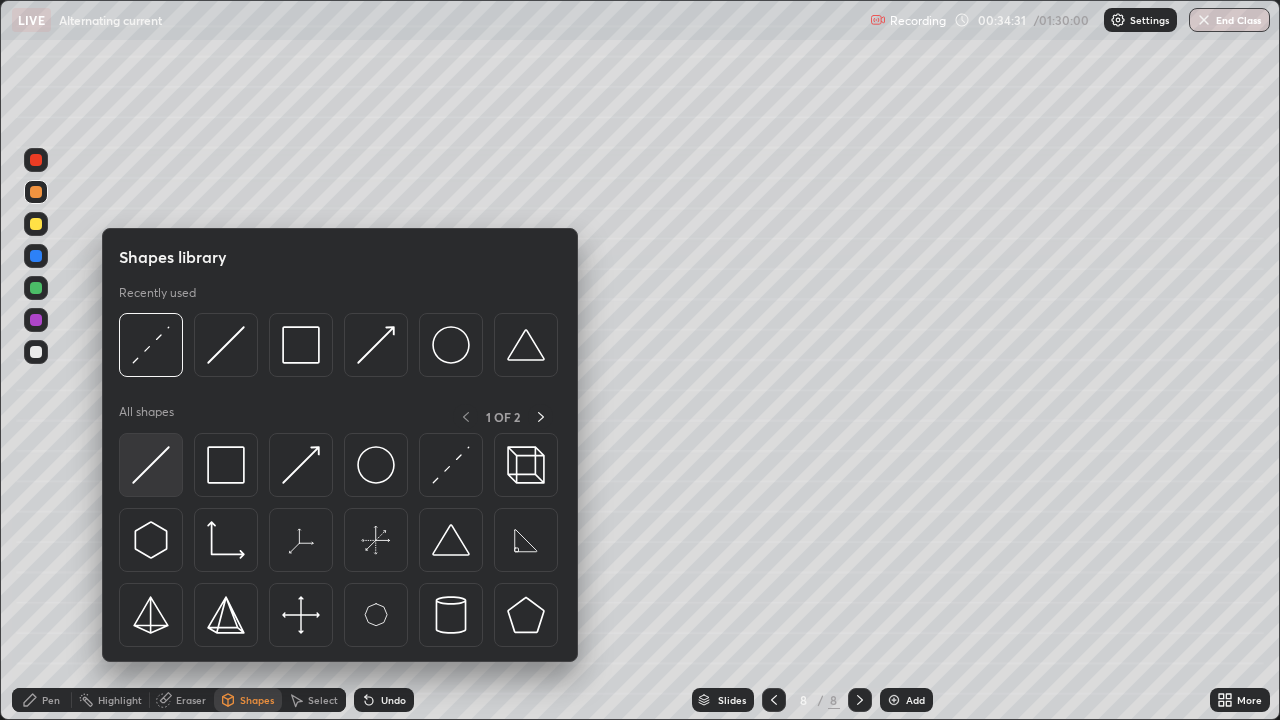 click at bounding box center (151, 465) 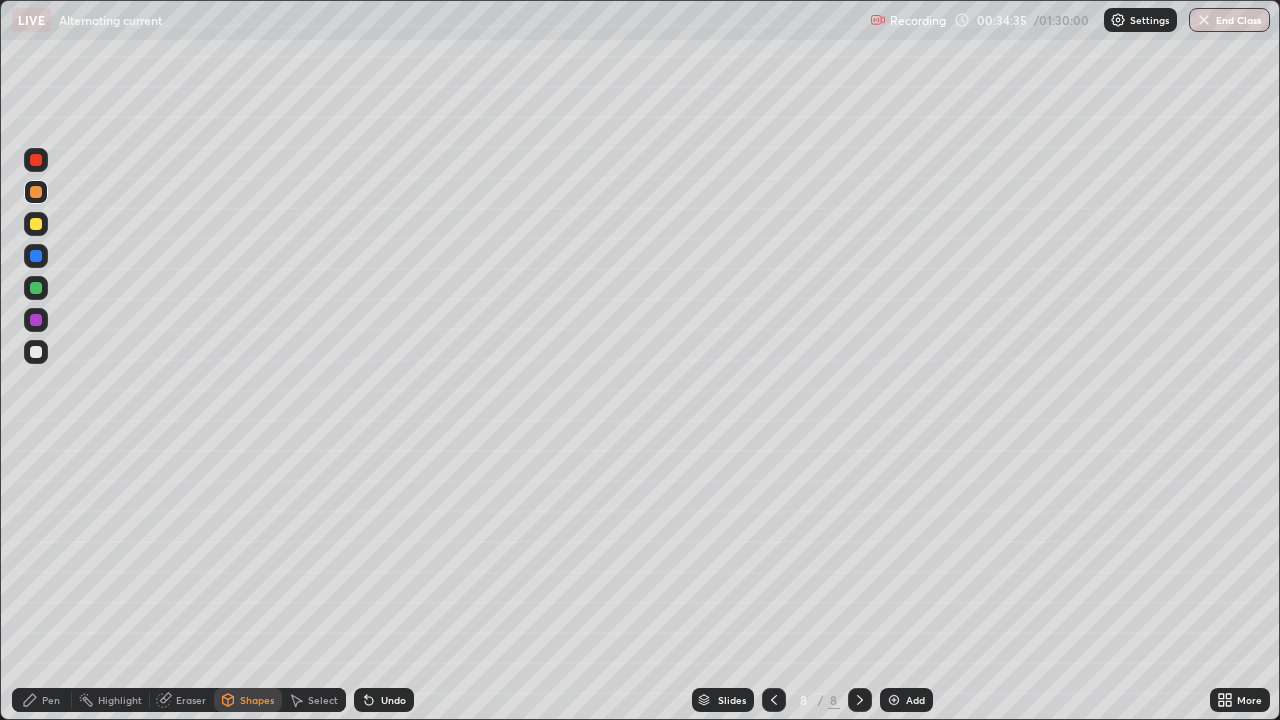 click 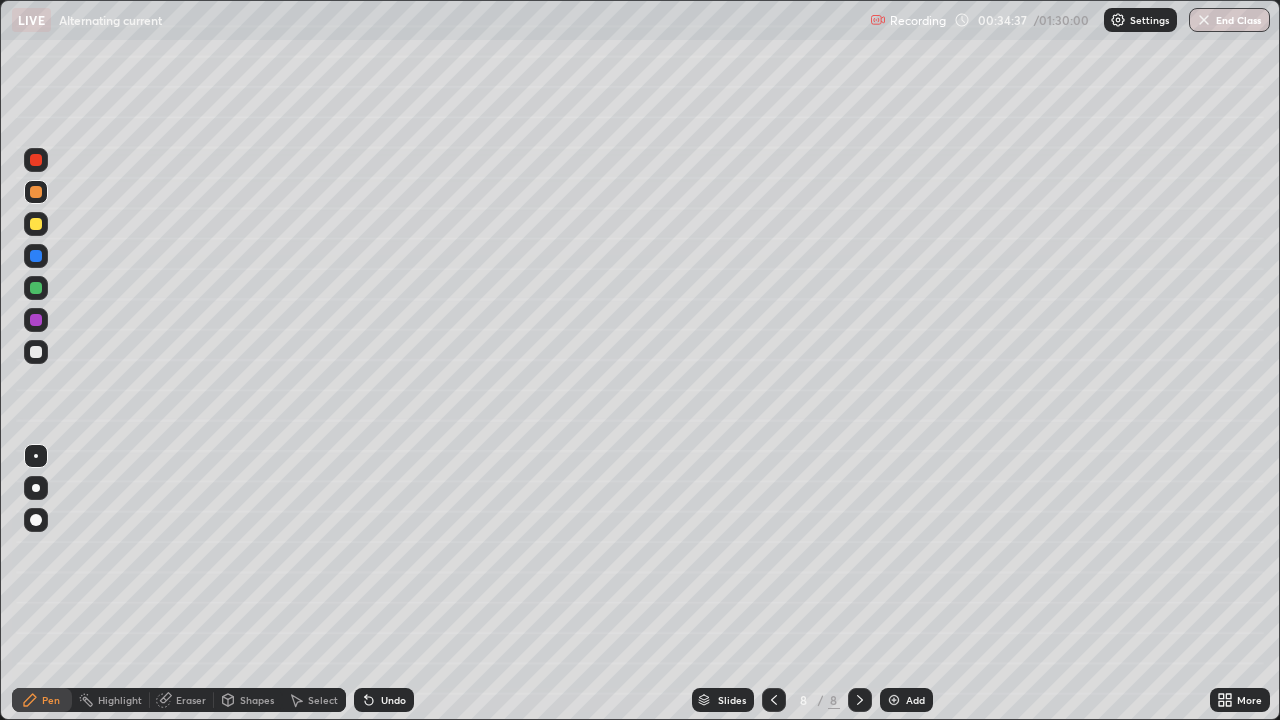 click at bounding box center (36, 224) 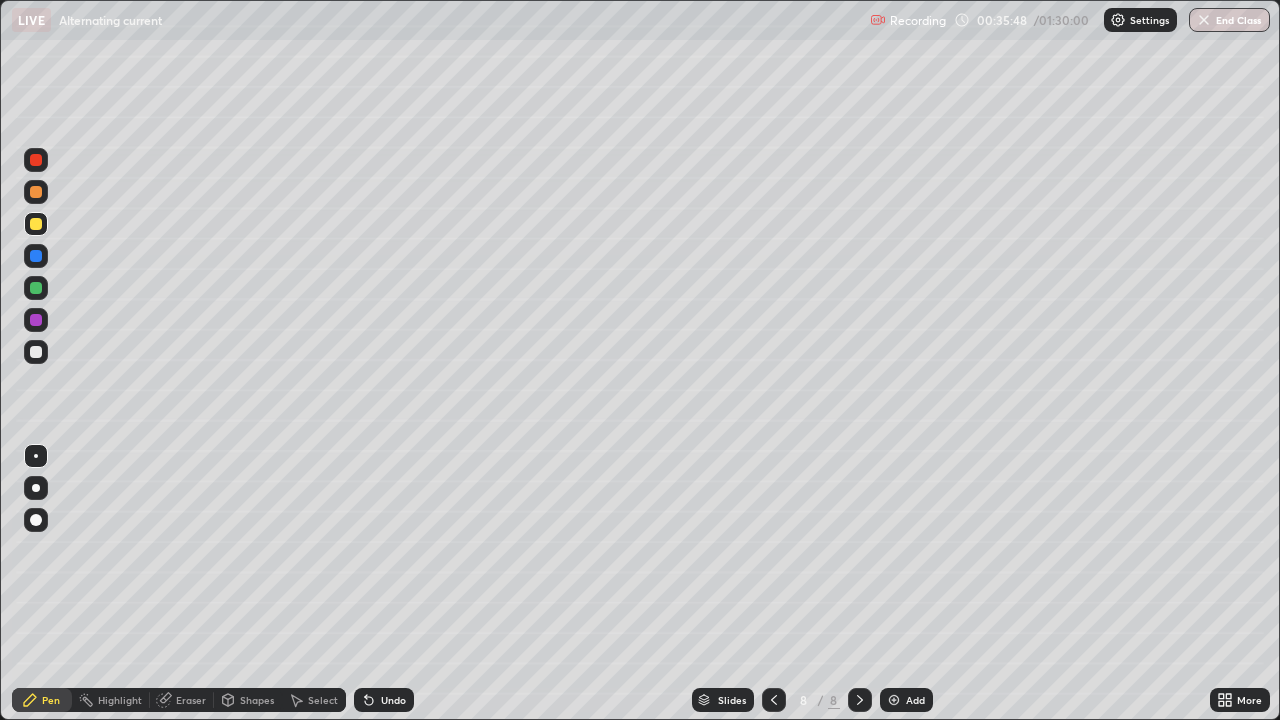 click at bounding box center [36, 192] 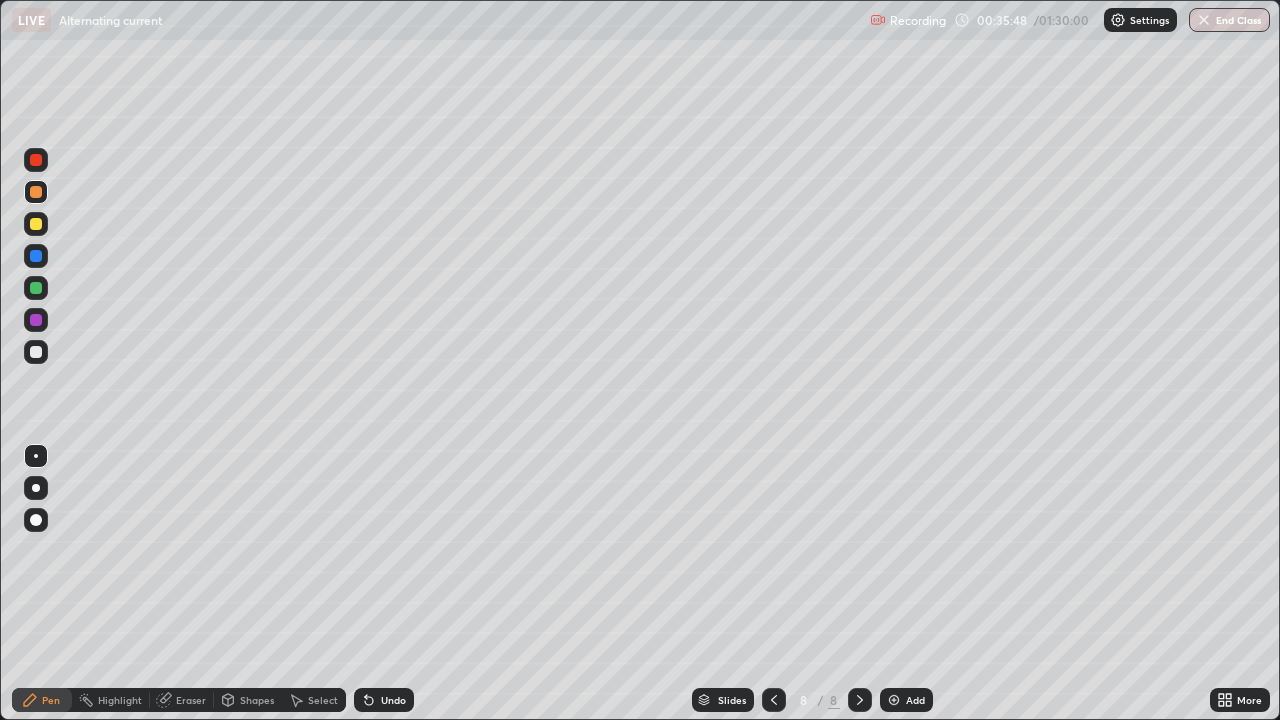 click at bounding box center (36, 288) 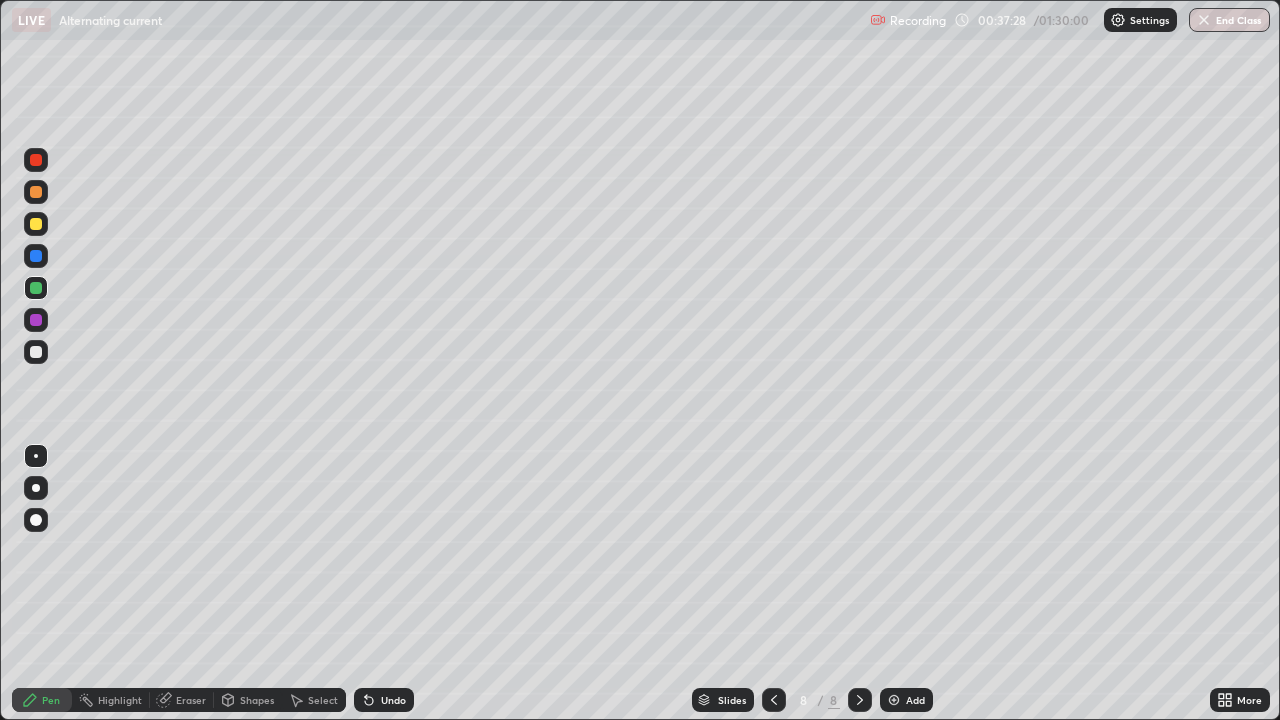 click on "Undo" at bounding box center [393, 700] 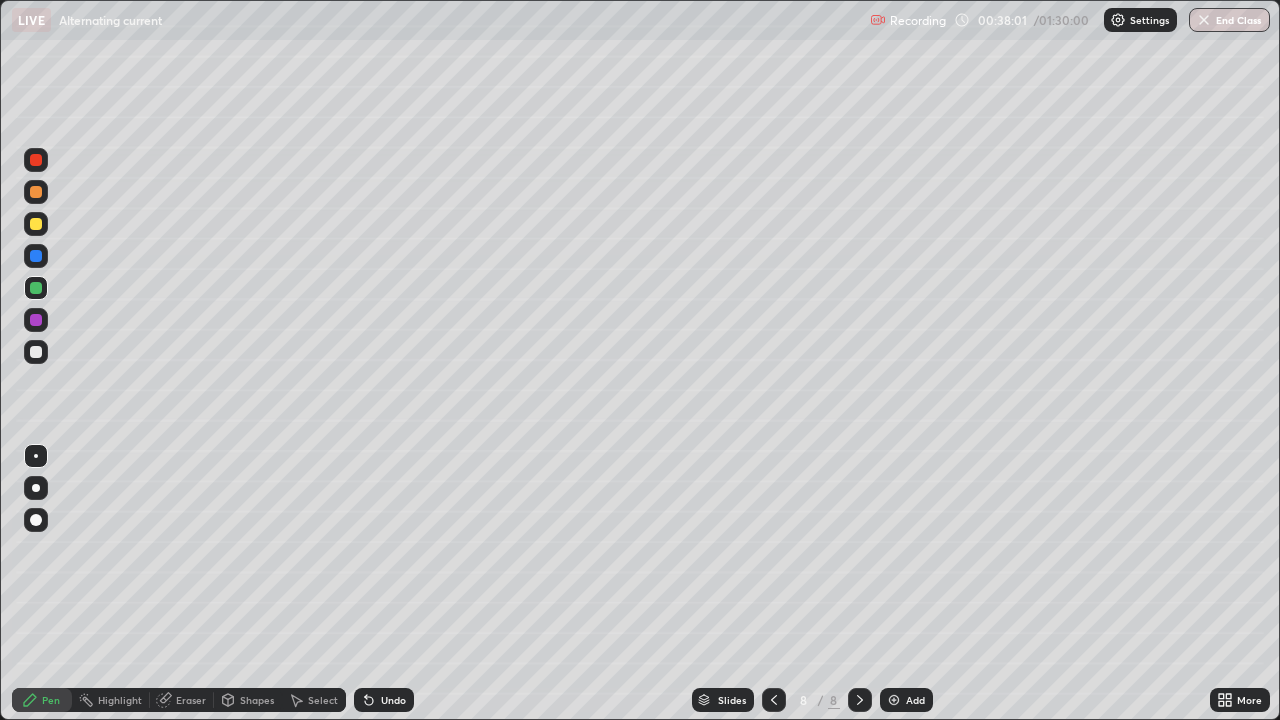 click at bounding box center (894, 700) 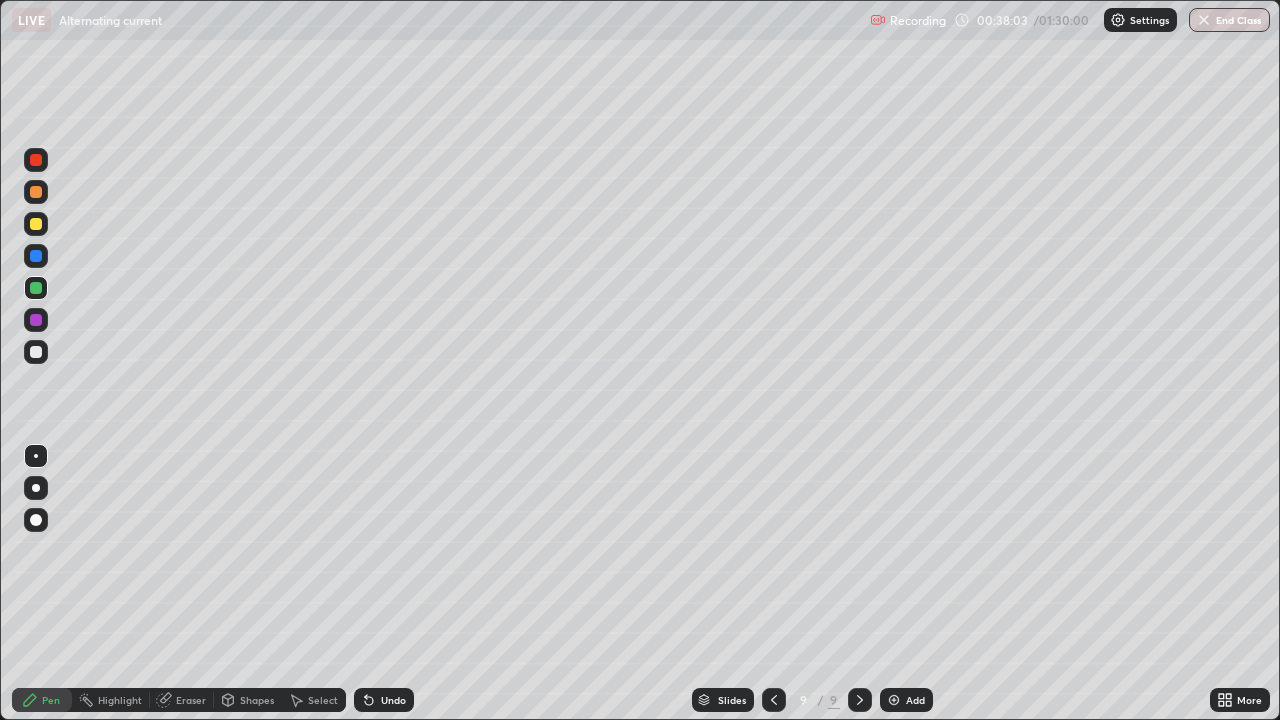click at bounding box center [36, 192] 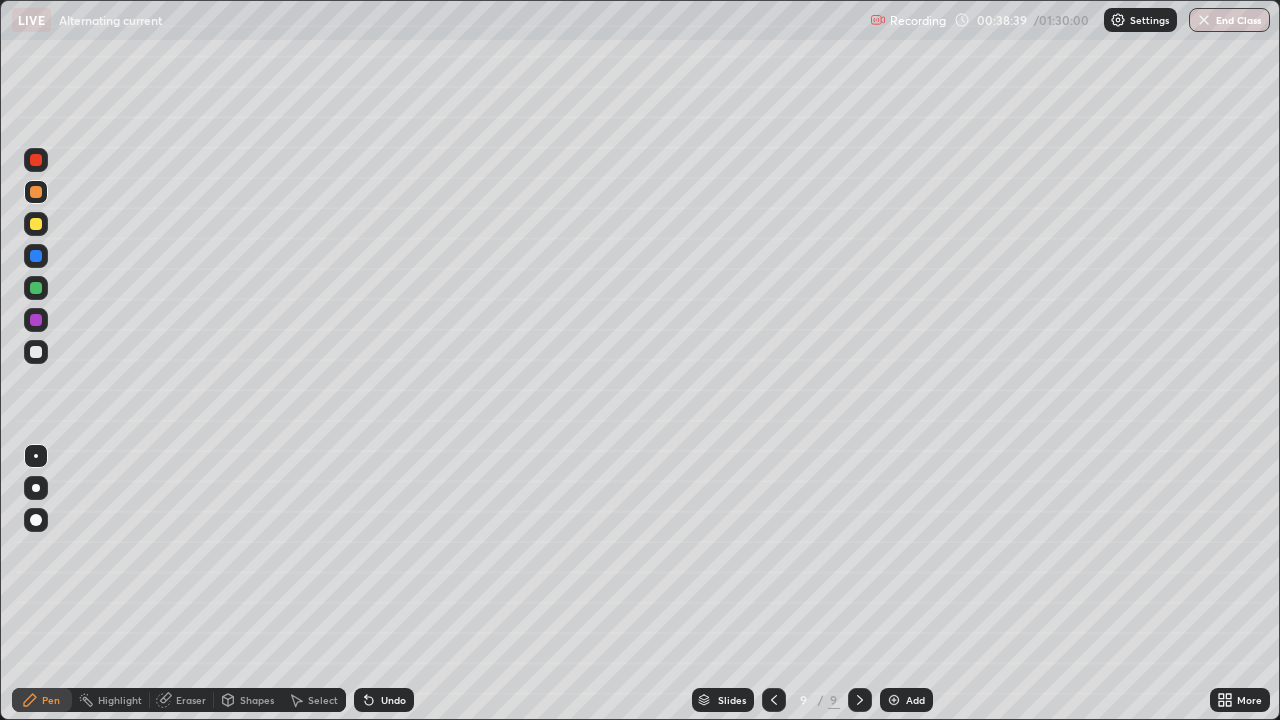 click 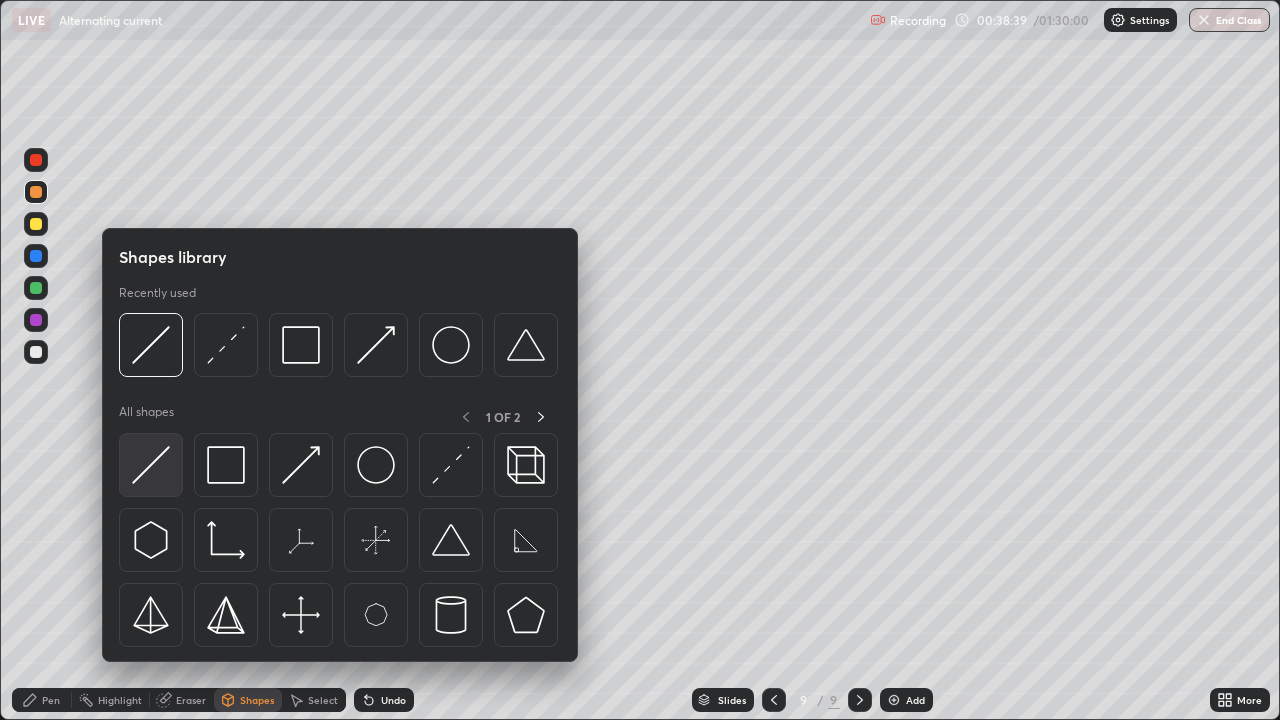 click at bounding box center (151, 465) 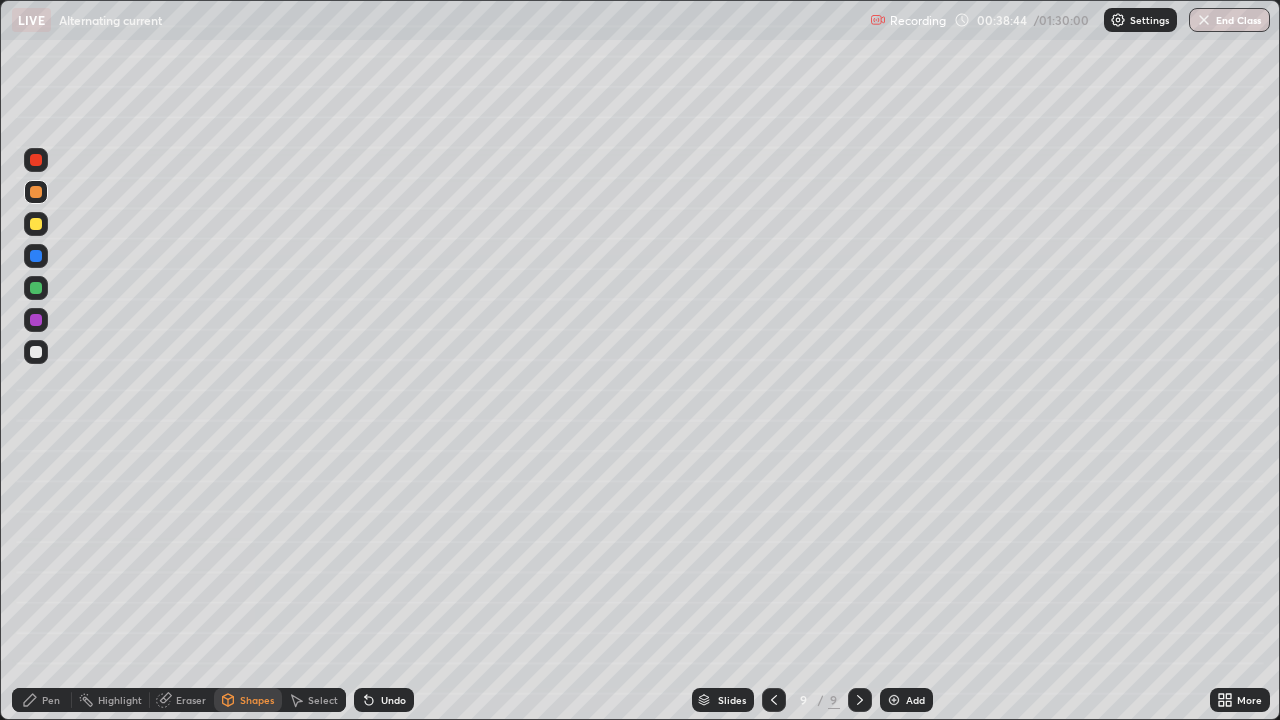 click at bounding box center (36, 224) 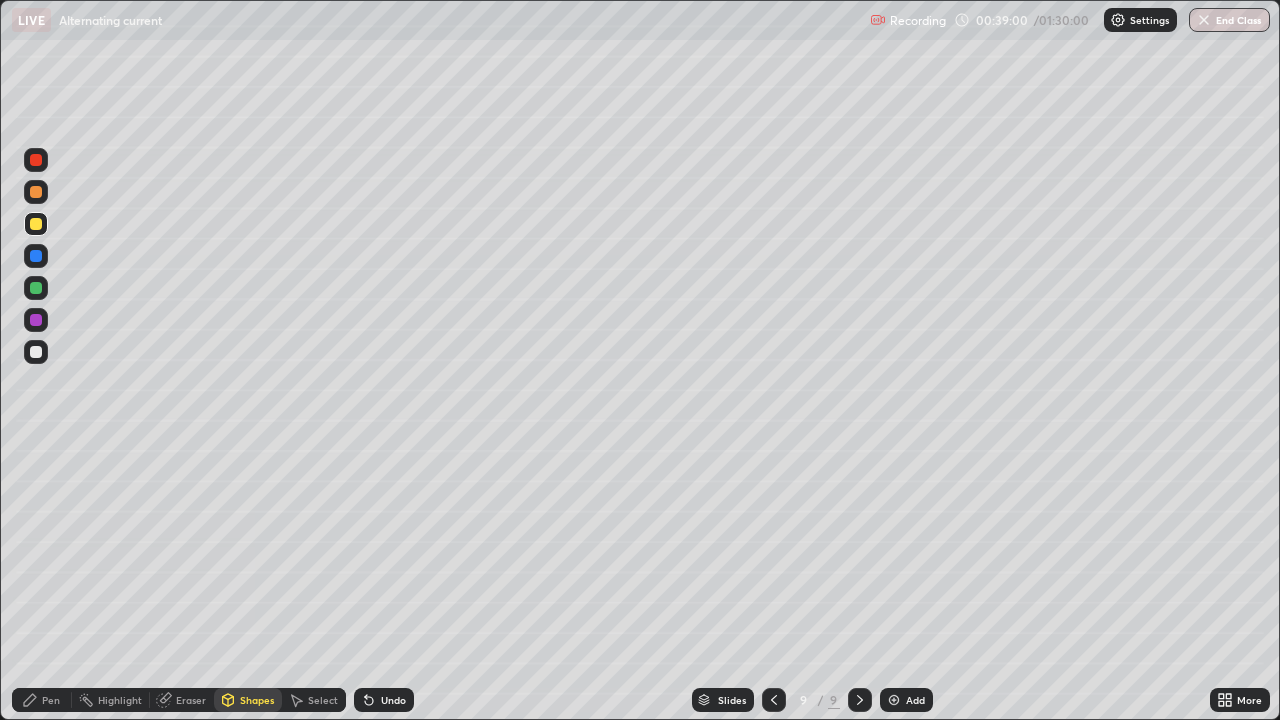 click 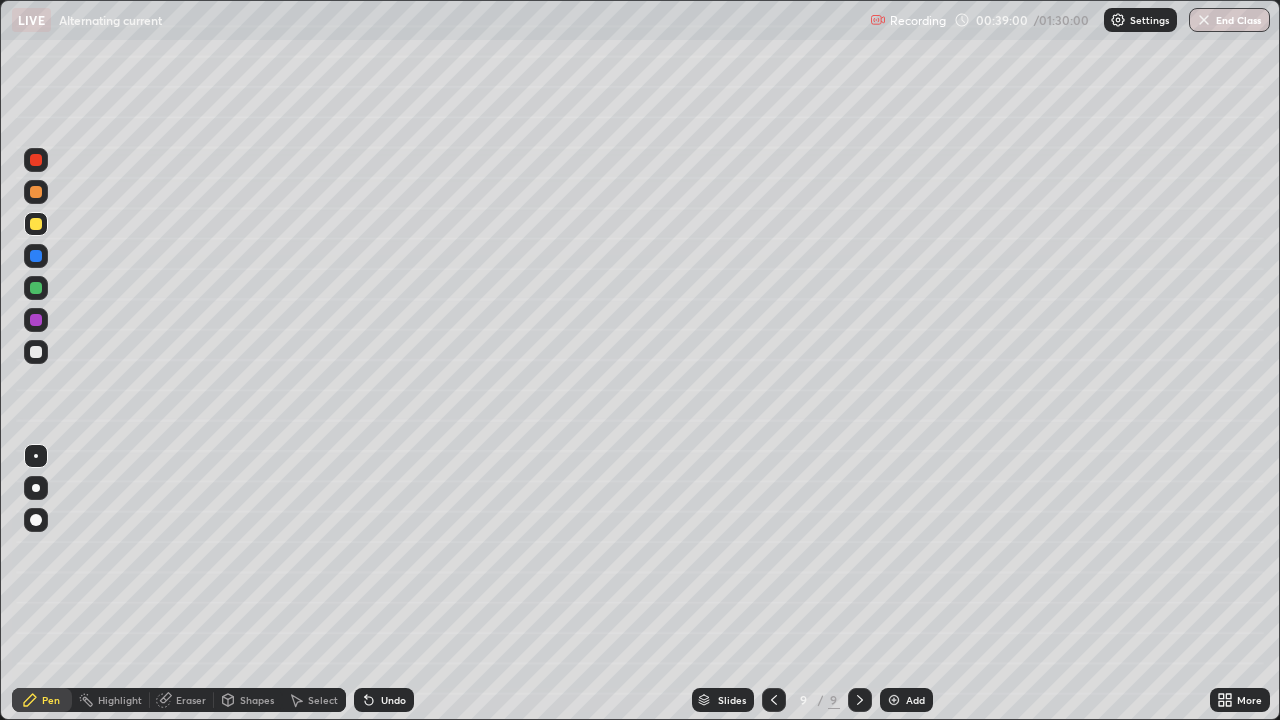click at bounding box center (36, 352) 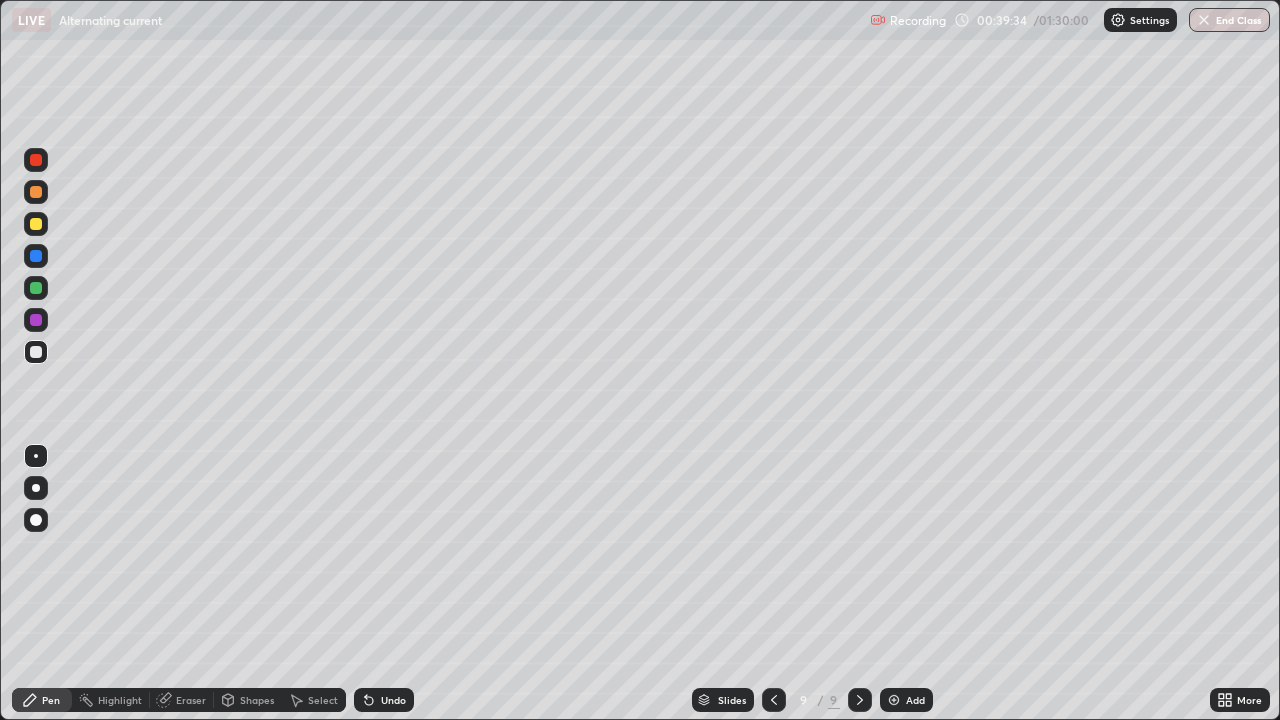 click 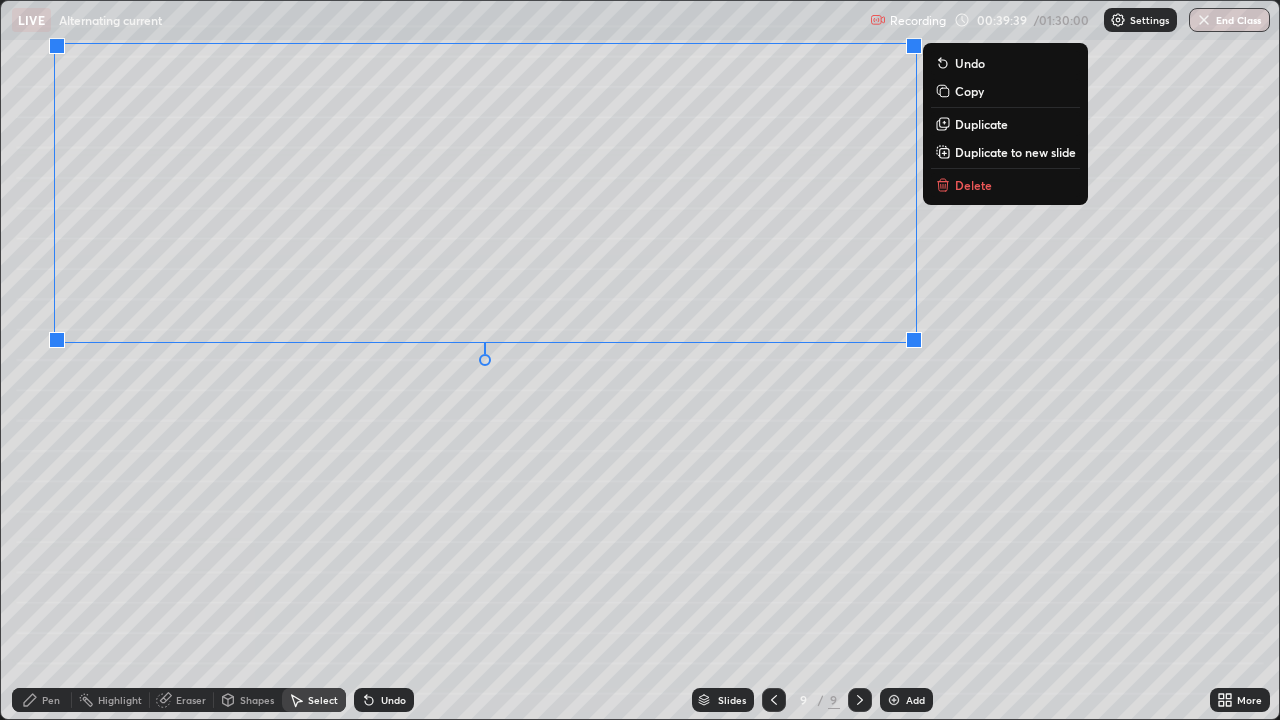 click on "0 ° Undo Copy Duplicate Duplicate to new slide Delete" at bounding box center (640, 360) 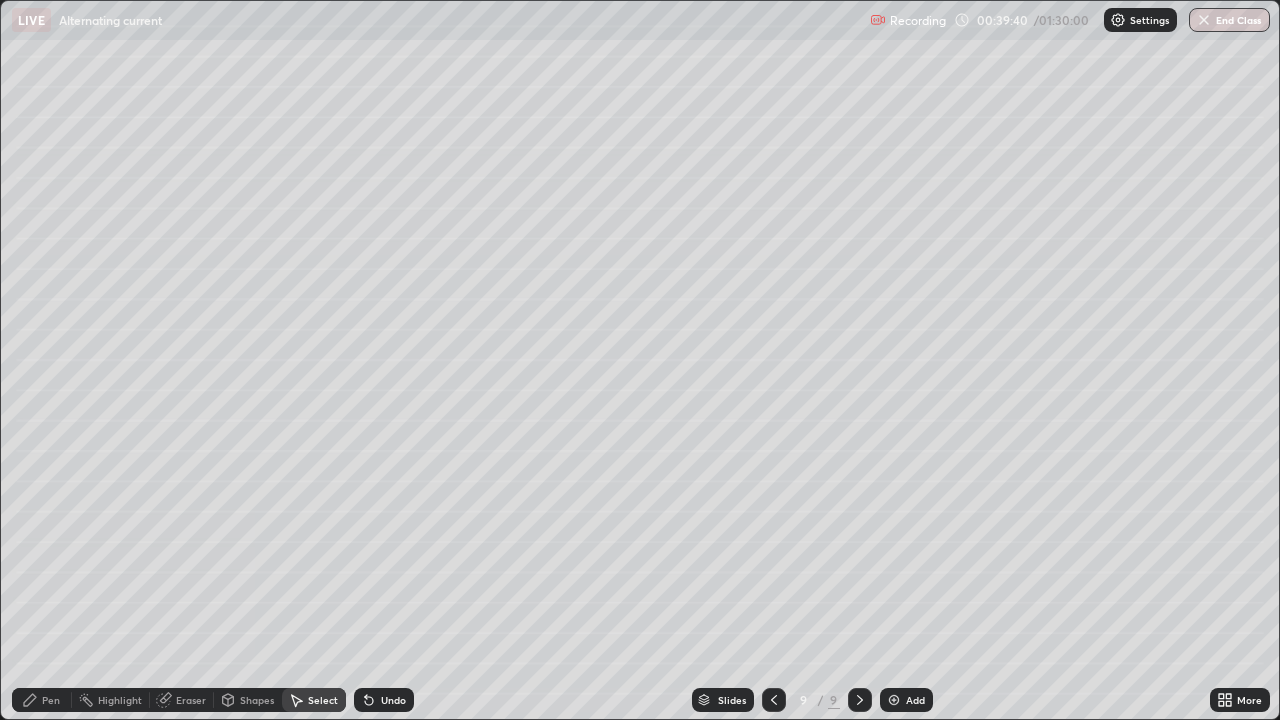 click on "Pen" at bounding box center [51, 700] 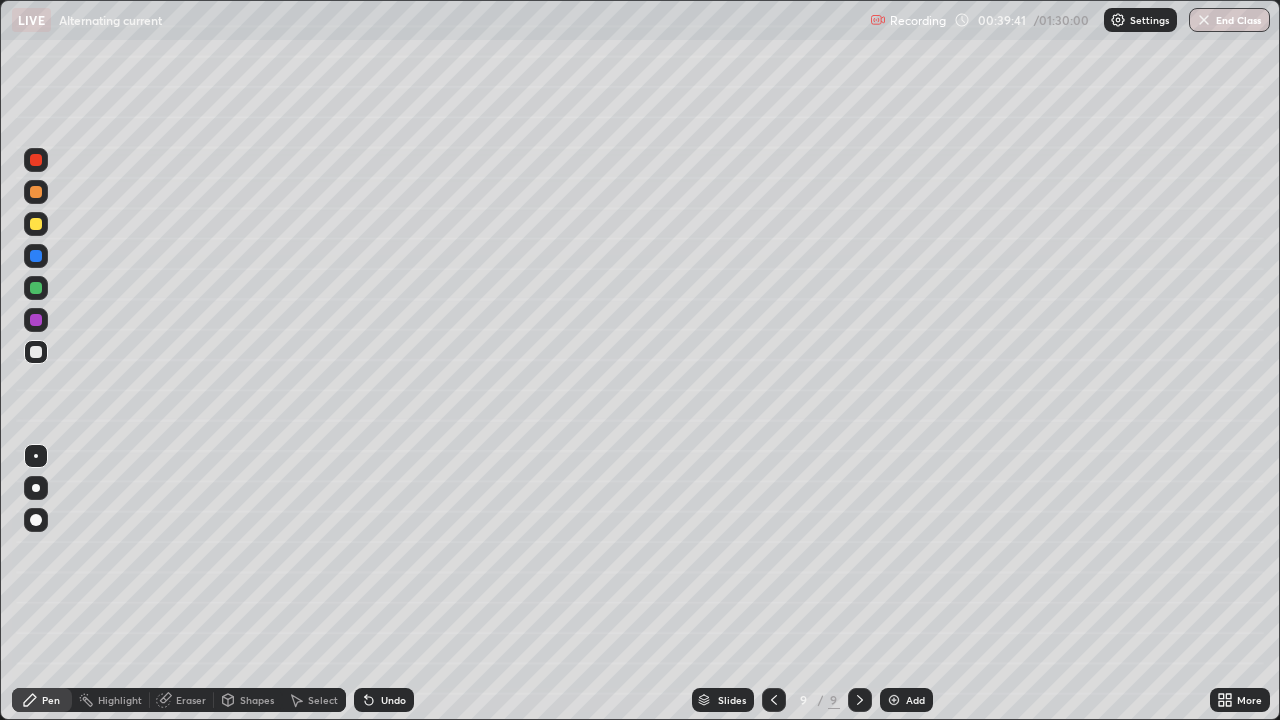 click at bounding box center [36, 288] 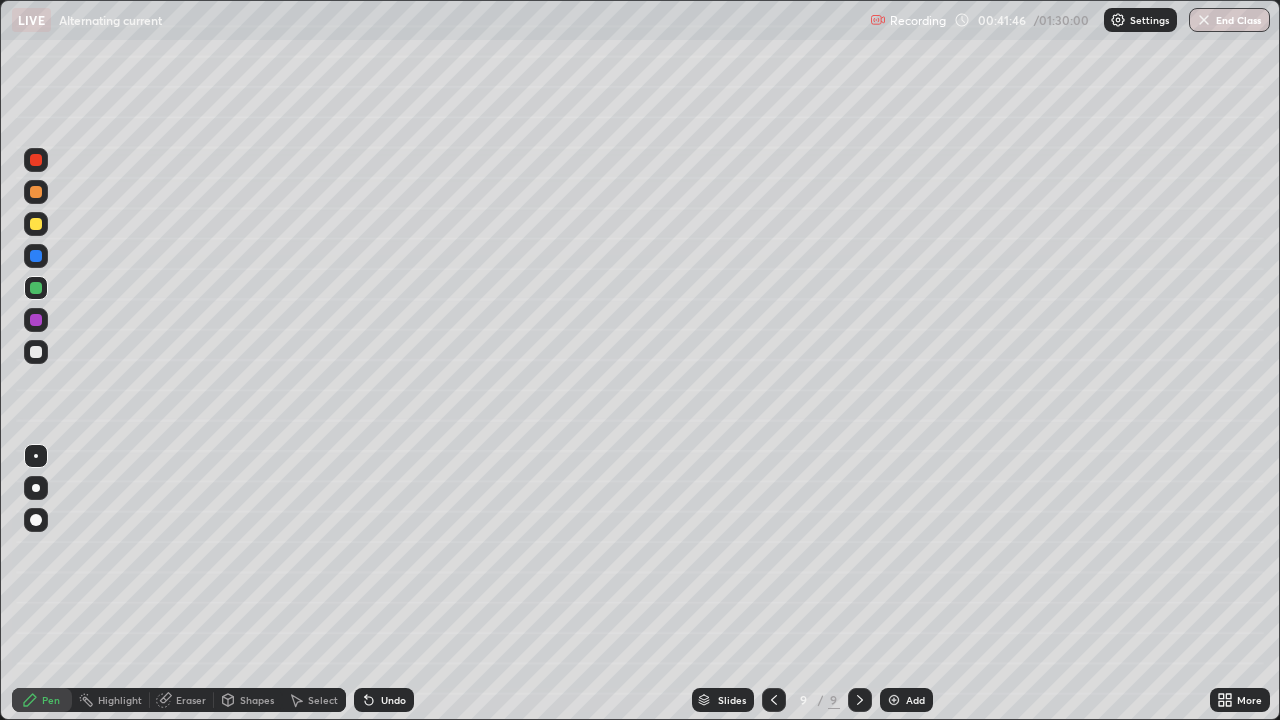 click on "Shapes" at bounding box center (248, 700) 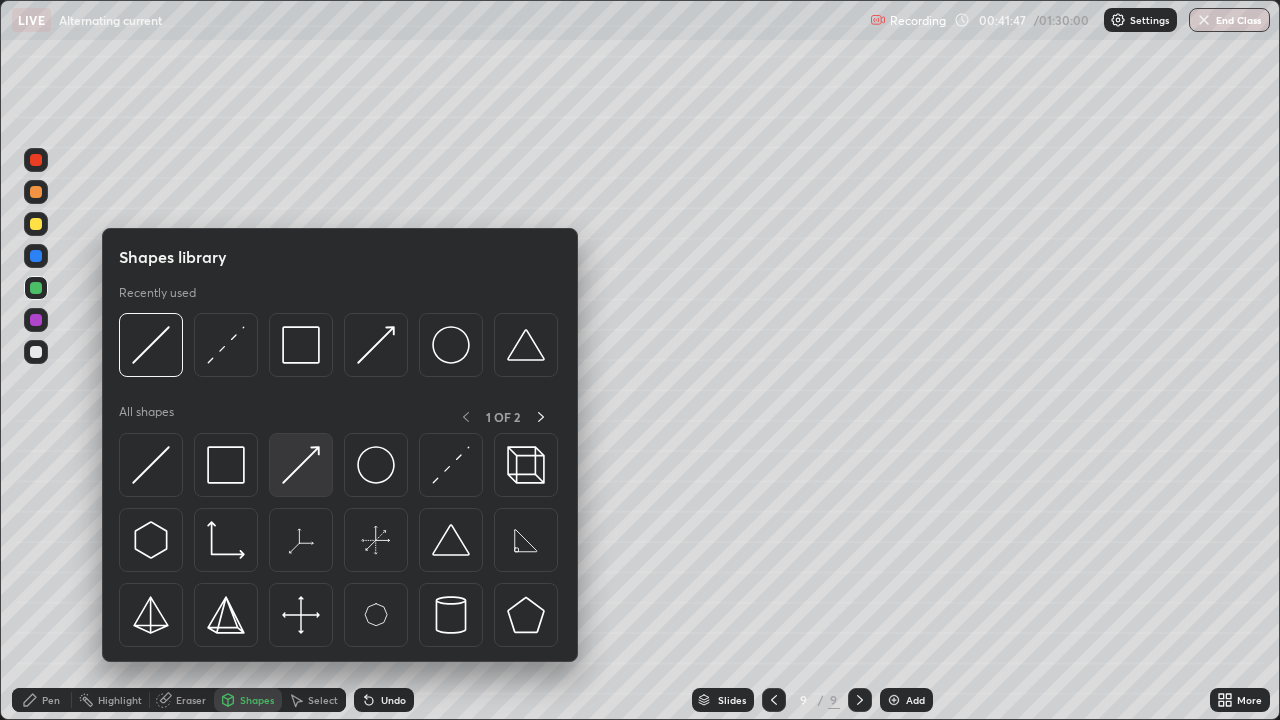 click at bounding box center [301, 465] 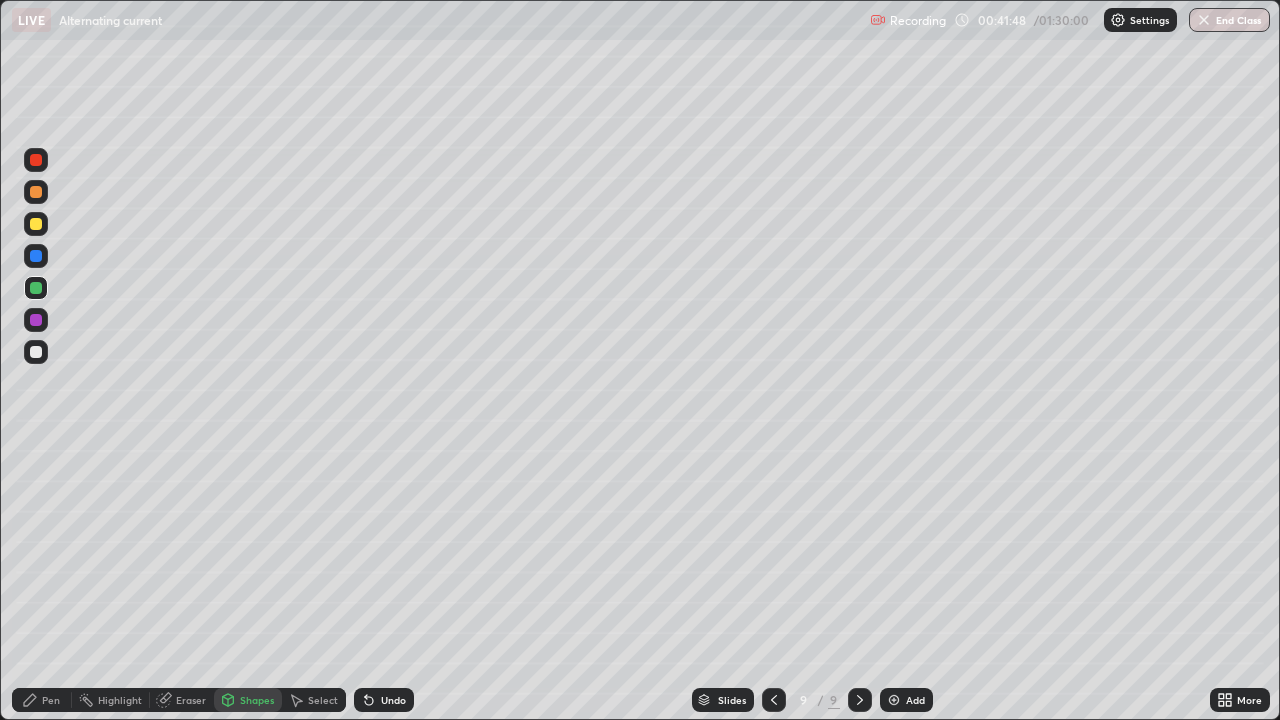 click at bounding box center (36, 192) 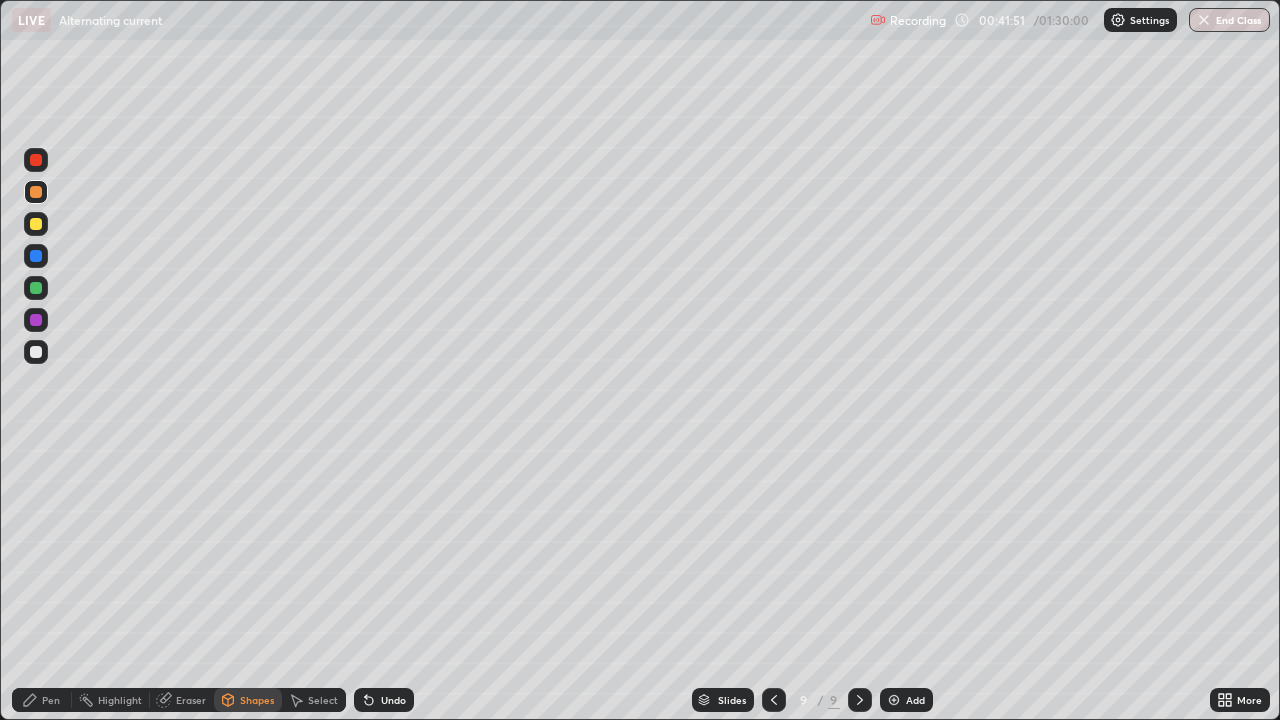 click on "Pen" at bounding box center (42, 700) 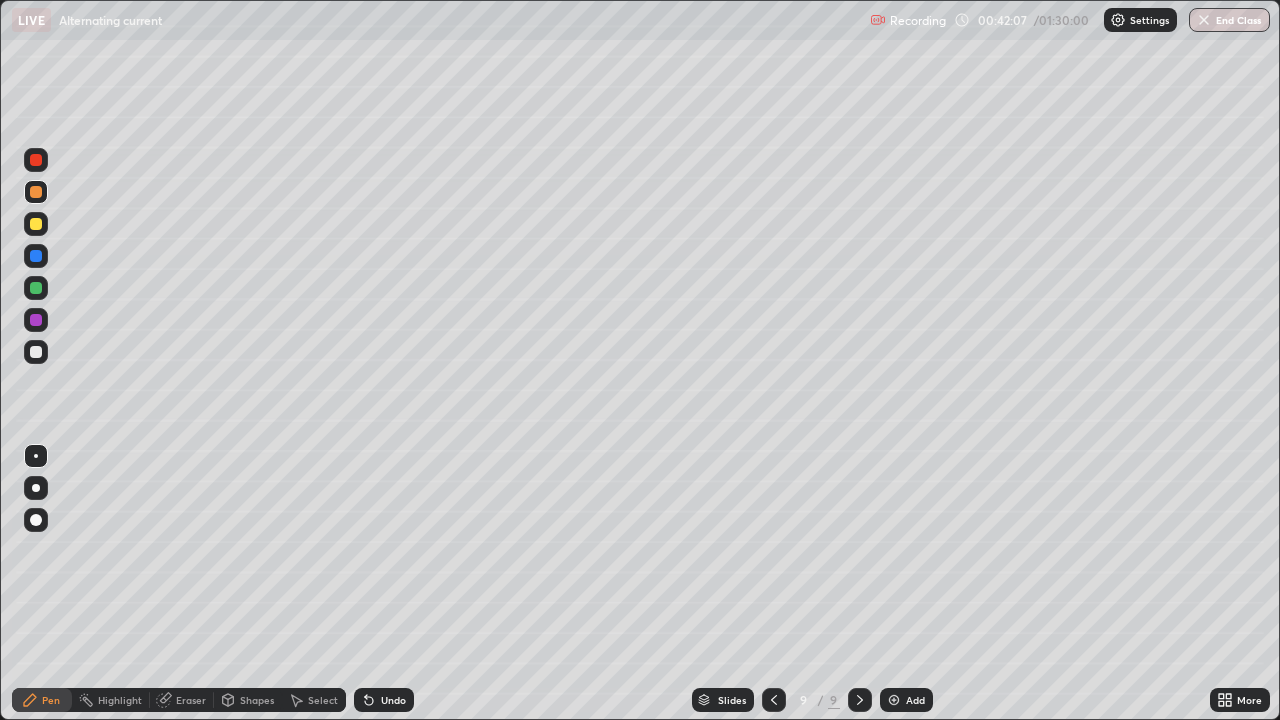 click 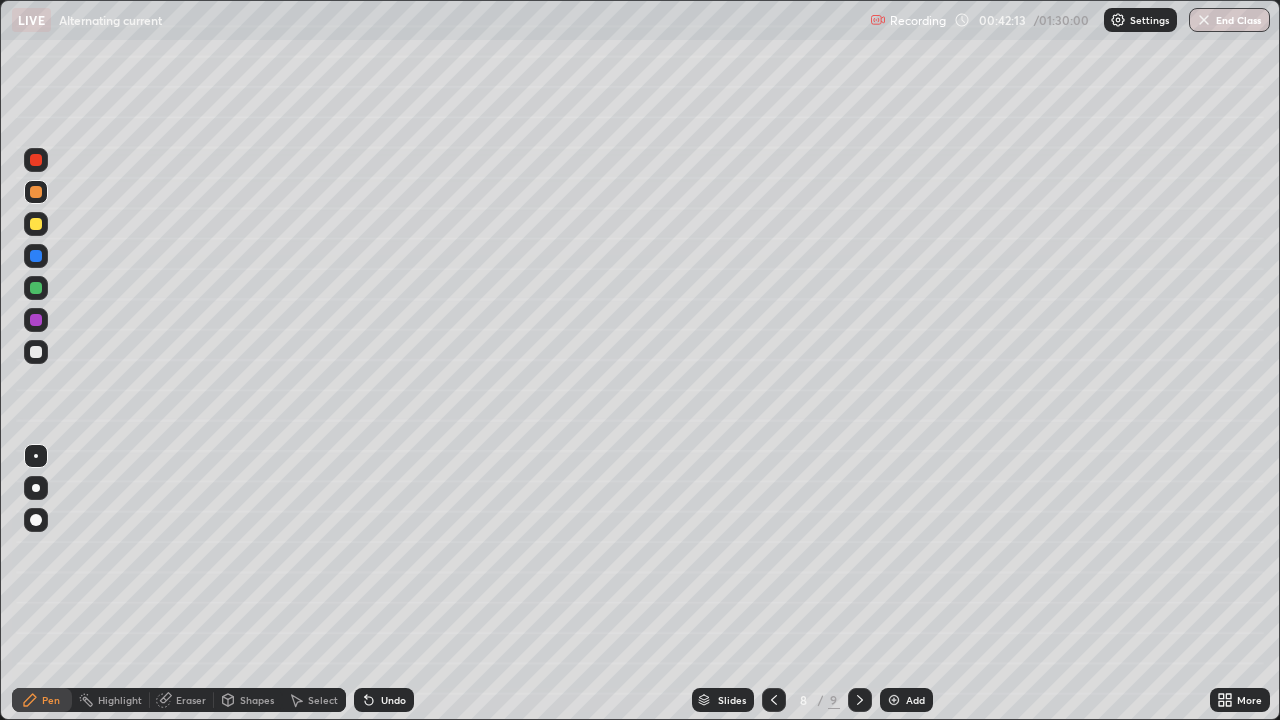 click 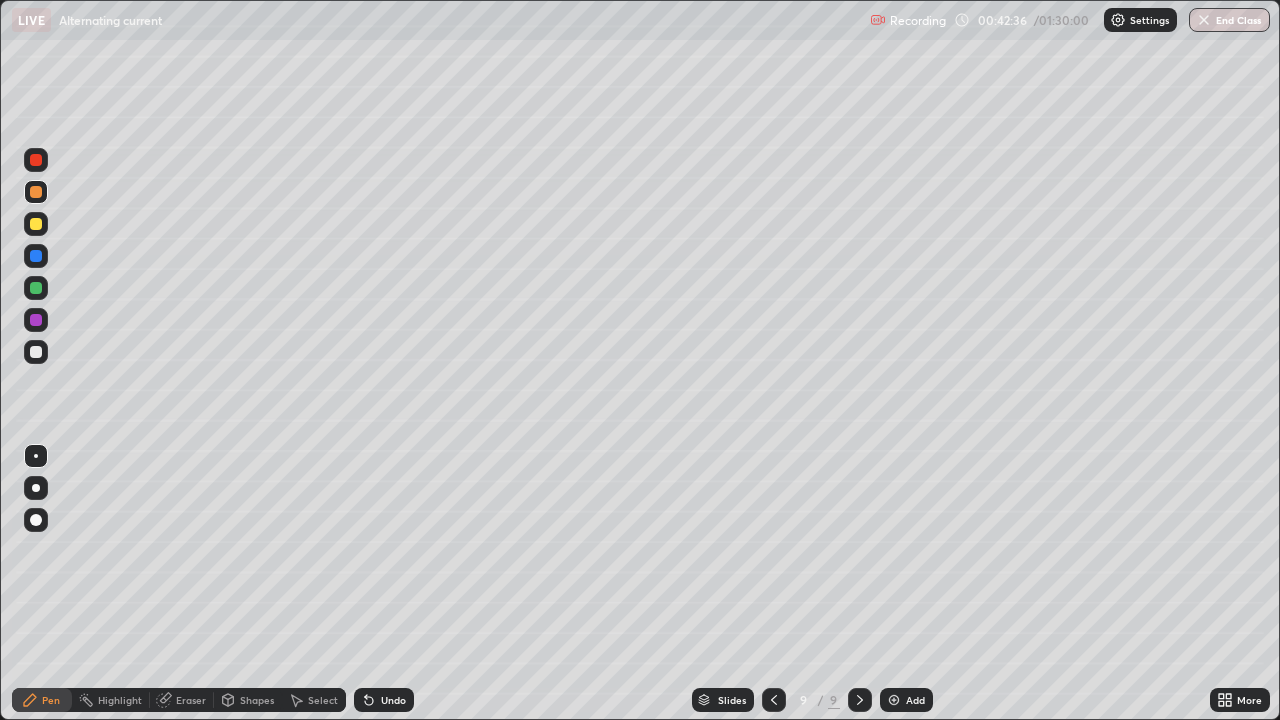 click on "Undo" at bounding box center (393, 700) 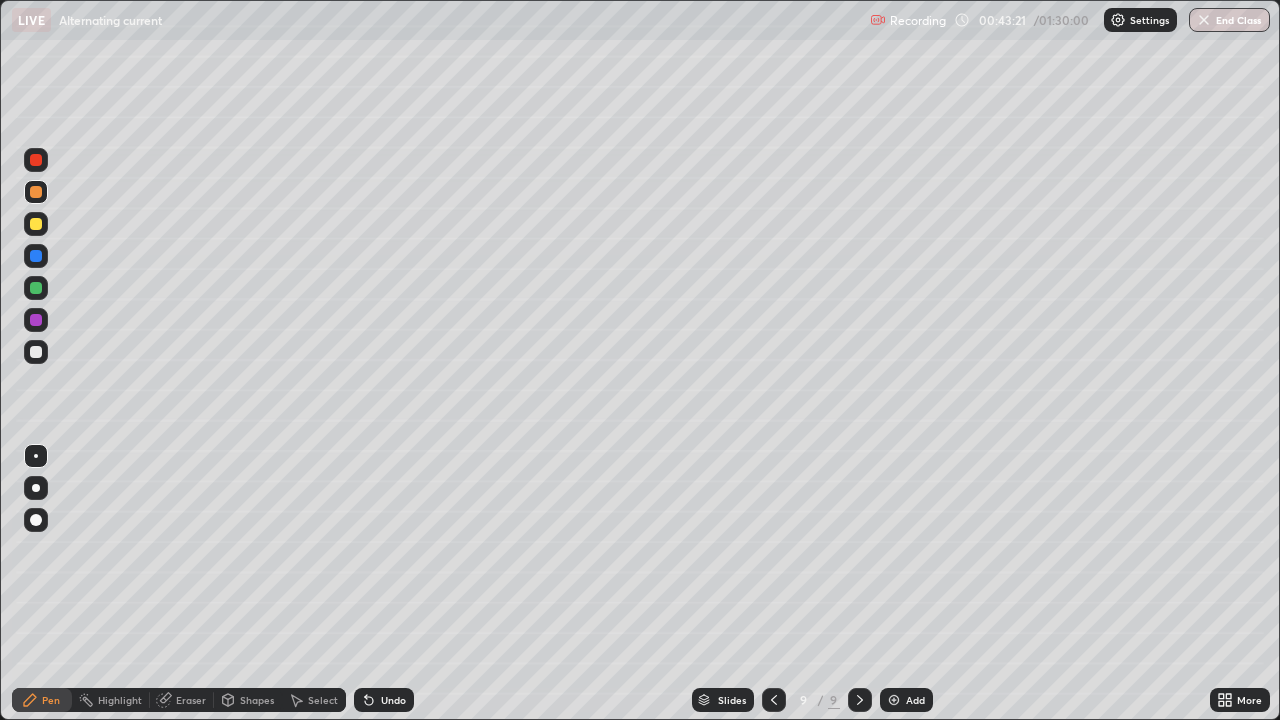 click 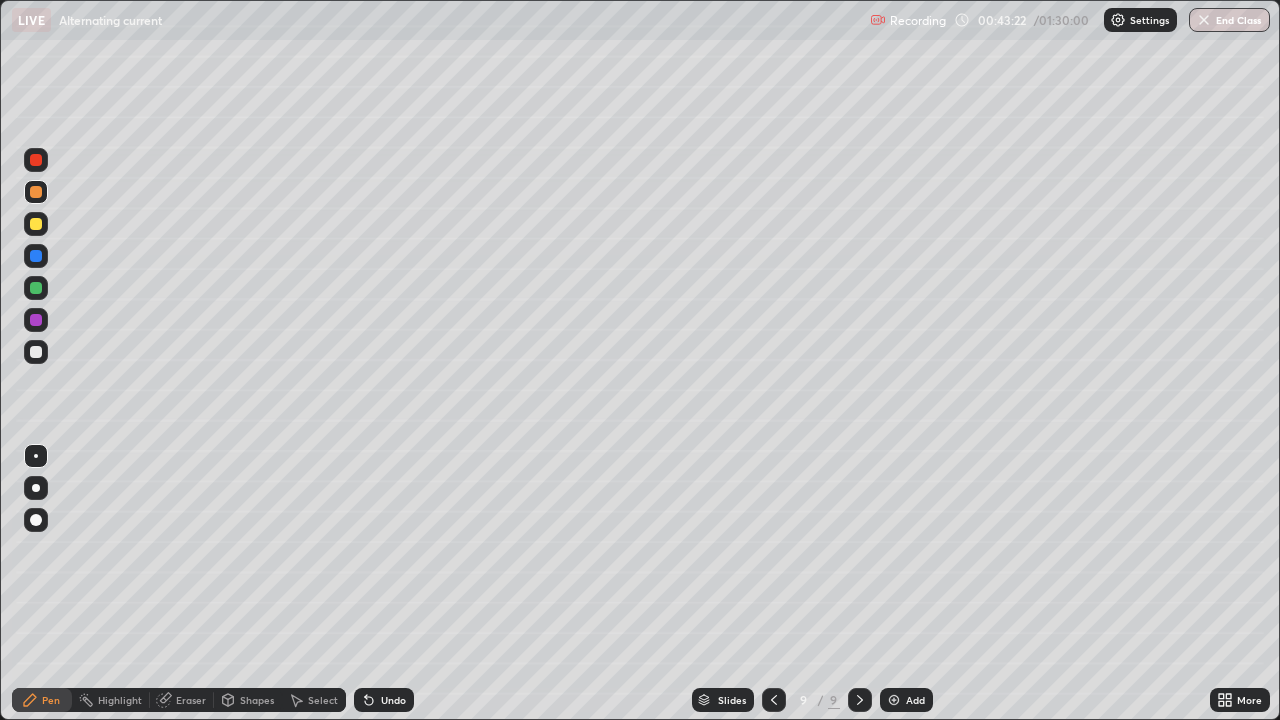click at bounding box center [894, 700] 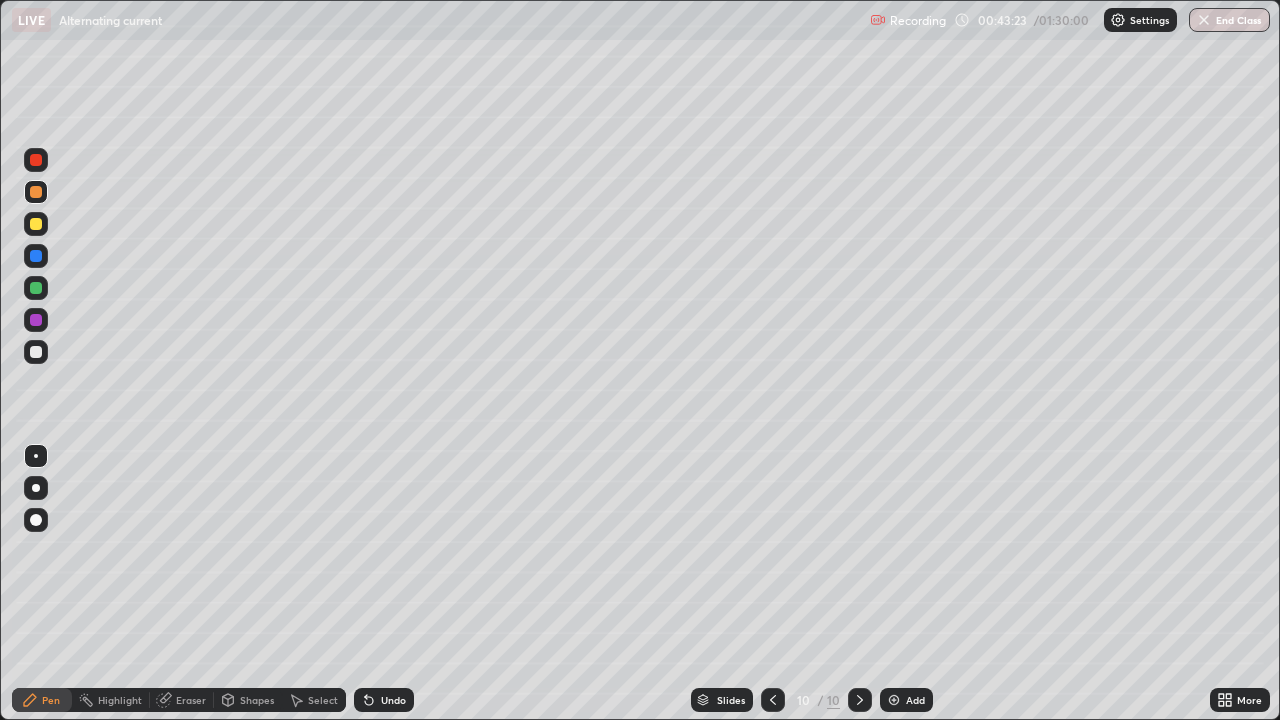 click at bounding box center [36, 288] 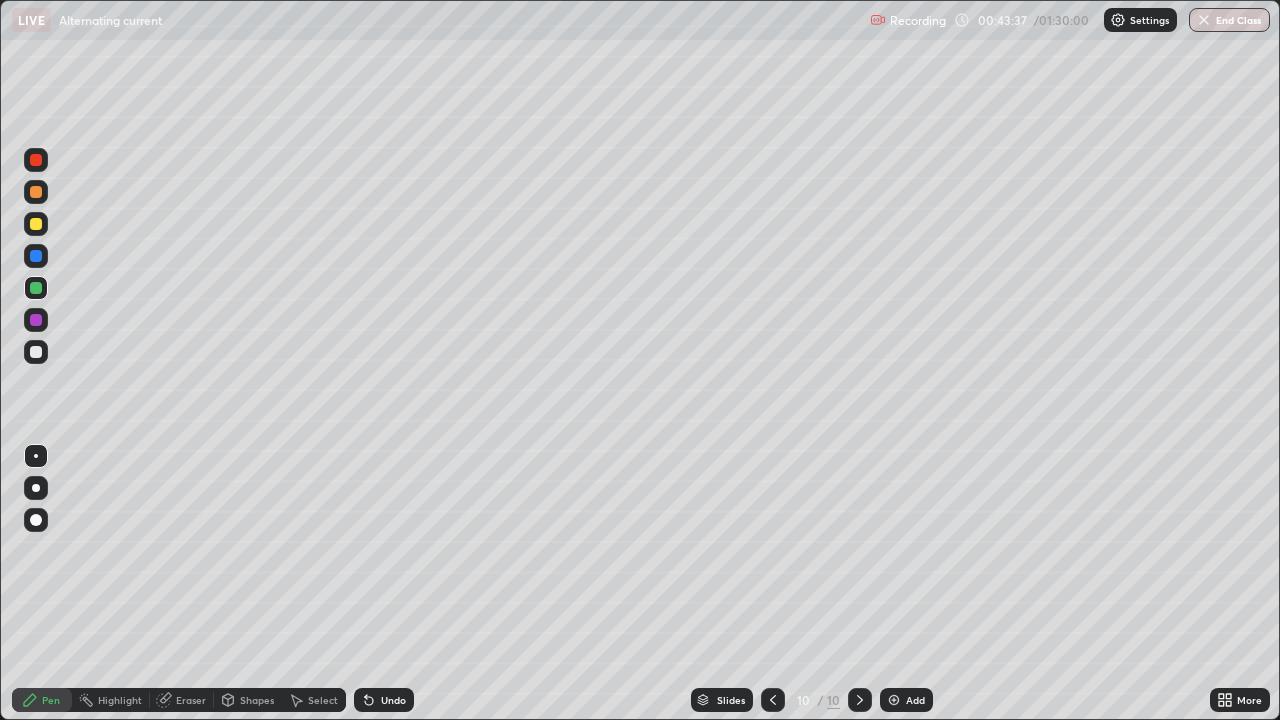 click on "Shapes" at bounding box center (257, 700) 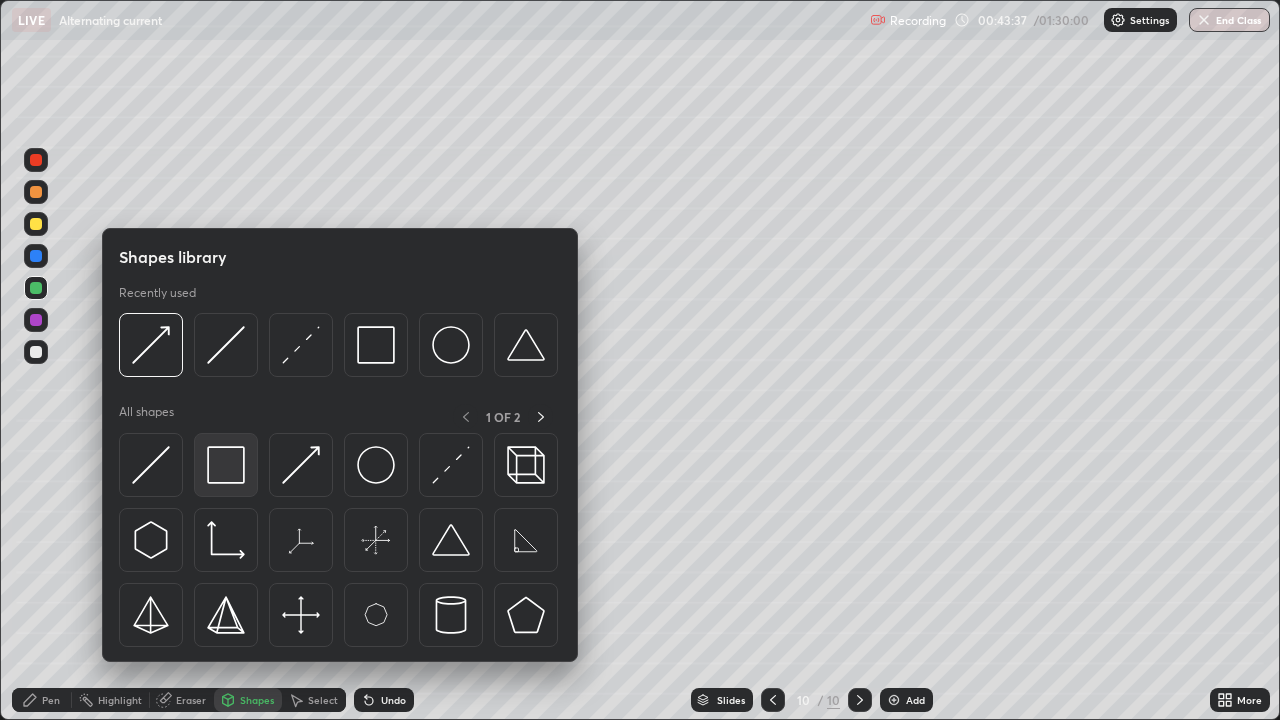click at bounding box center (226, 465) 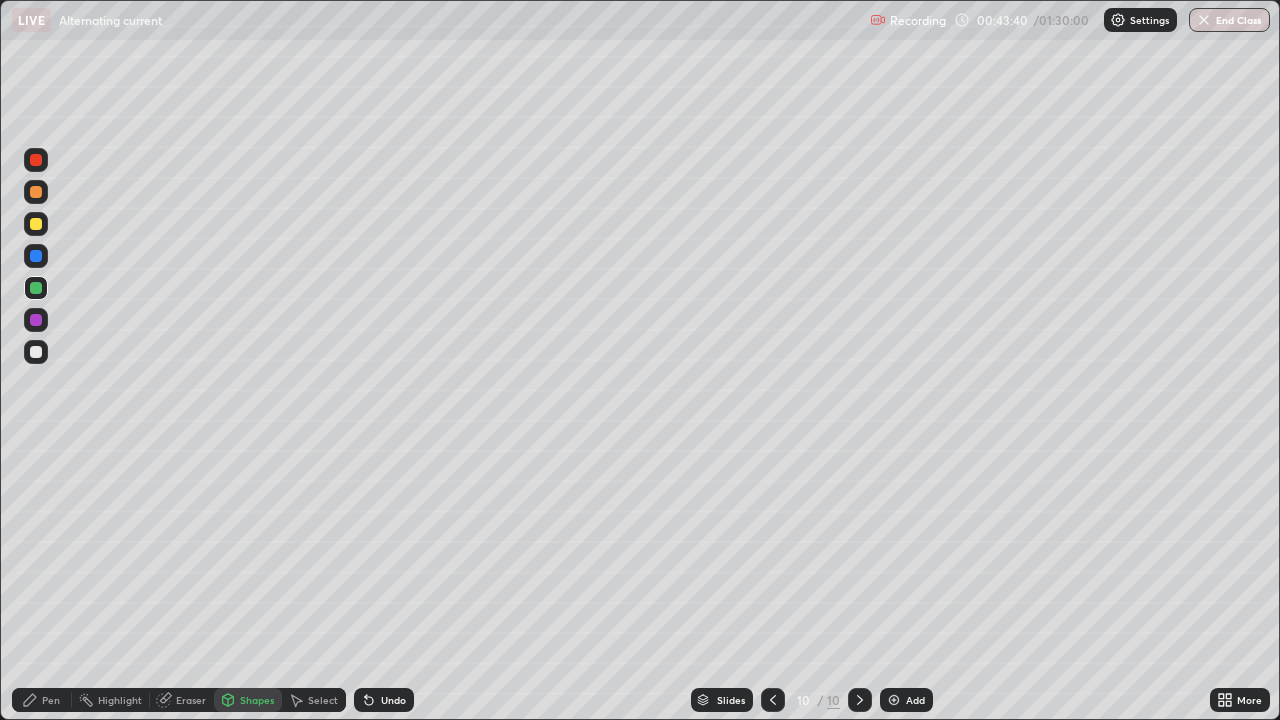 click at bounding box center (36, 192) 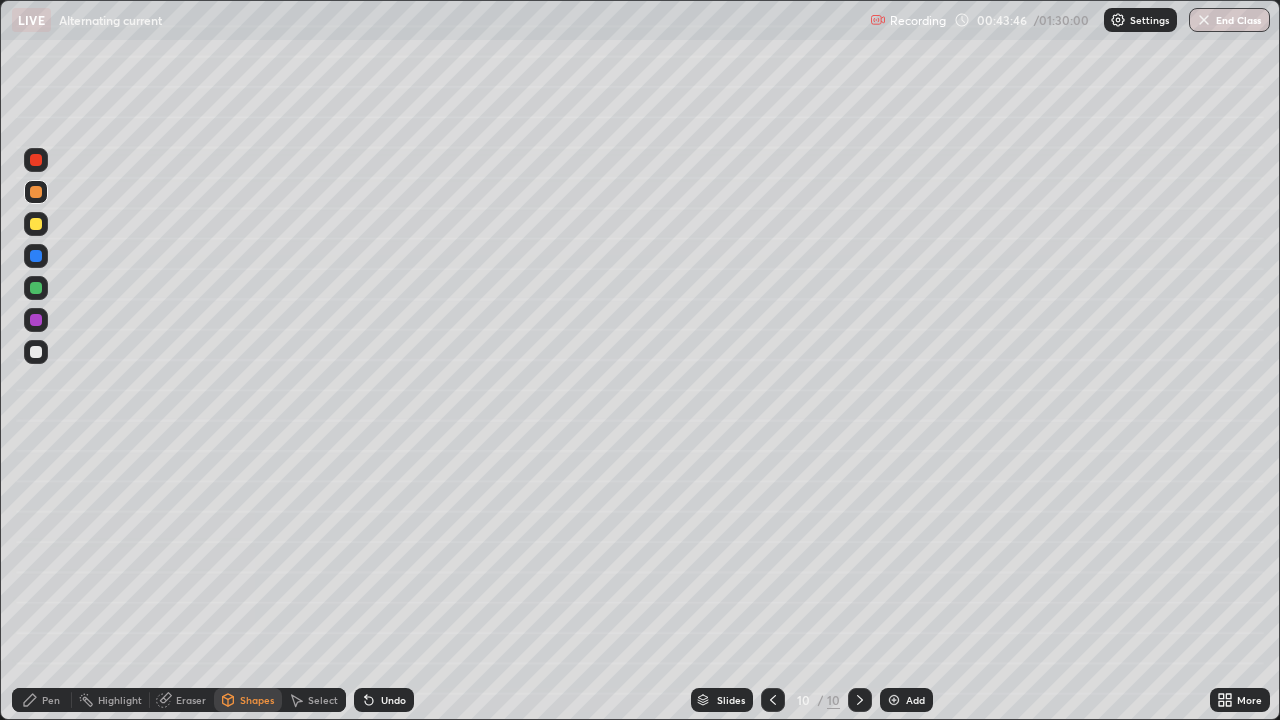 click on "Undo" at bounding box center (393, 700) 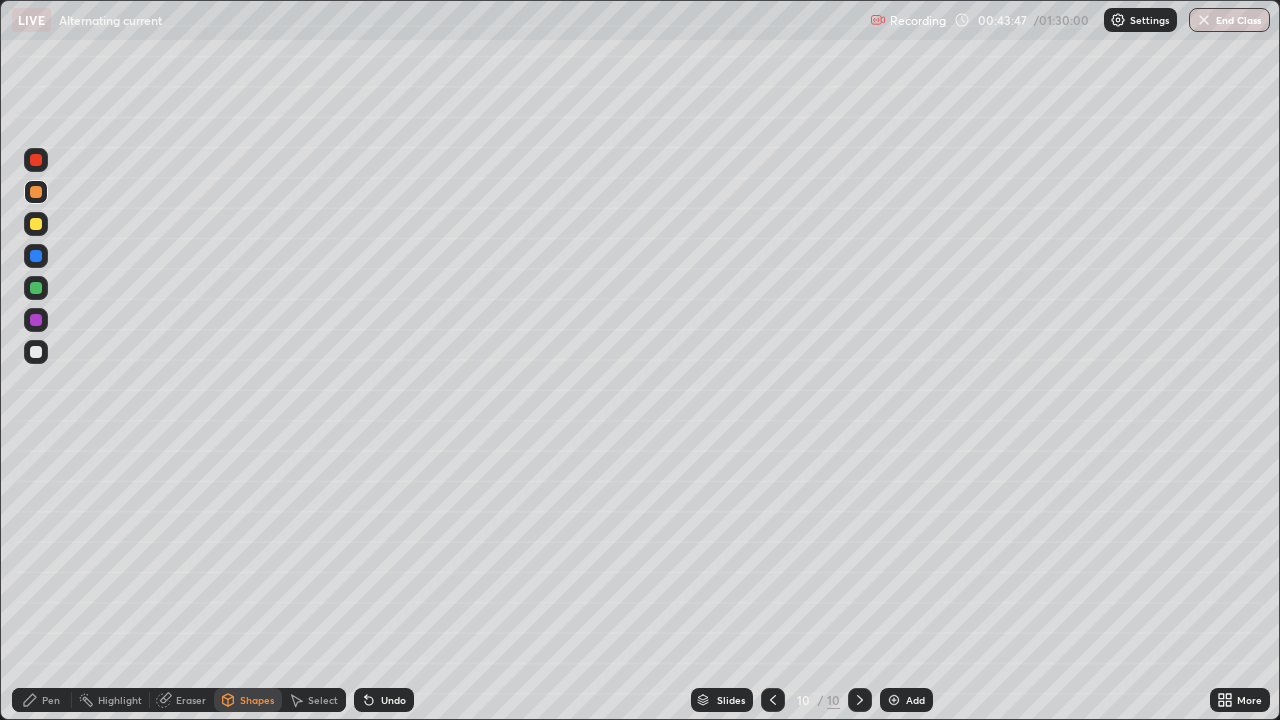 click on "Pen" at bounding box center [51, 700] 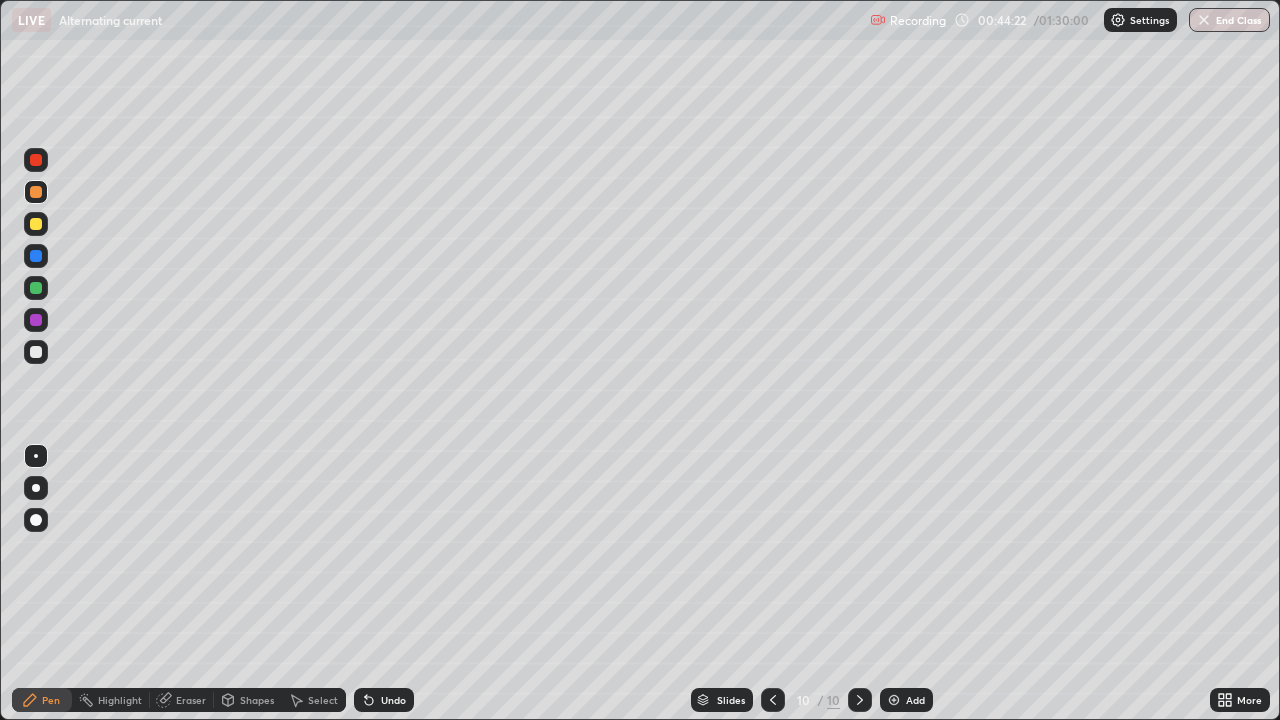 click 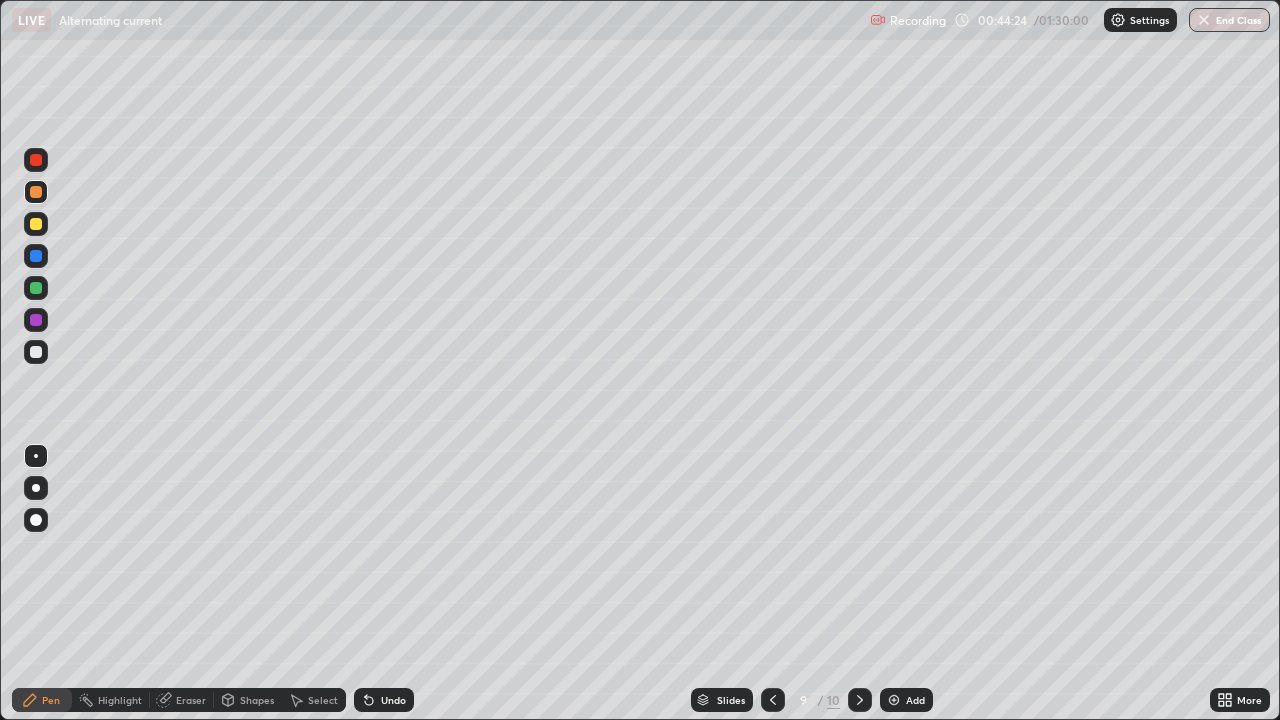 click at bounding box center [773, 700] 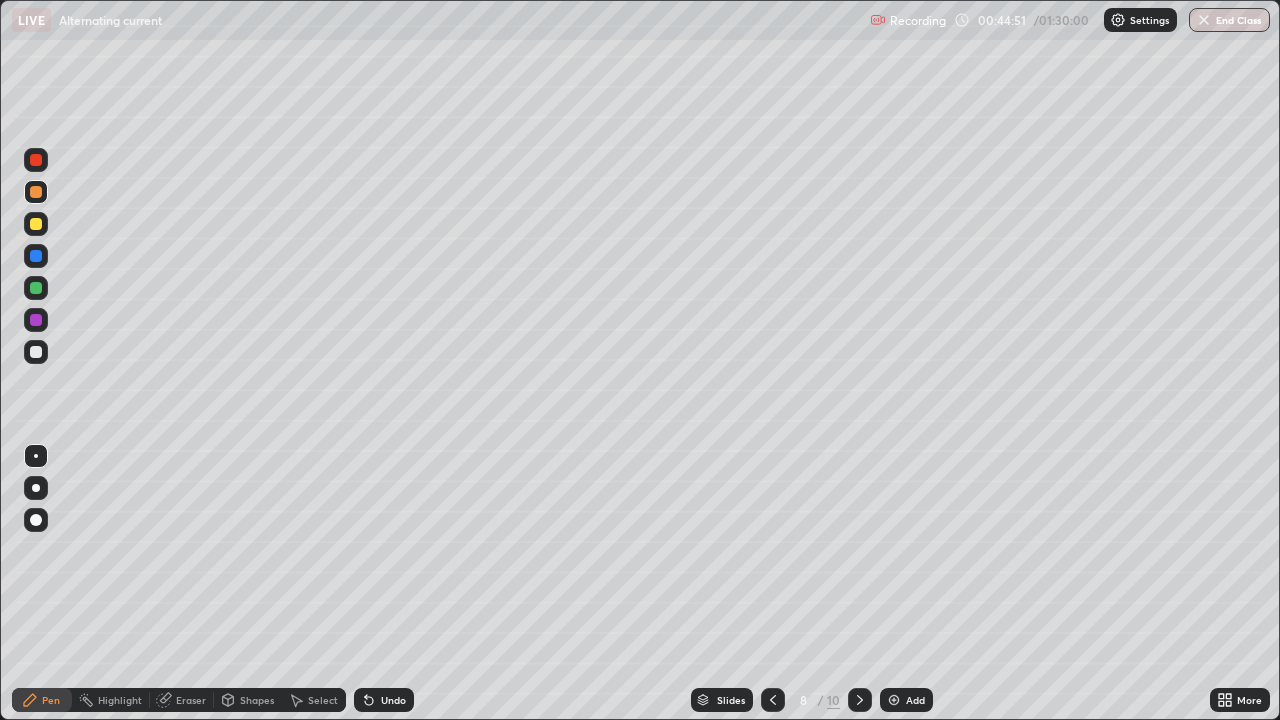 click 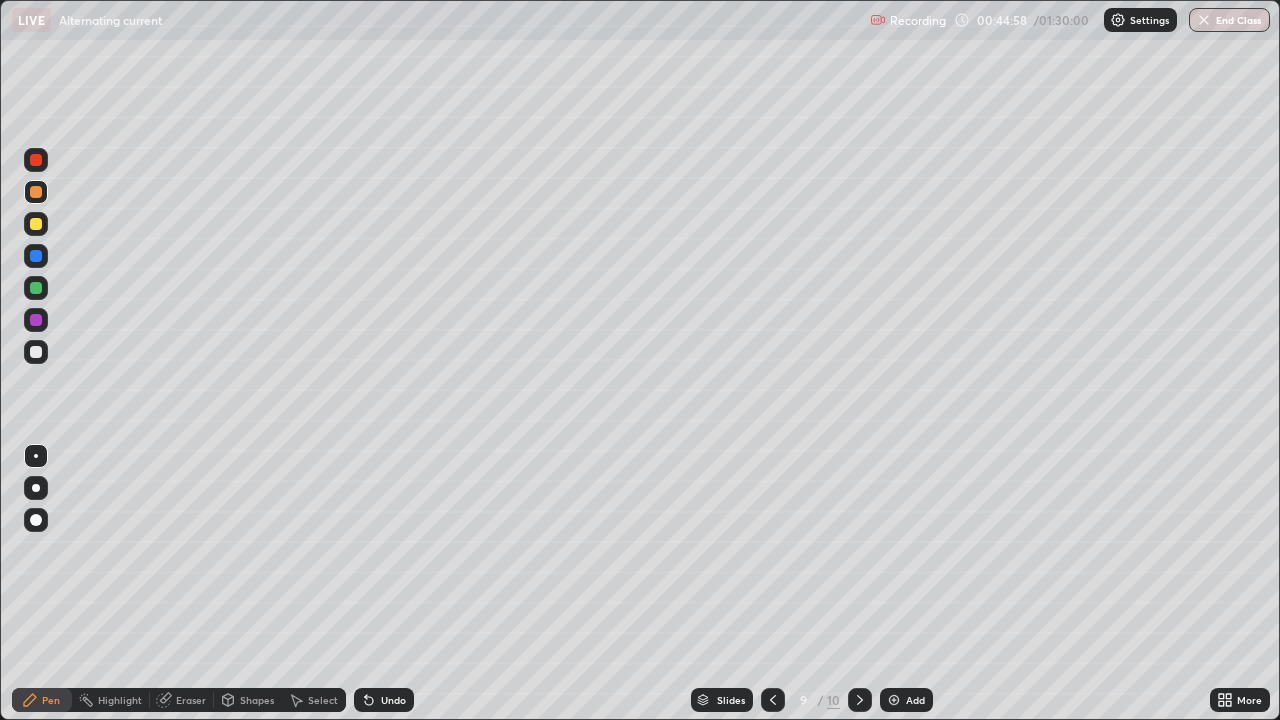 click 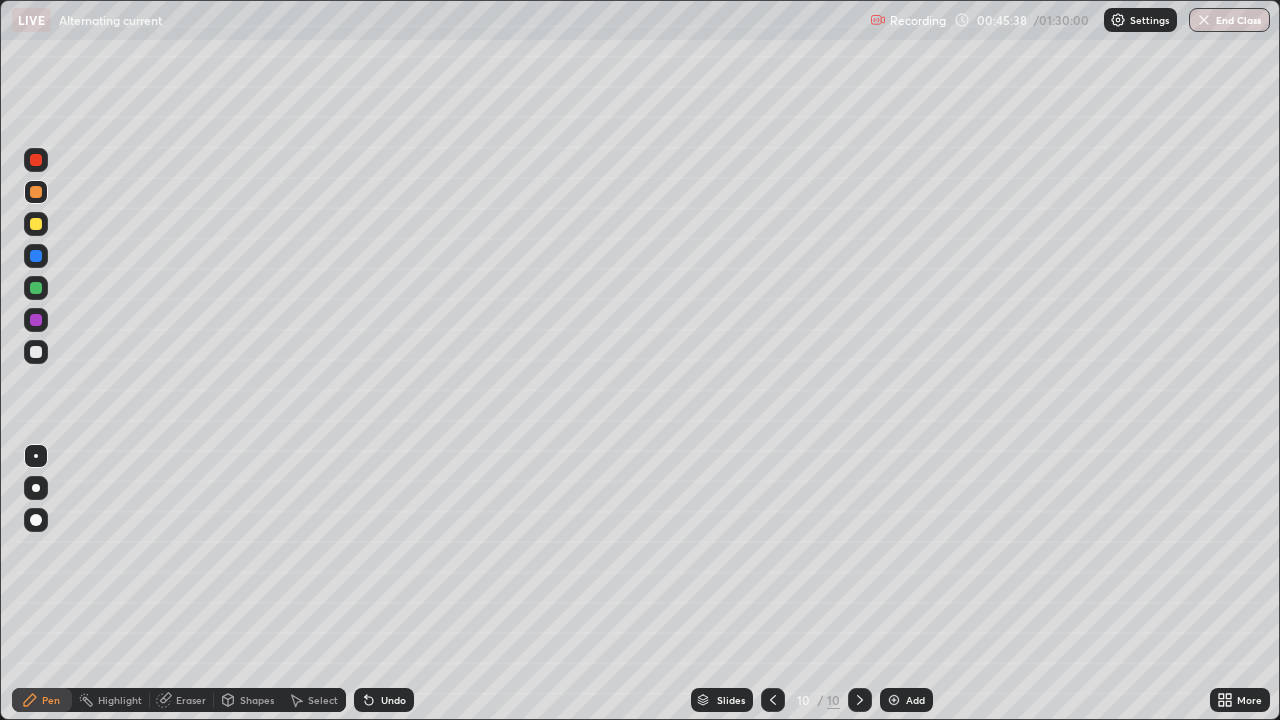 click at bounding box center [36, 288] 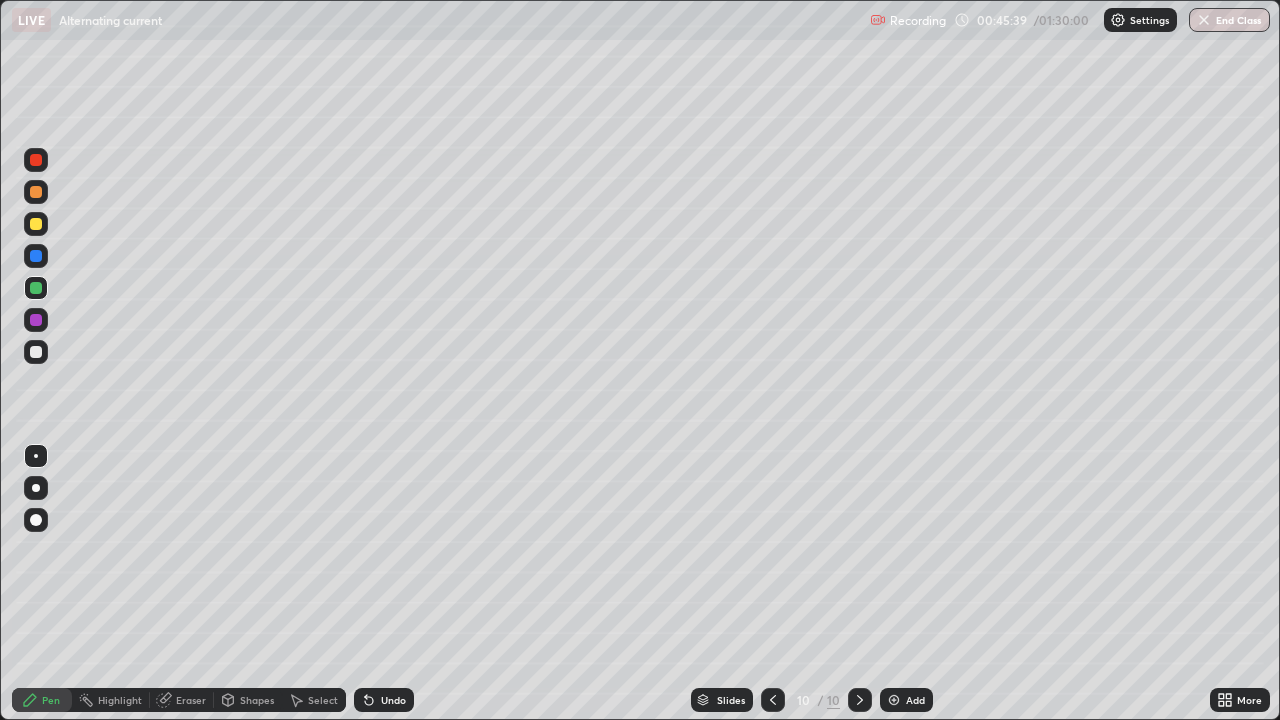 click at bounding box center [36, 352] 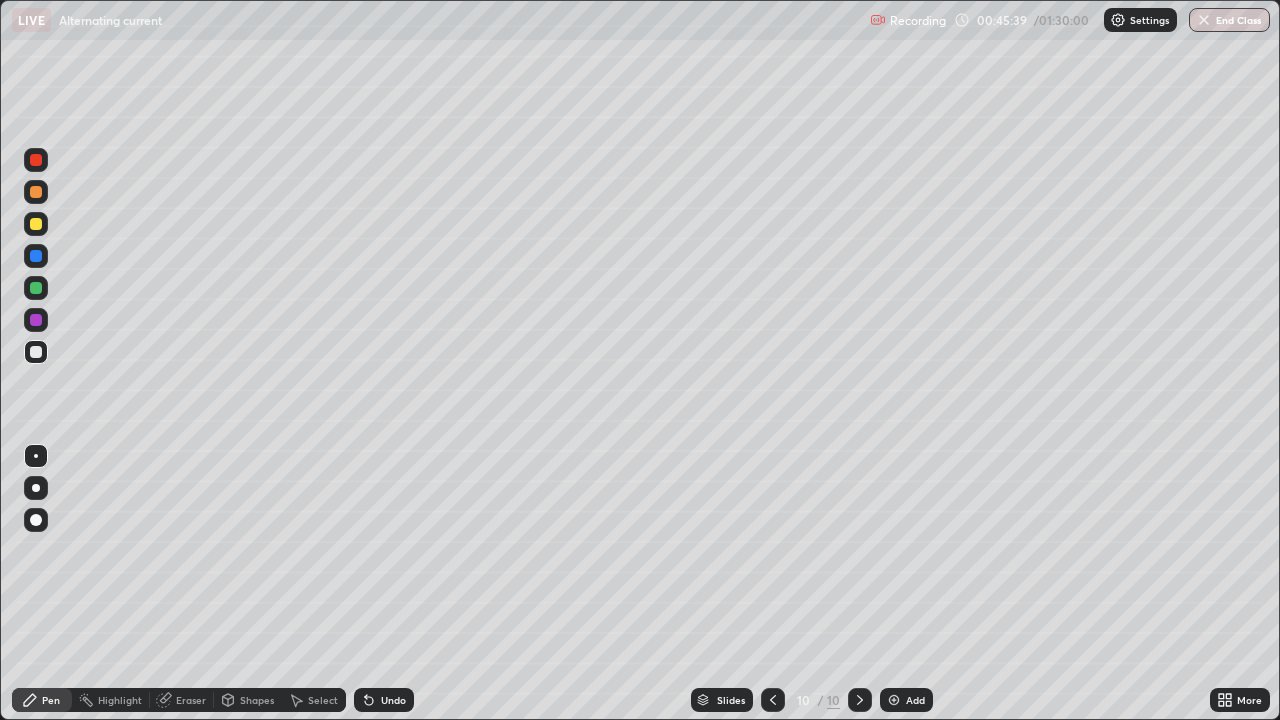 click on "Pen" at bounding box center [51, 700] 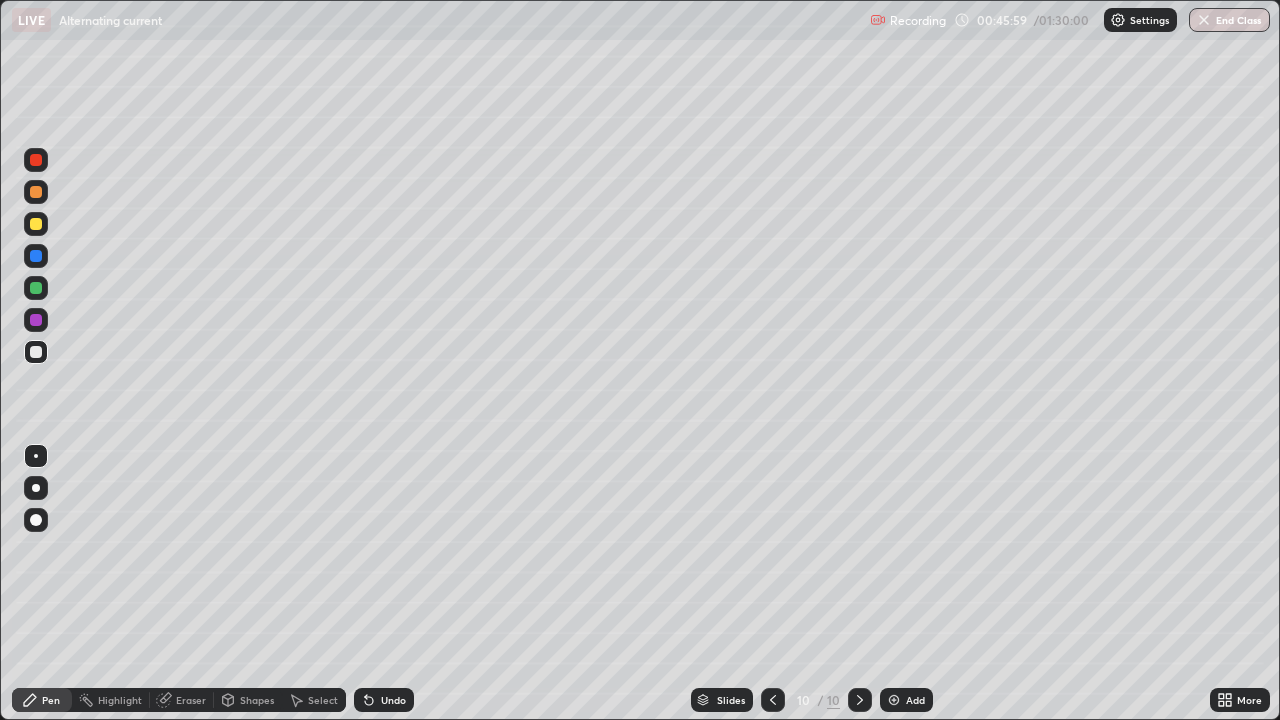 click on "Eraser" at bounding box center (182, 700) 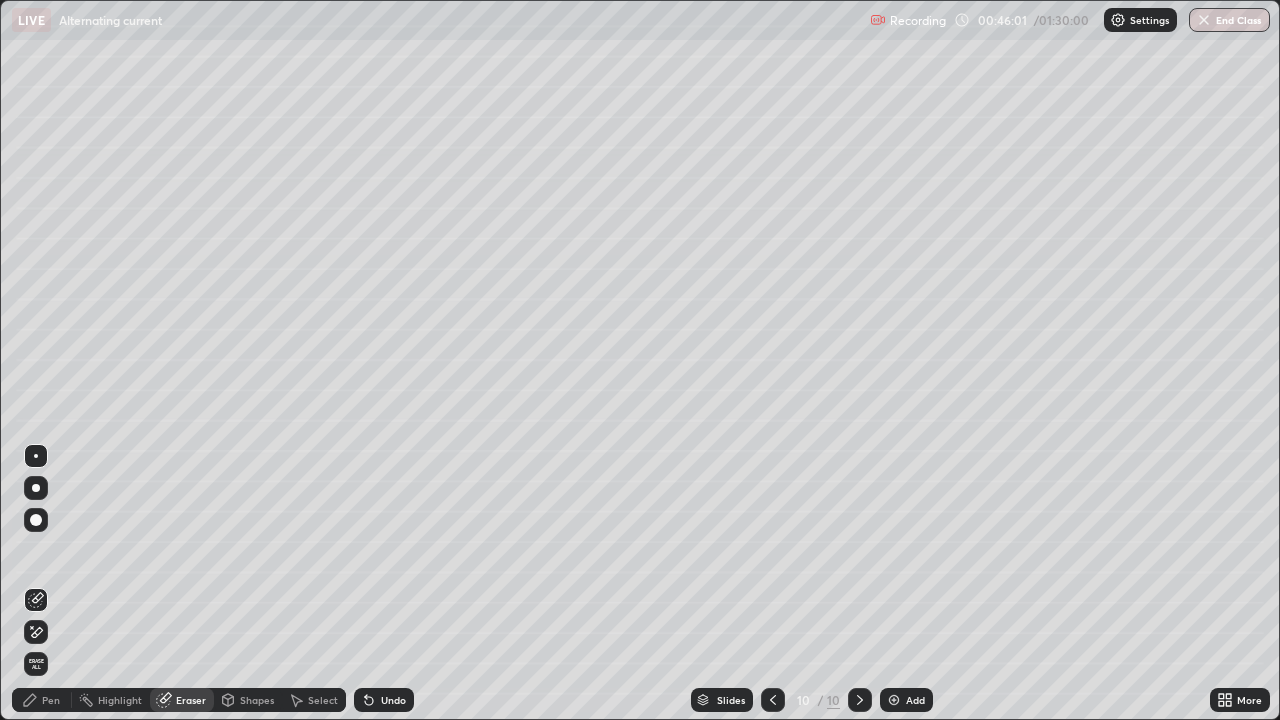 click on "Pen" at bounding box center (51, 700) 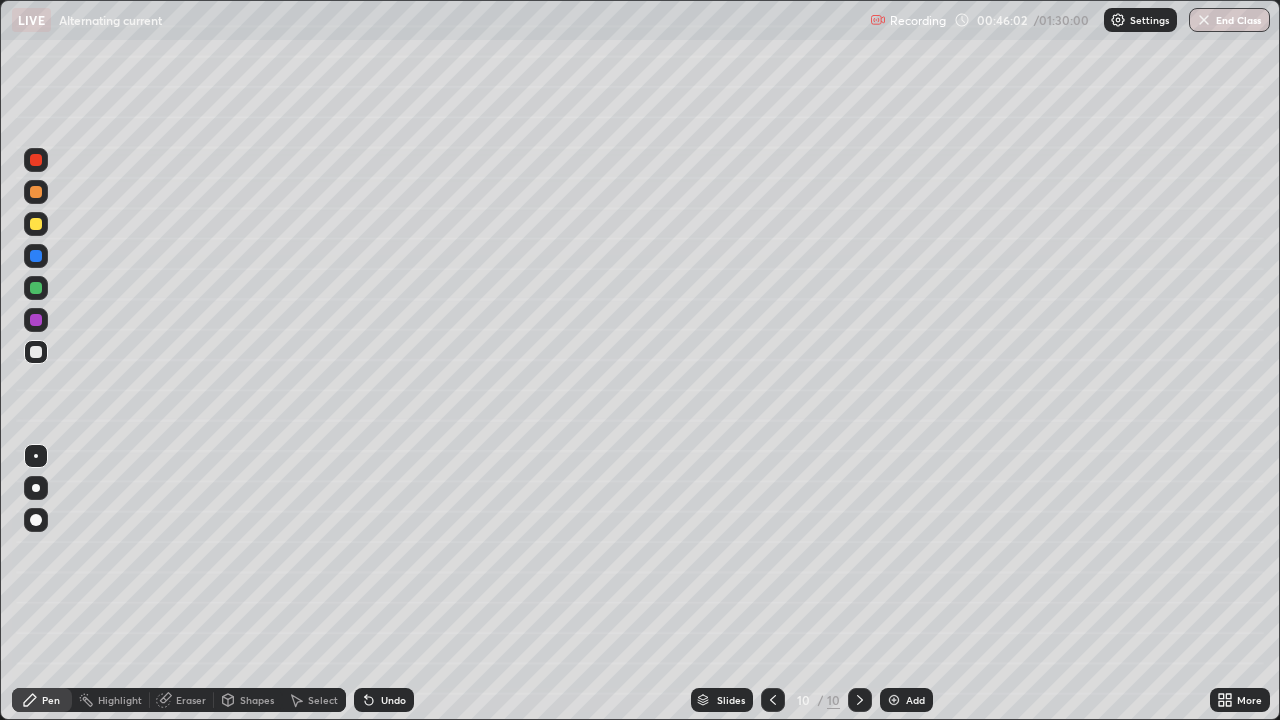 click at bounding box center (36, 288) 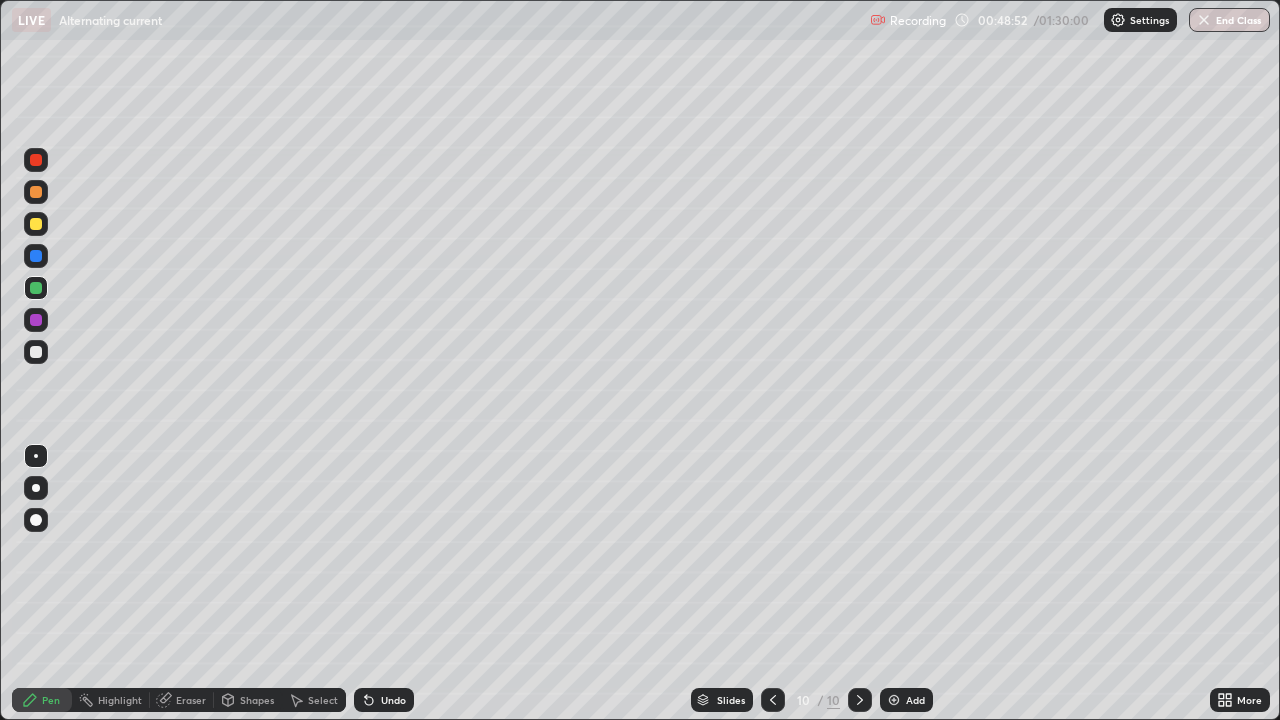 click at bounding box center (894, 700) 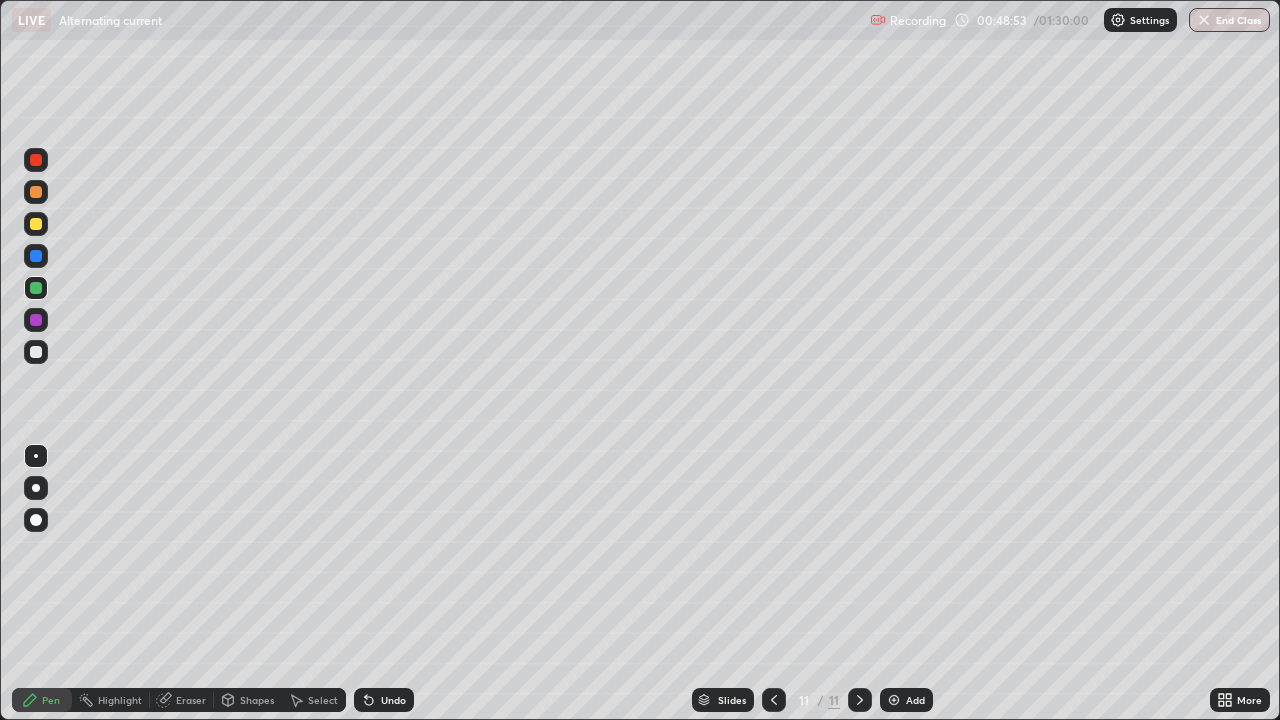 click on "Shapes" at bounding box center (248, 700) 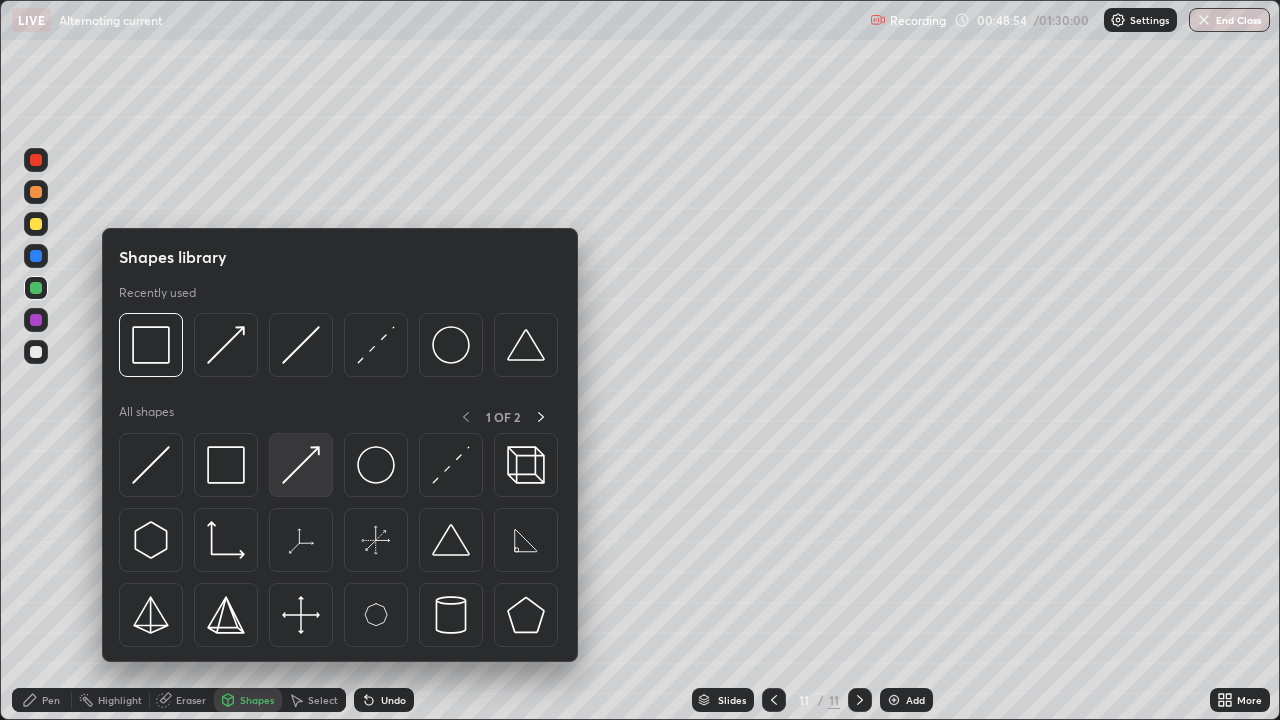 click at bounding box center [301, 465] 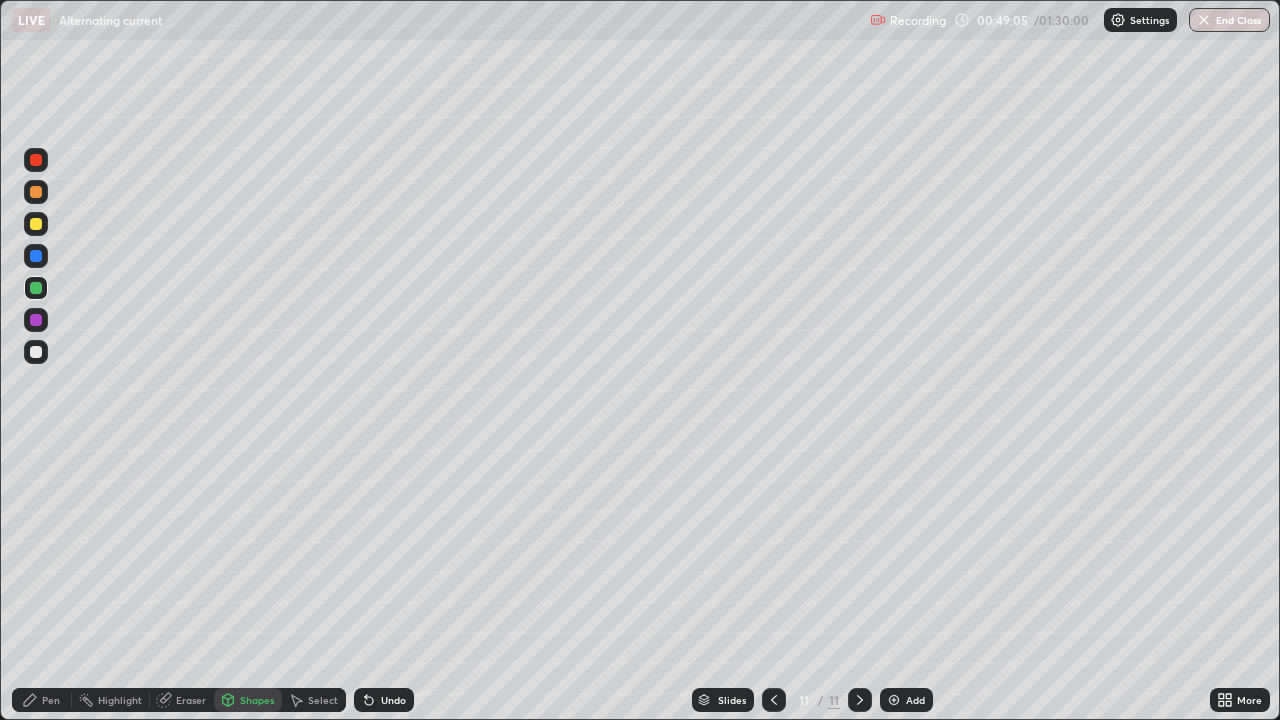 click at bounding box center (36, 192) 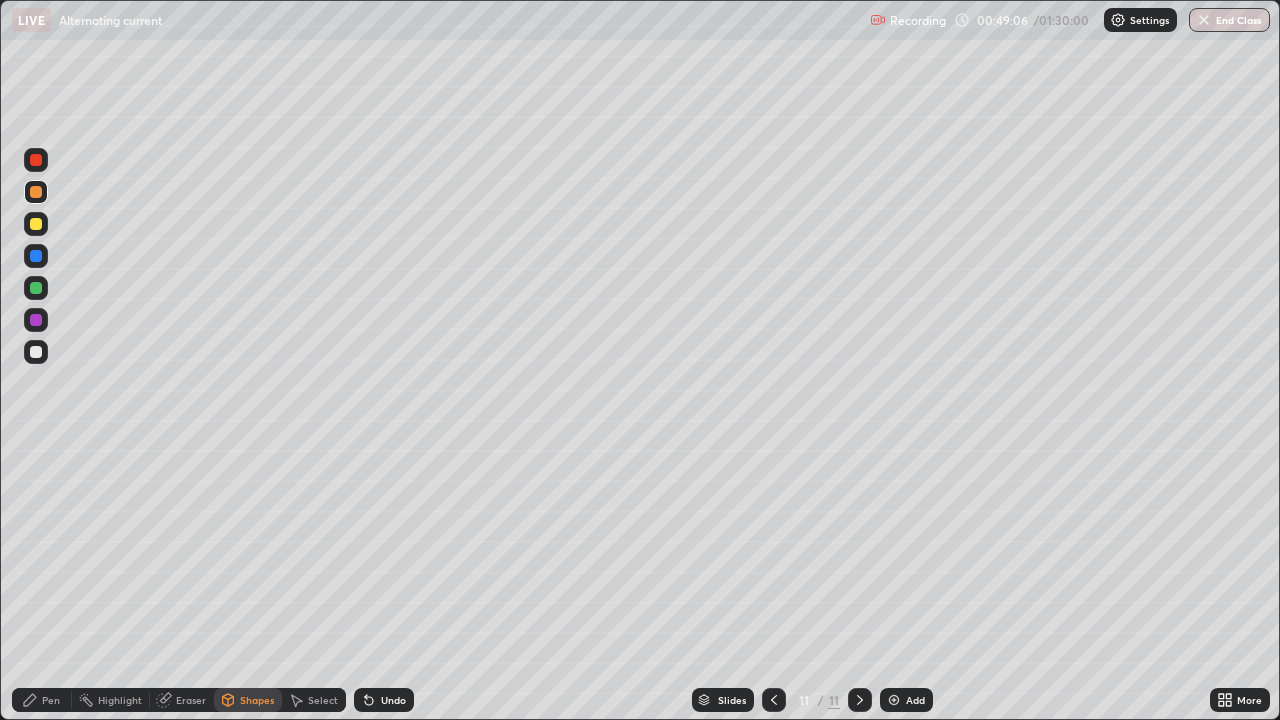 click on "Pen" at bounding box center [42, 700] 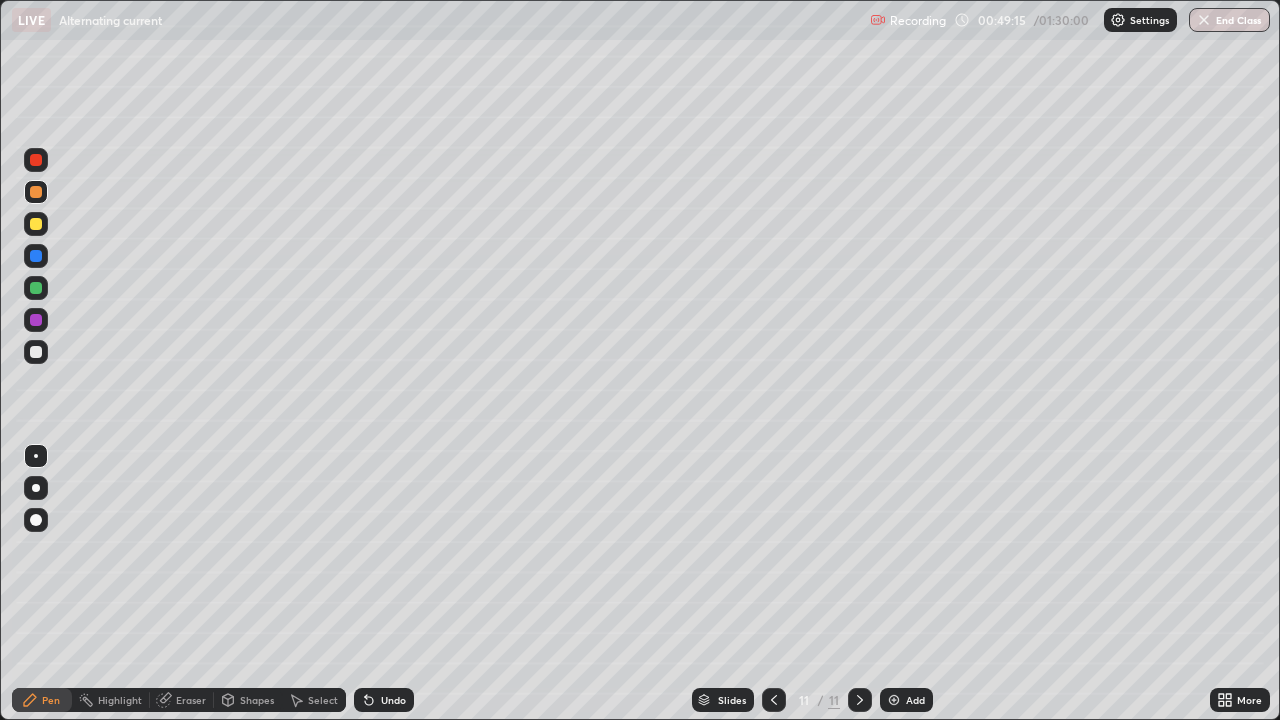 click on "Shapes" at bounding box center [257, 700] 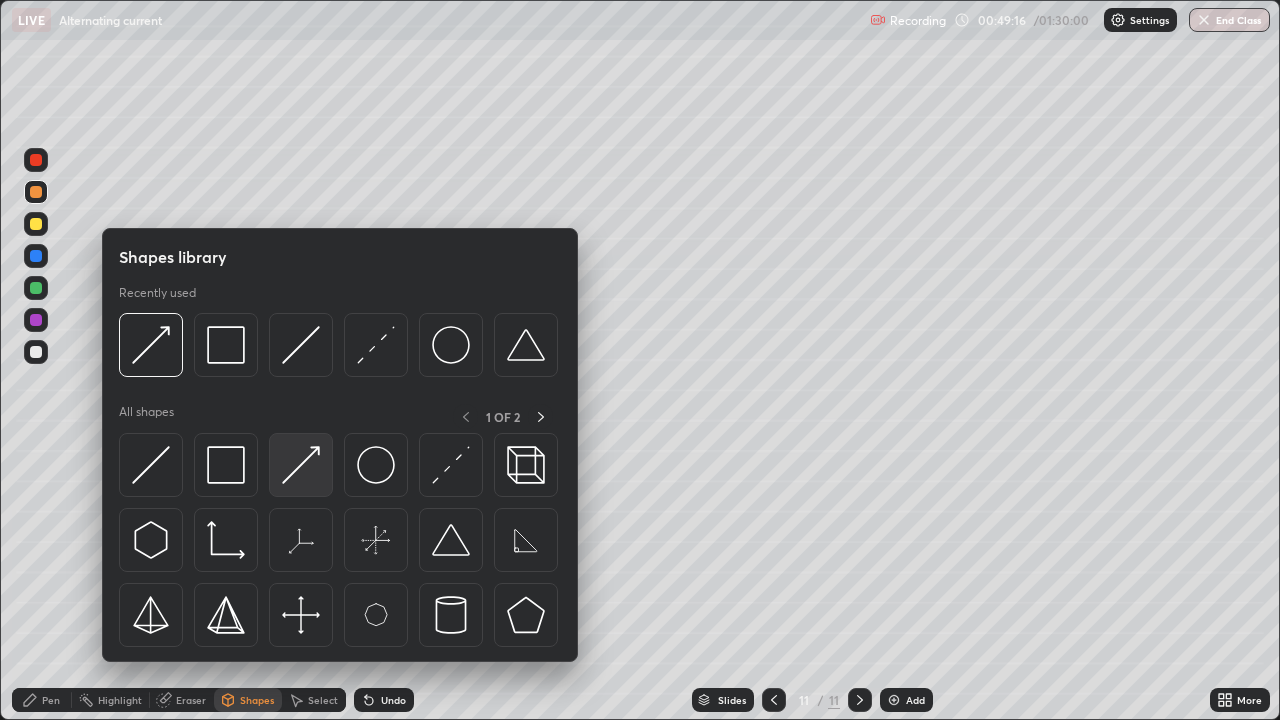 click at bounding box center [301, 465] 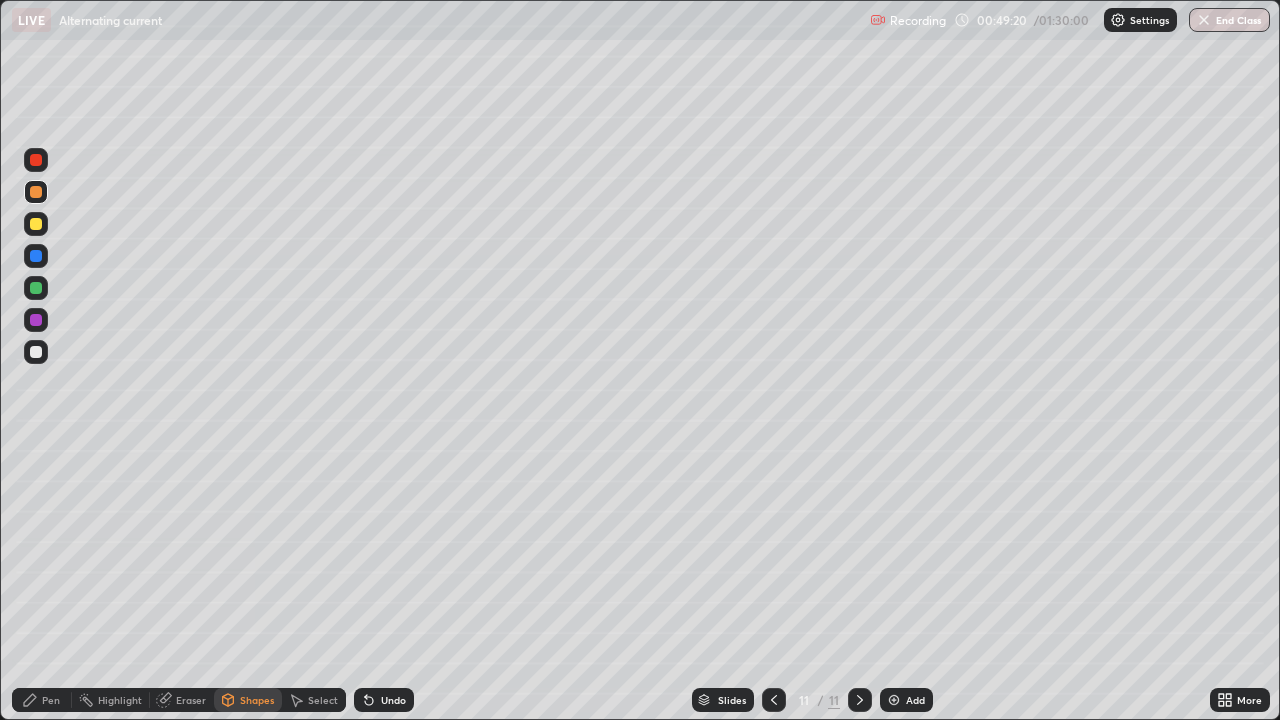 click on "Pen" at bounding box center (42, 700) 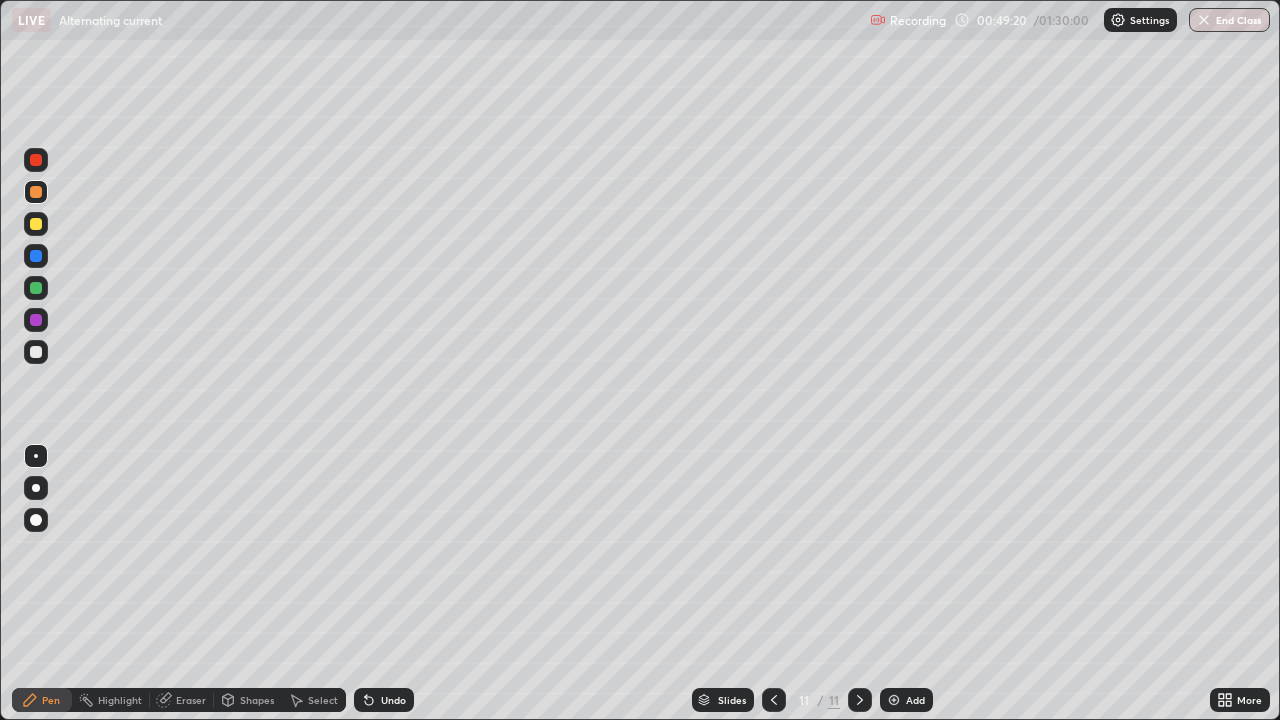 click at bounding box center [36, 352] 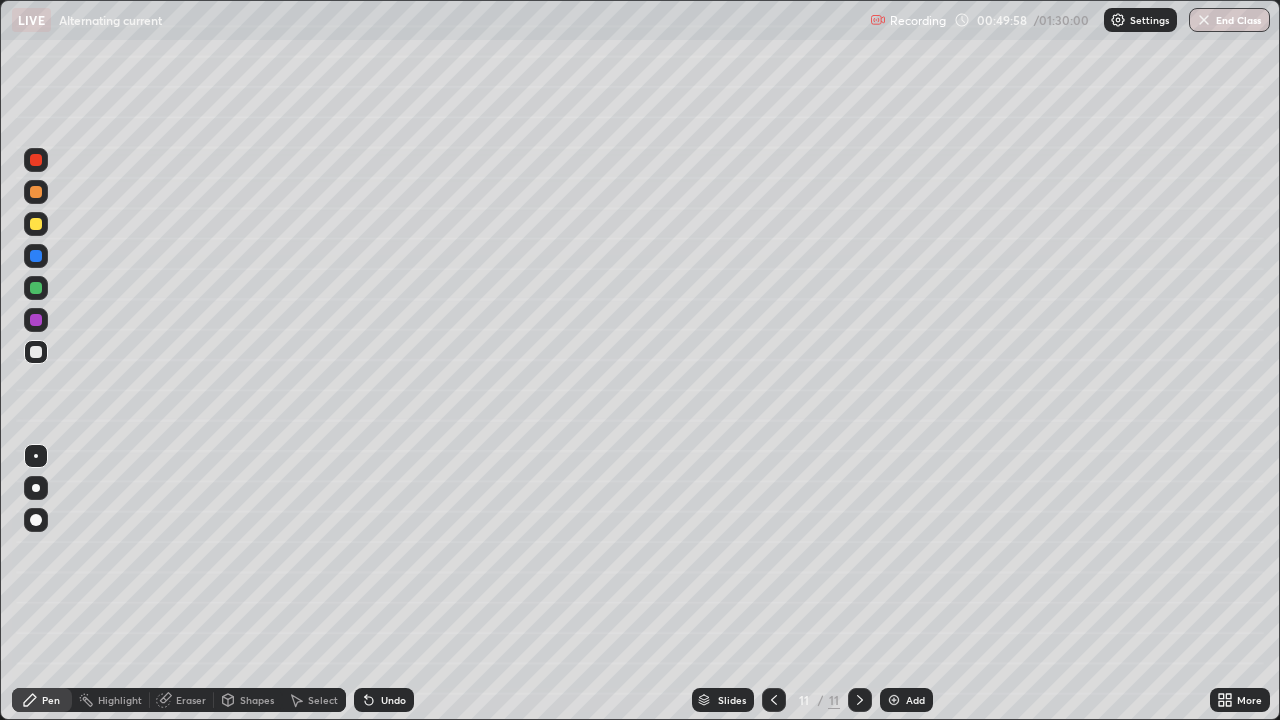 click at bounding box center [36, 192] 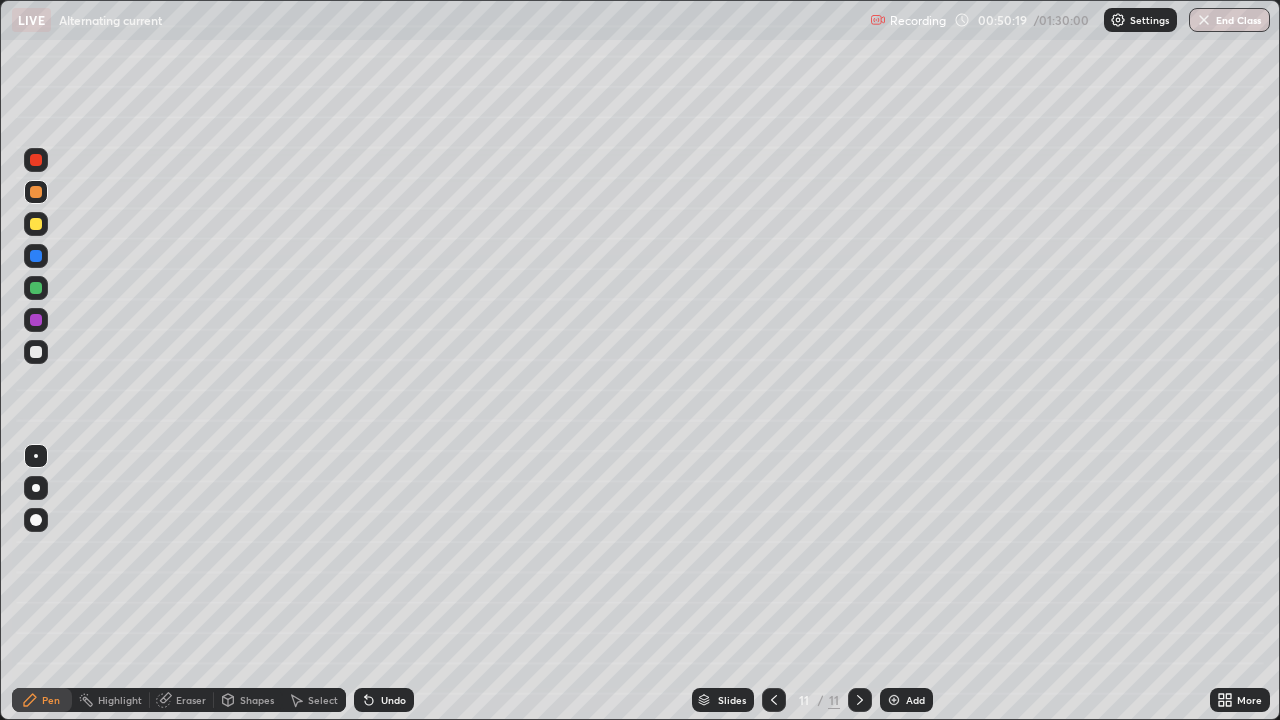 click on "Undo" at bounding box center [393, 700] 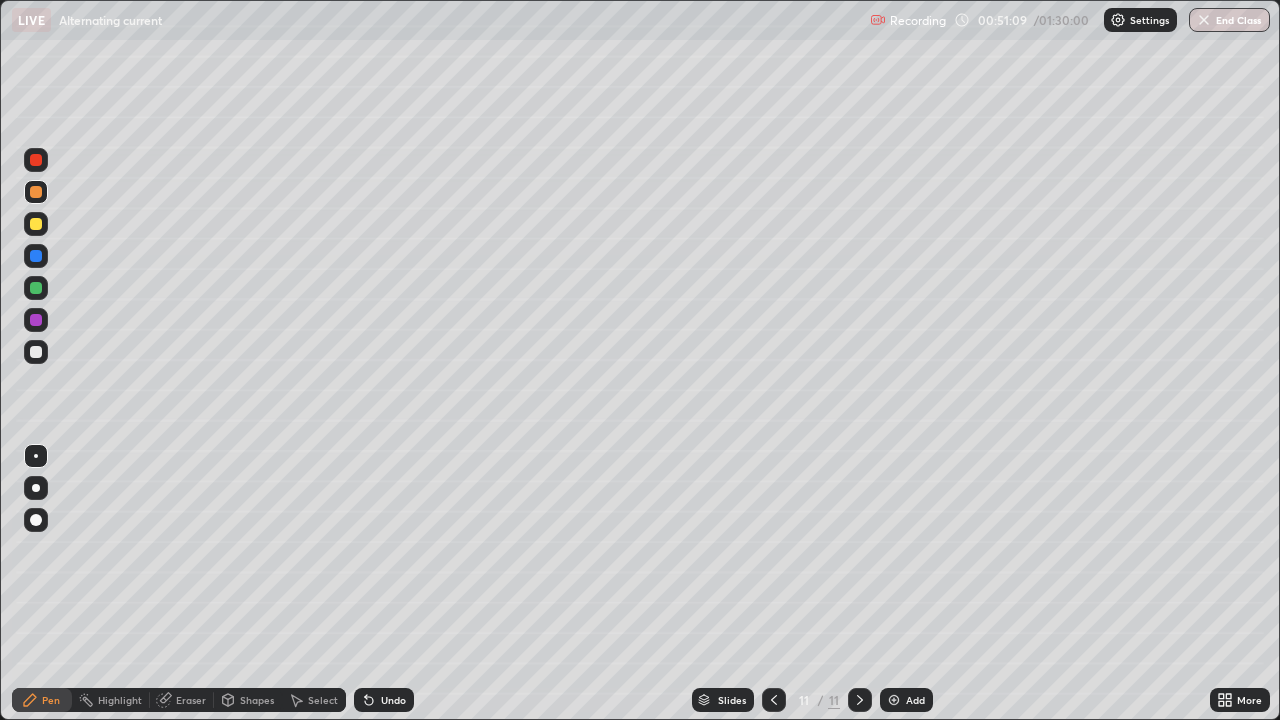 click on "Shapes" at bounding box center [257, 700] 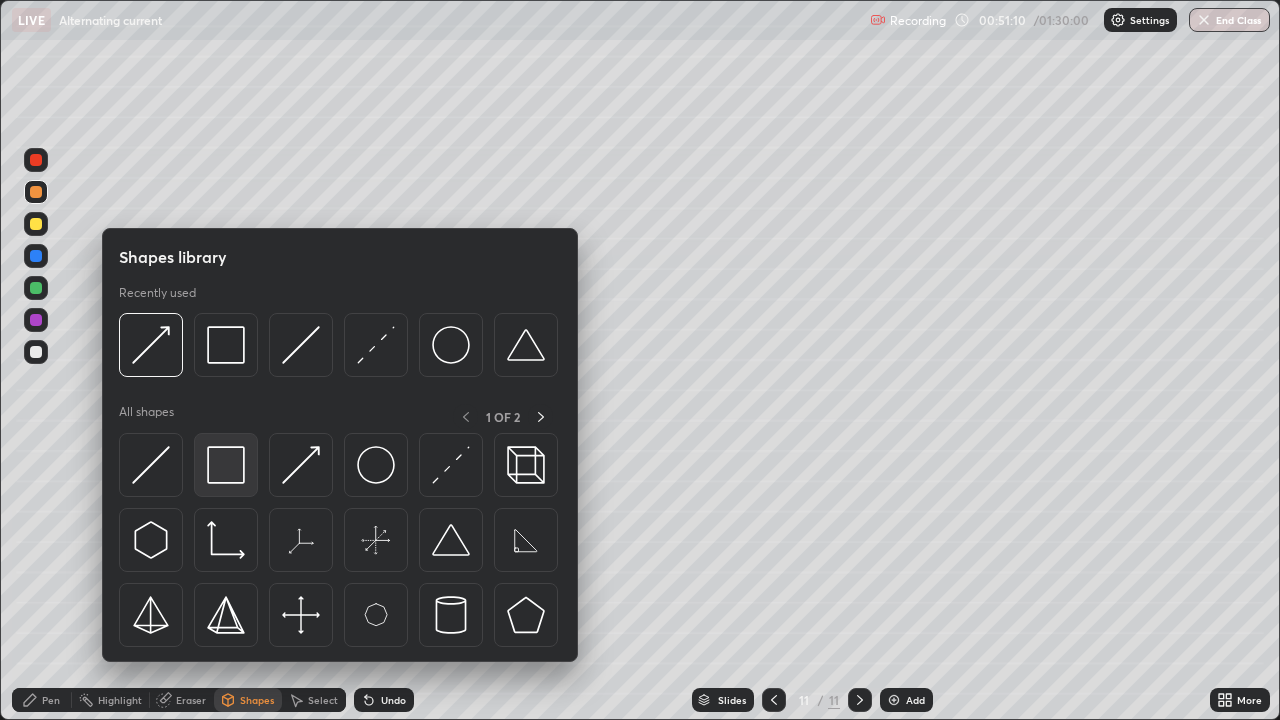 click at bounding box center [226, 465] 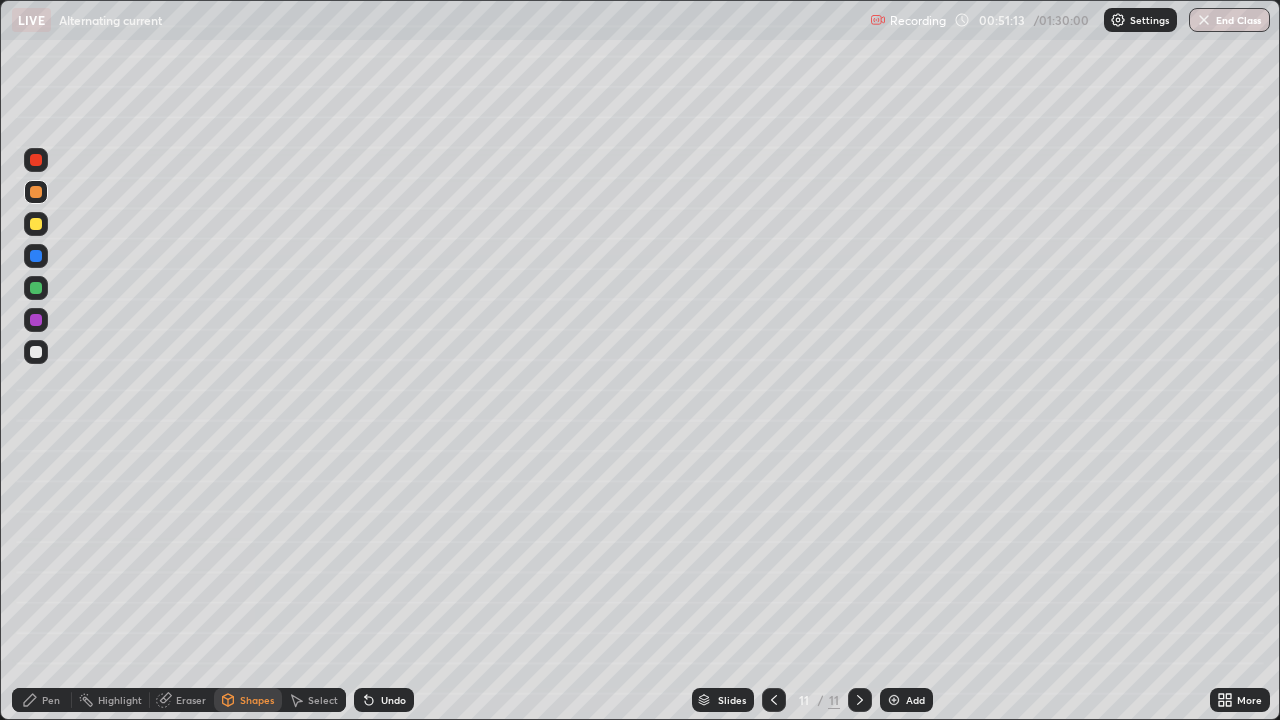 click on "Undo" at bounding box center [393, 700] 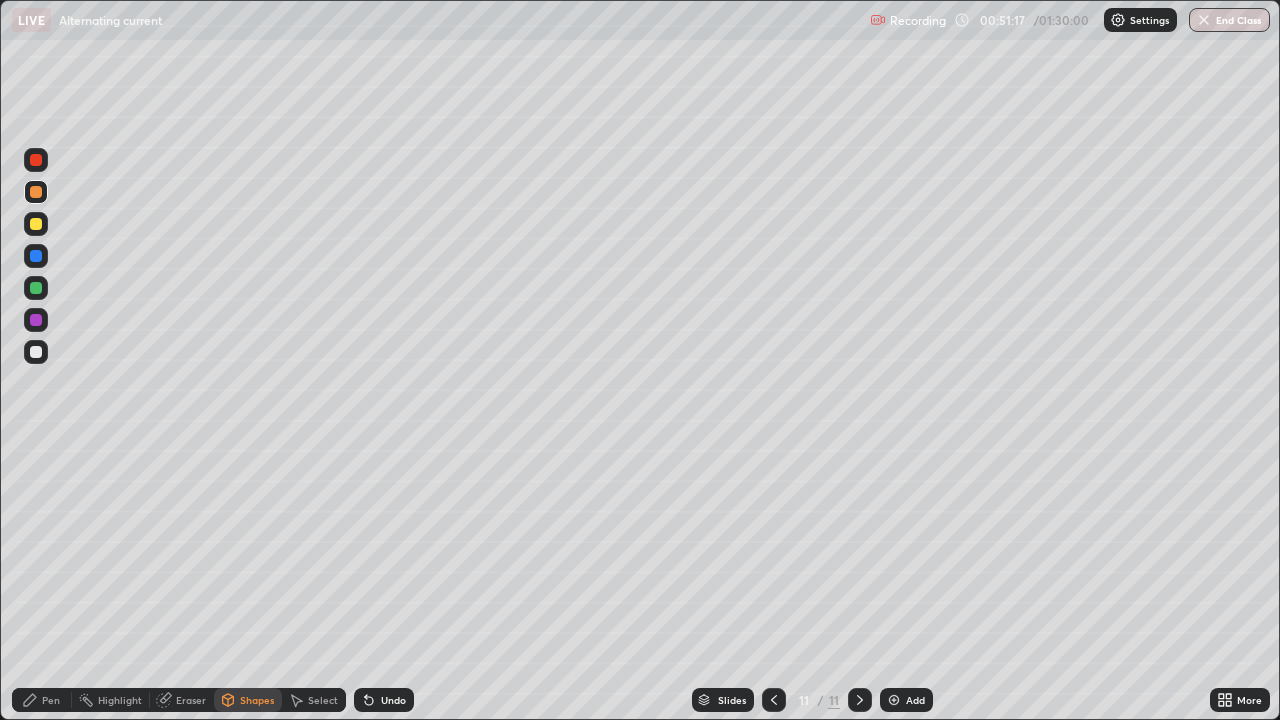 click on "Pen" at bounding box center (51, 700) 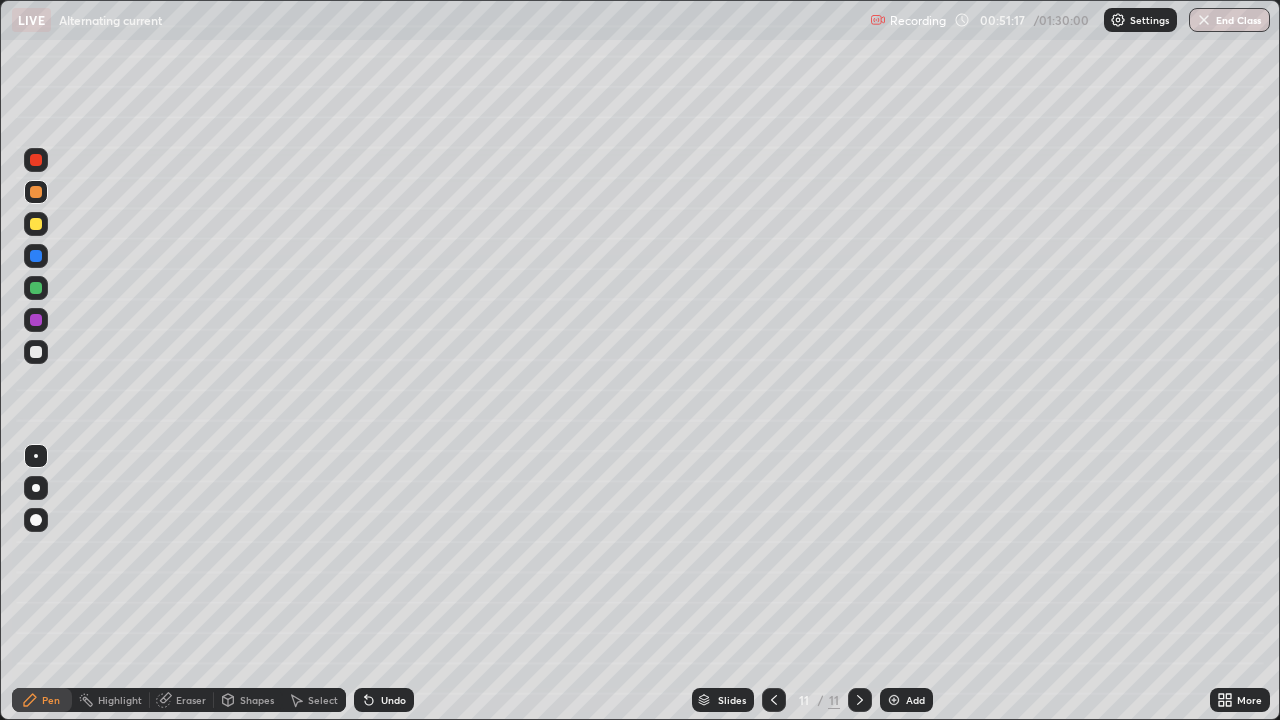click at bounding box center [36, 352] 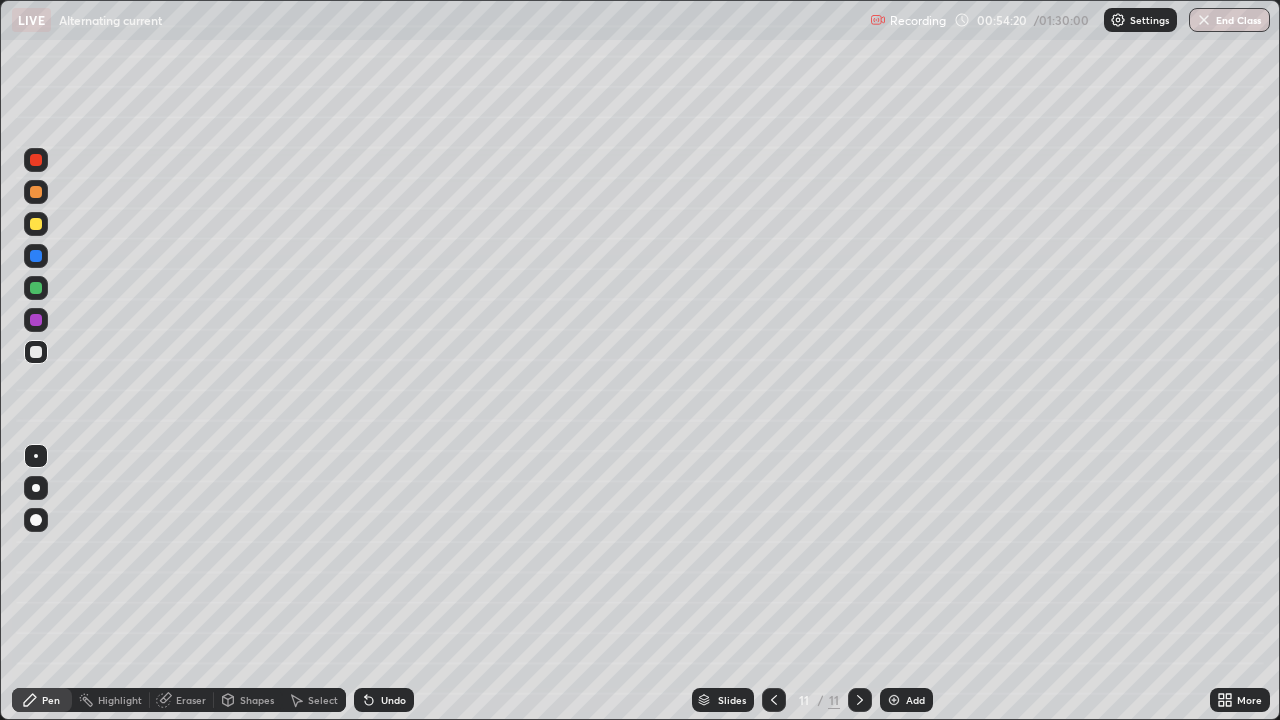 click 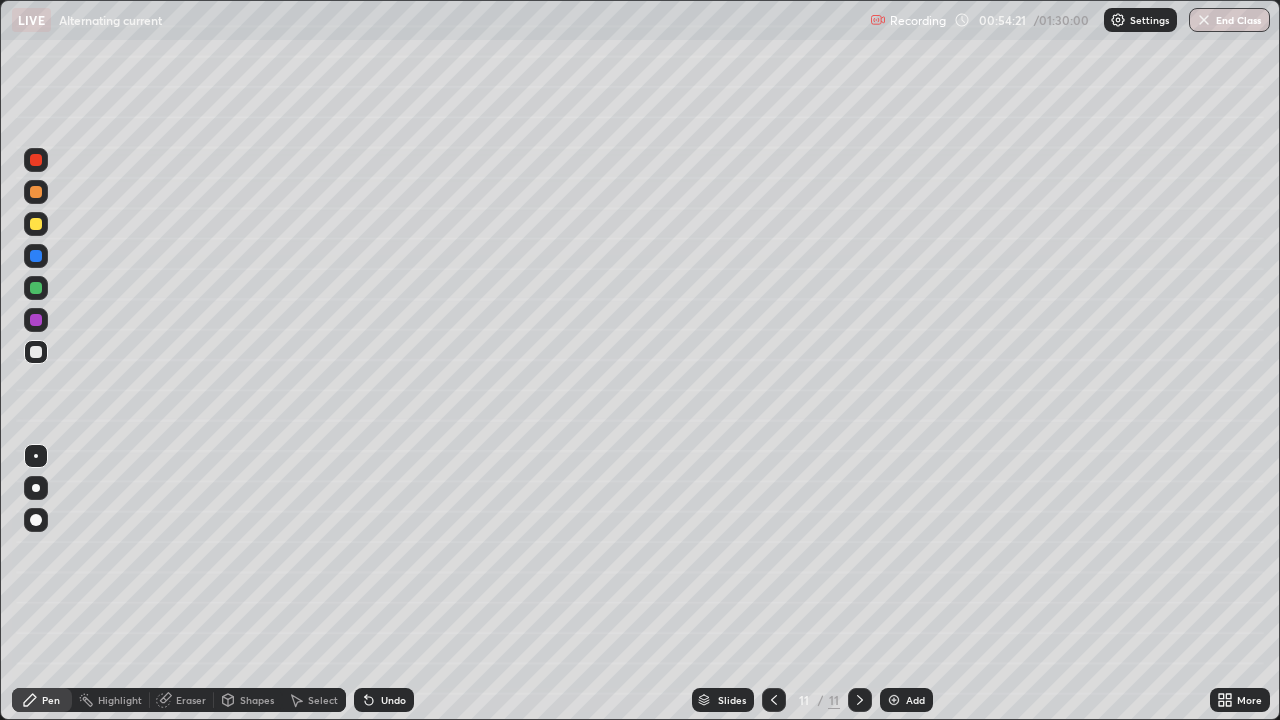 click at bounding box center (894, 700) 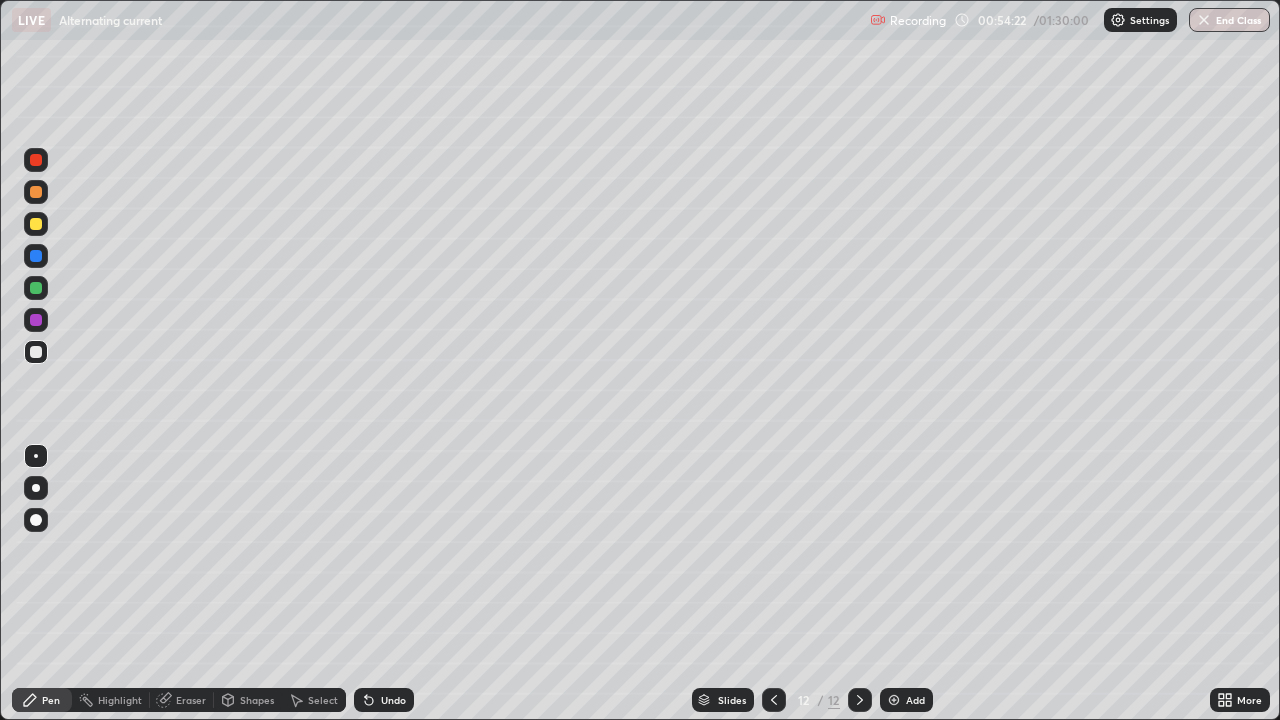 click at bounding box center (36, 192) 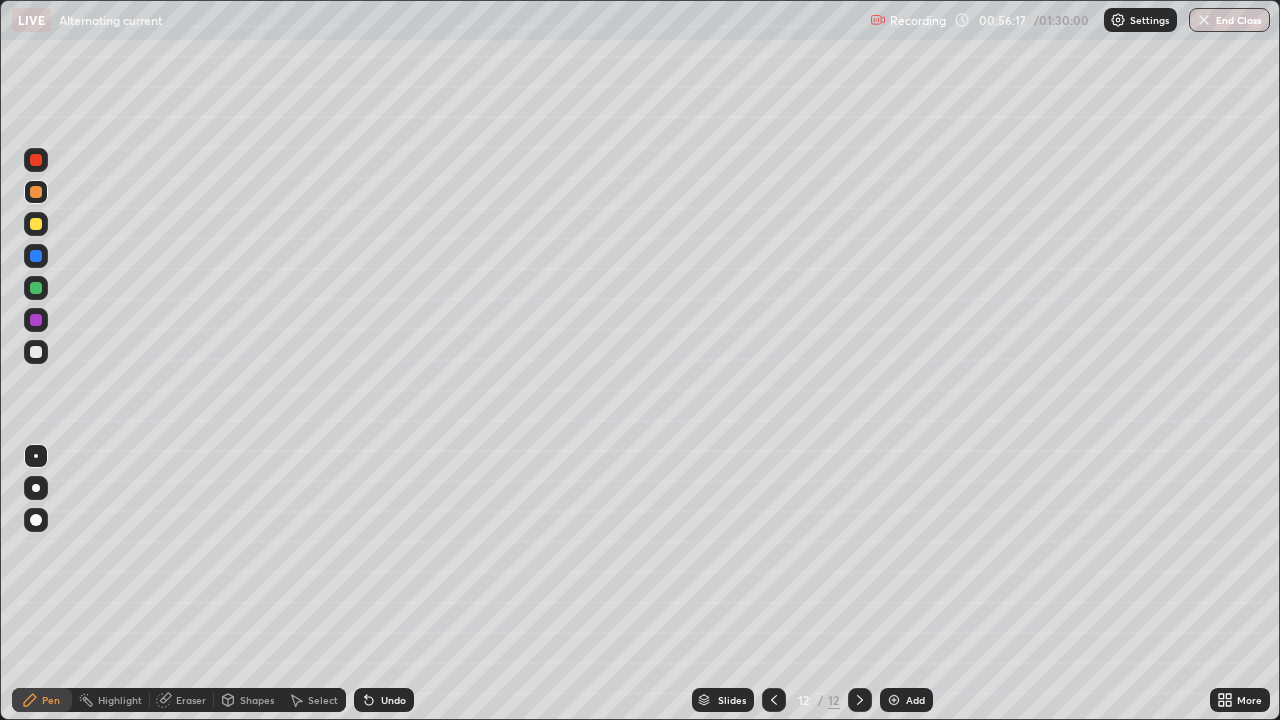 click on "Shapes" at bounding box center (257, 700) 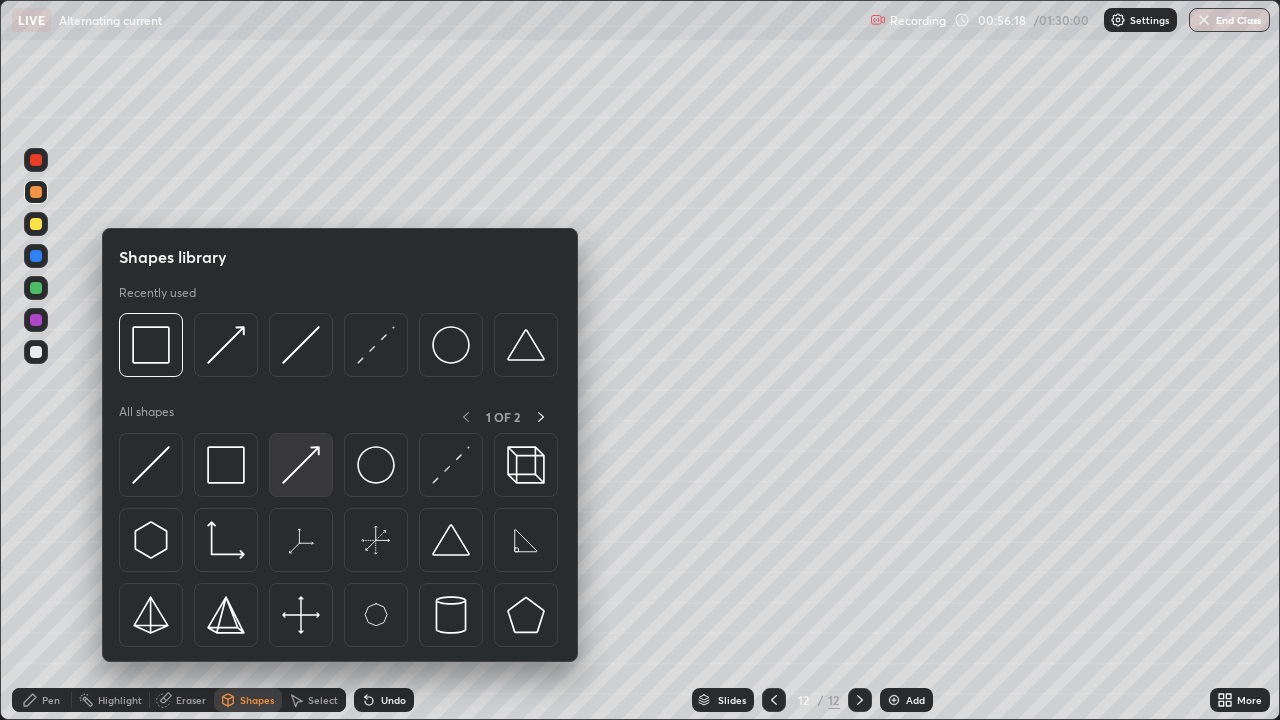 click at bounding box center [301, 465] 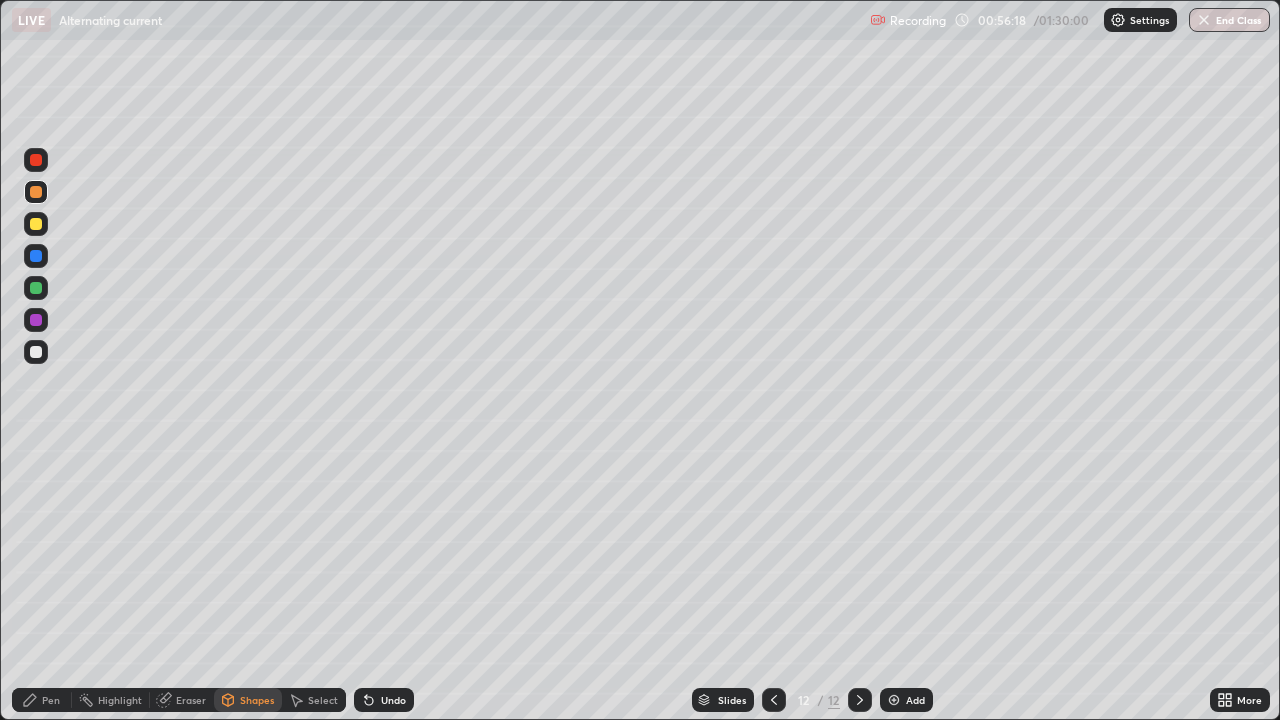 click at bounding box center [36, 352] 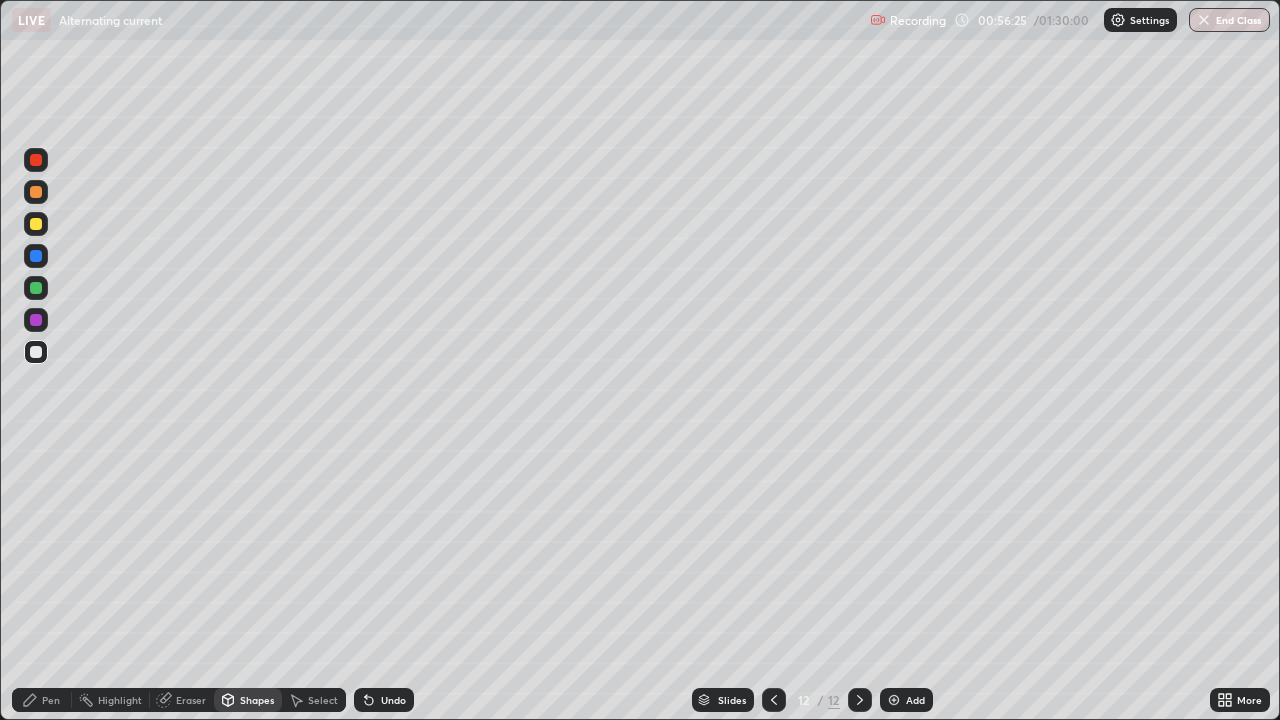 click on "Shapes" at bounding box center [257, 700] 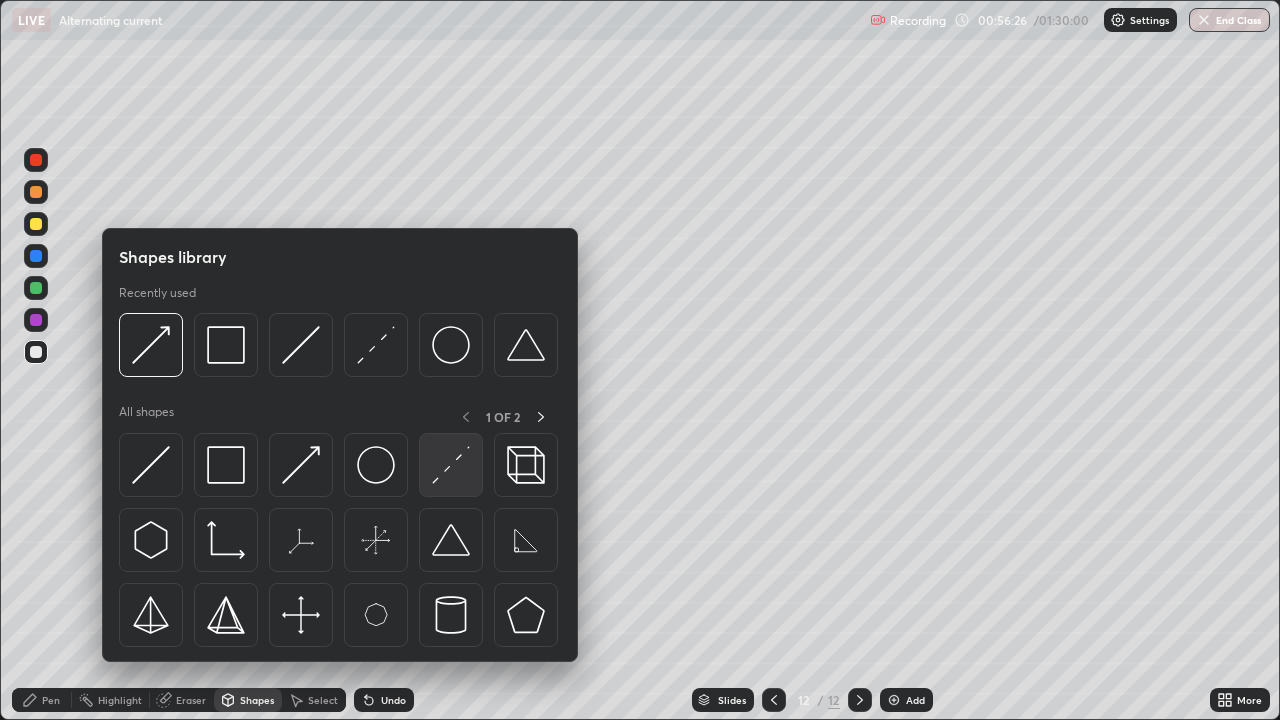click at bounding box center (451, 465) 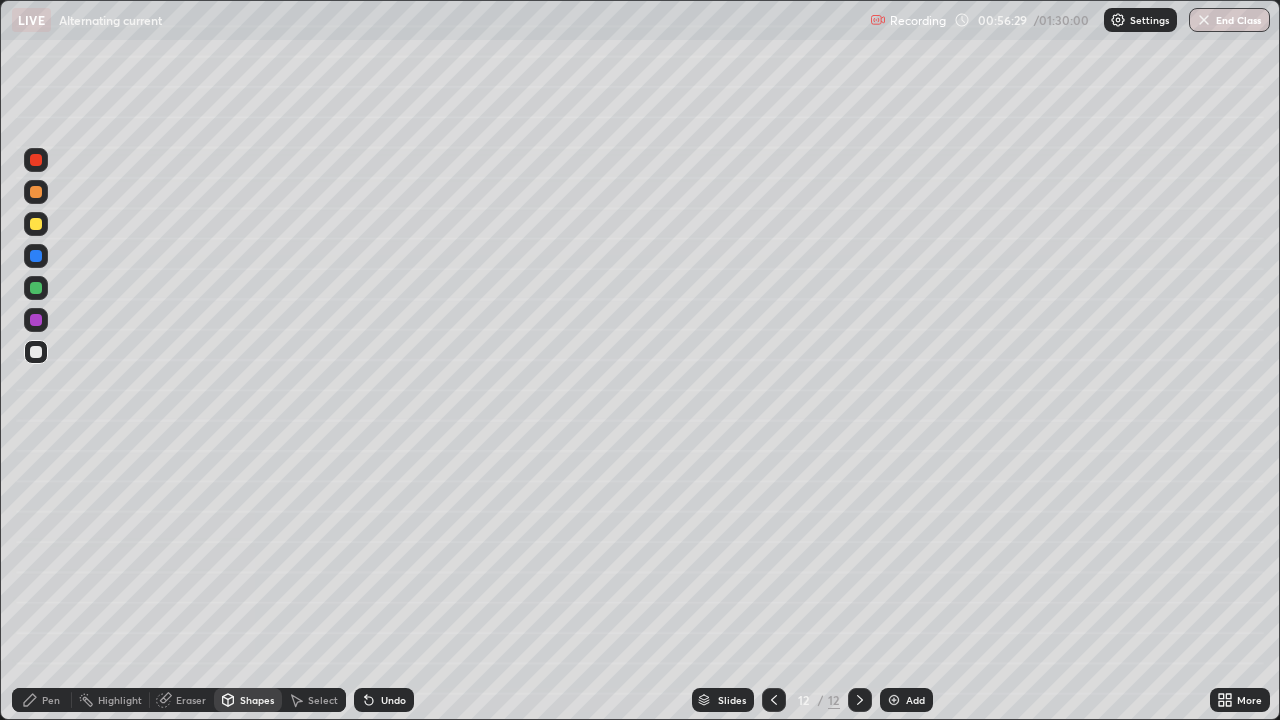 click 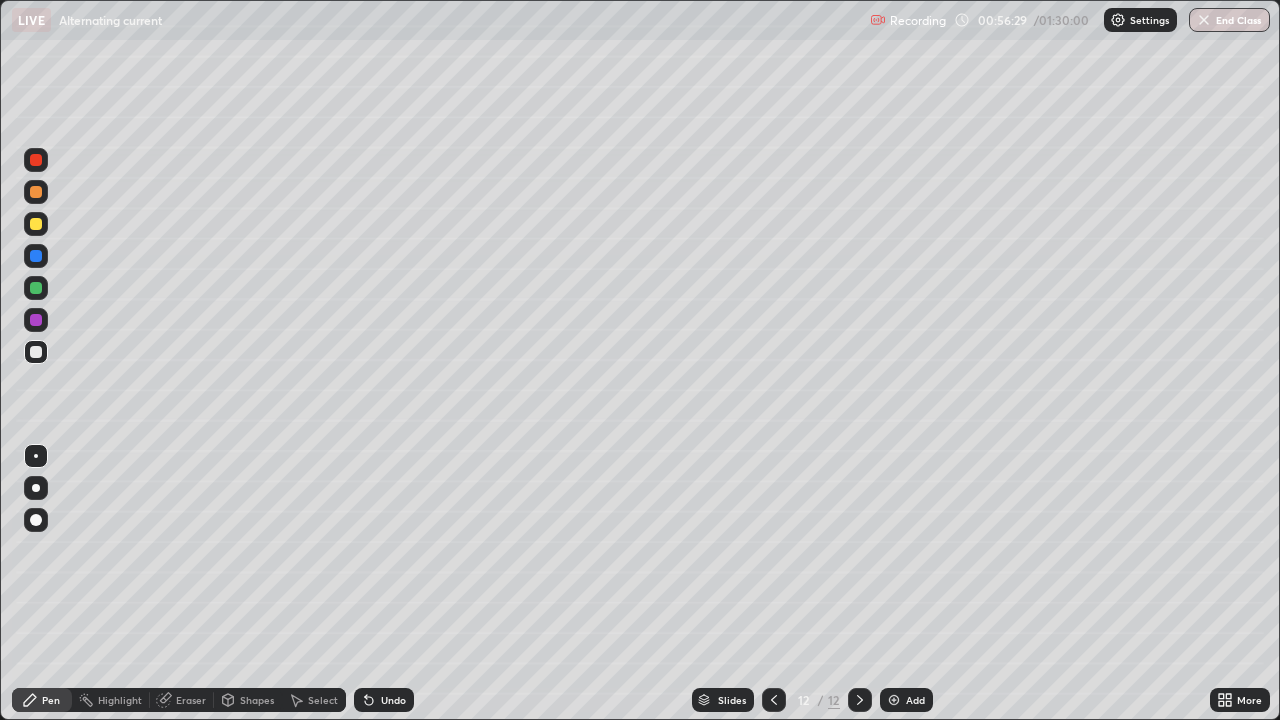 click at bounding box center [36, 288] 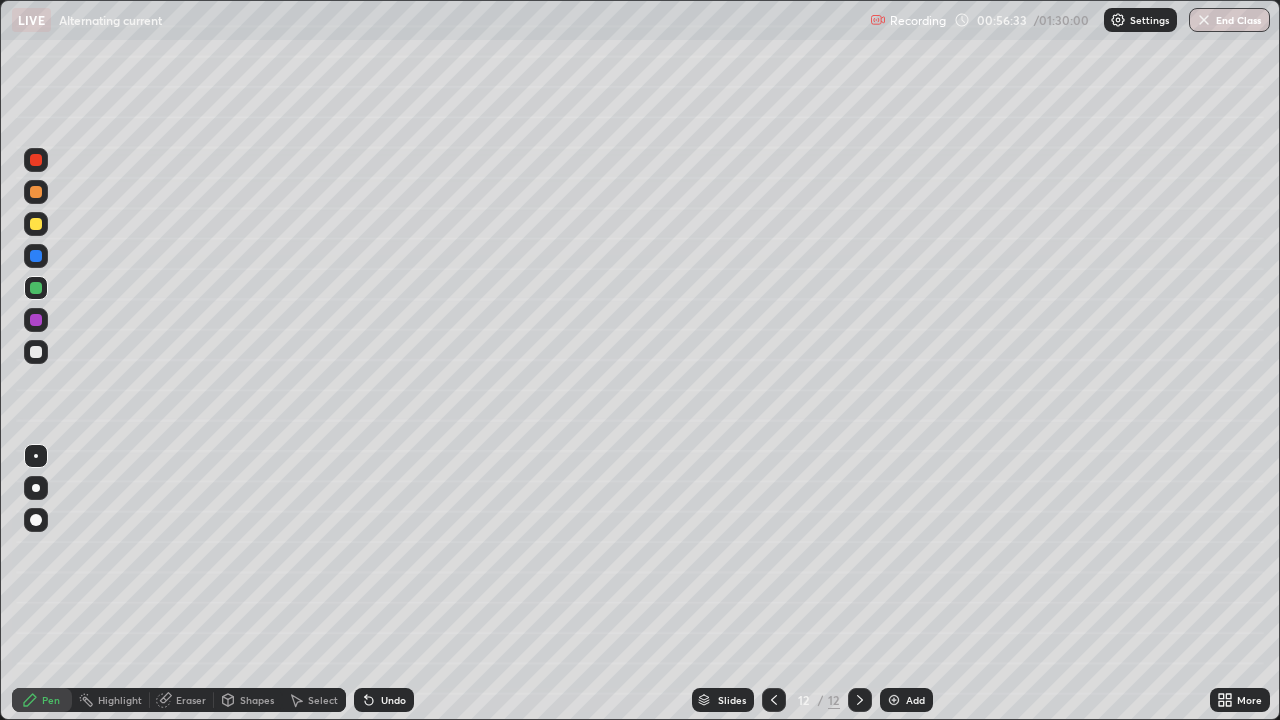 click on "Shapes" at bounding box center (257, 700) 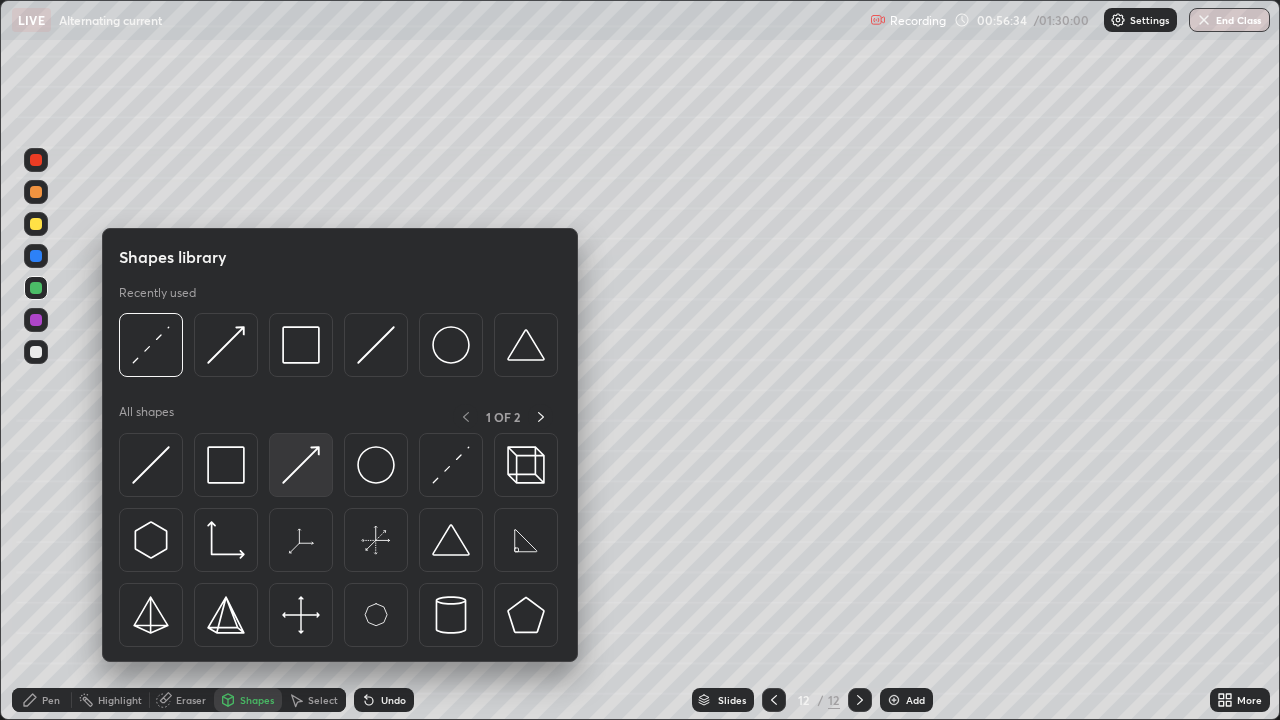 click at bounding box center (301, 465) 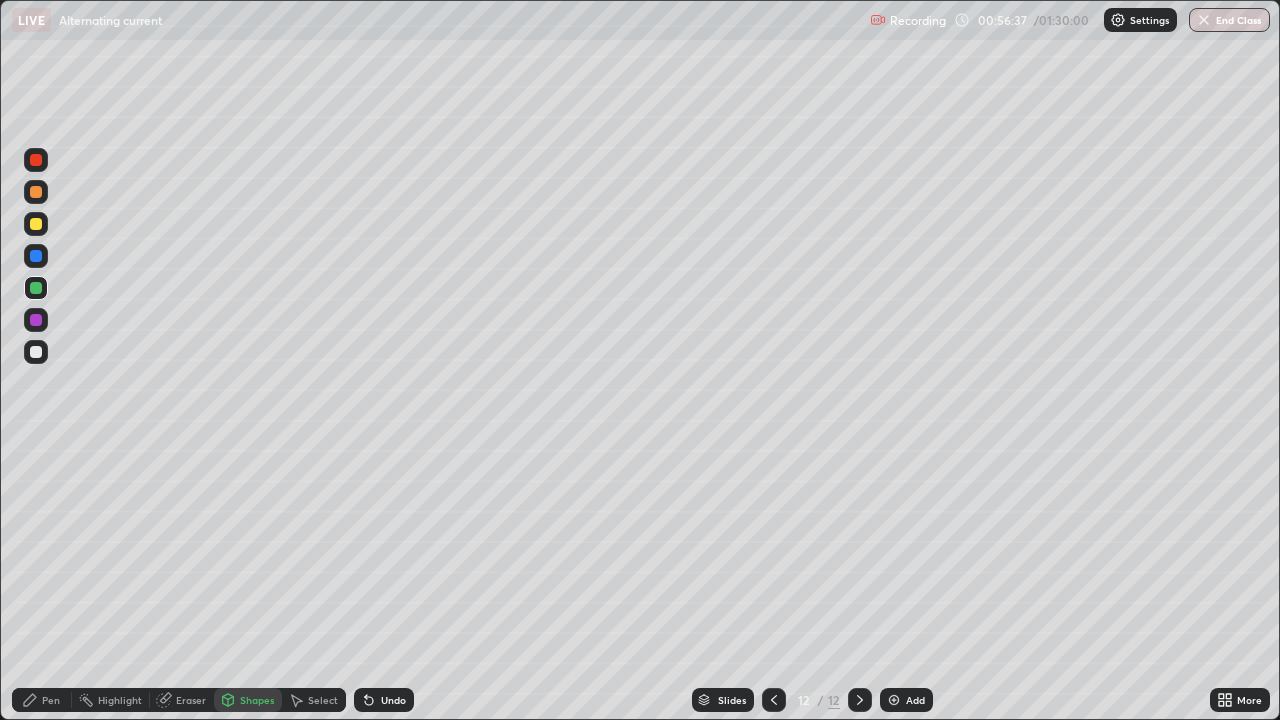 click 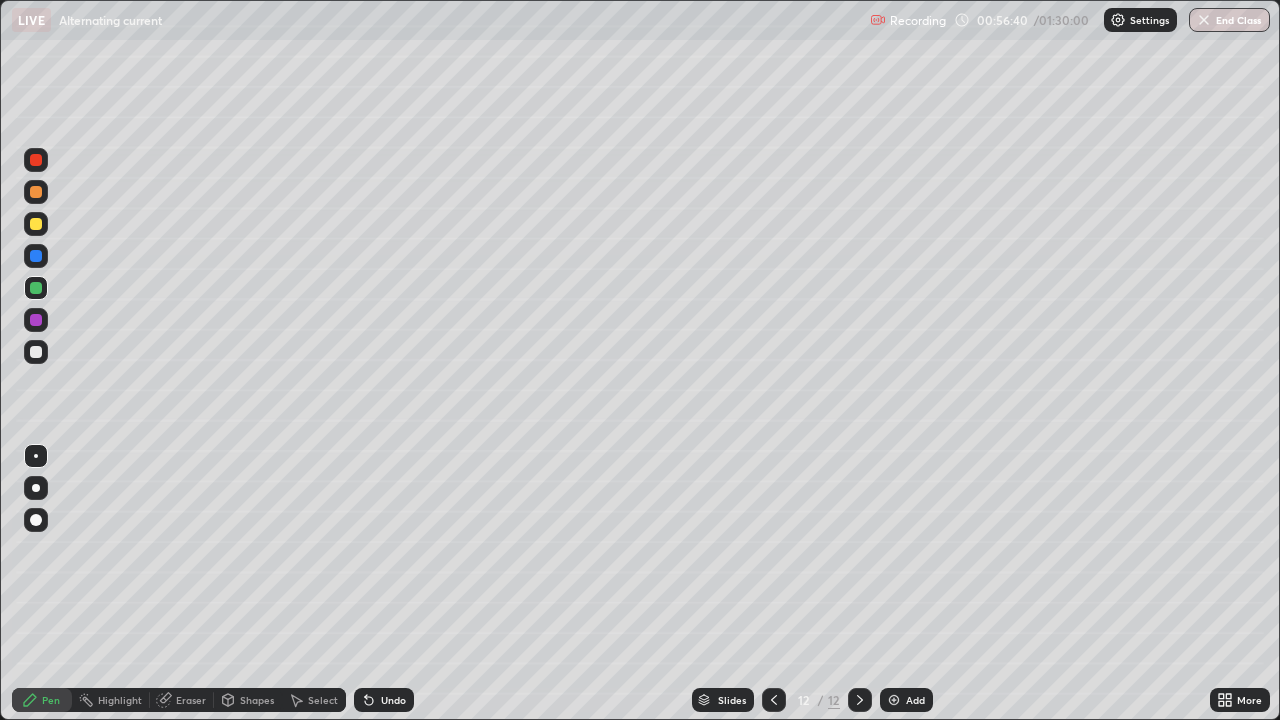 click on "Shapes" at bounding box center [257, 700] 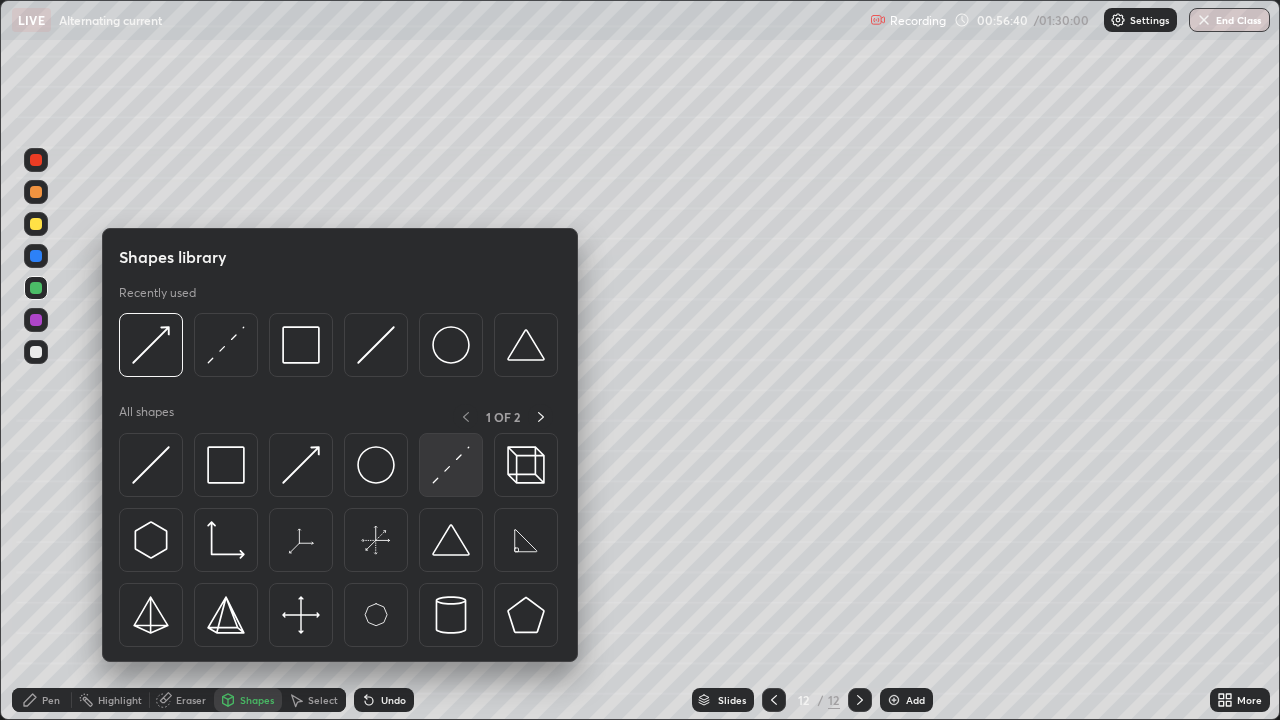 click at bounding box center [451, 465] 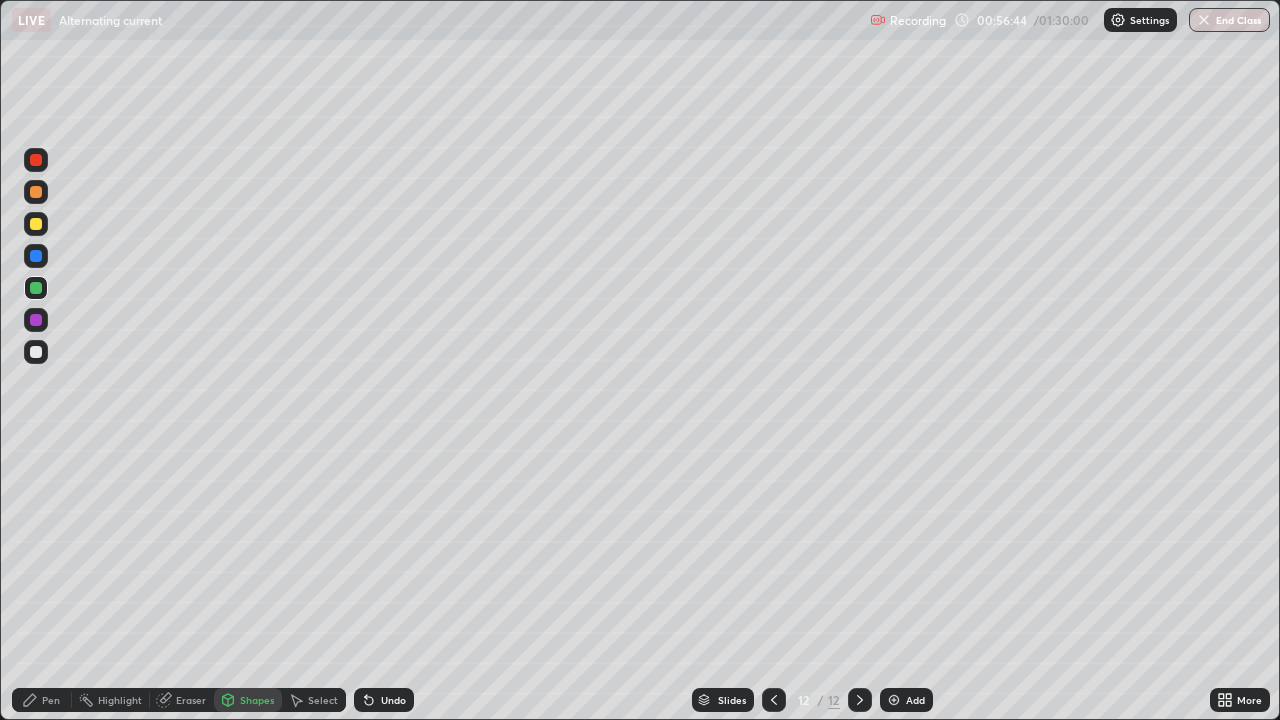 click 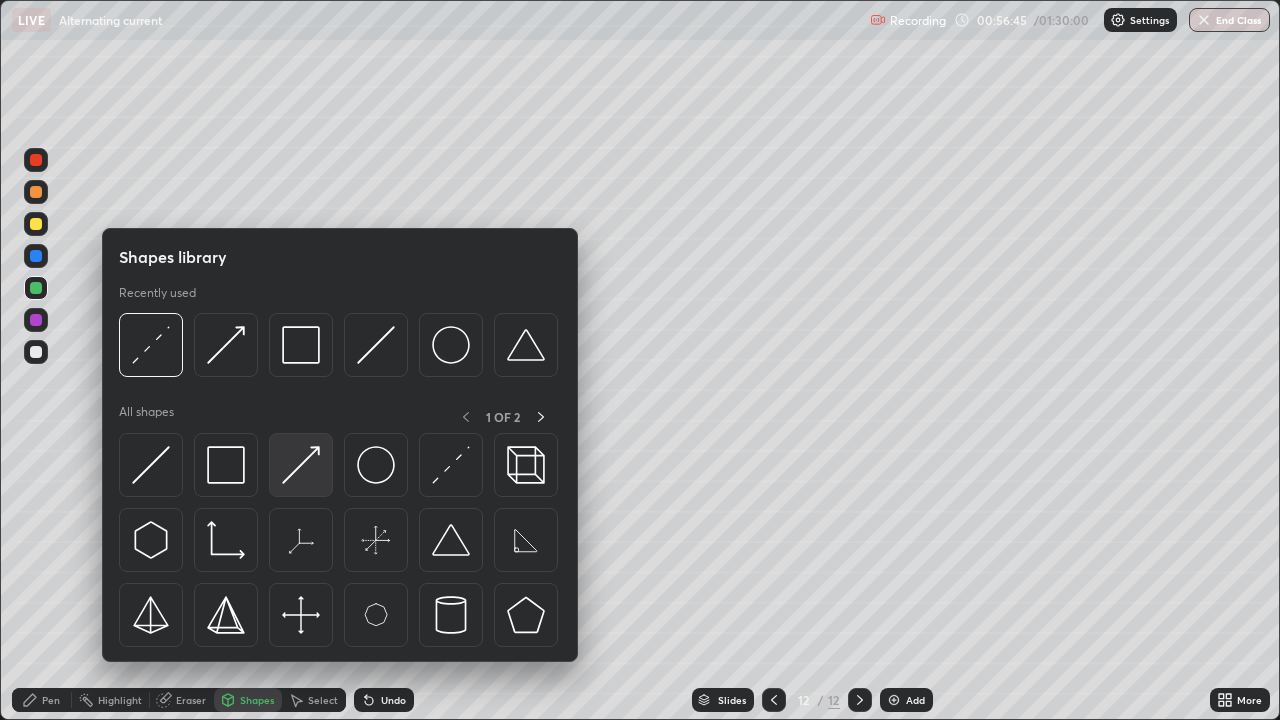 click at bounding box center [301, 465] 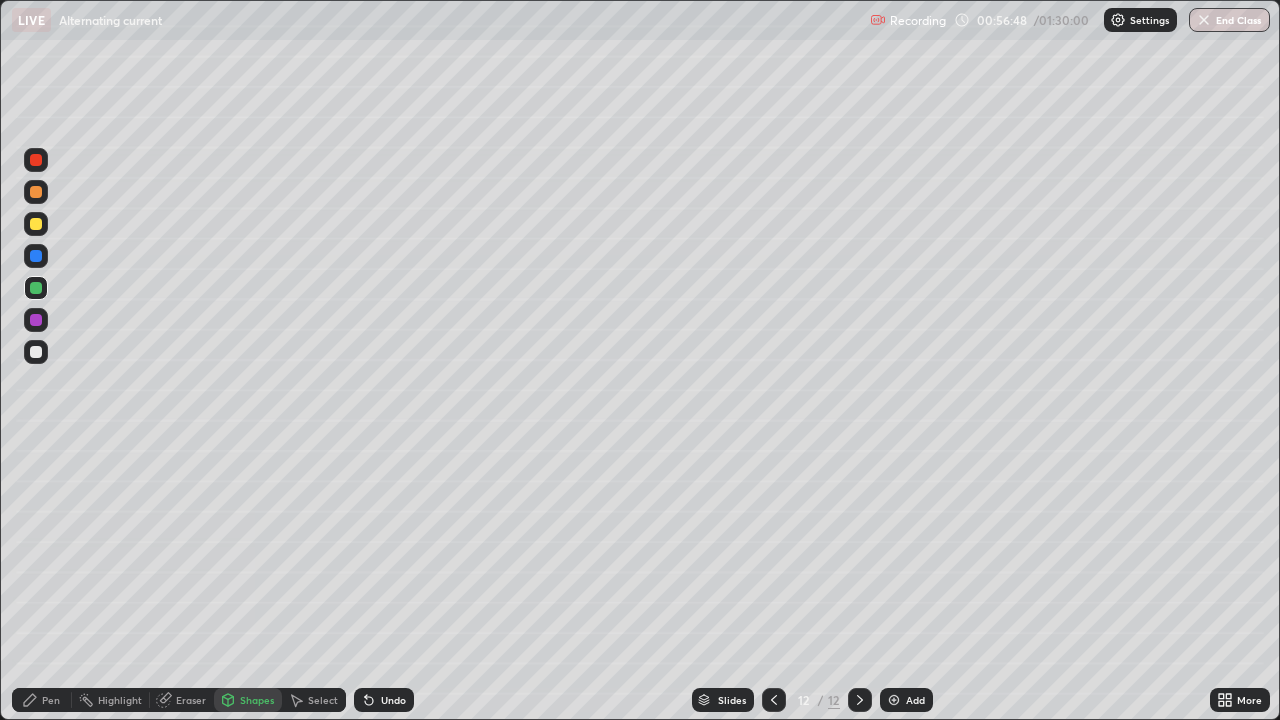 click 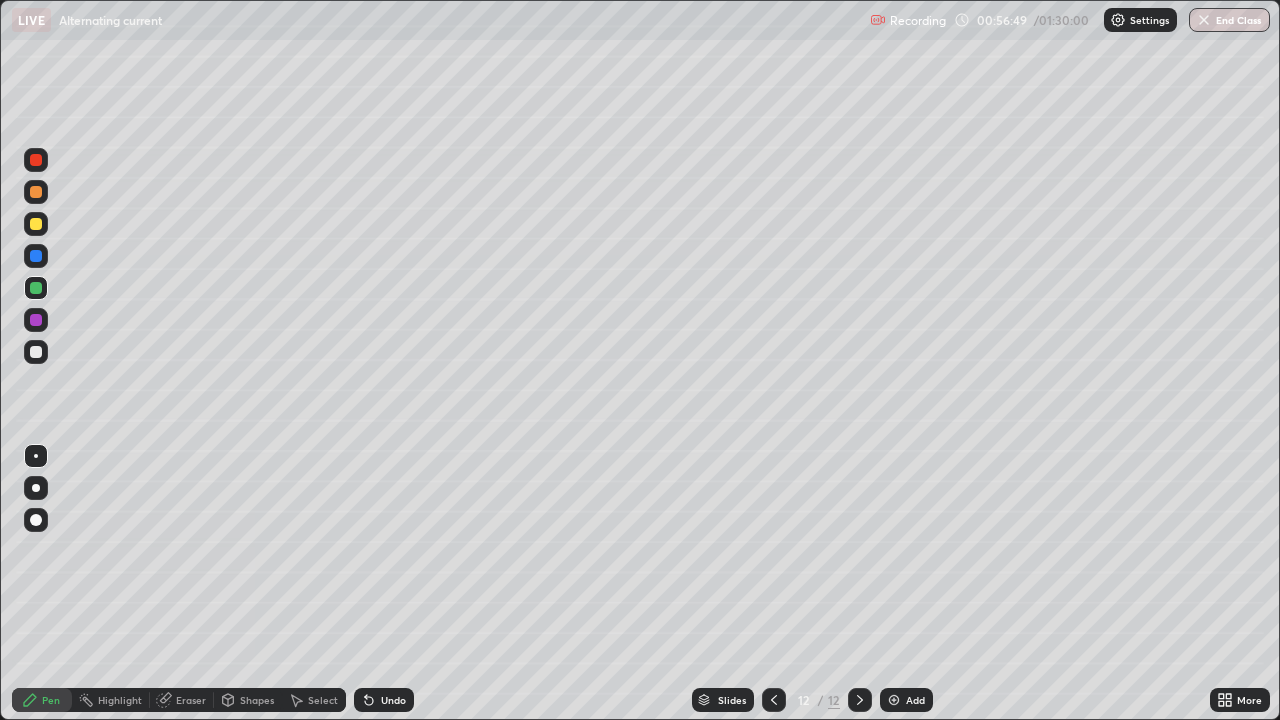 click at bounding box center (36, 192) 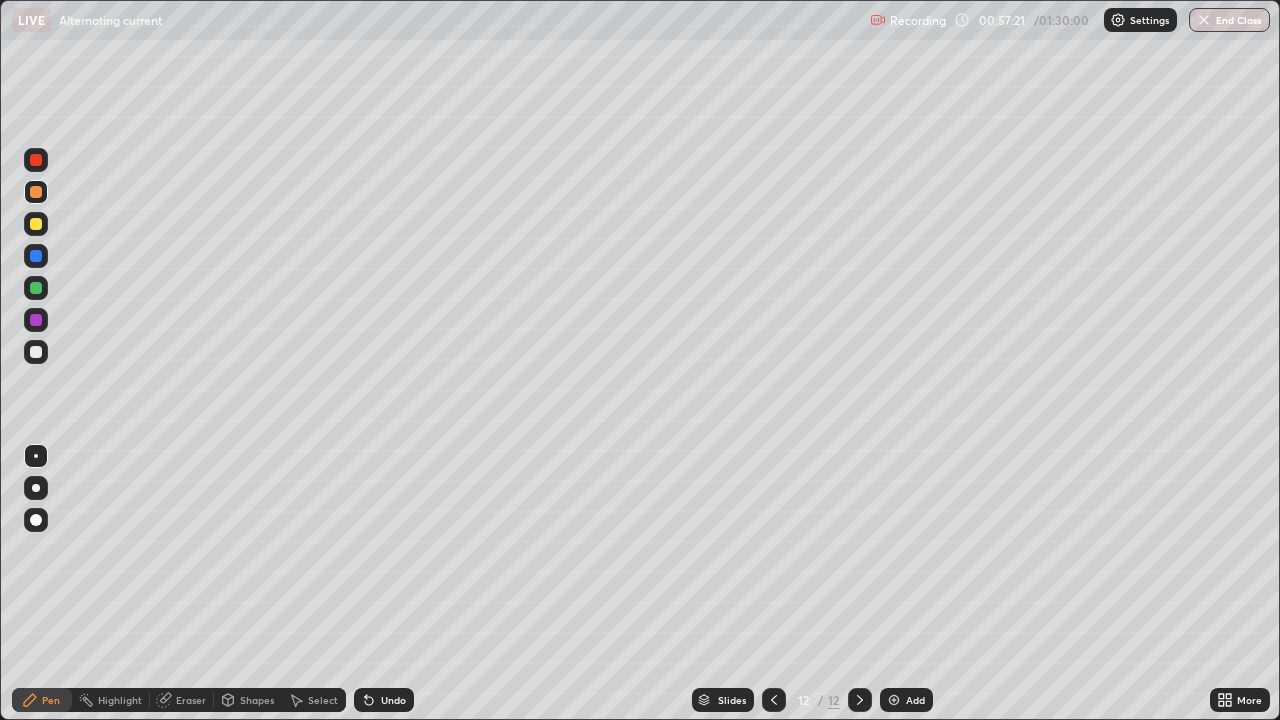 click on "Shapes" at bounding box center (257, 700) 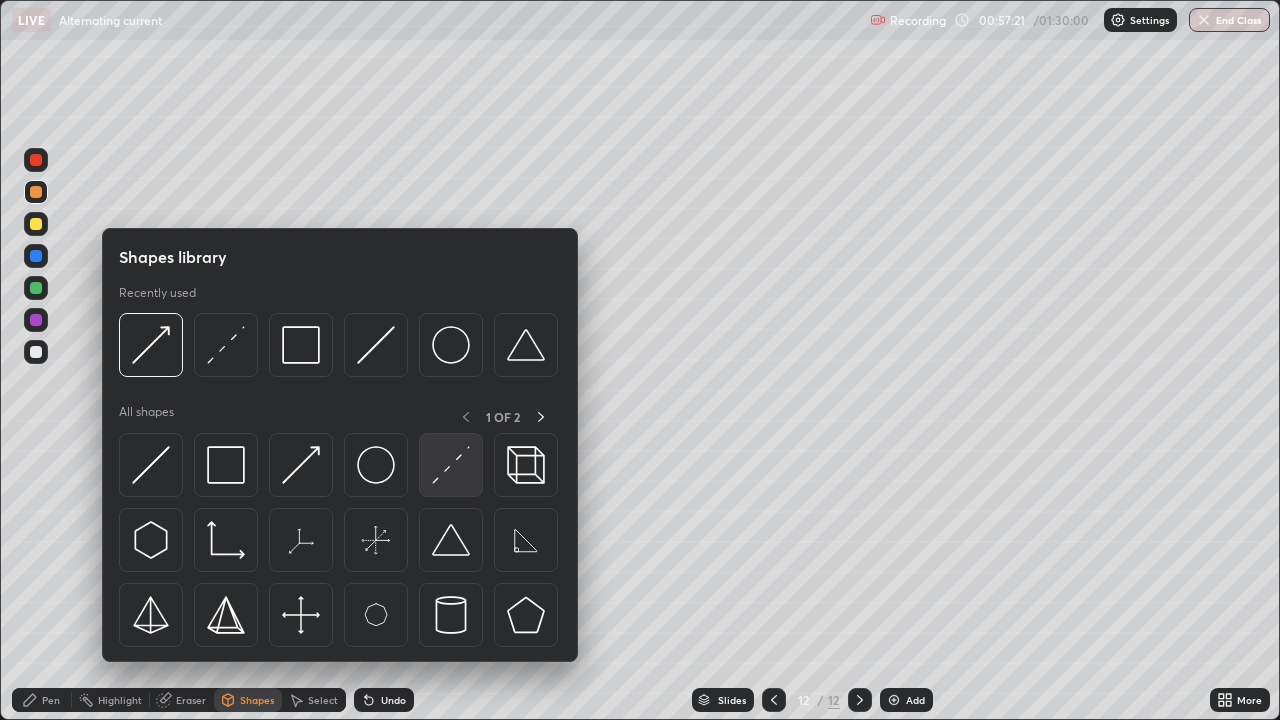 click at bounding box center (451, 465) 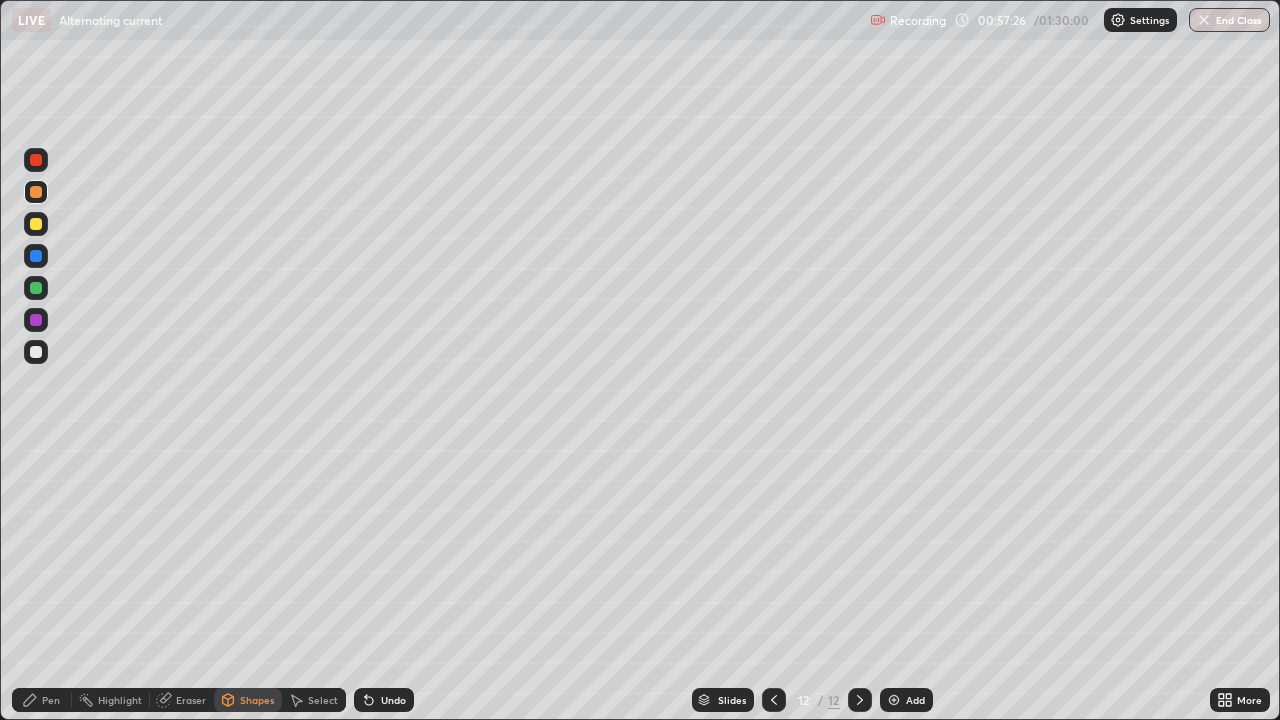 click on "Pen" at bounding box center (51, 700) 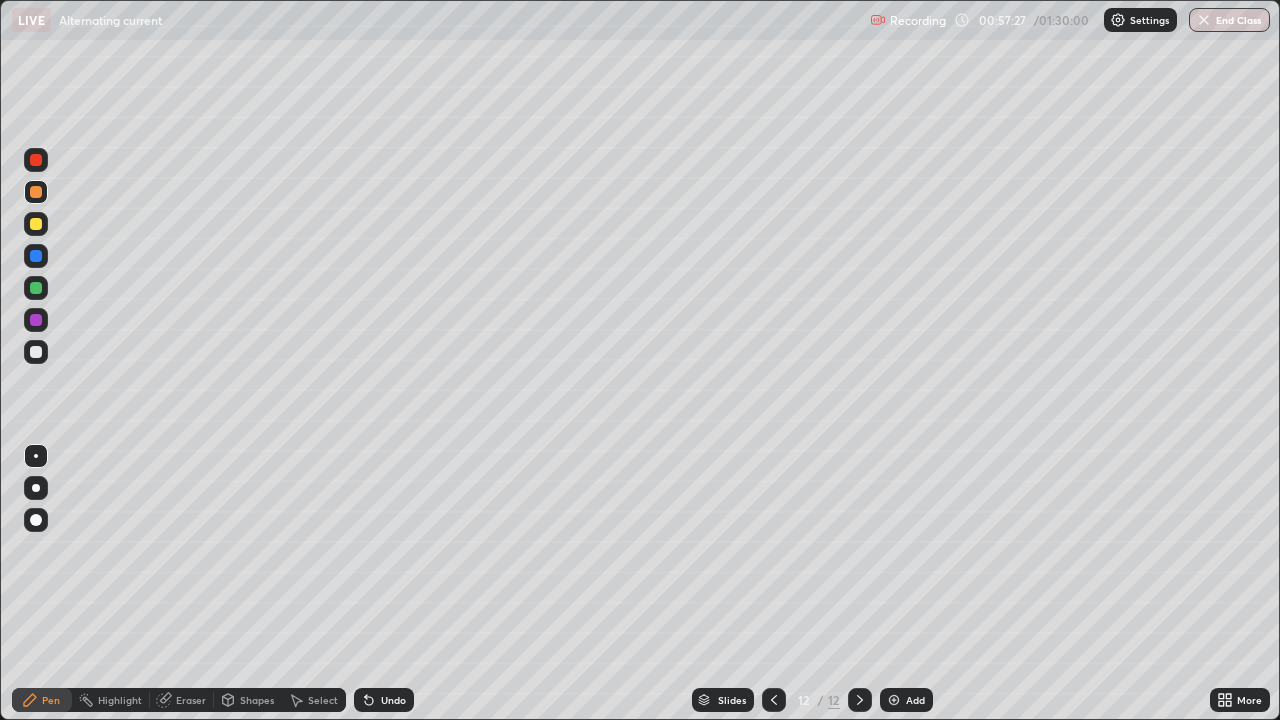 click at bounding box center (36, 352) 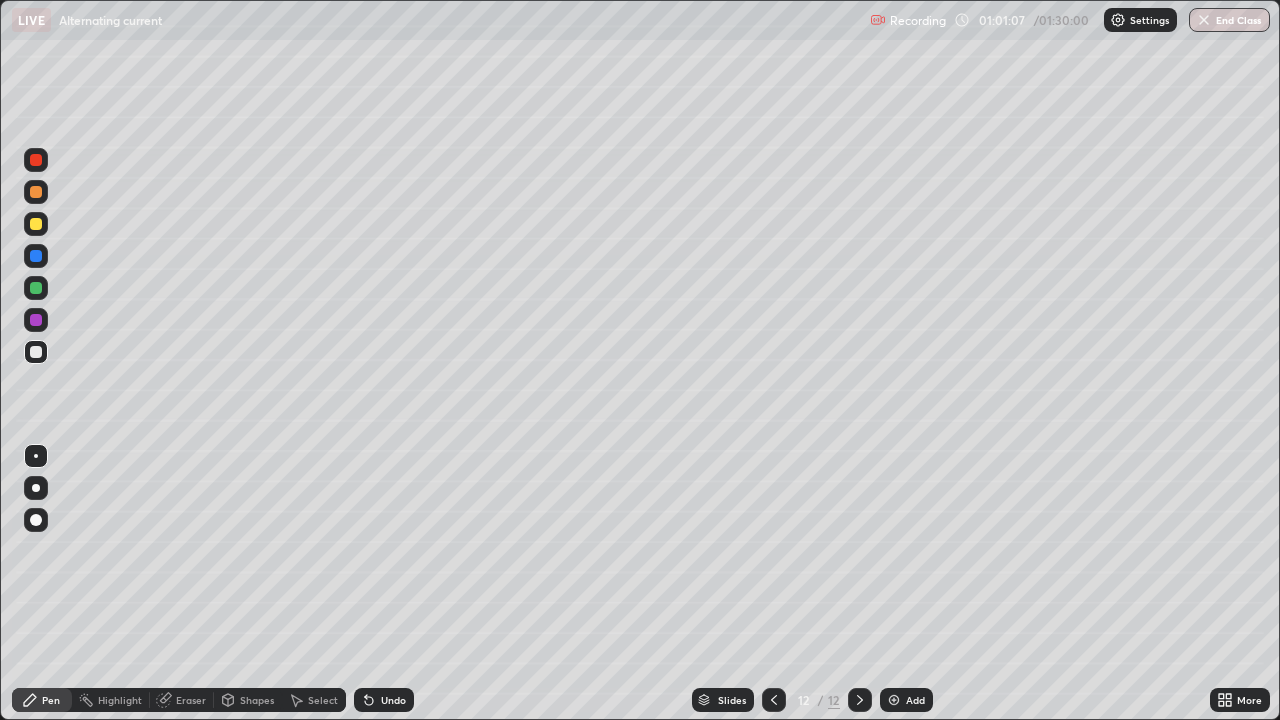 click 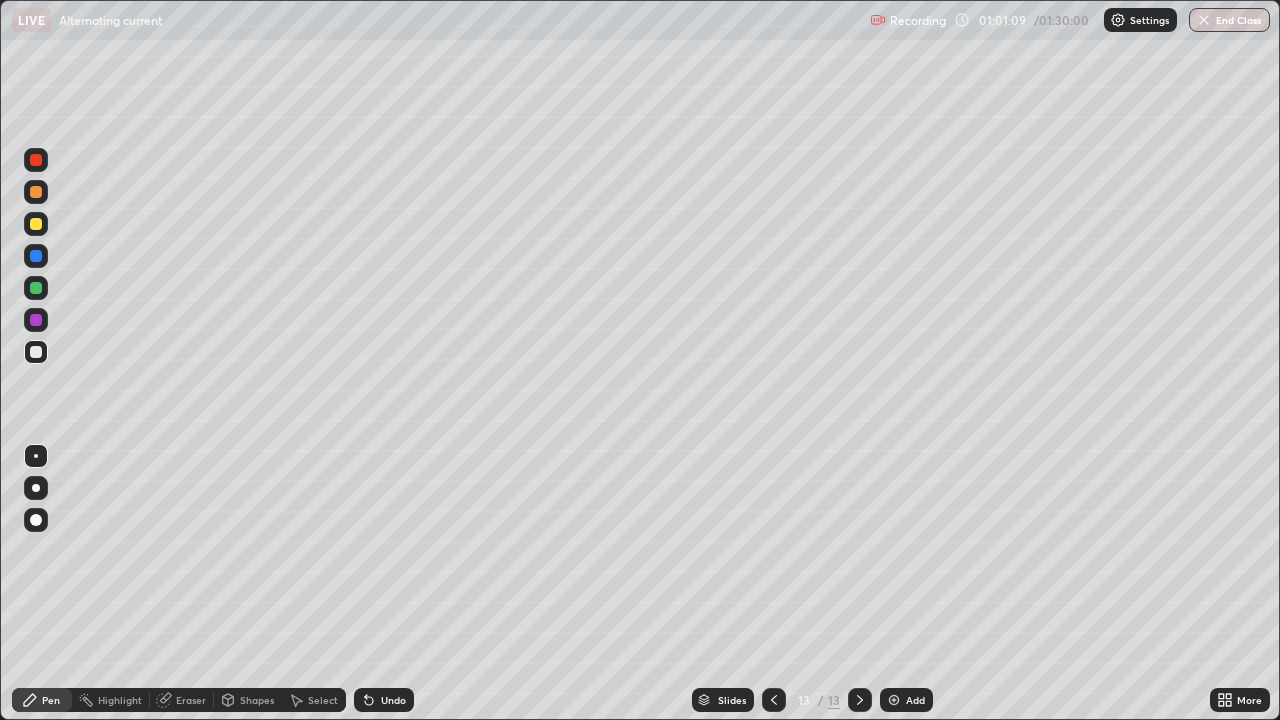 click at bounding box center [36, 192] 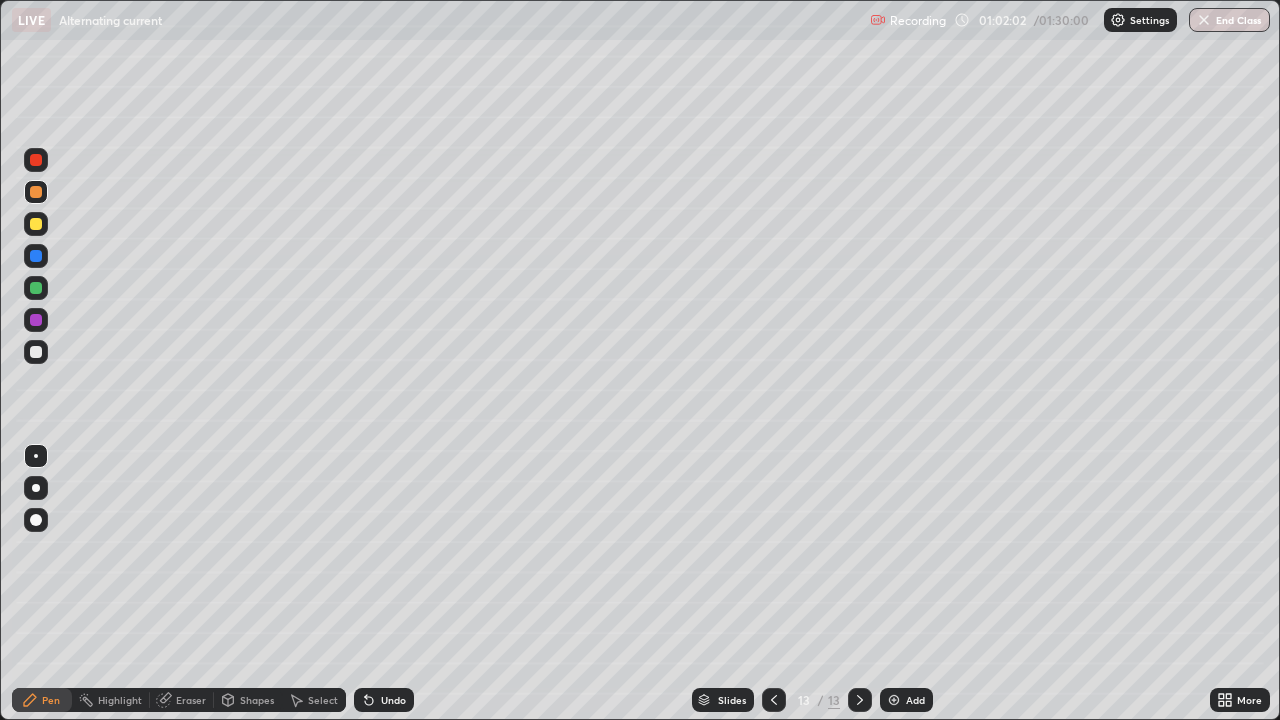 click 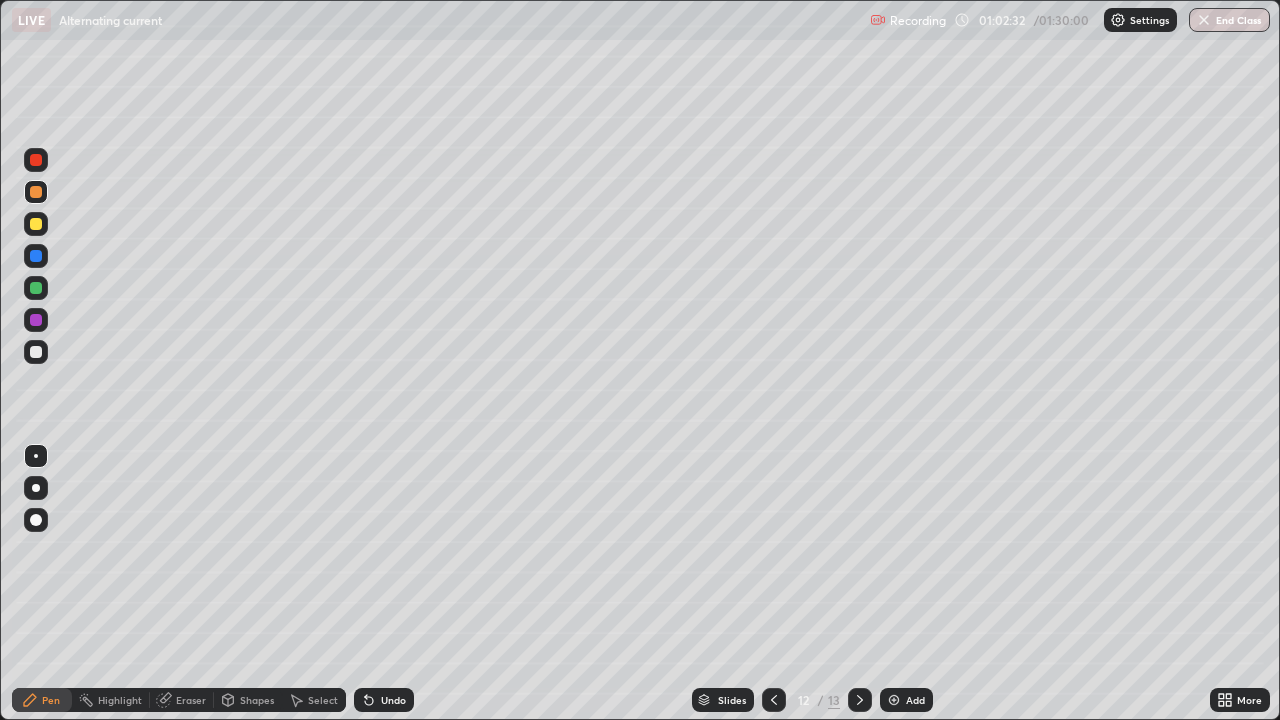 click 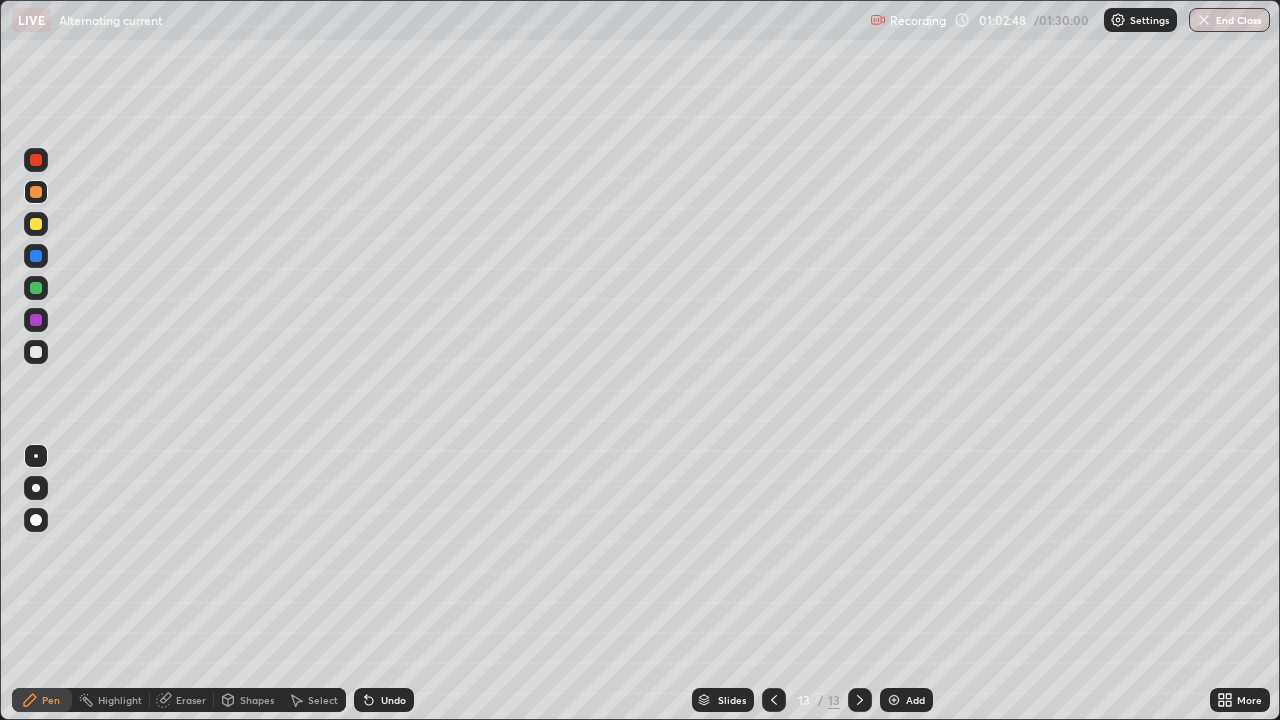 click on "Select" at bounding box center [314, 700] 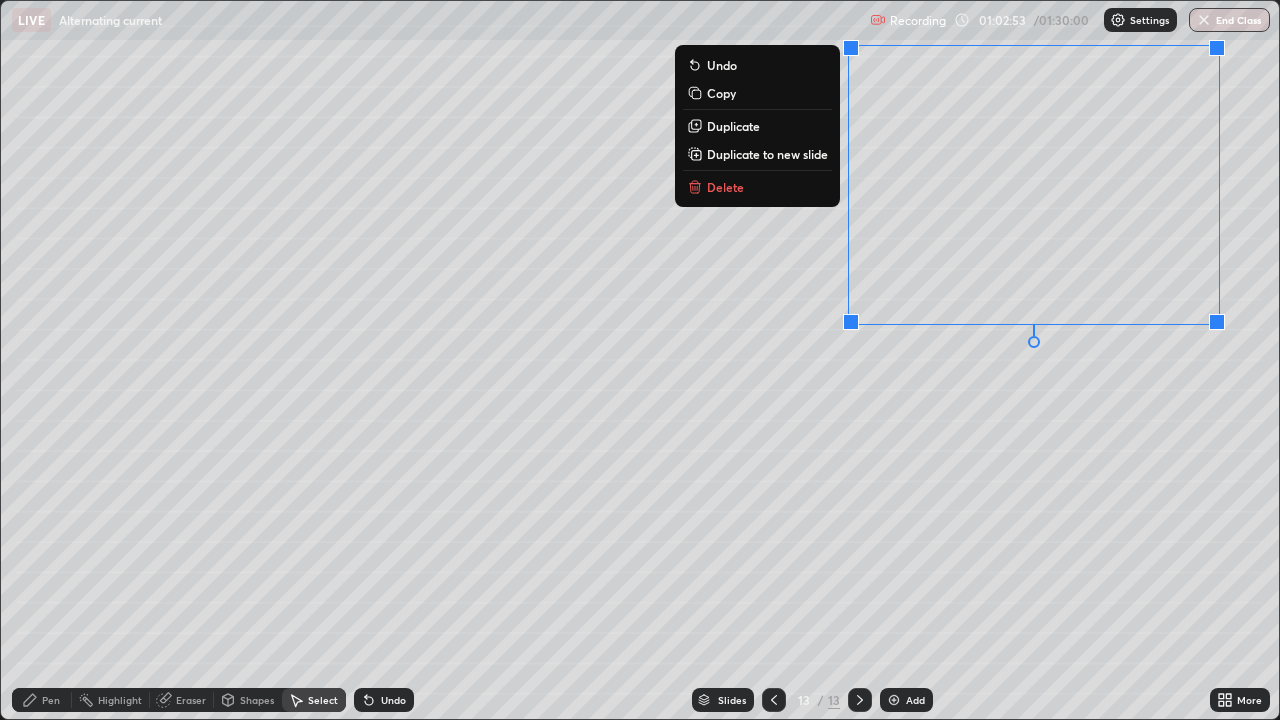 click on "0 ° Undo Copy Duplicate Duplicate to new slide Delete" at bounding box center (640, 360) 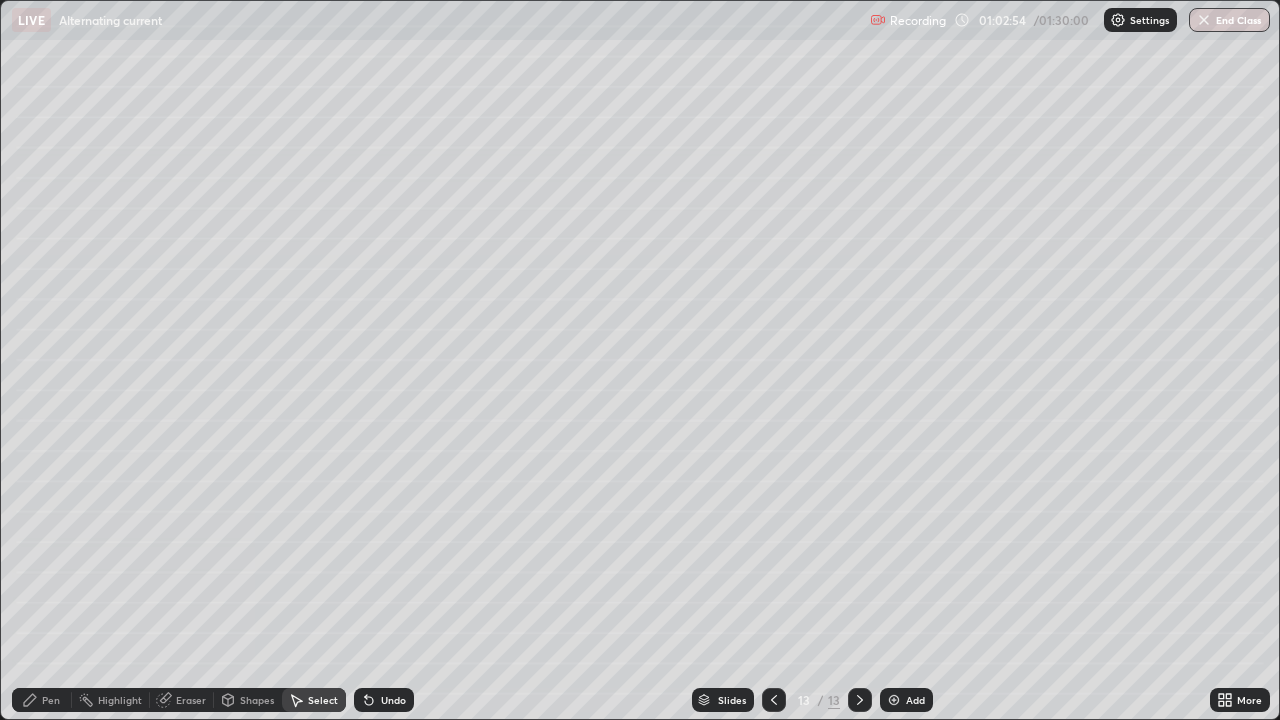 click on "Pen" at bounding box center (42, 700) 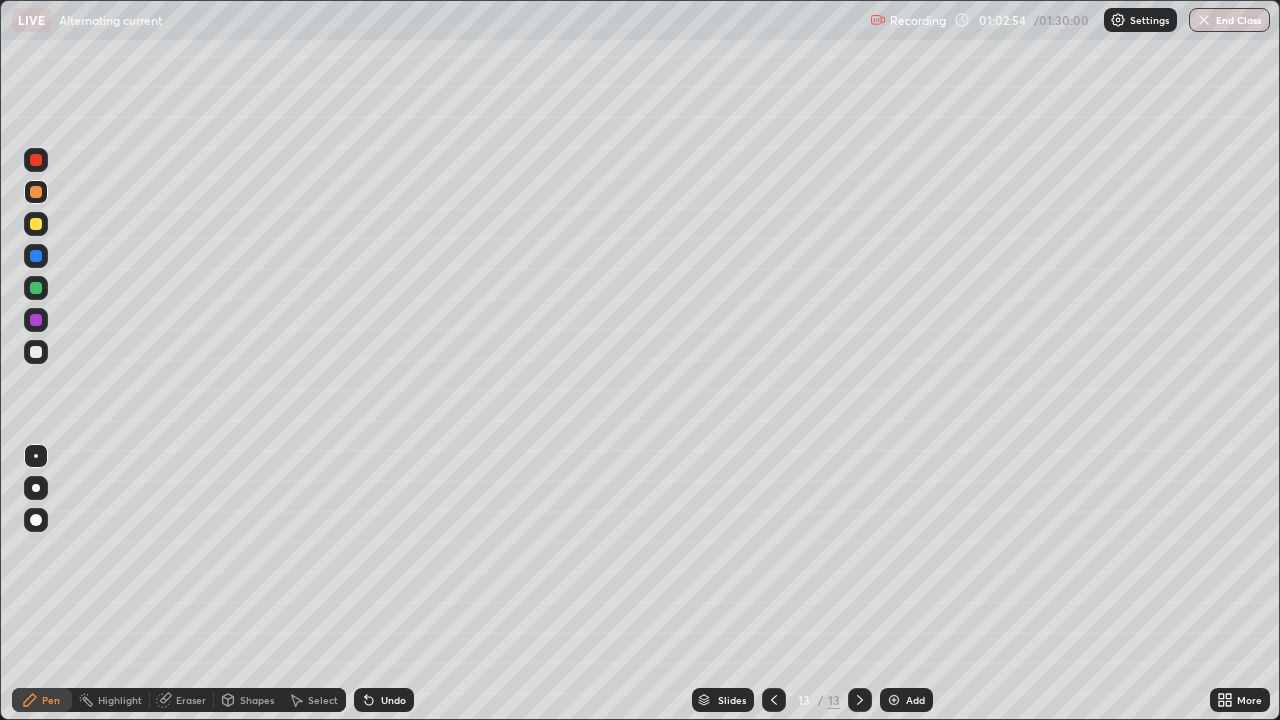 click at bounding box center (36, 352) 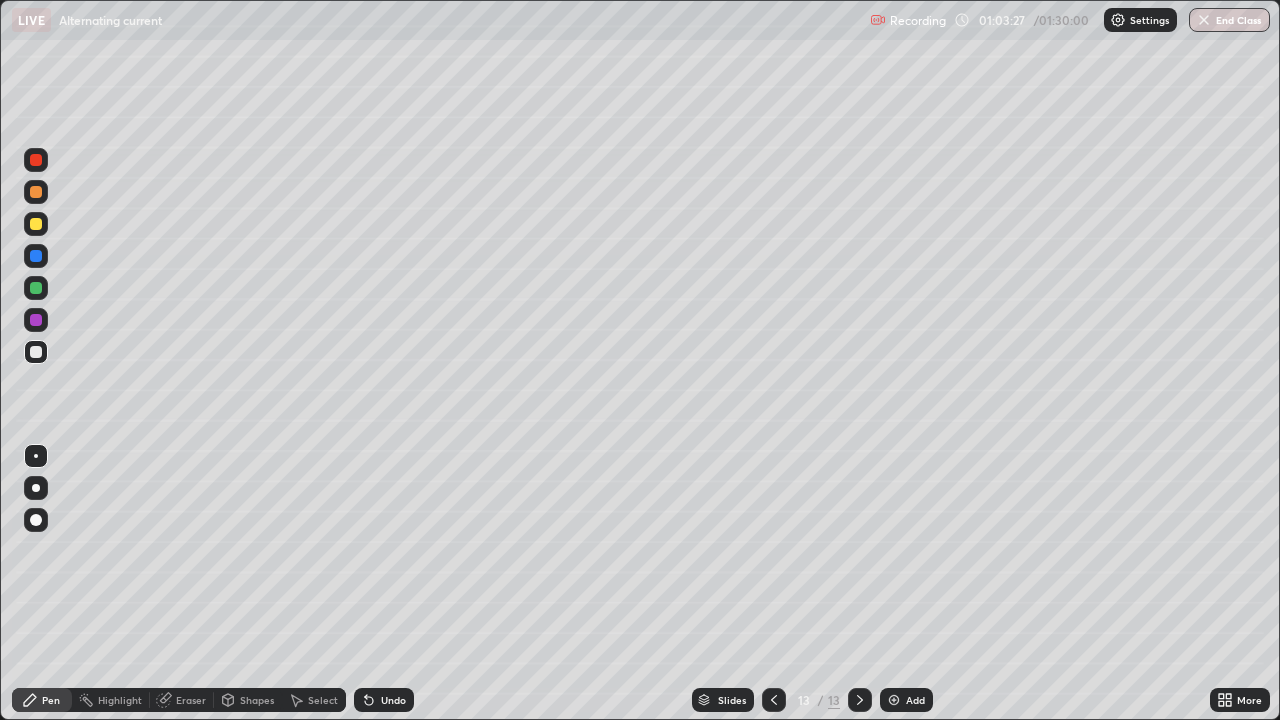 click at bounding box center (36, 192) 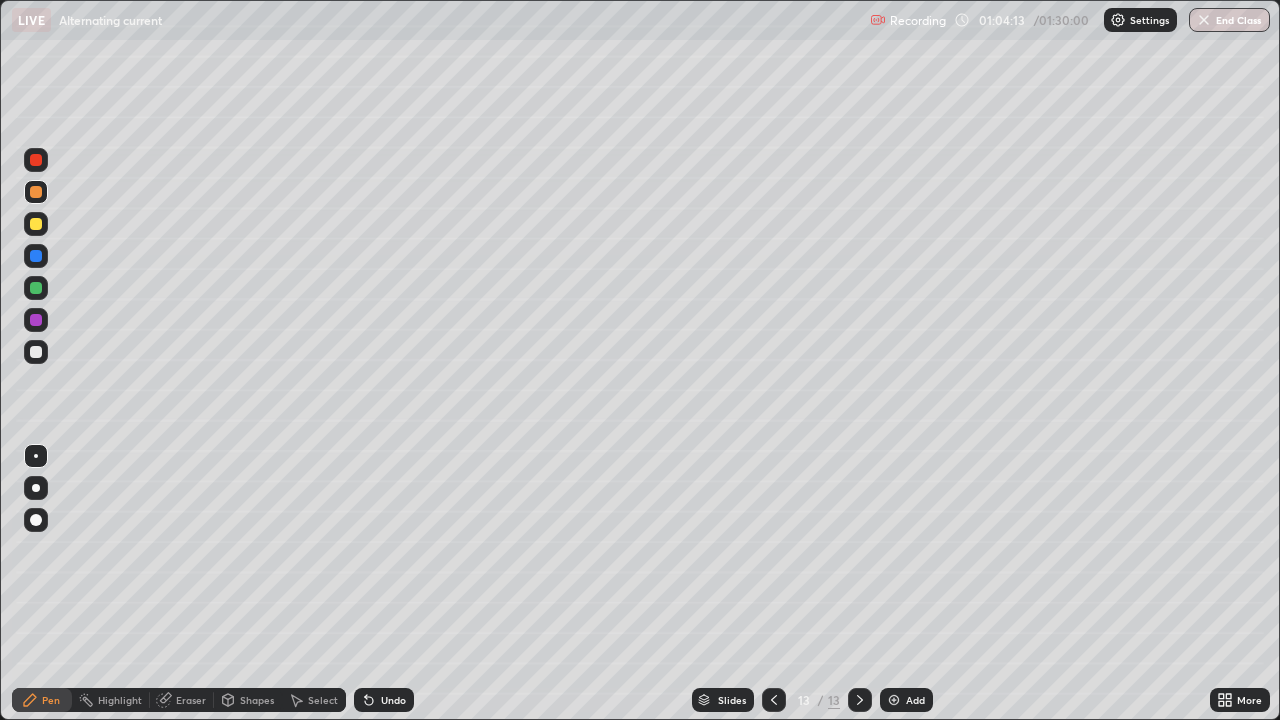 click 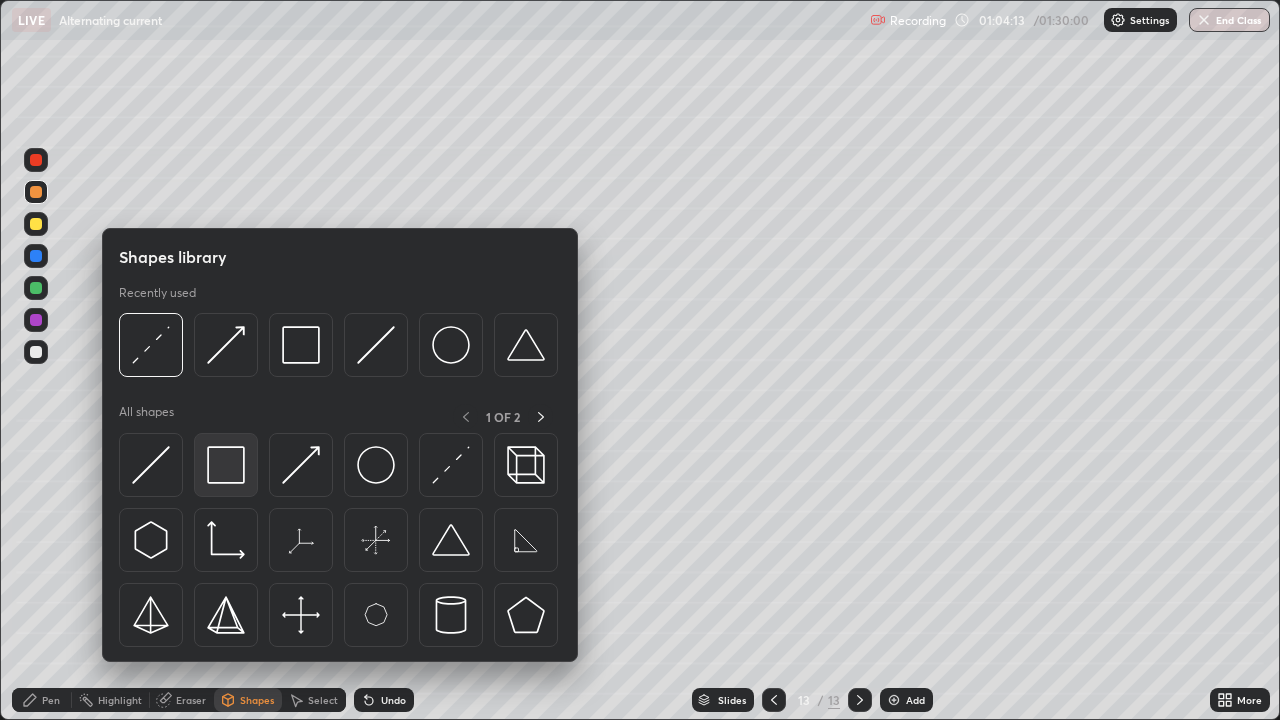 click at bounding box center [226, 465] 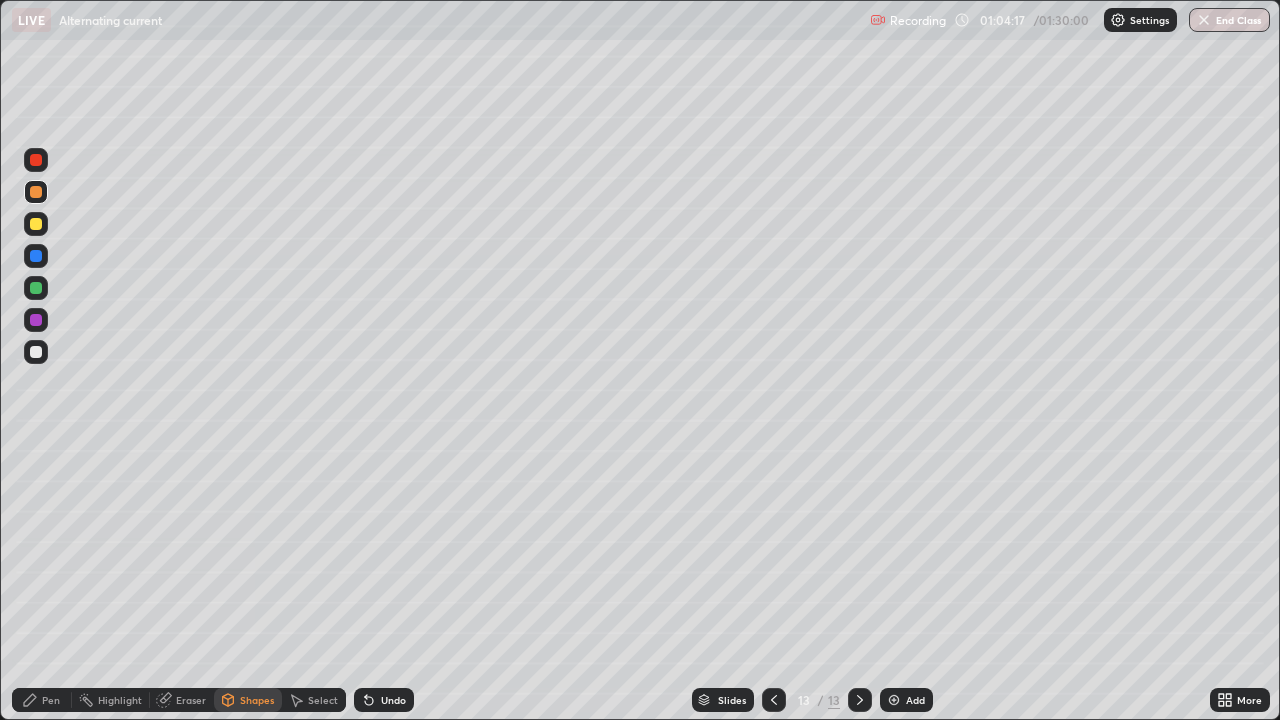 click on "Pen" at bounding box center (42, 700) 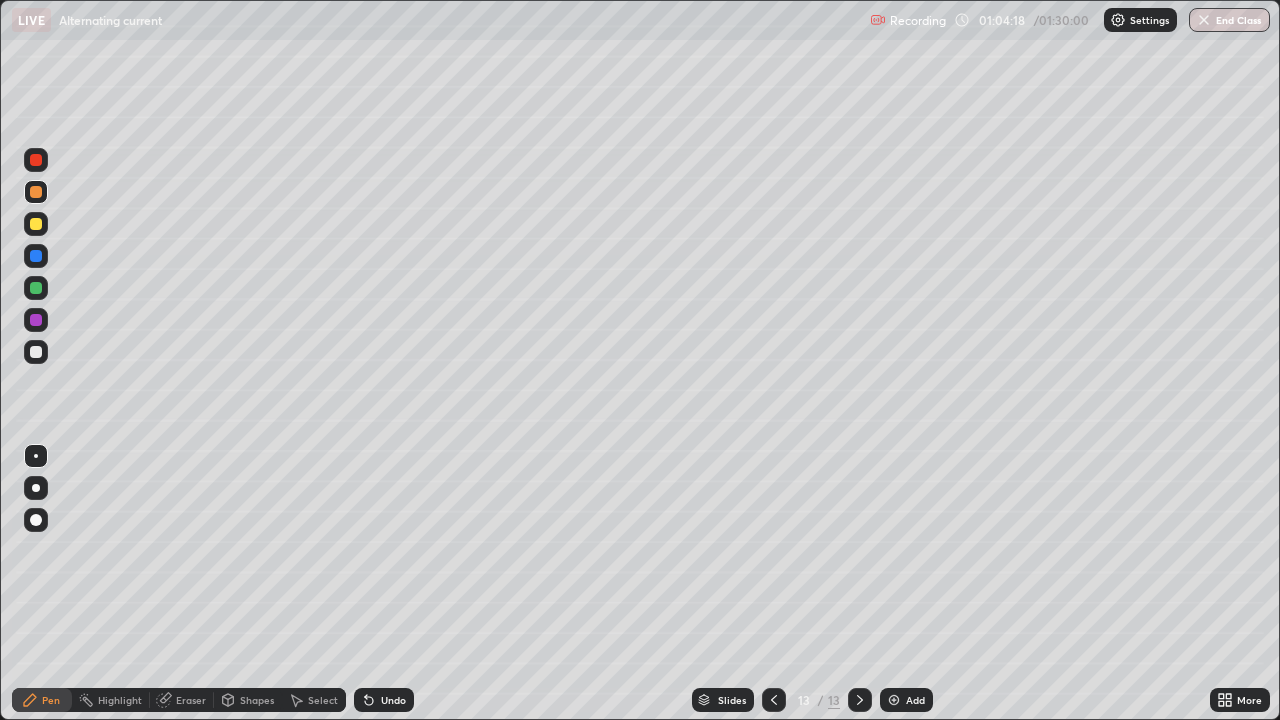 click at bounding box center [36, 352] 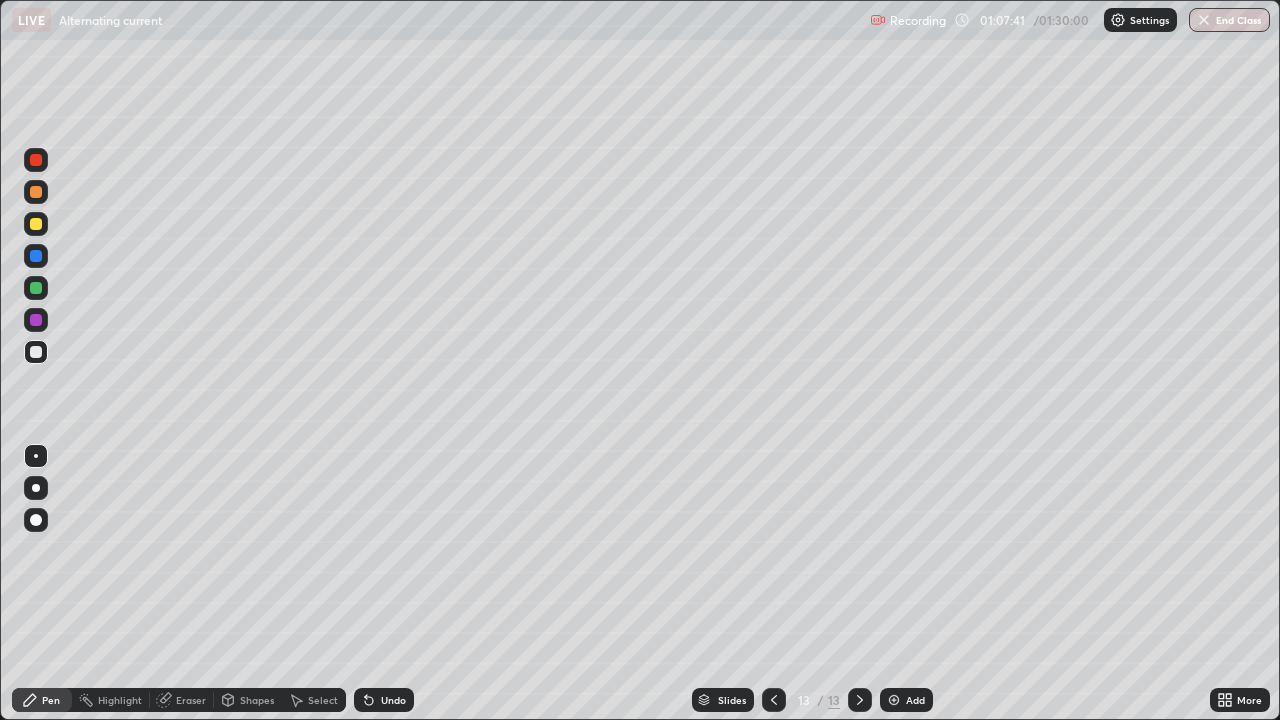 click 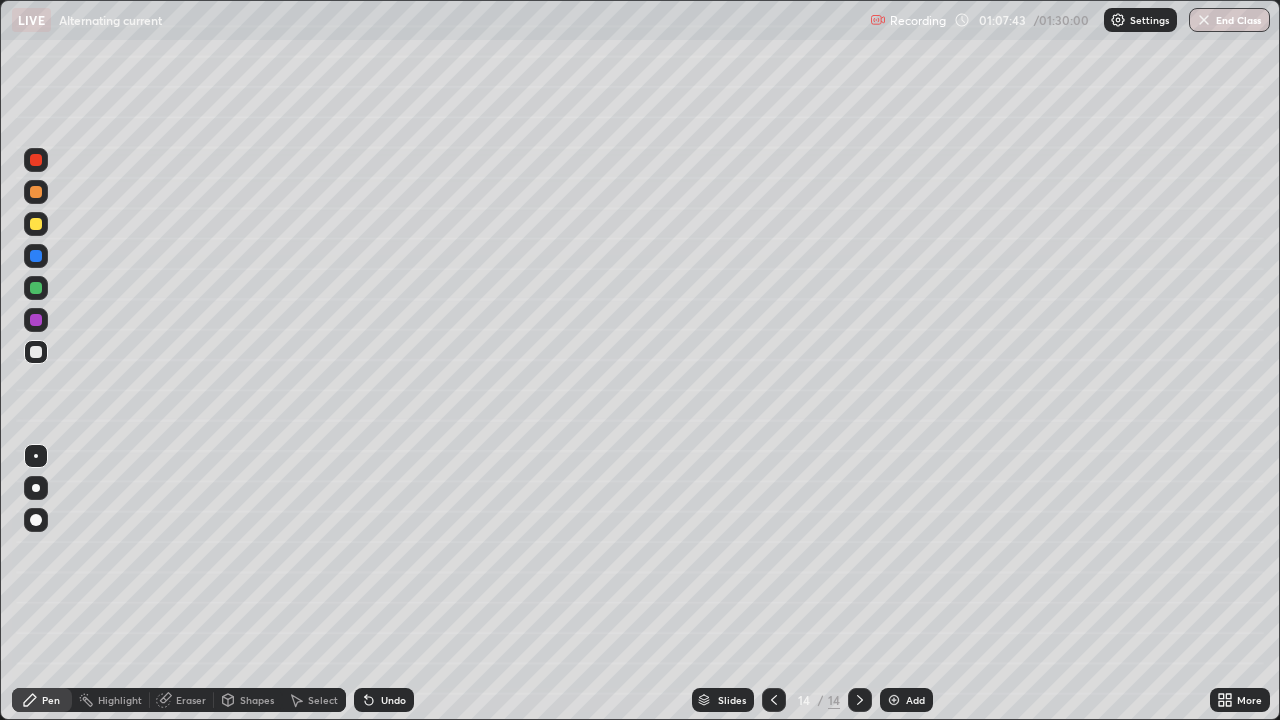 click at bounding box center [36, 192] 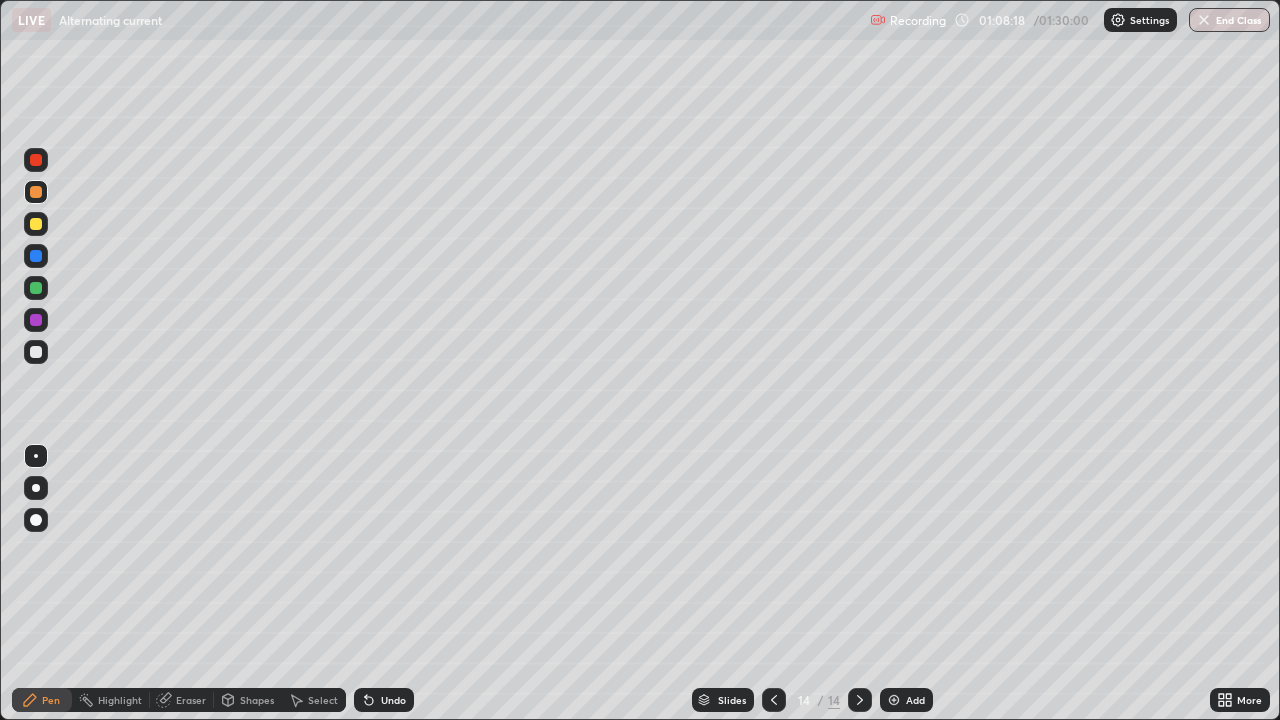 click on "Shapes" at bounding box center [248, 700] 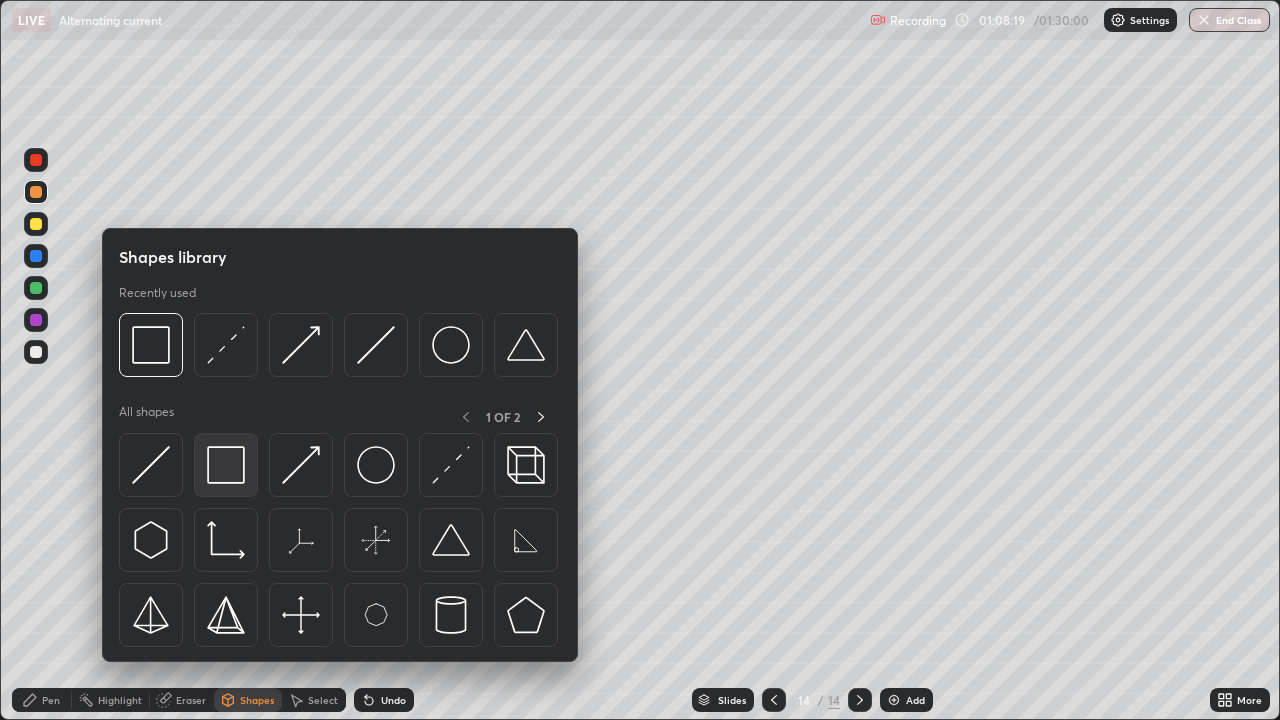 click at bounding box center [226, 465] 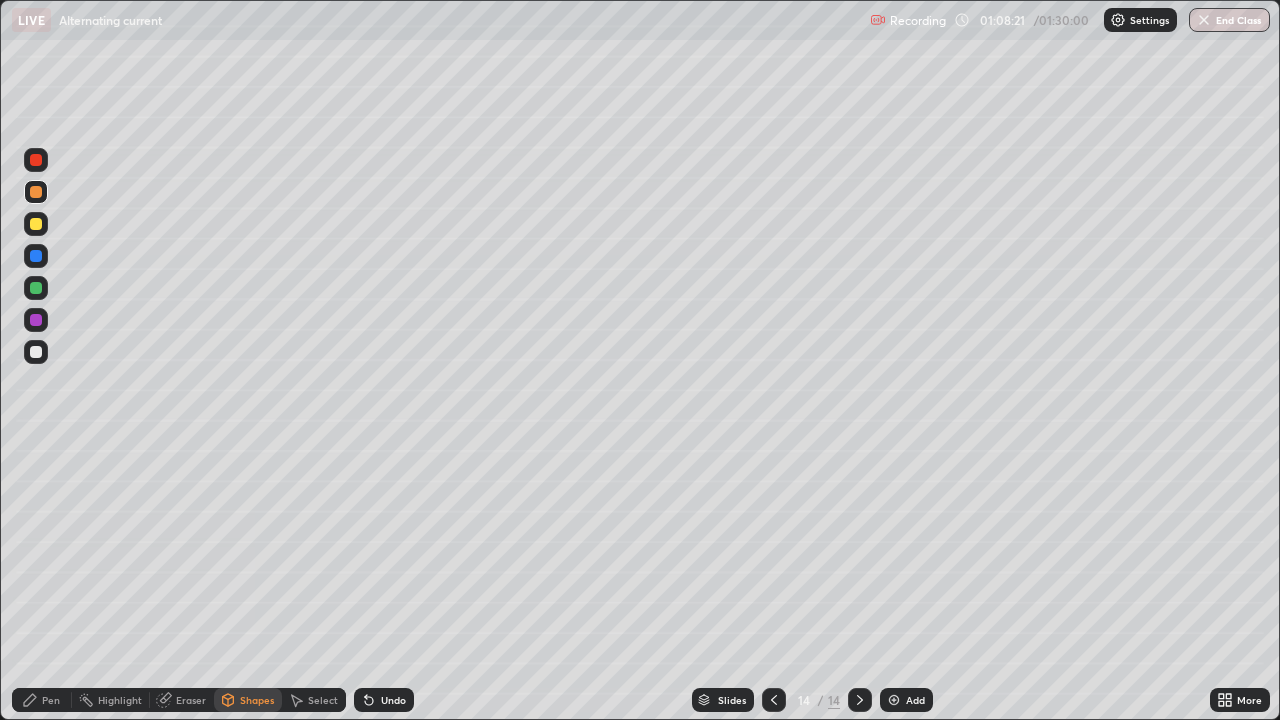 click on "Pen" at bounding box center (42, 700) 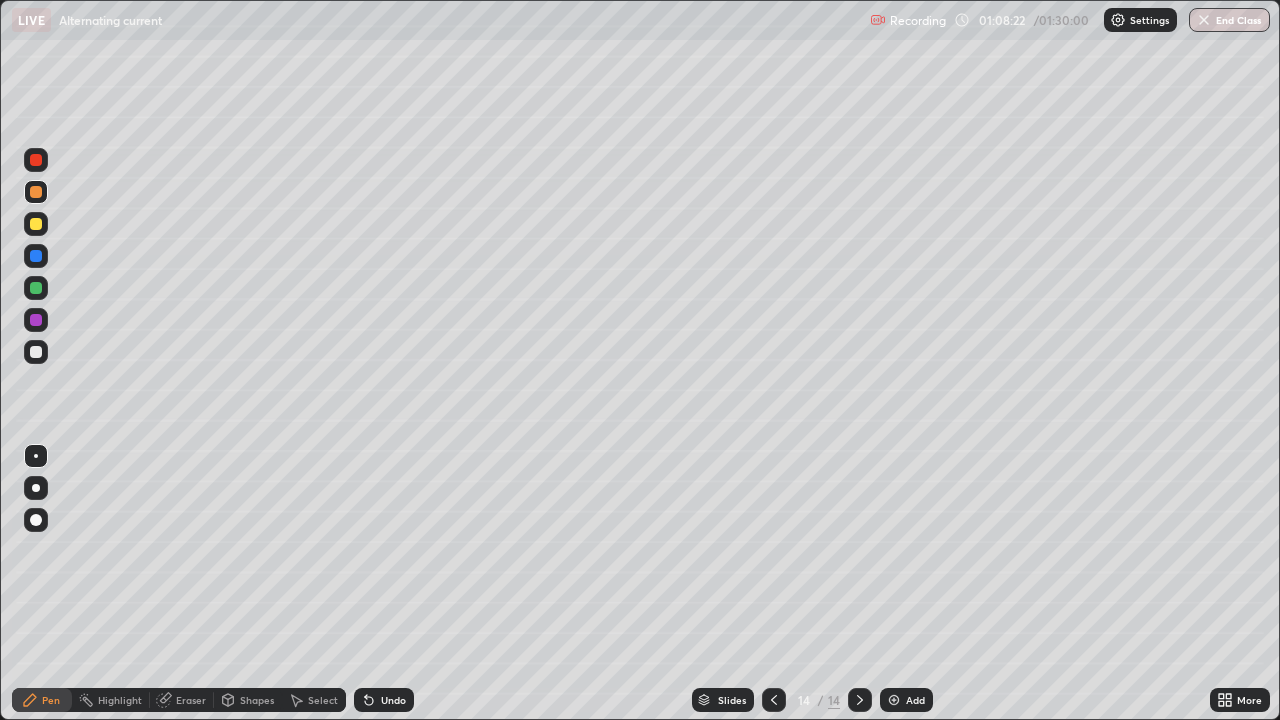 click at bounding box center [36, 352] 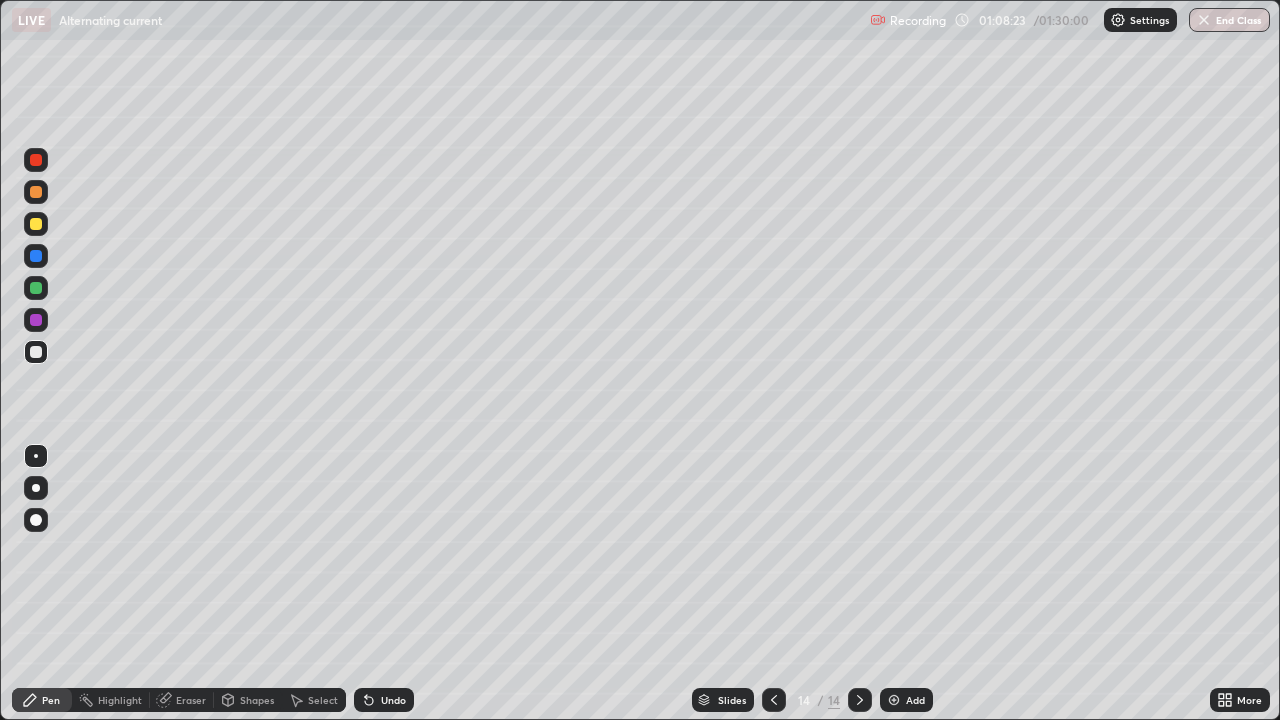 click on "Eraser" at bounding box center (191, 700) 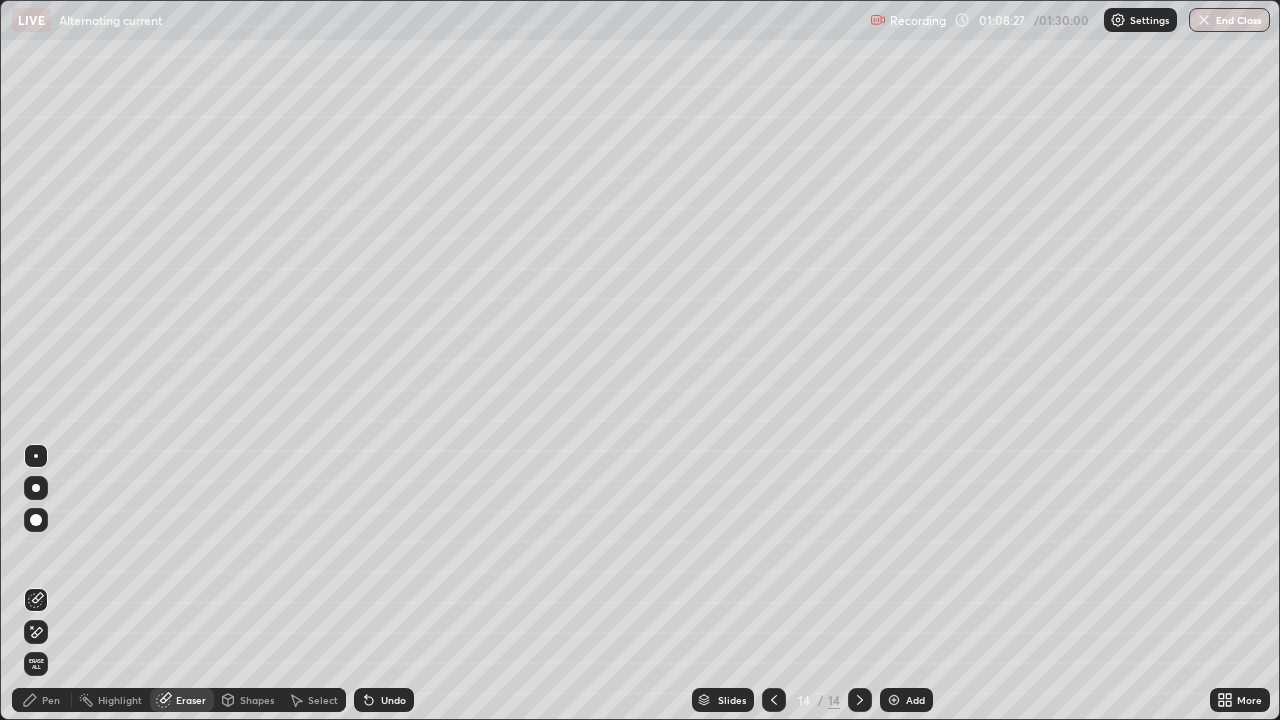 click on "Pen" at bounding box center (42, 700) 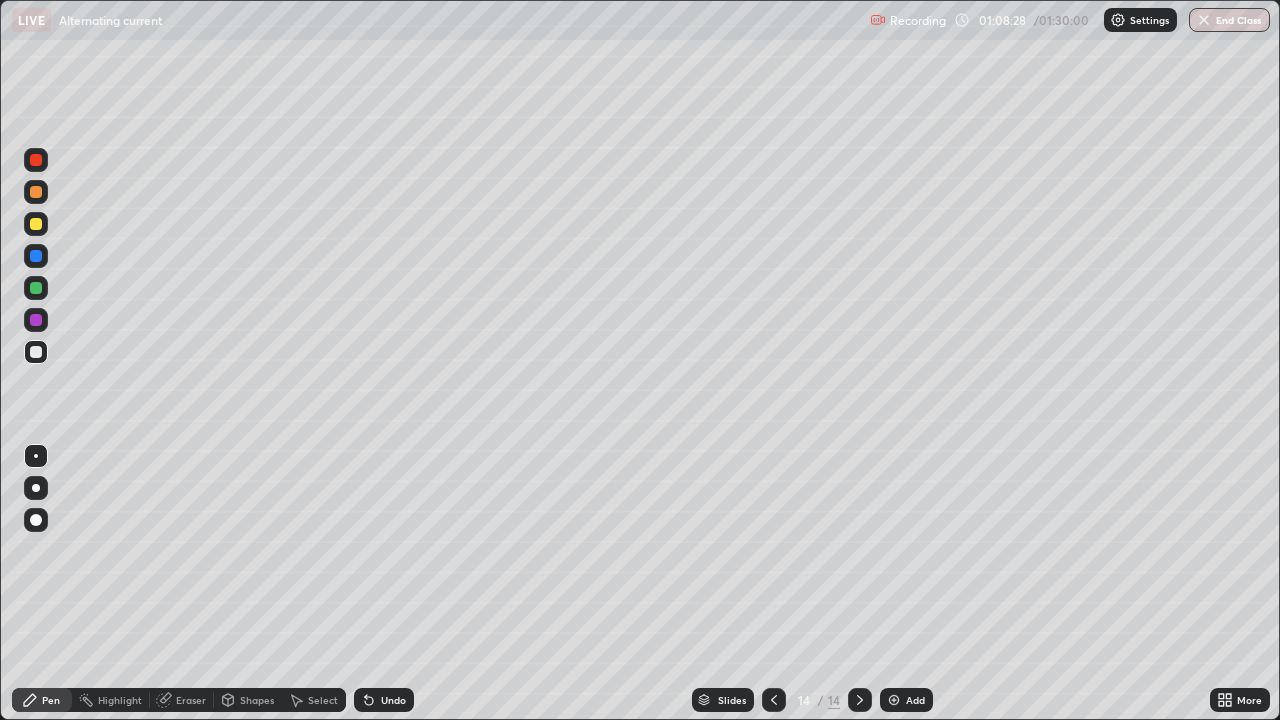 click at bounding box center [36, 352] 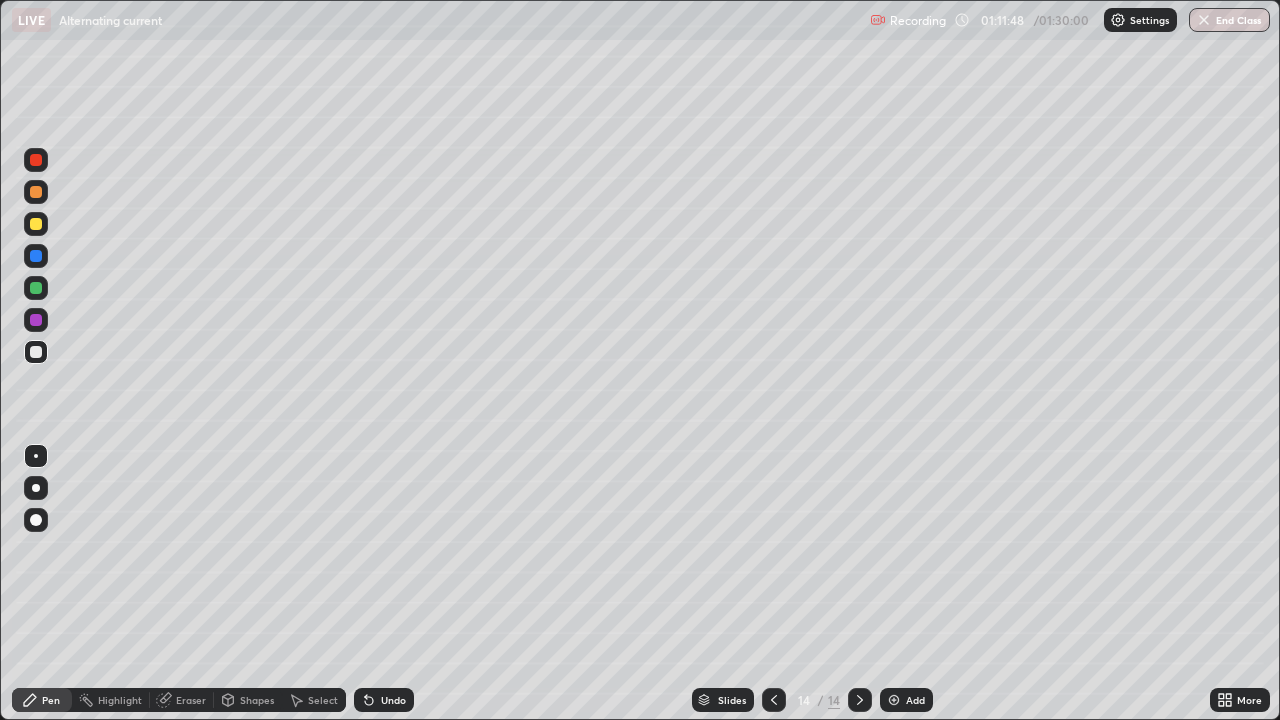 click at bounding box center (774, 700) 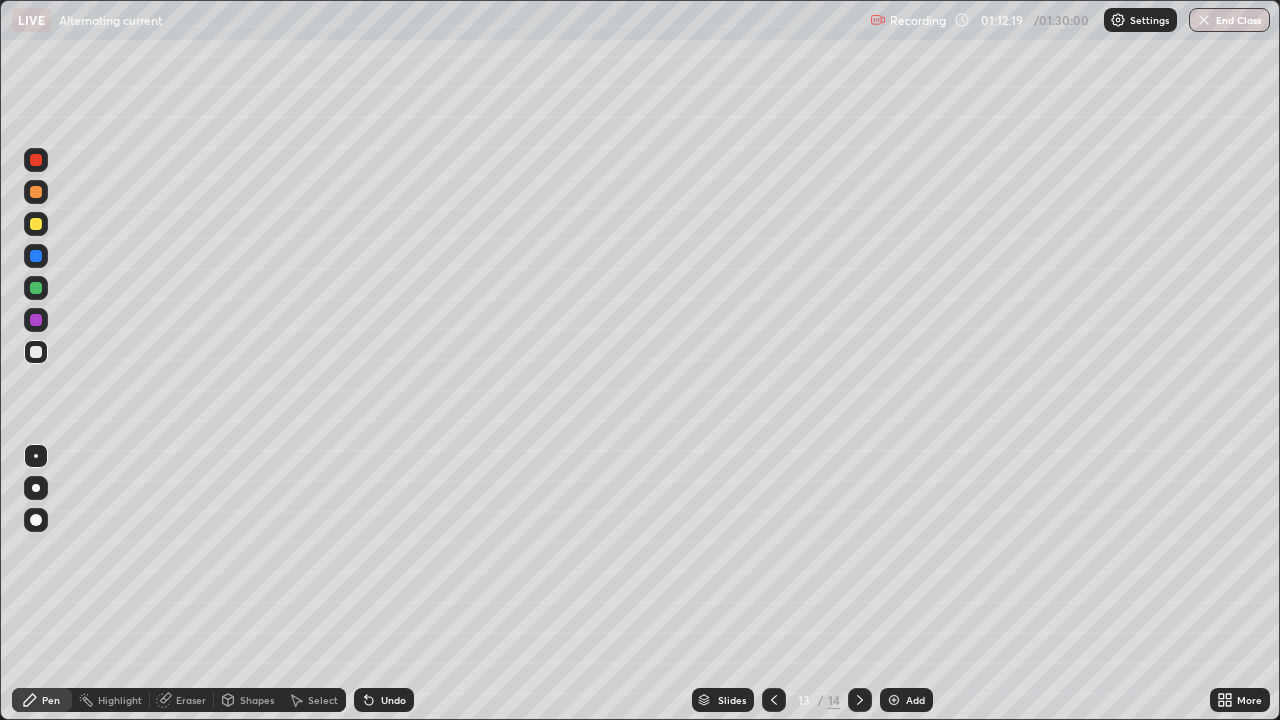 click 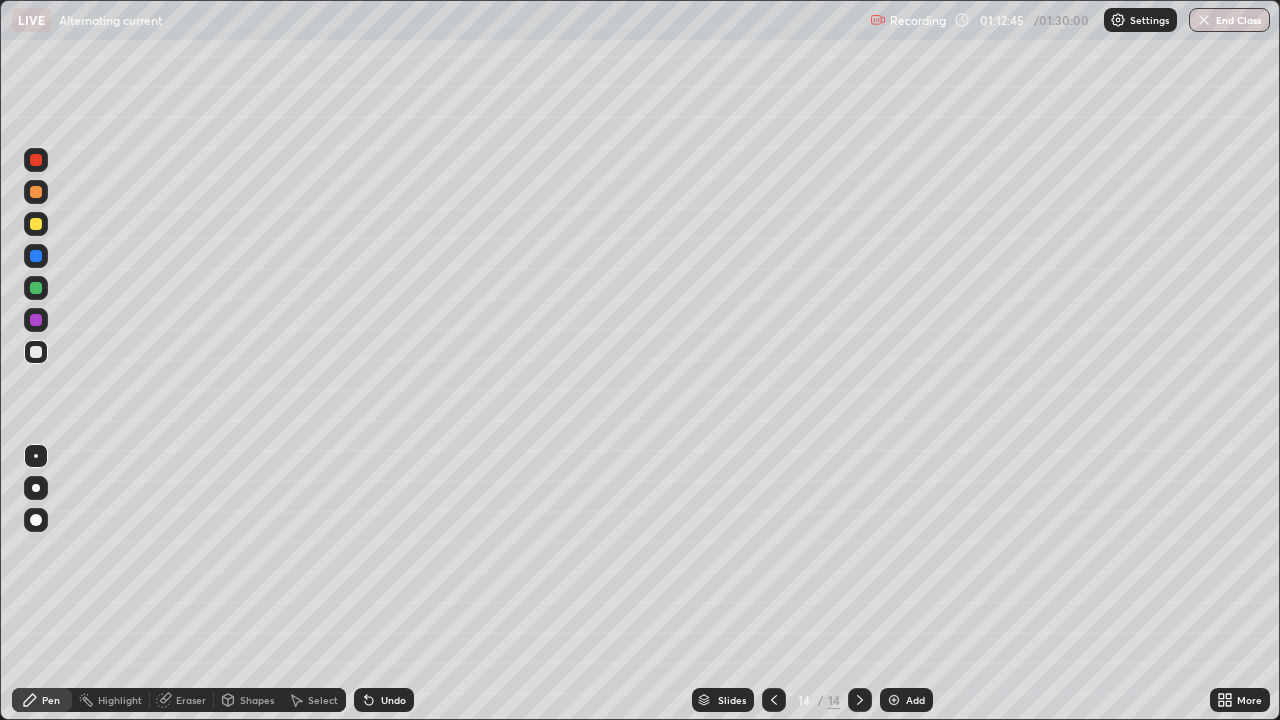 click 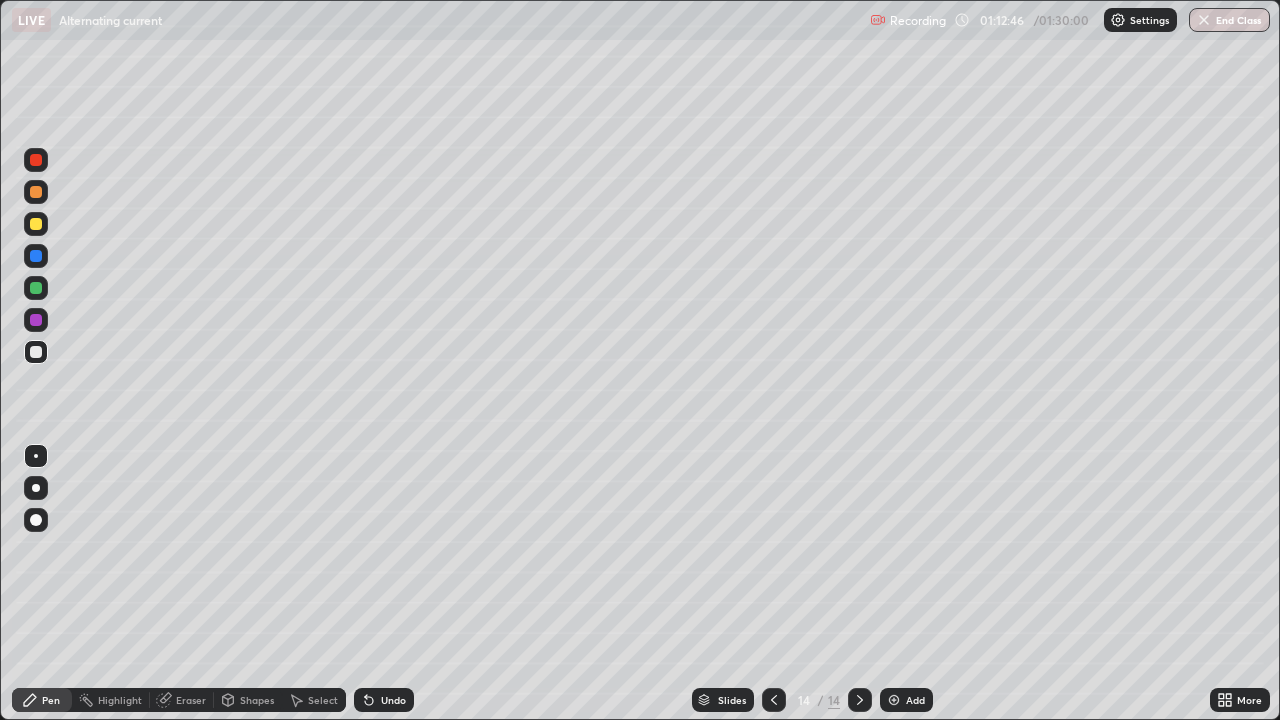 click at bounding box center [894, 700] 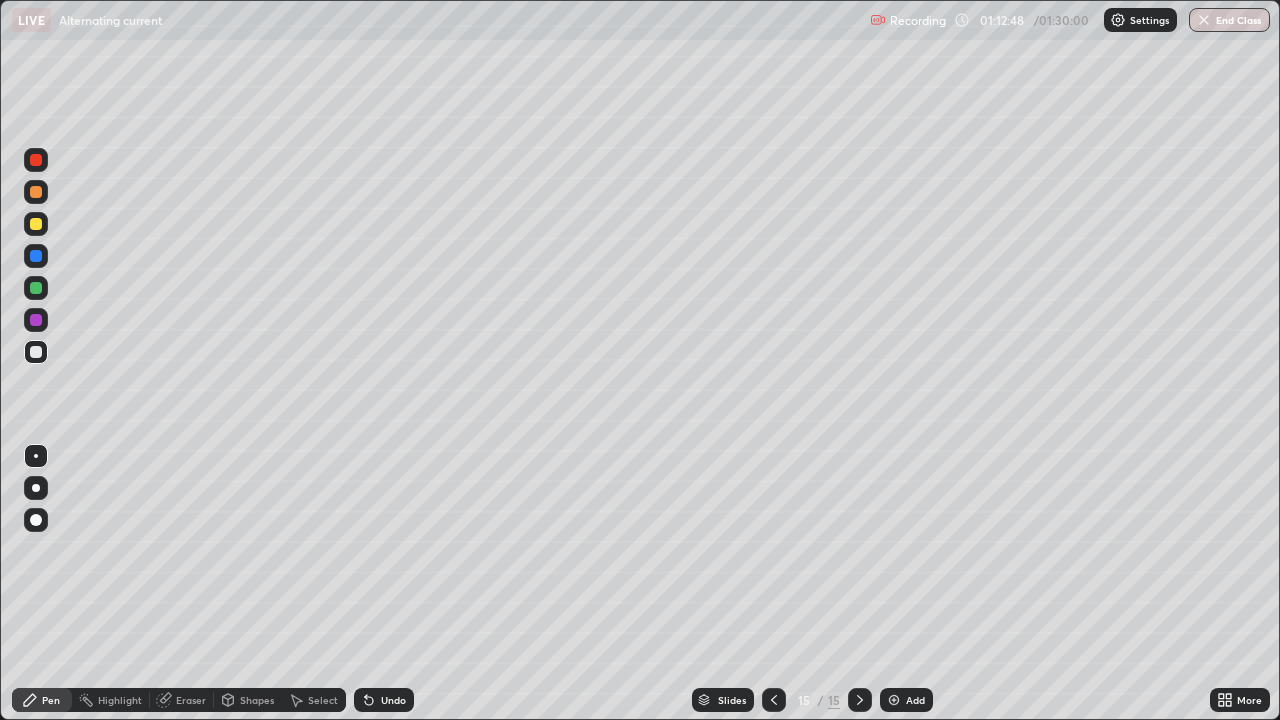 click at bounding box center (36, 192) 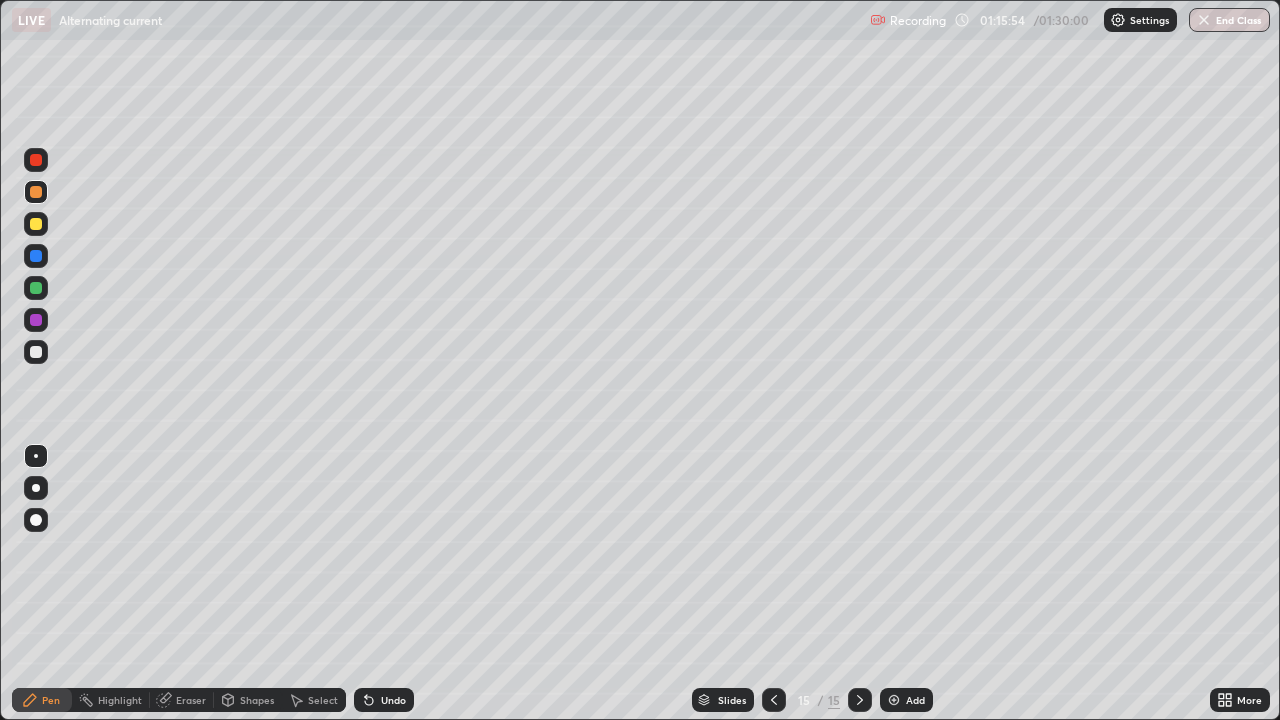 click 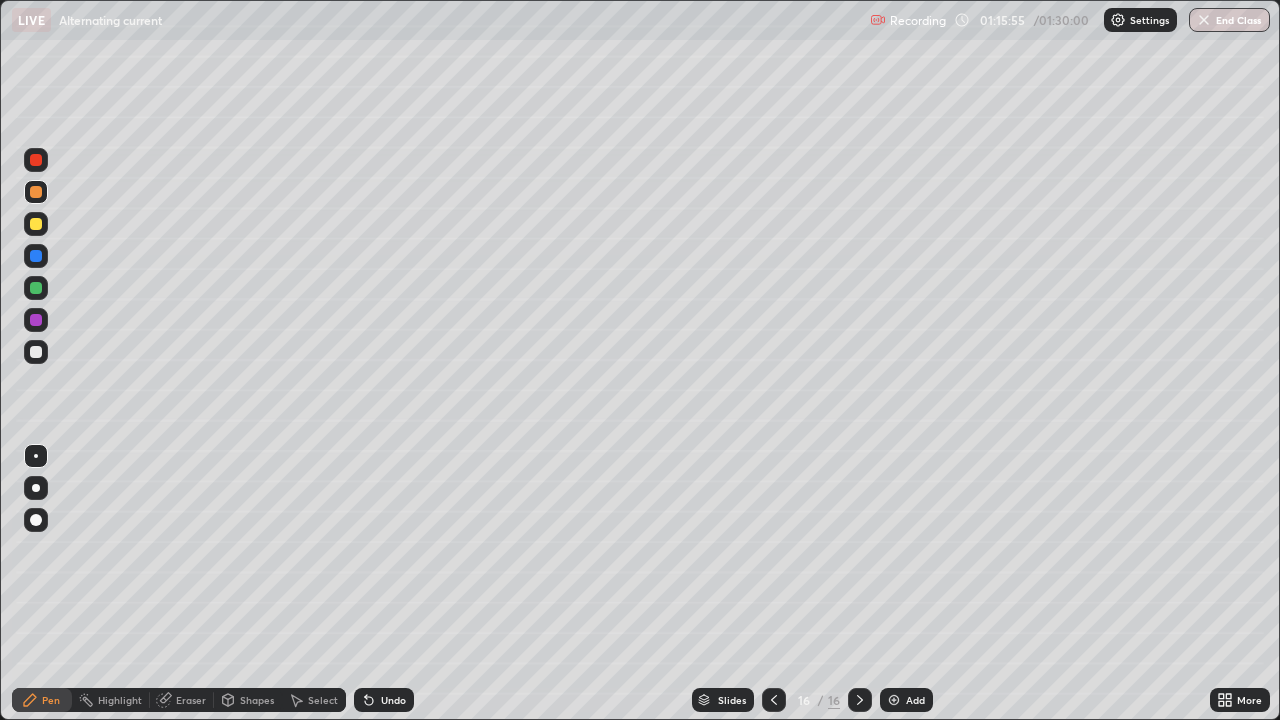 click on "Pen" at bounding box center [42, 700] 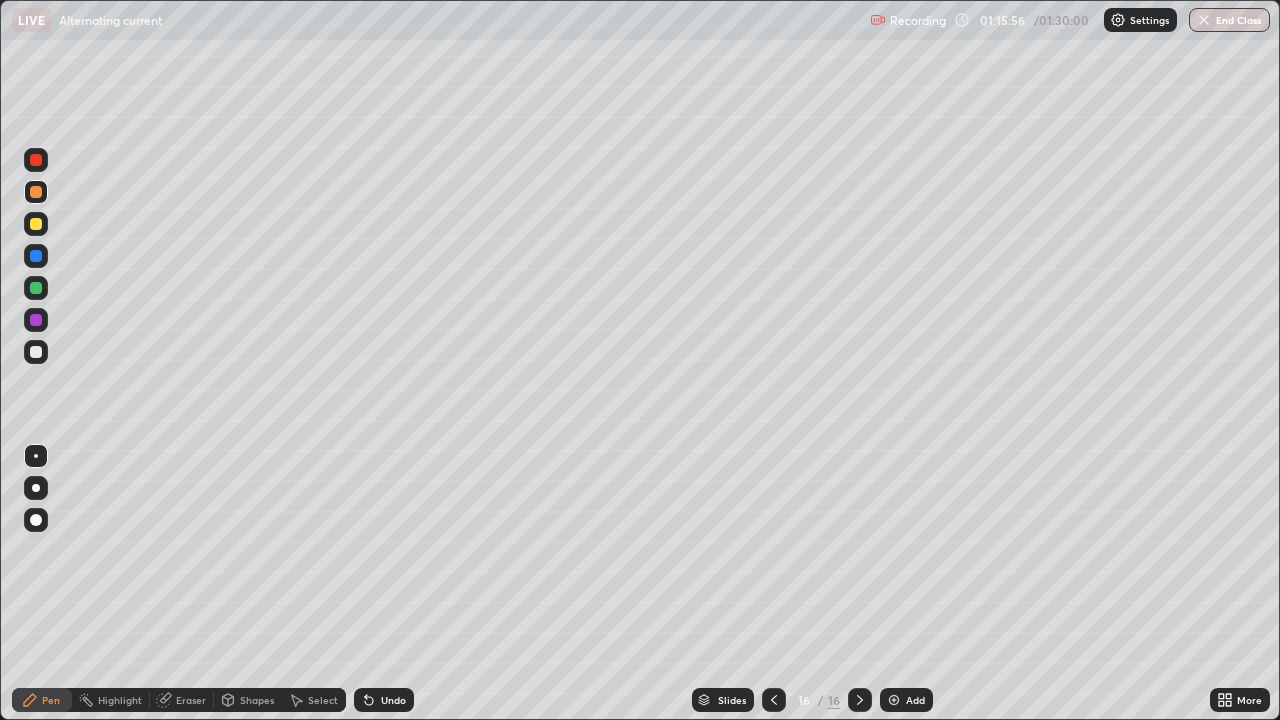 click at bounding box center [36, 288] 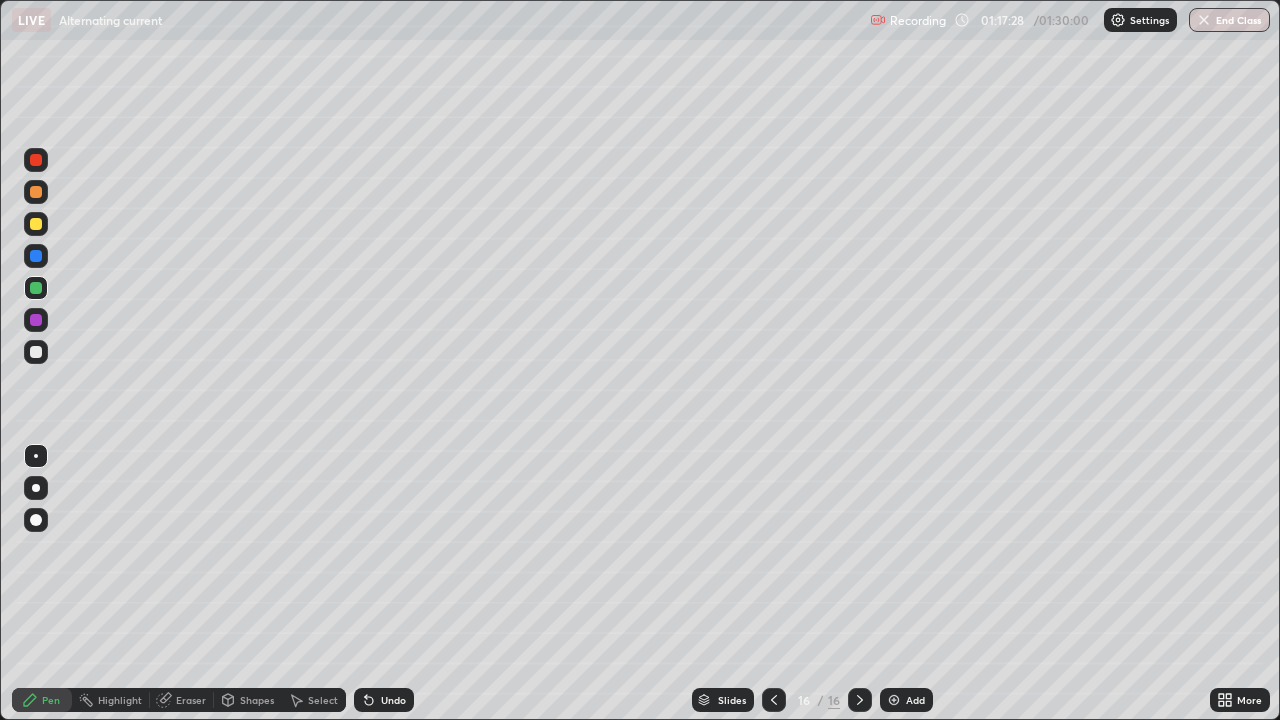 click at bounding box center (36, 192) 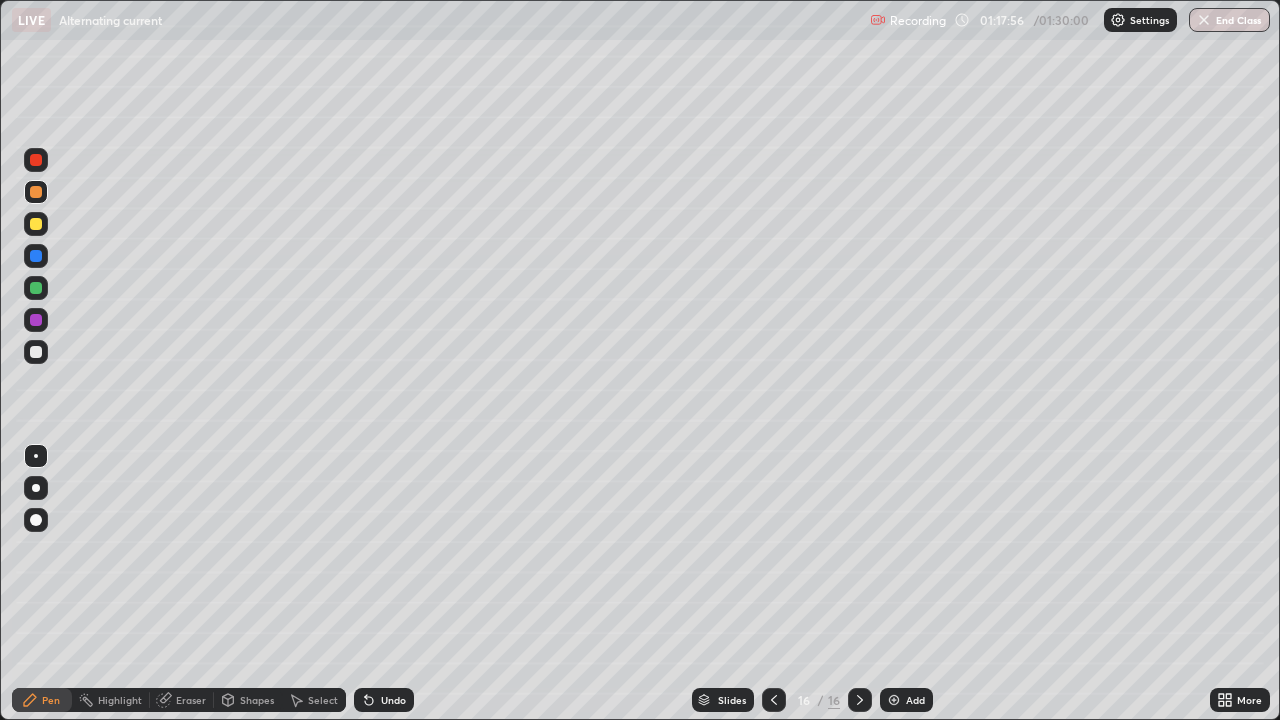 click 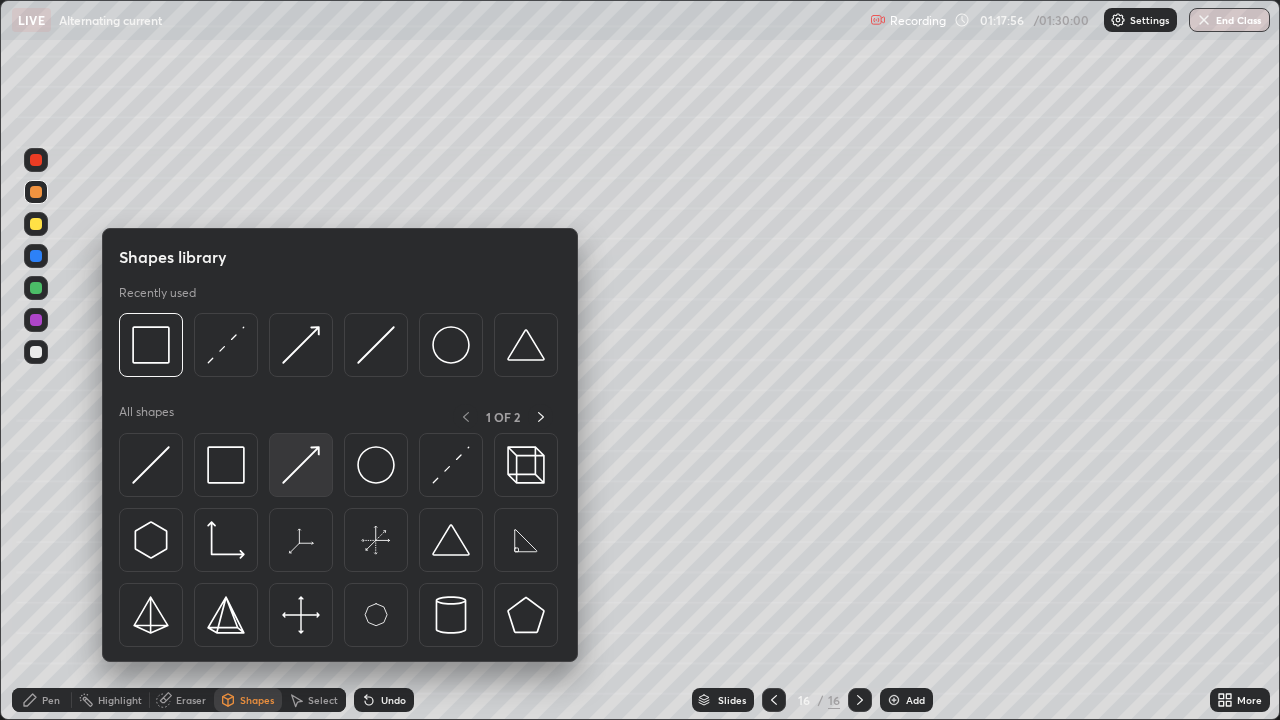 click at bounding box center [301, 465] 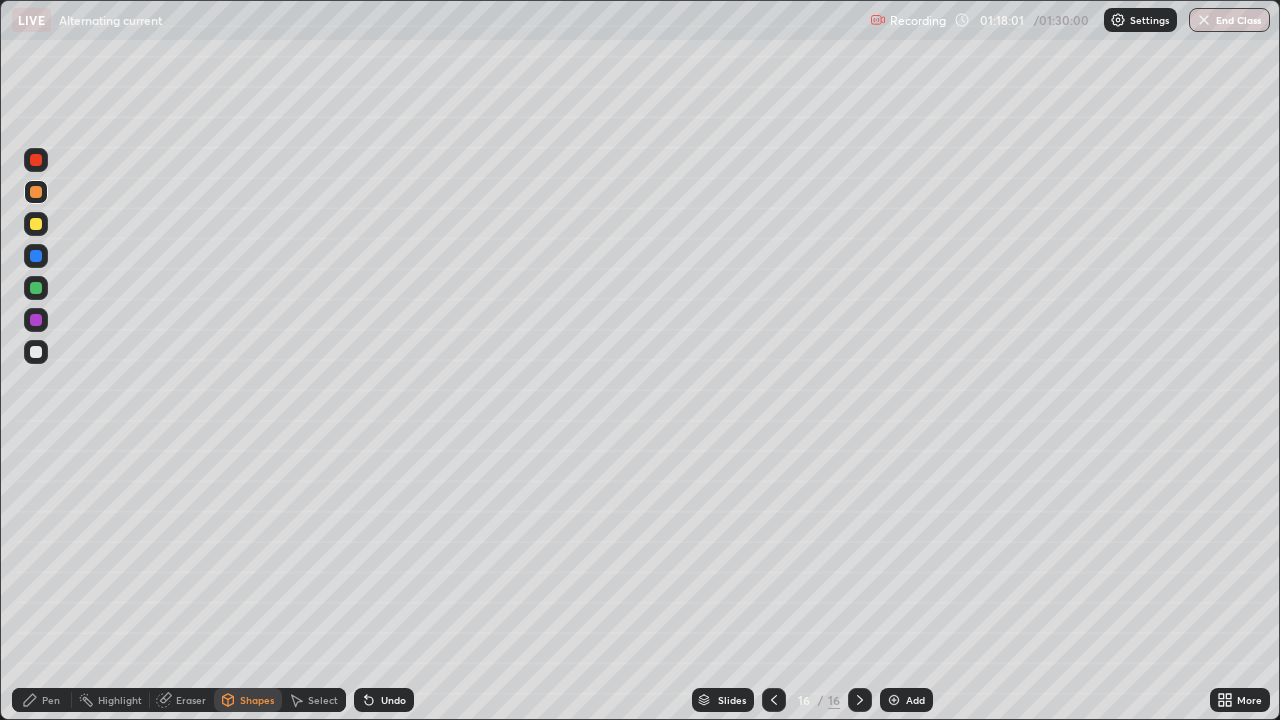 click on "Pen" at bounding box center (42, 700) 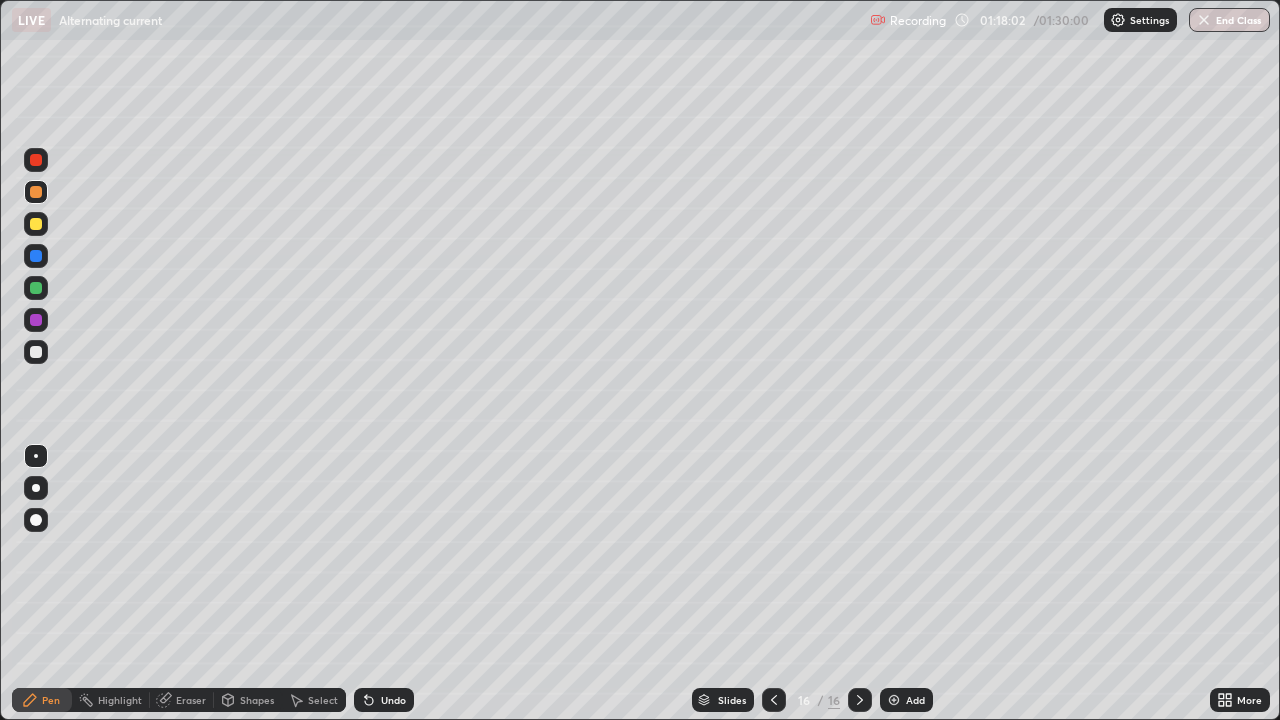 click at bounding box center (36, 288) 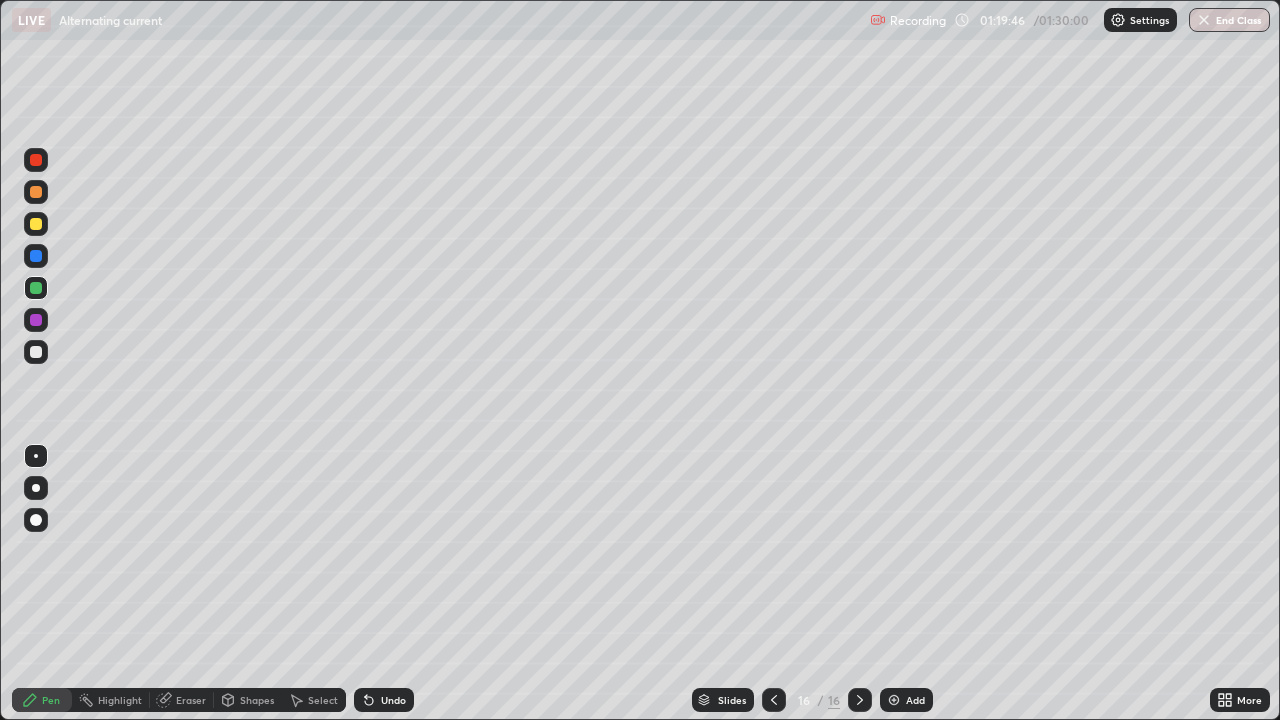 click at bounding box center (894, 700) 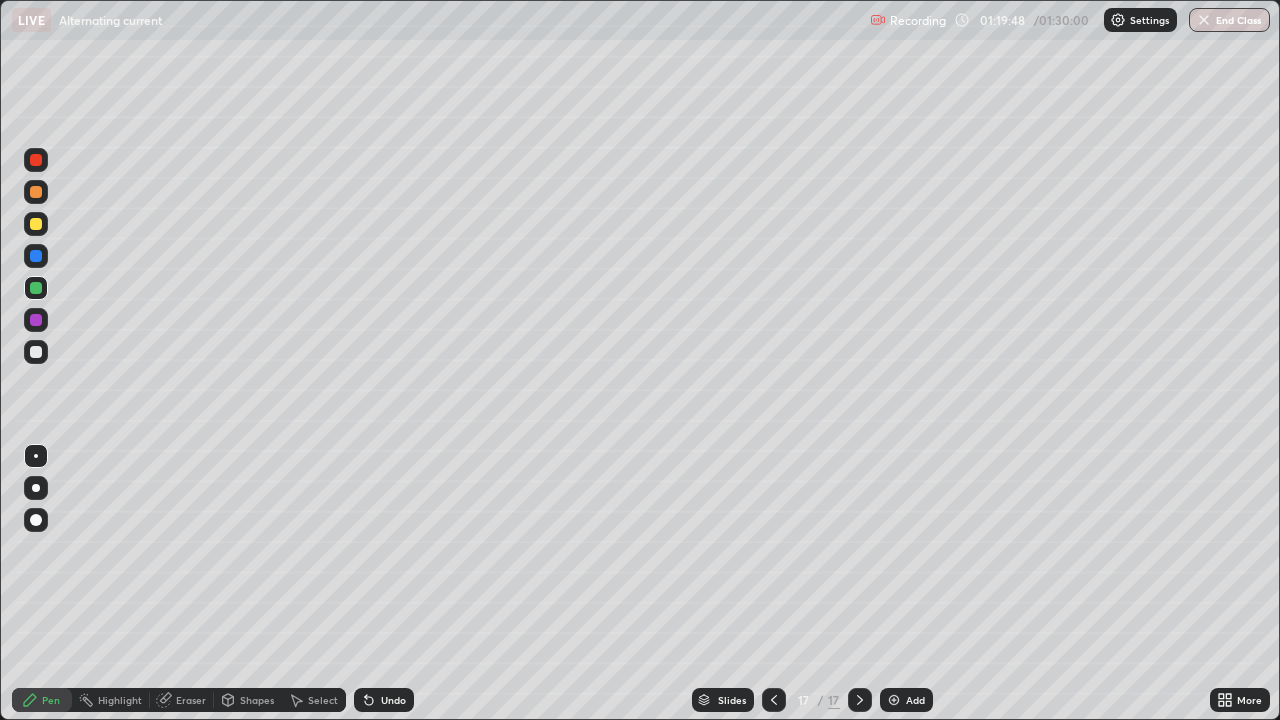 click 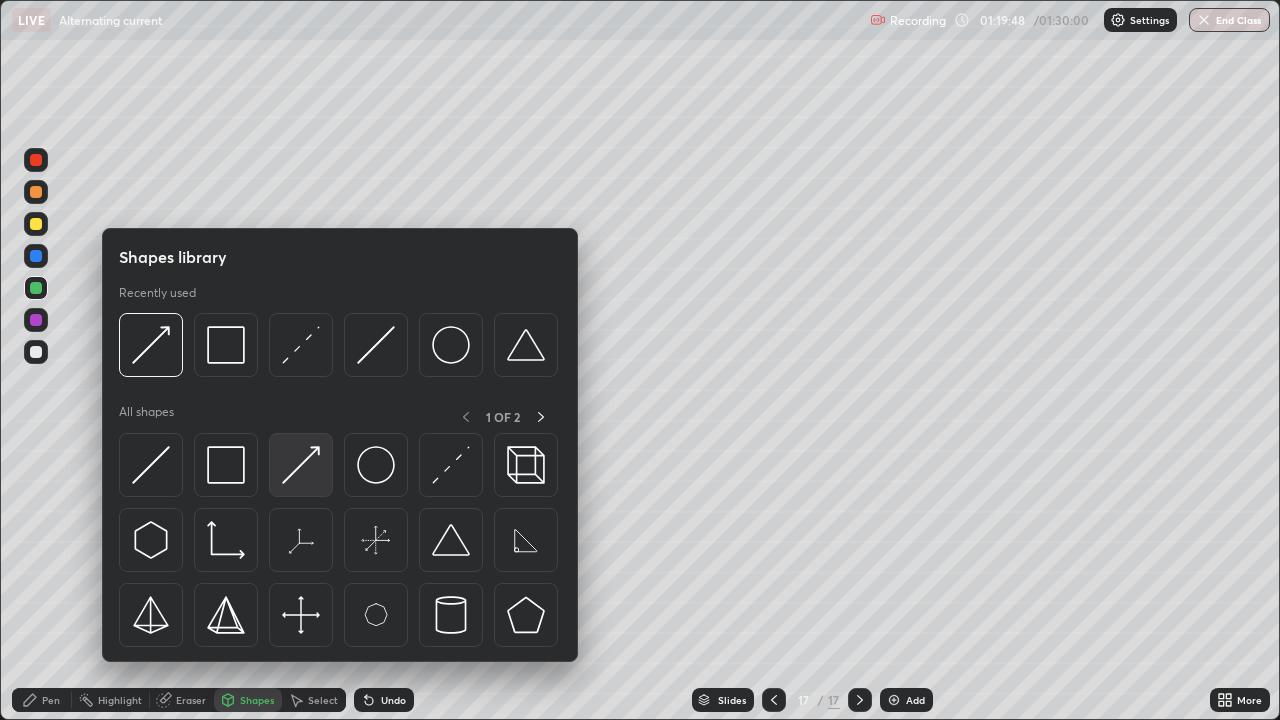 click at bounding box center (301, 465) 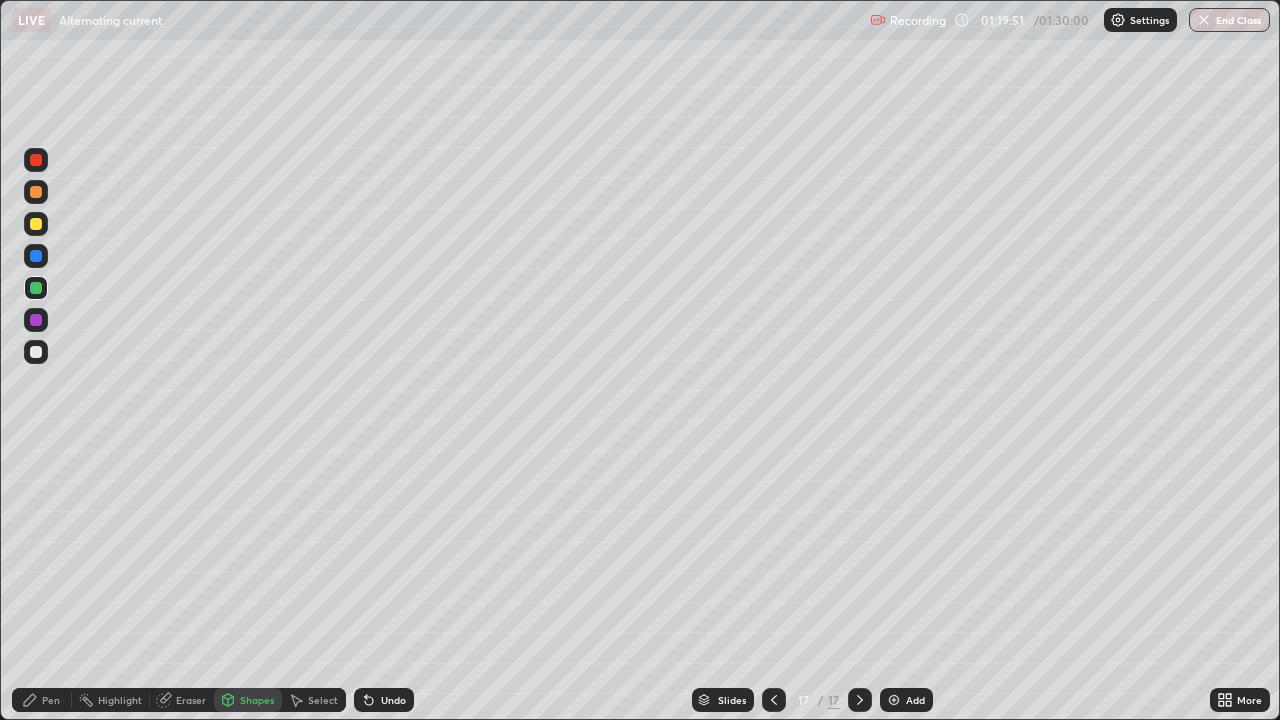 click on "Undo" at bounding box center (393, 700) 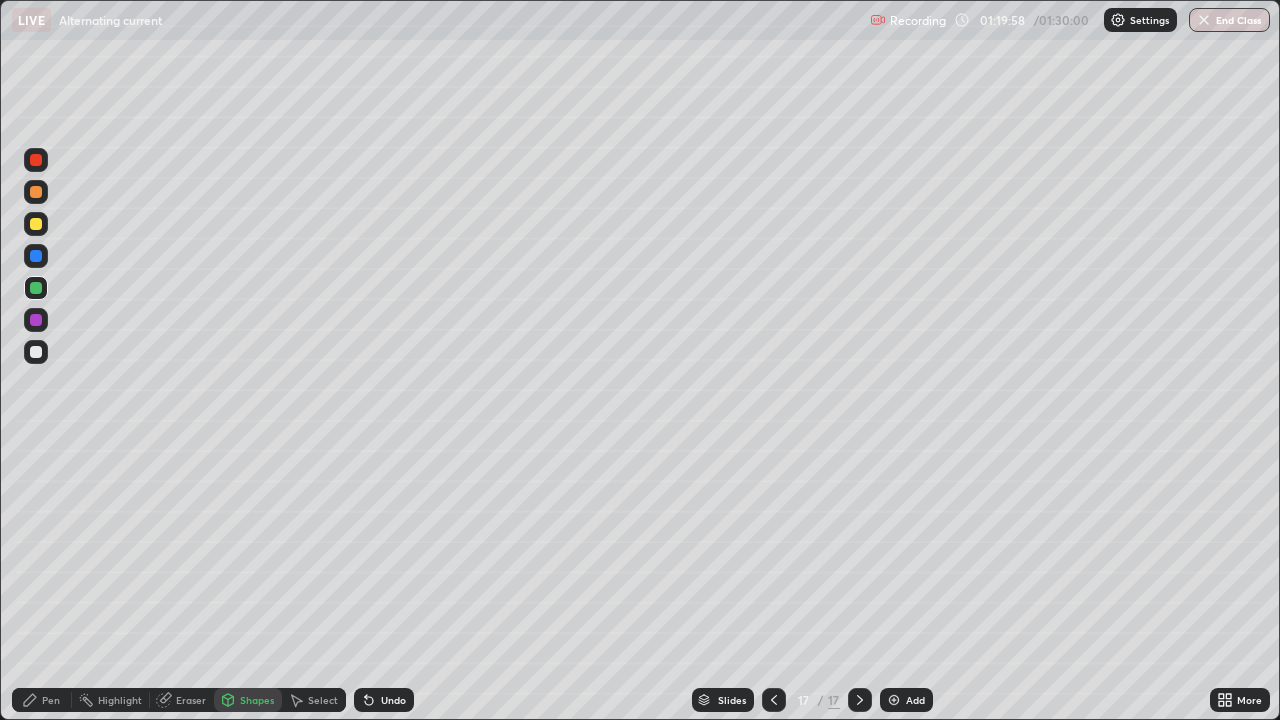 click at bounding box center (36, 224) 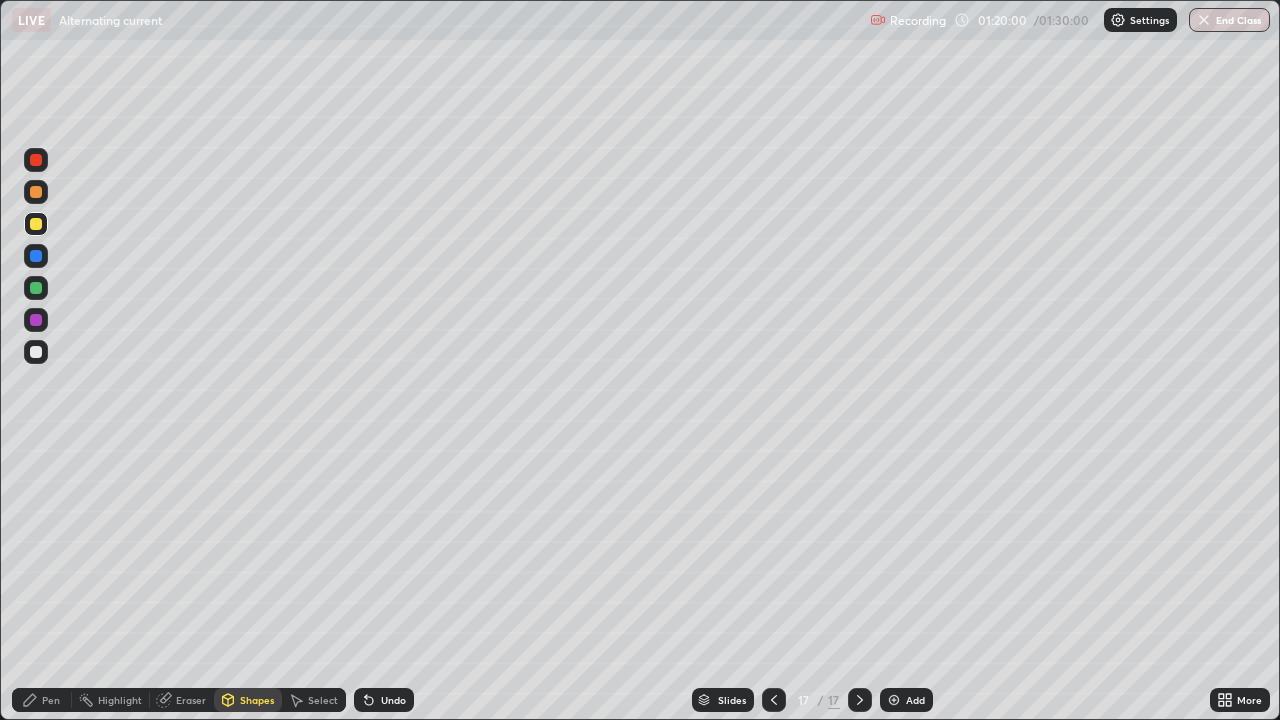 click 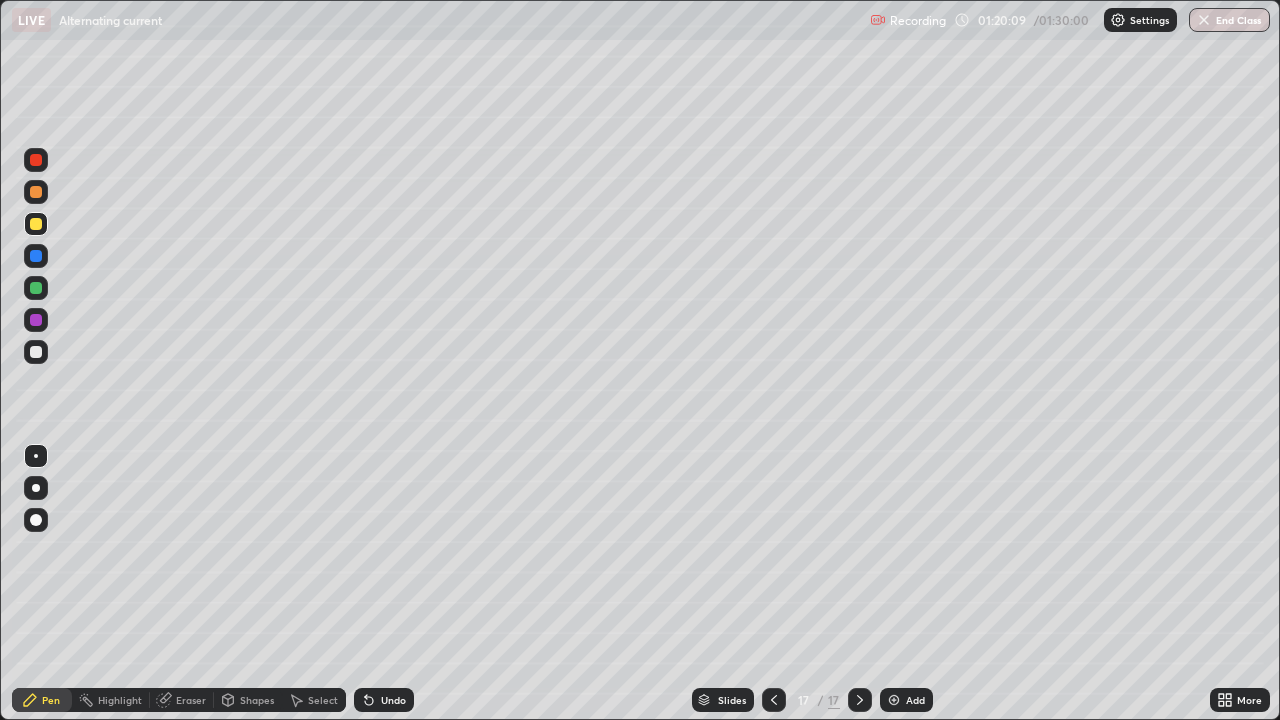 click 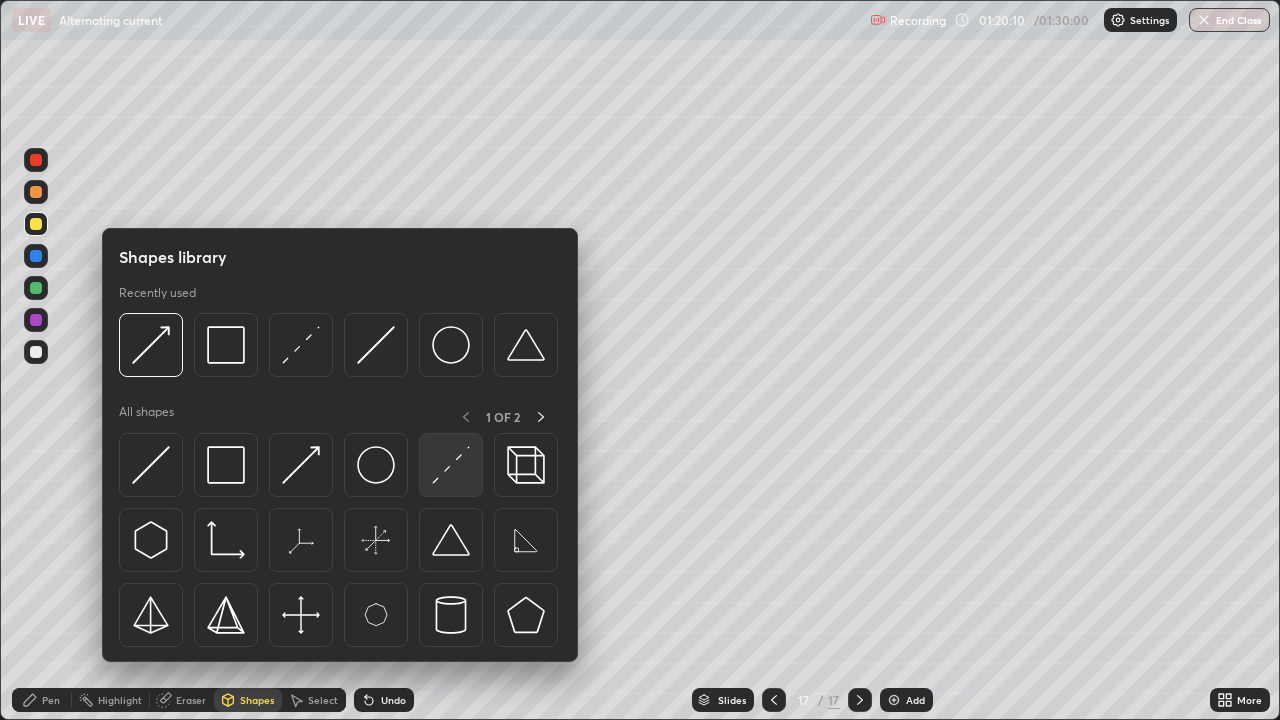 click at bounding box center (451, 465) 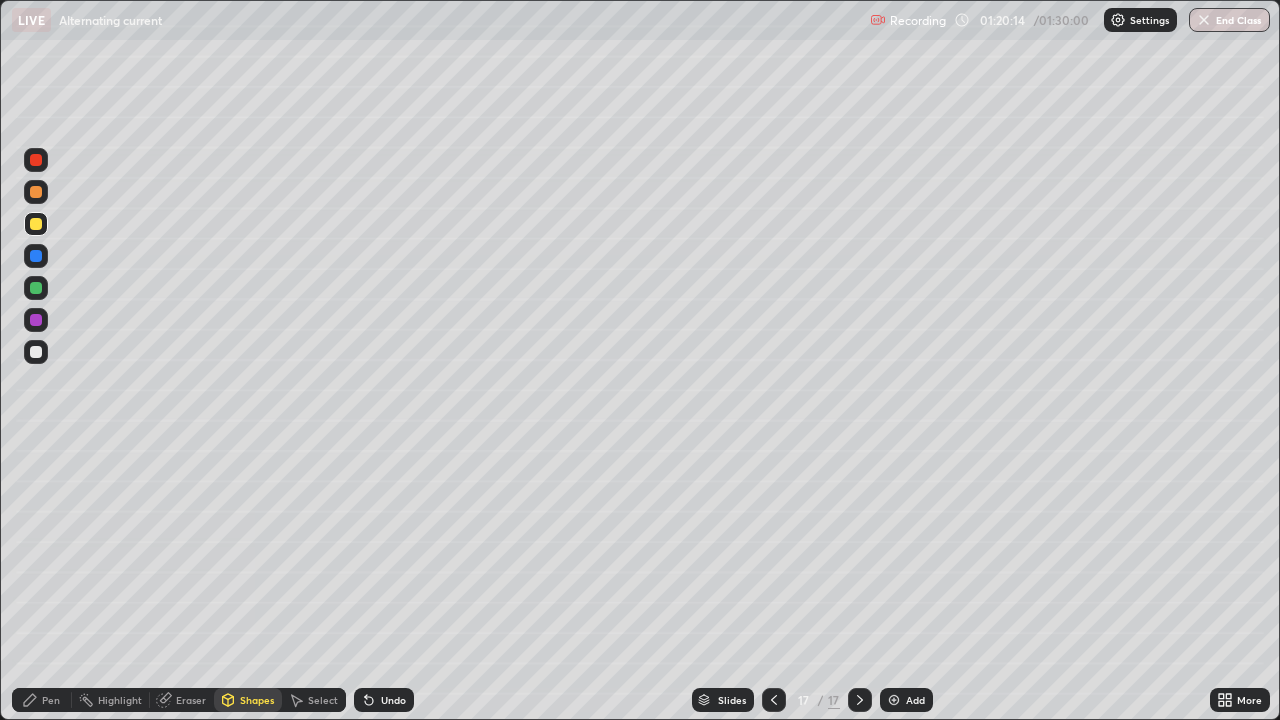 click on "Shapes" at bounding box center [257, 700] 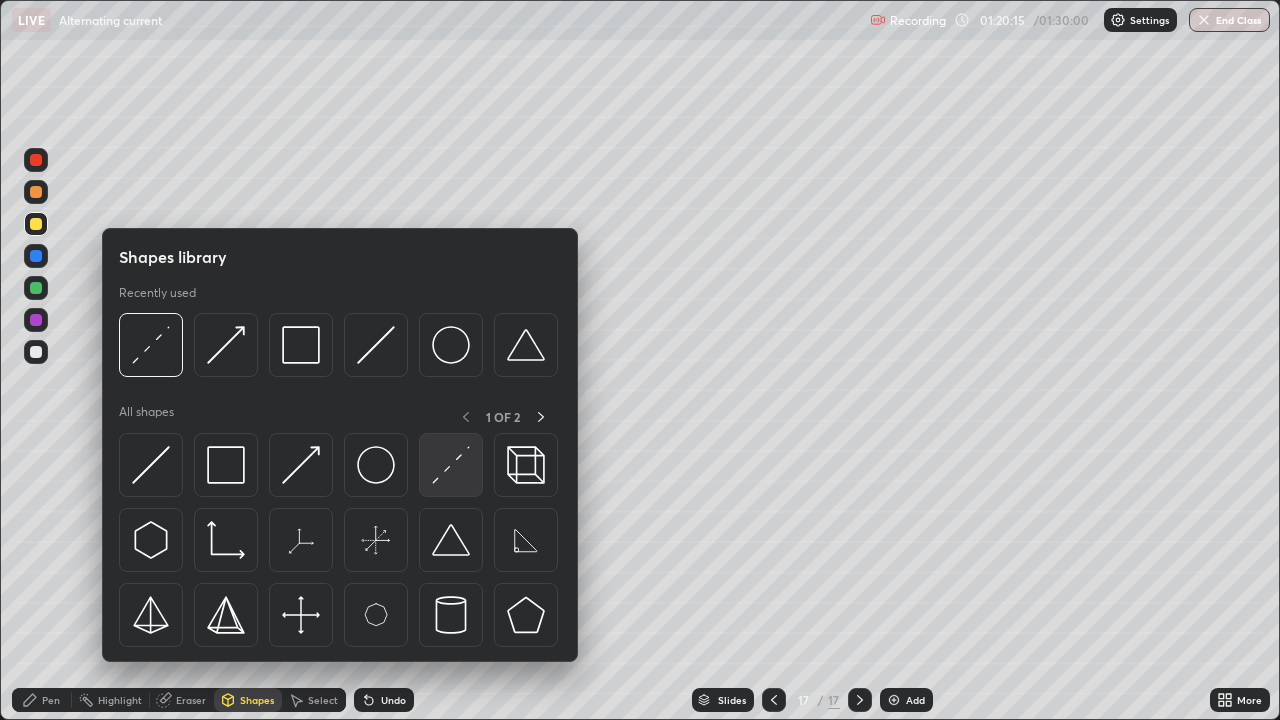 click at bounding box center (451, 465) 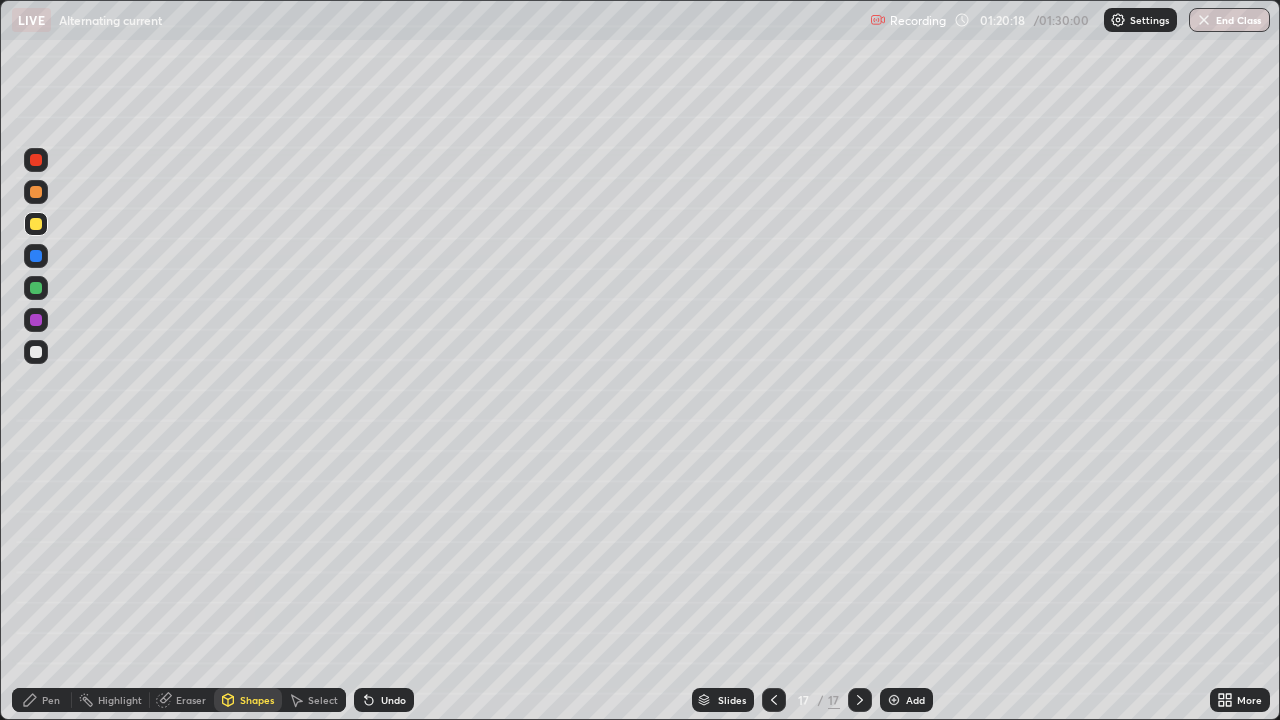 click on "Pen" at bounding box center (42, 700) 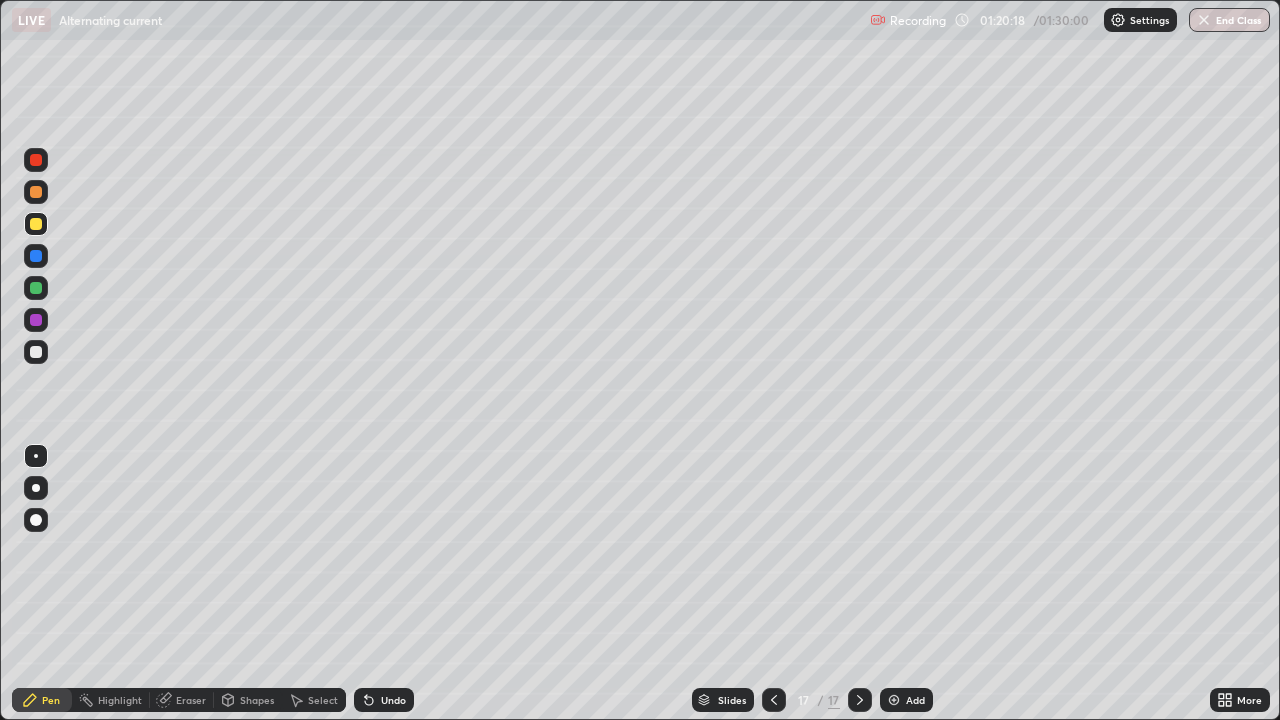 click at bounding box center [36, 352] 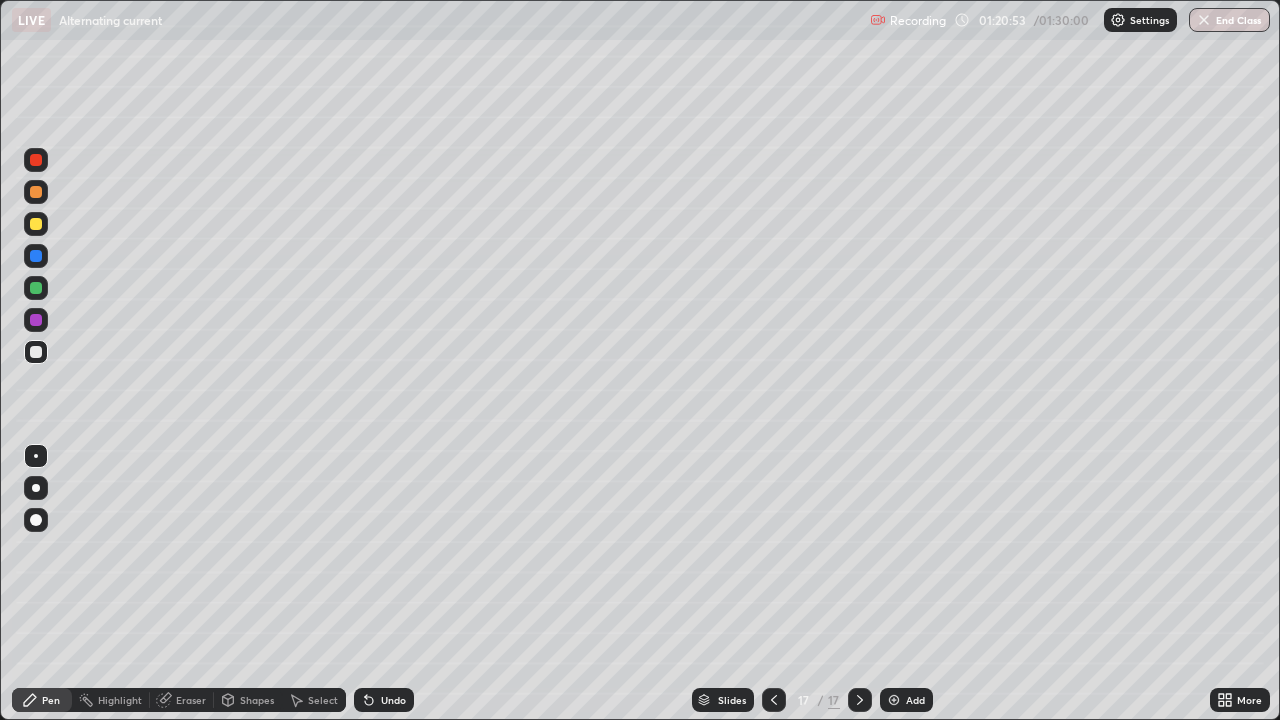 click at bounding box center (1204, 20) 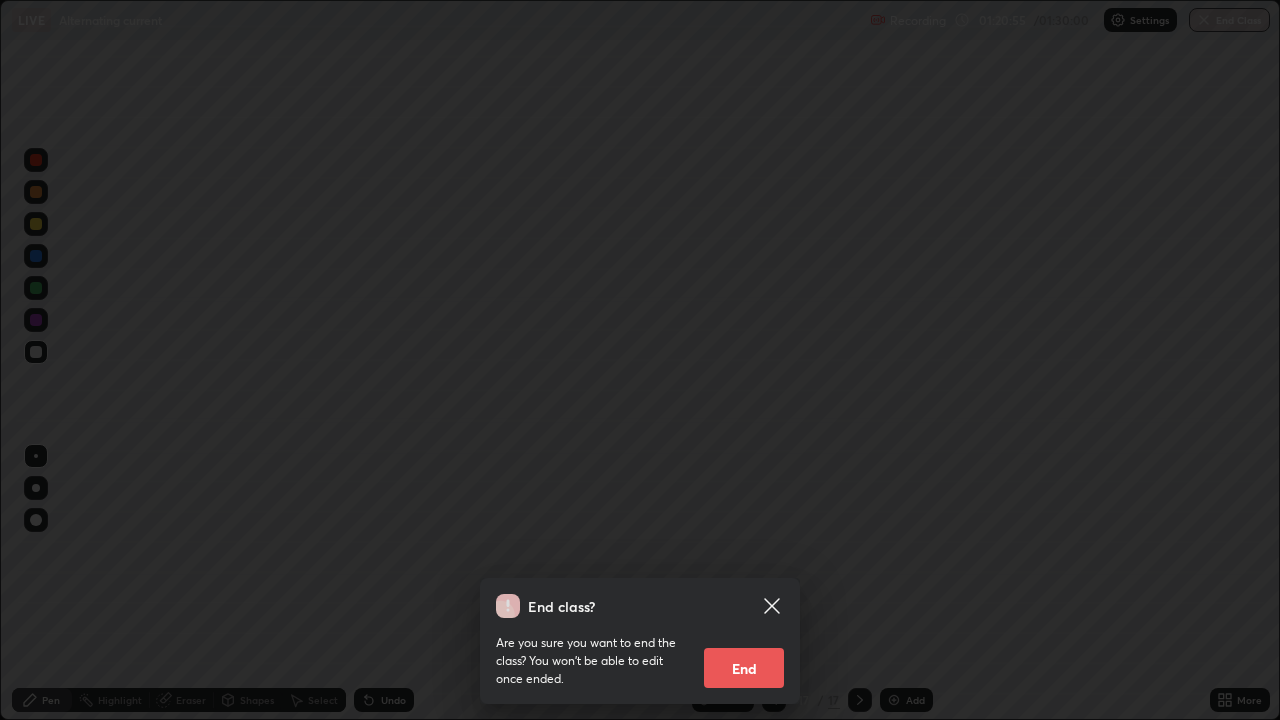 click on "End" at bounding box center (744, 668) 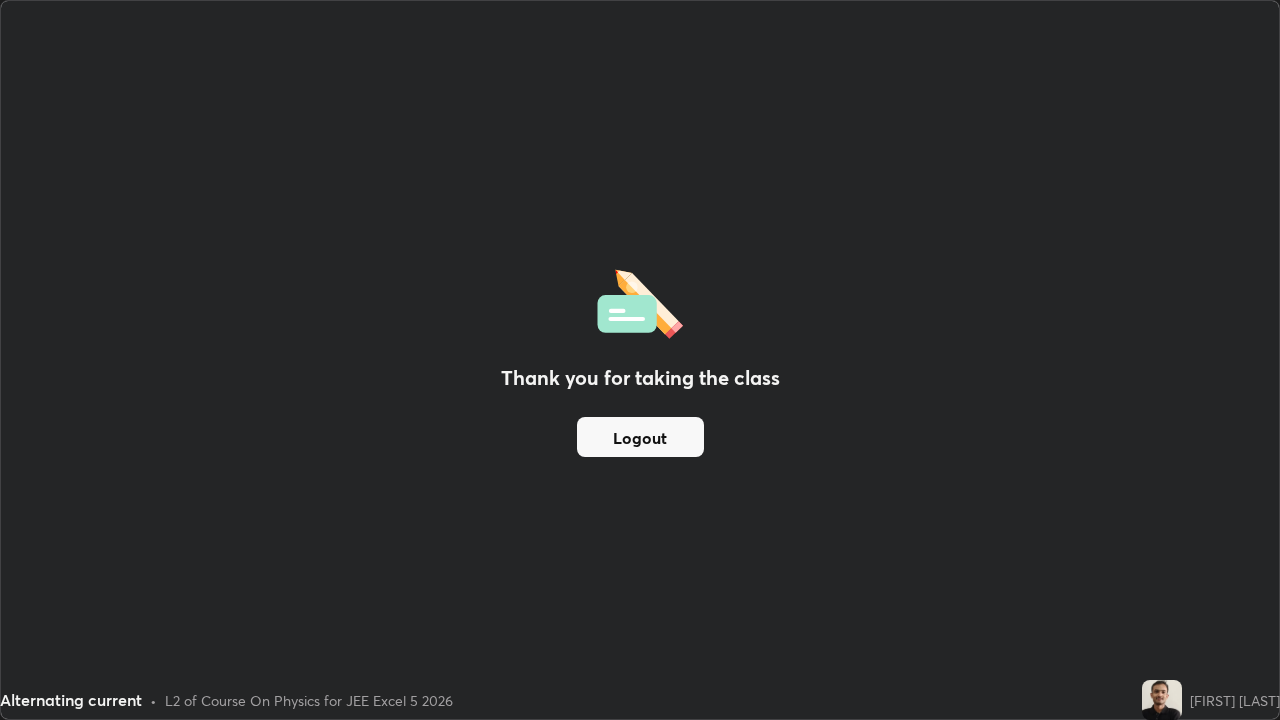 click on "Logout" at bounding box center (640, 437) 